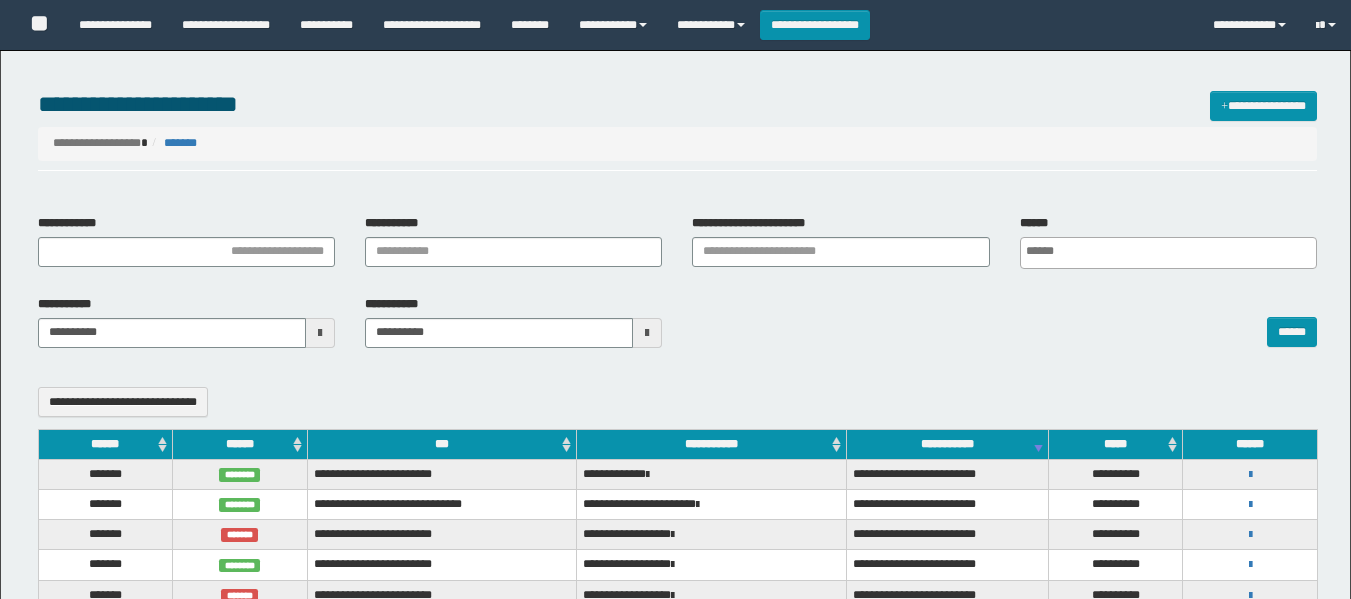 select 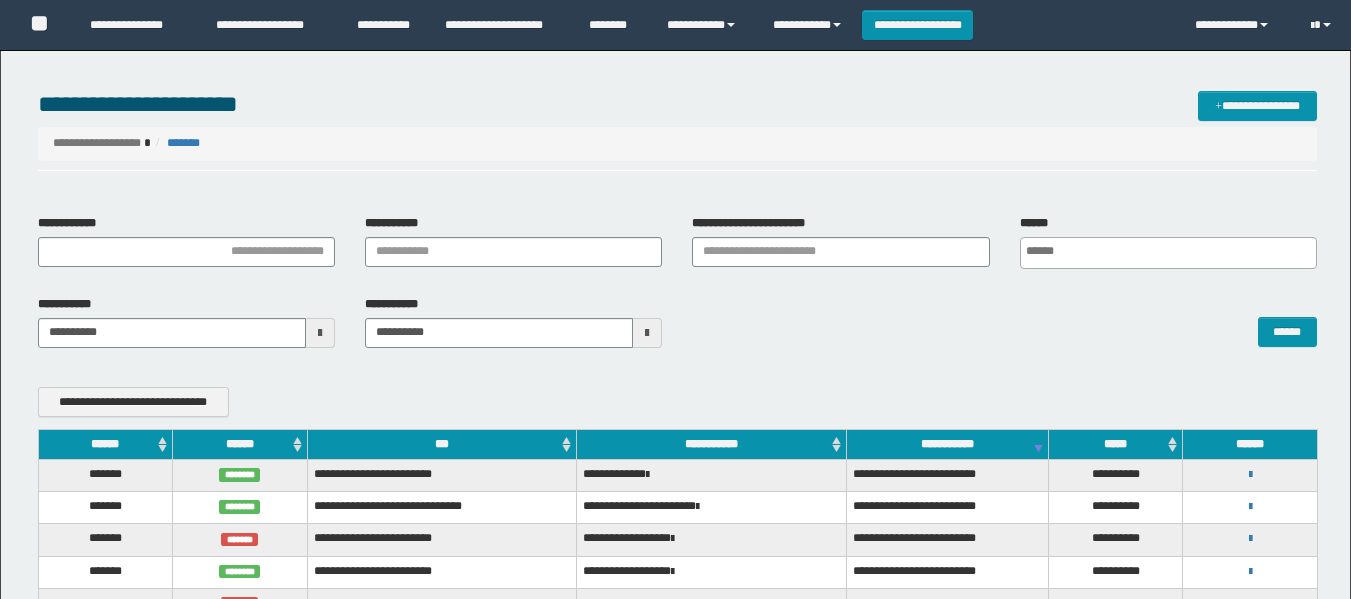scroll, scrollTop: 0, scrollLeft: 0, axis: both 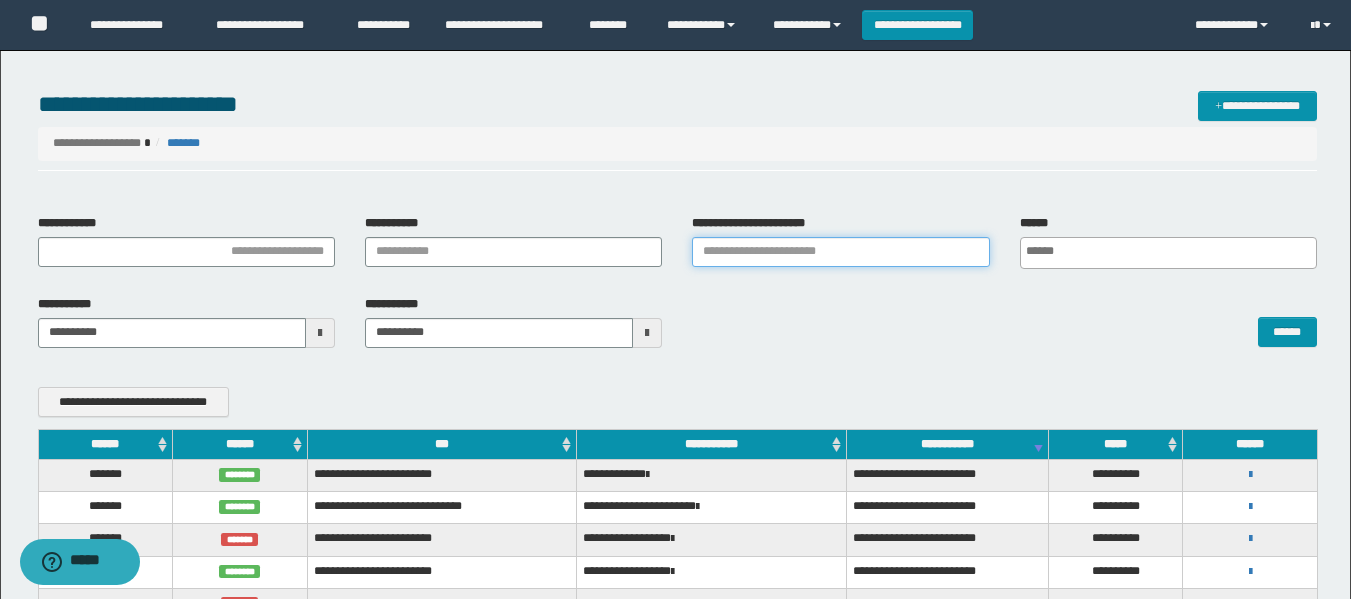 click on "**********" at bounding box center (840, 252) 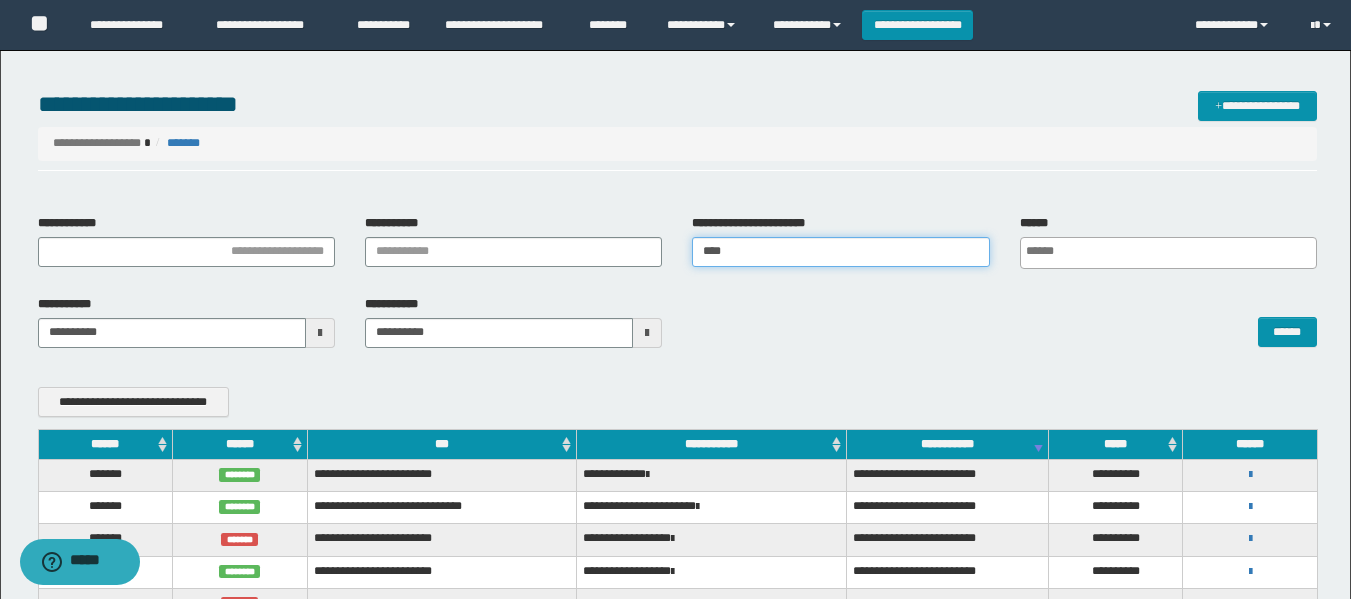 type on "****" 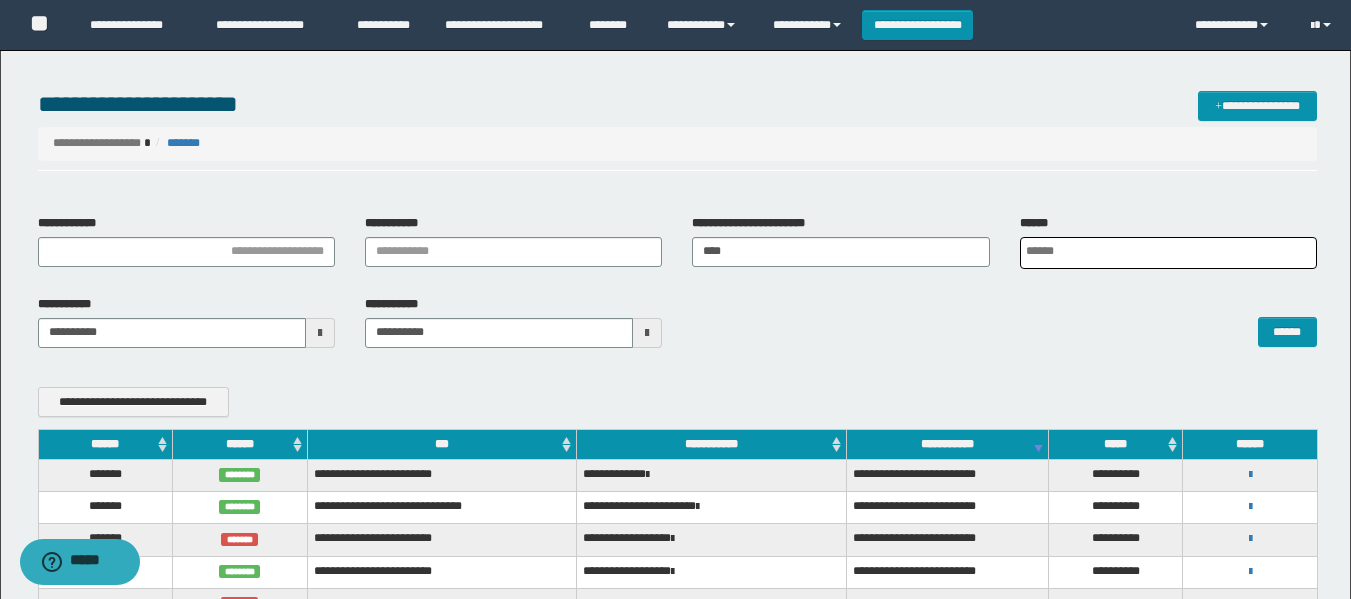 scroll, scrollTop: 0, scrollLeft: 5, axis: horizontal 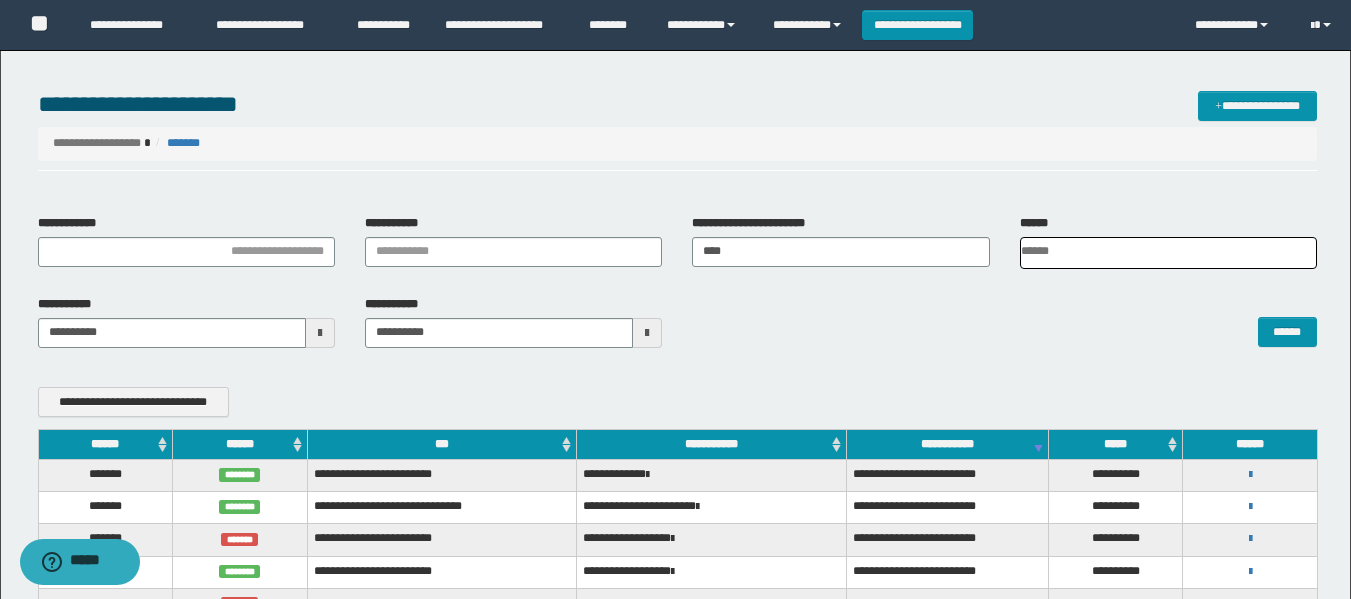 type on "*" 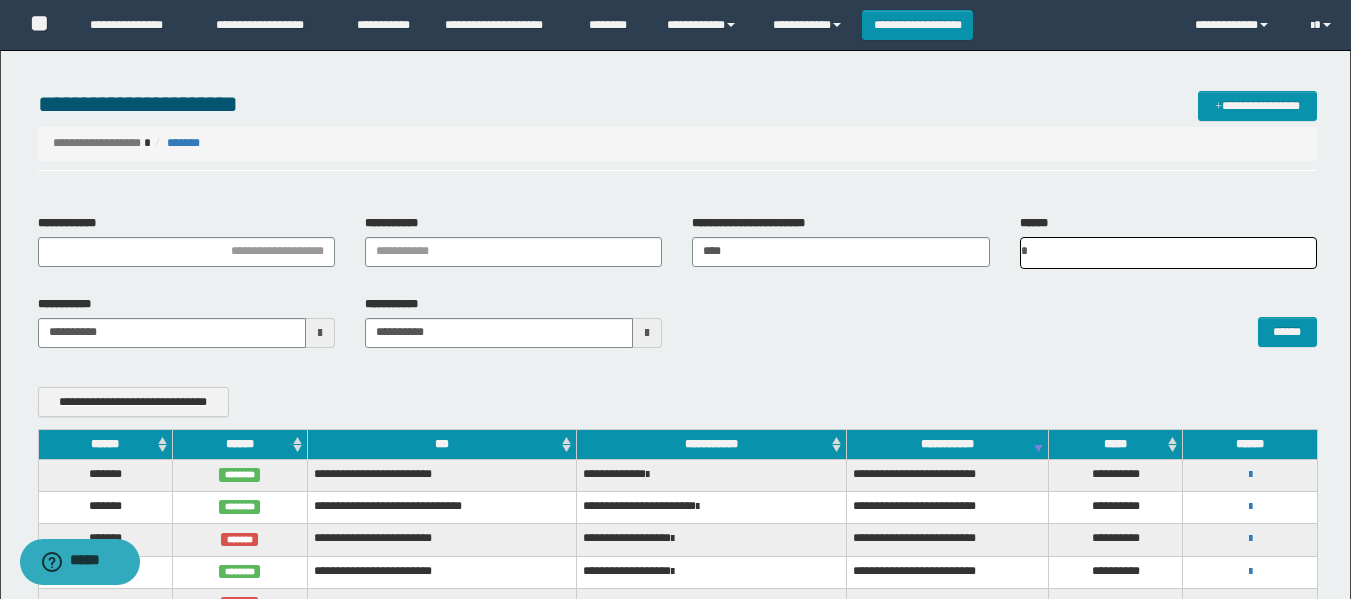 scroll, scrollTop: 0, scrollLeft: 0, axis: both 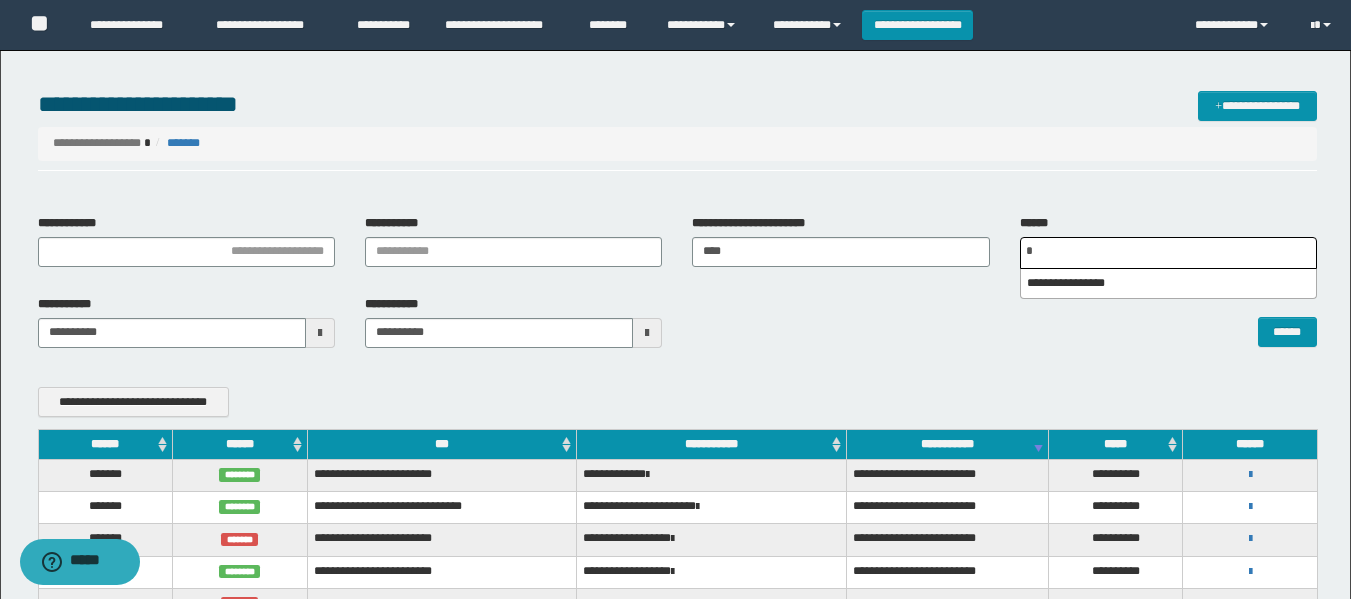 type 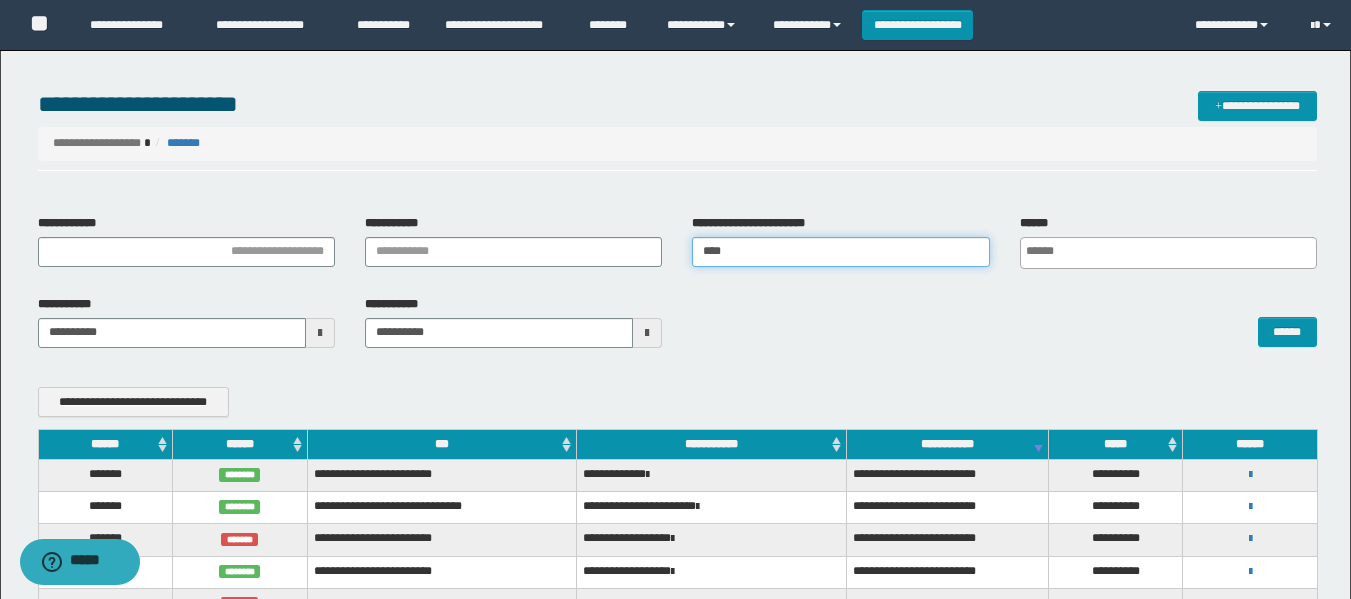 scroll, scrollTop: 0, scrollLeft: 5, axis: horizontal 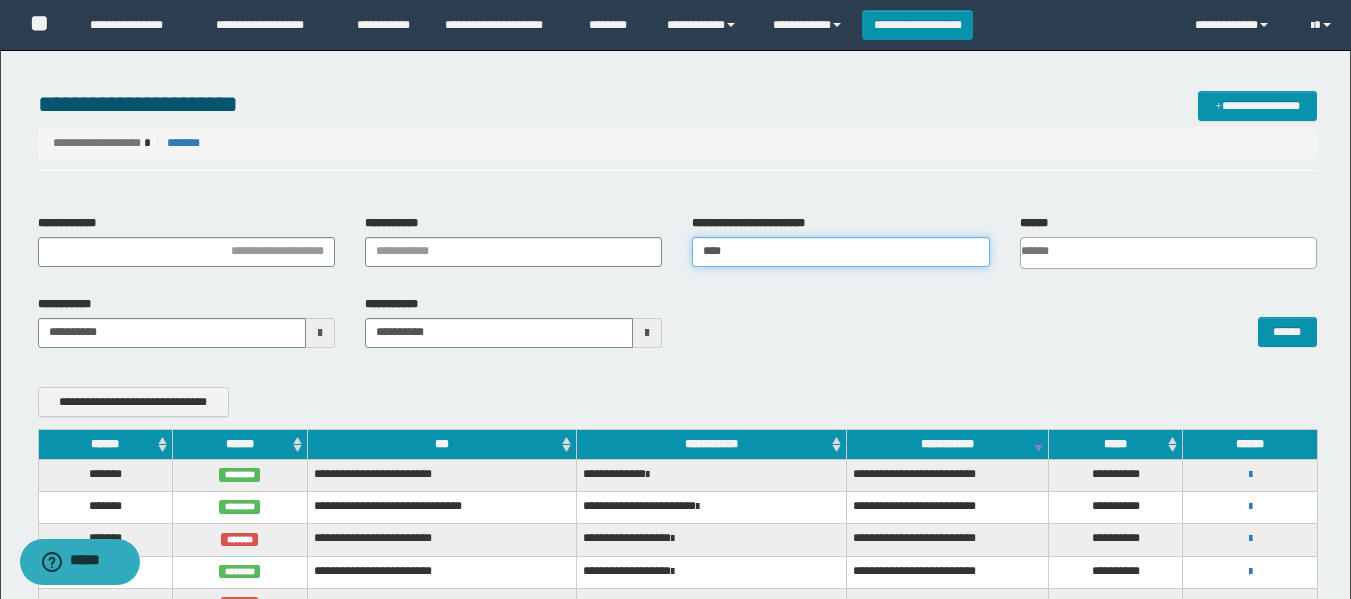click on "****" at bounding box center [840, 252] 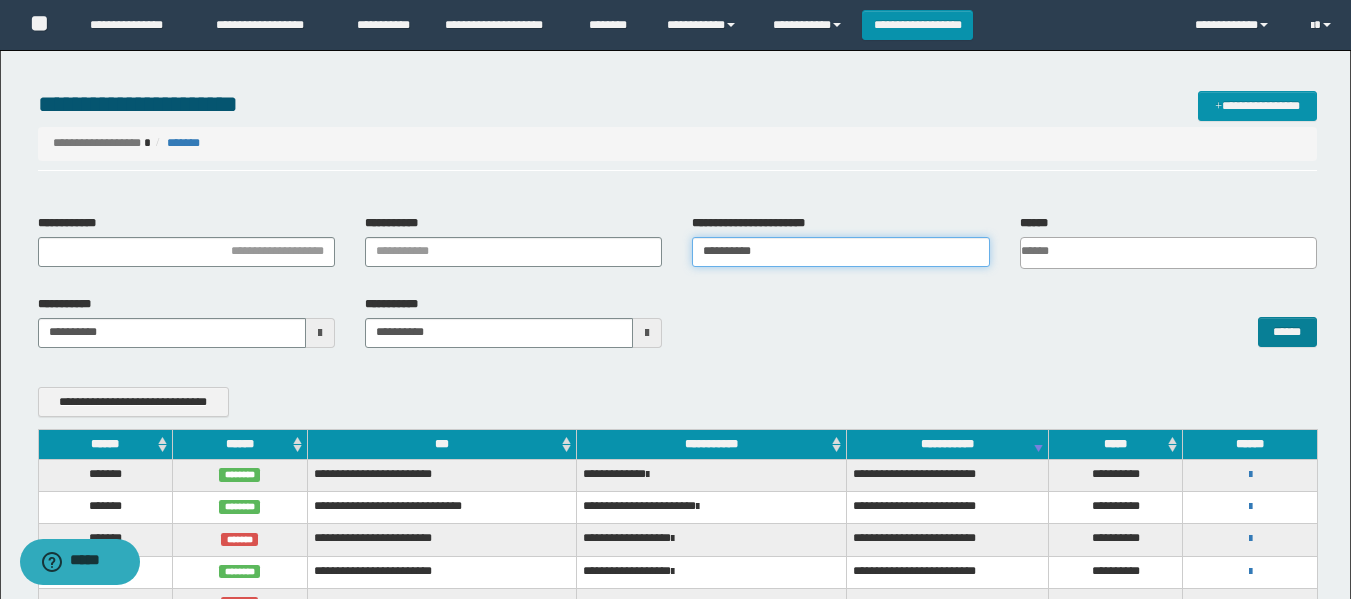 type on "**********" 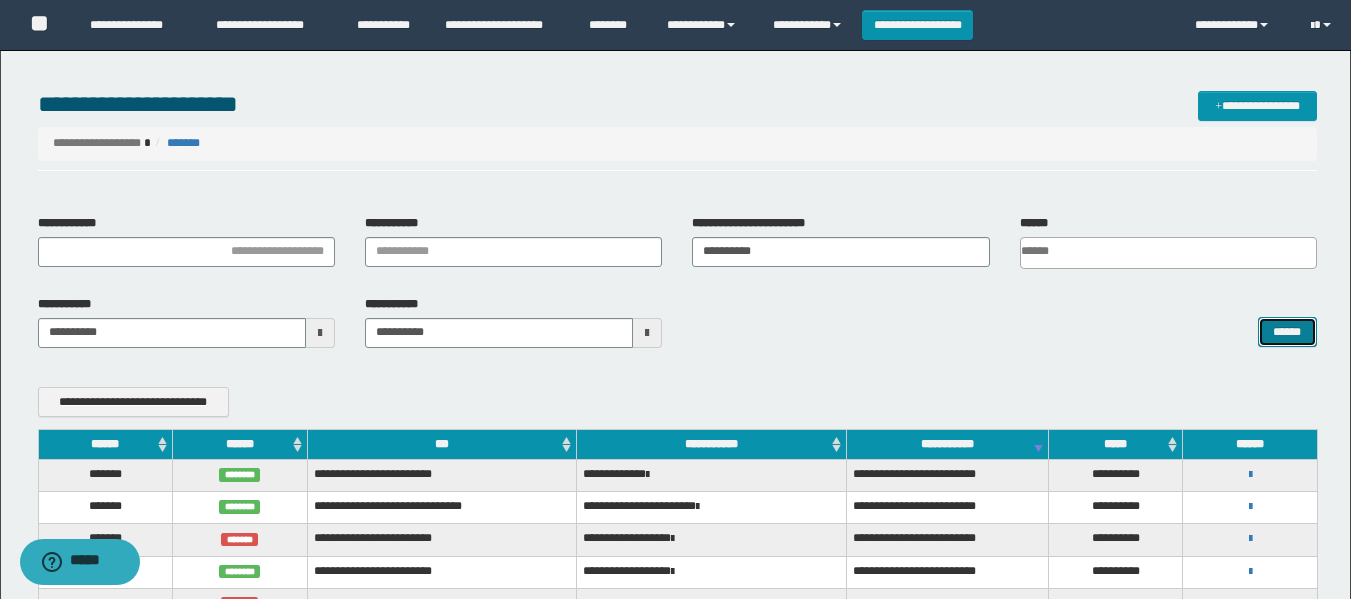 click on "******" at bounding box center [1287, 332] 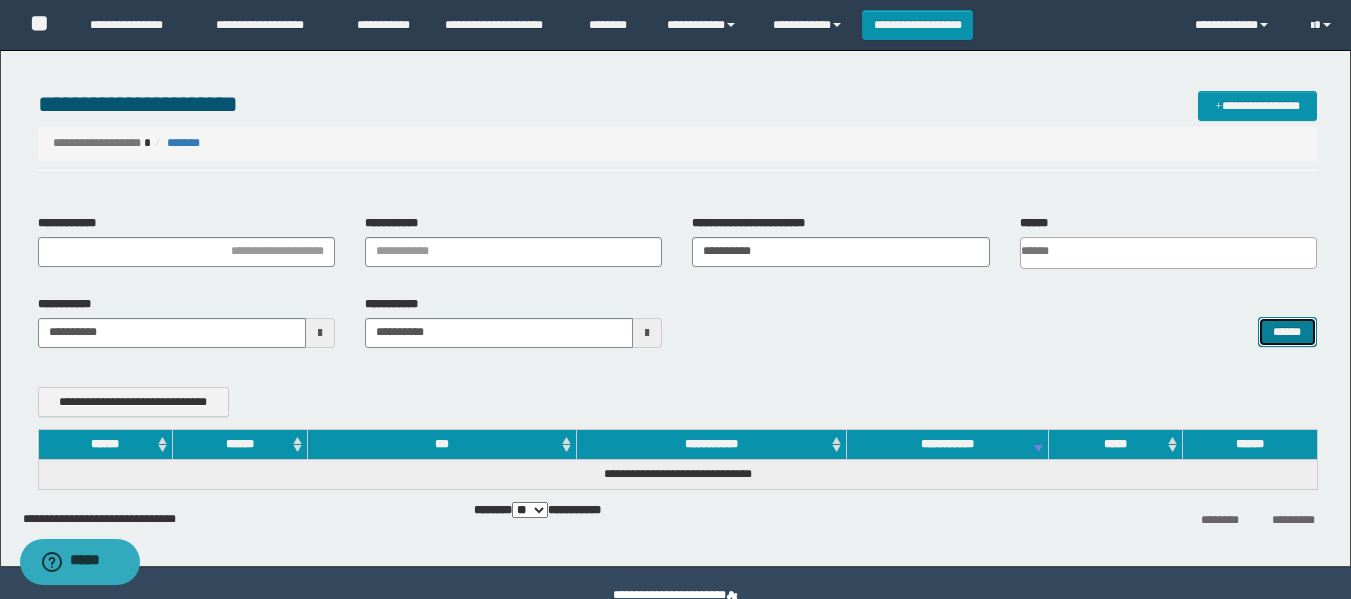 type 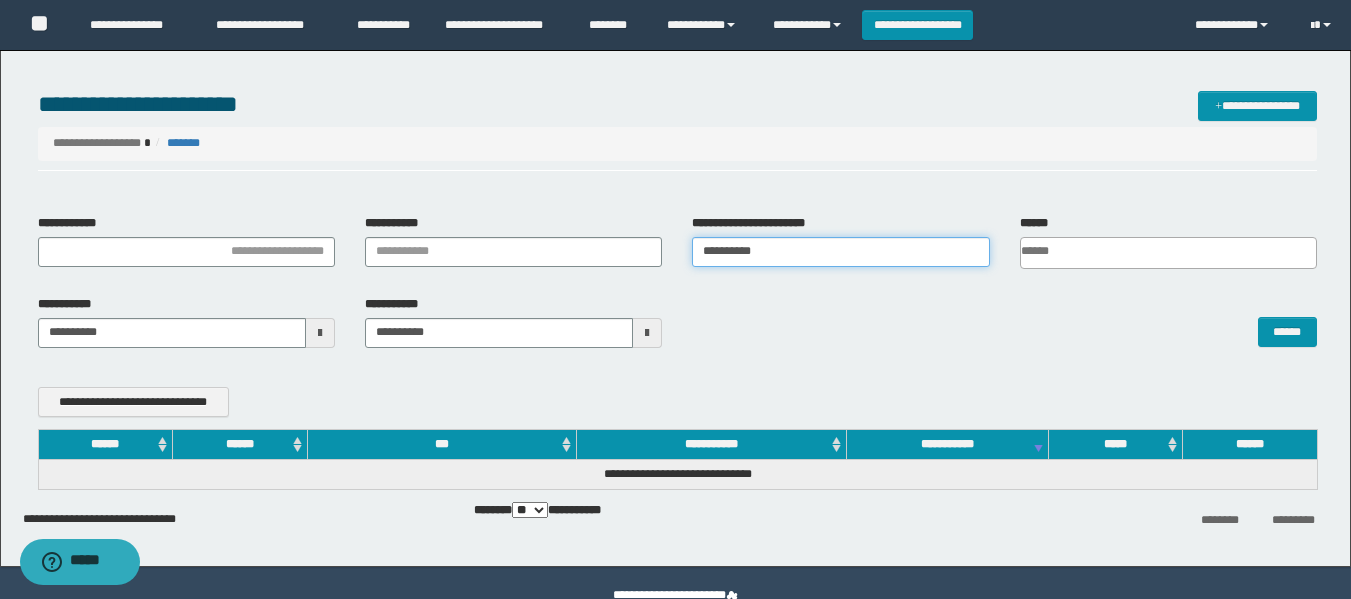 click on "**********" at bounding box center (840, 252) 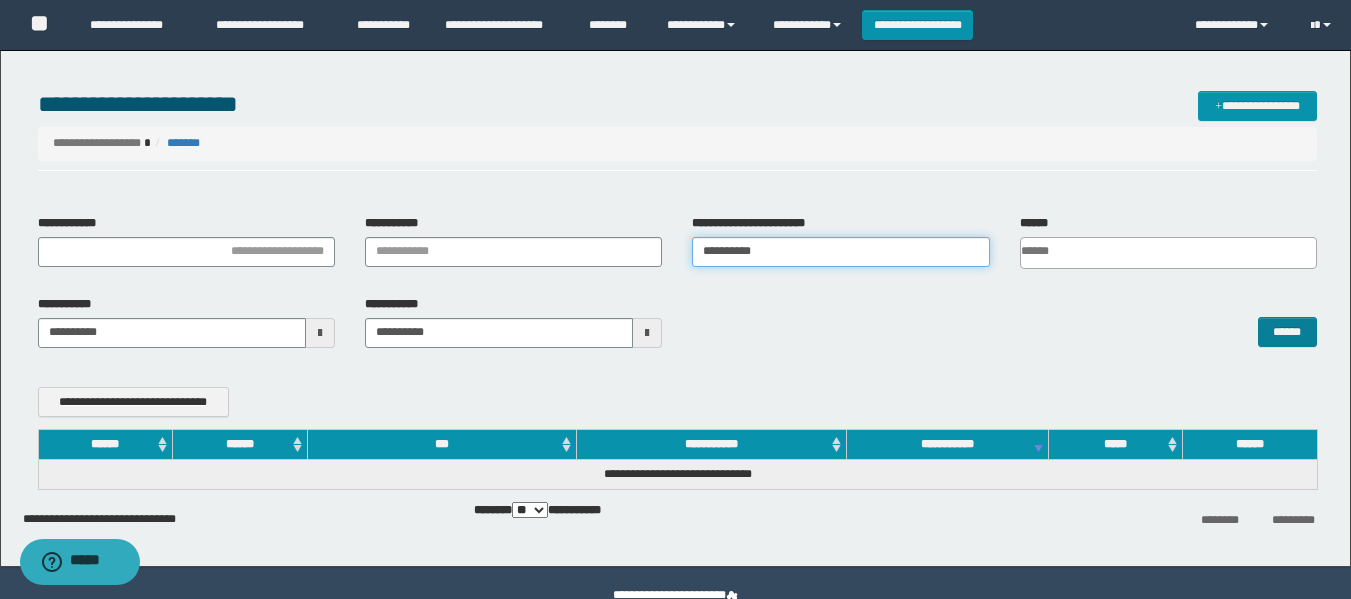 type on "**********" 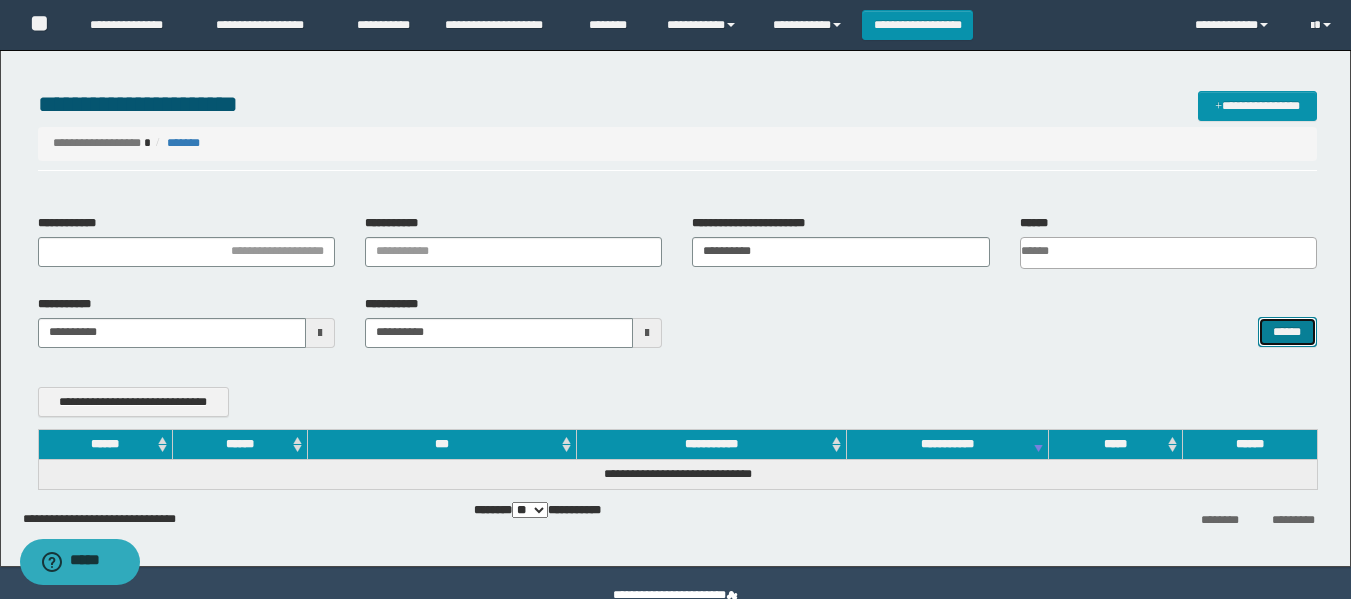 click on "******" at bounding box center [1287, 332] 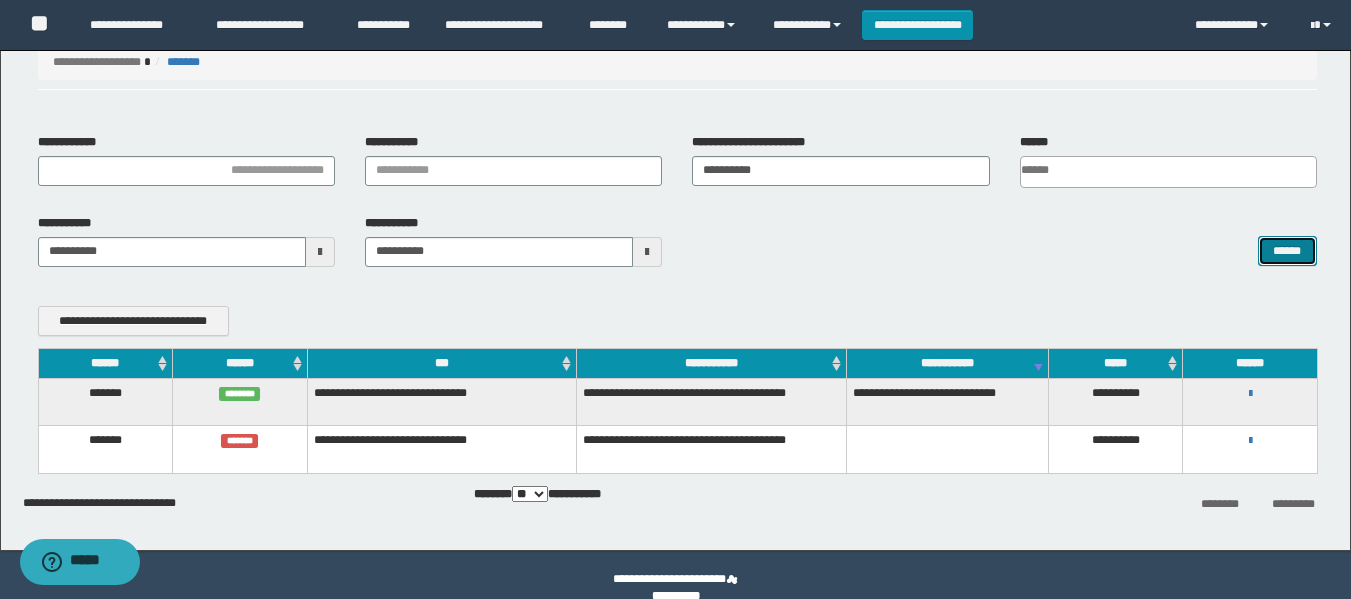 scroll, scrollTop: 107, scrollLeft: 0, axis: vertical 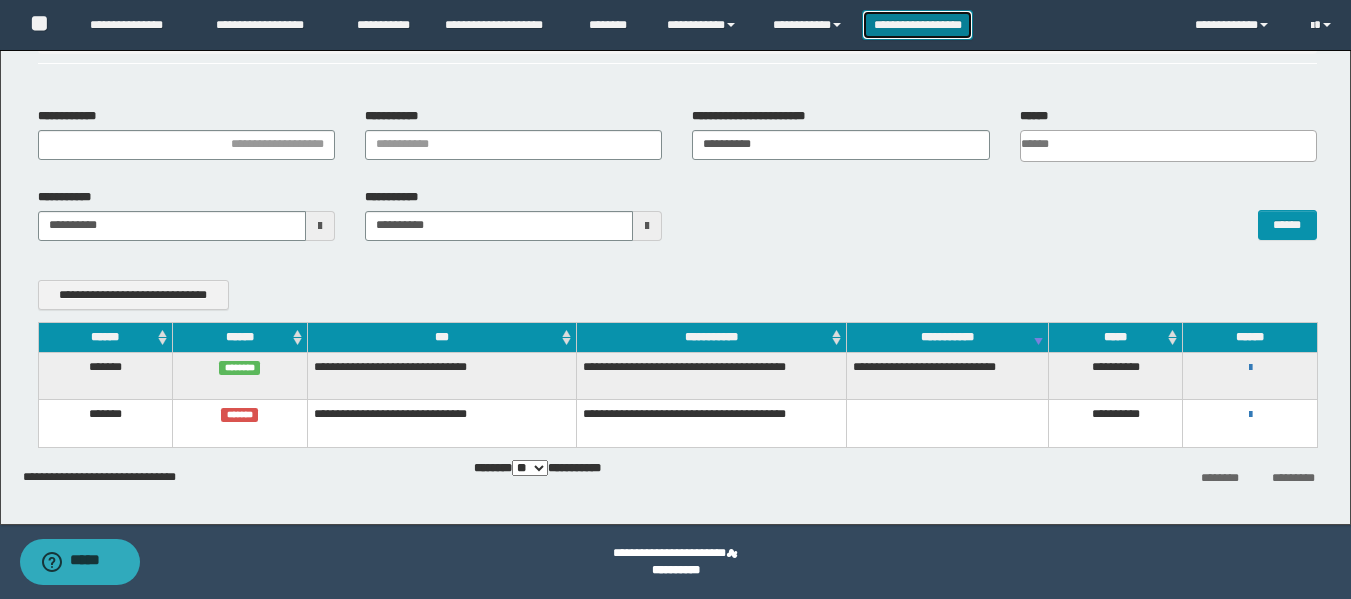 click on "**********" at bounding box center [917, 25] 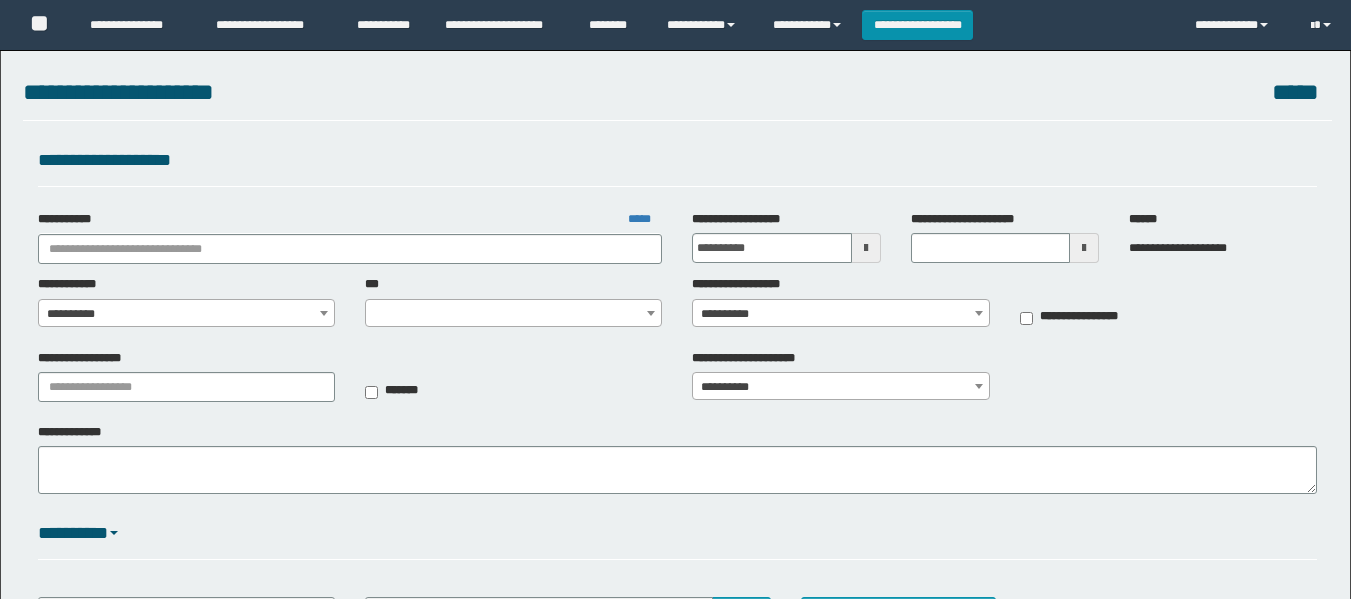scroll, scrollTop: 0, scrollLeft: 0, axis: both 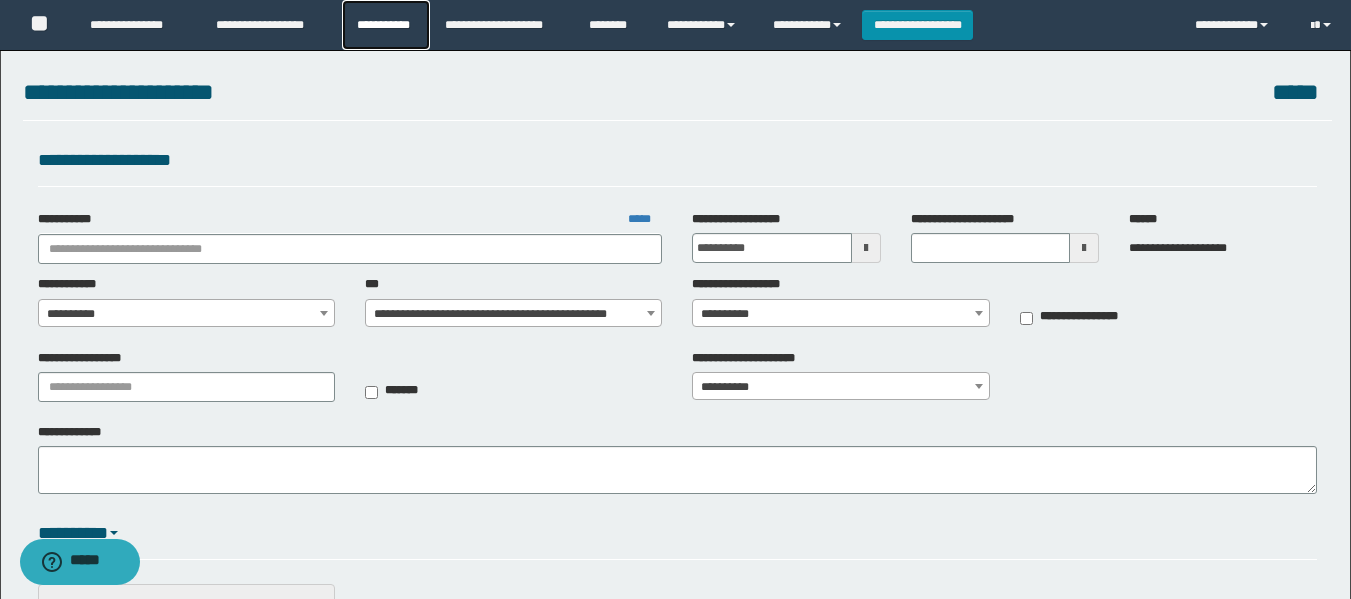 click on "**********" at bounding box center (386, 25) 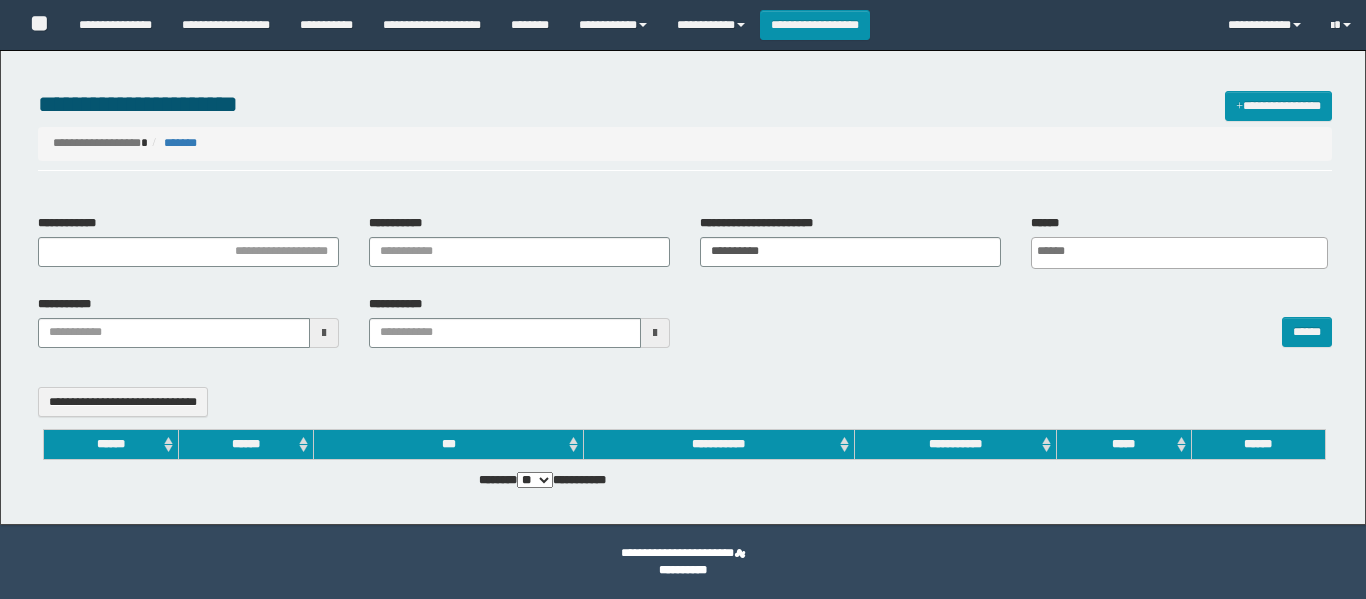 select 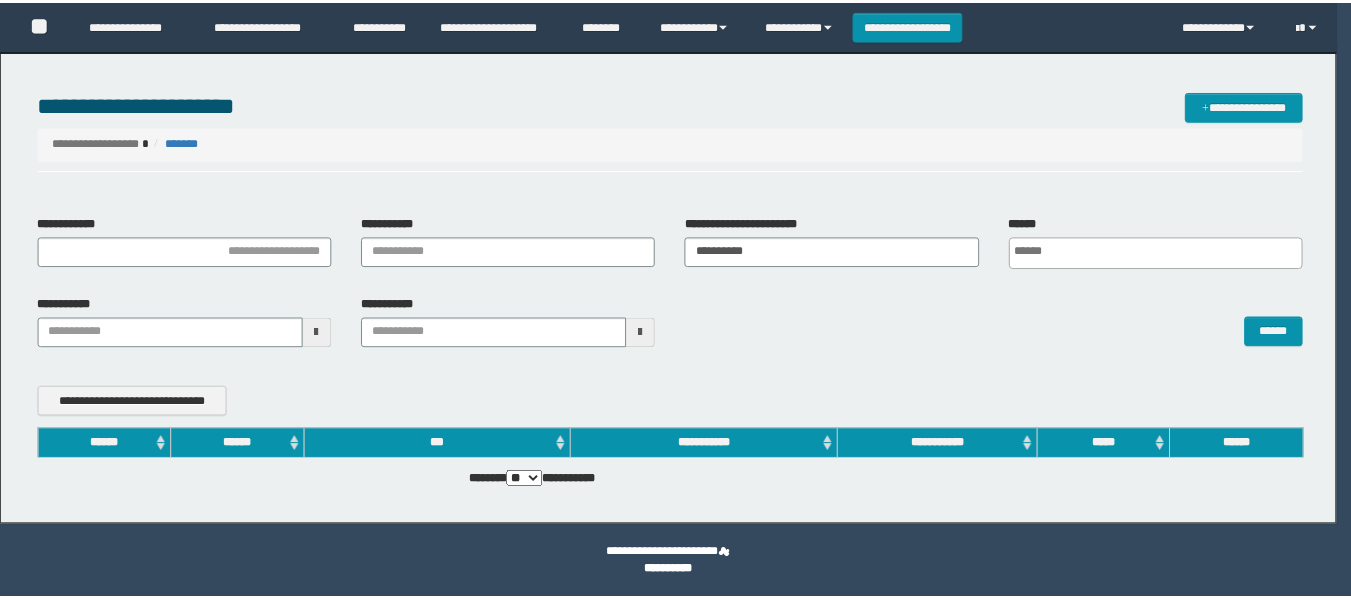 scroll, scrollTop: 0, scrollLeft: 0, axis: both 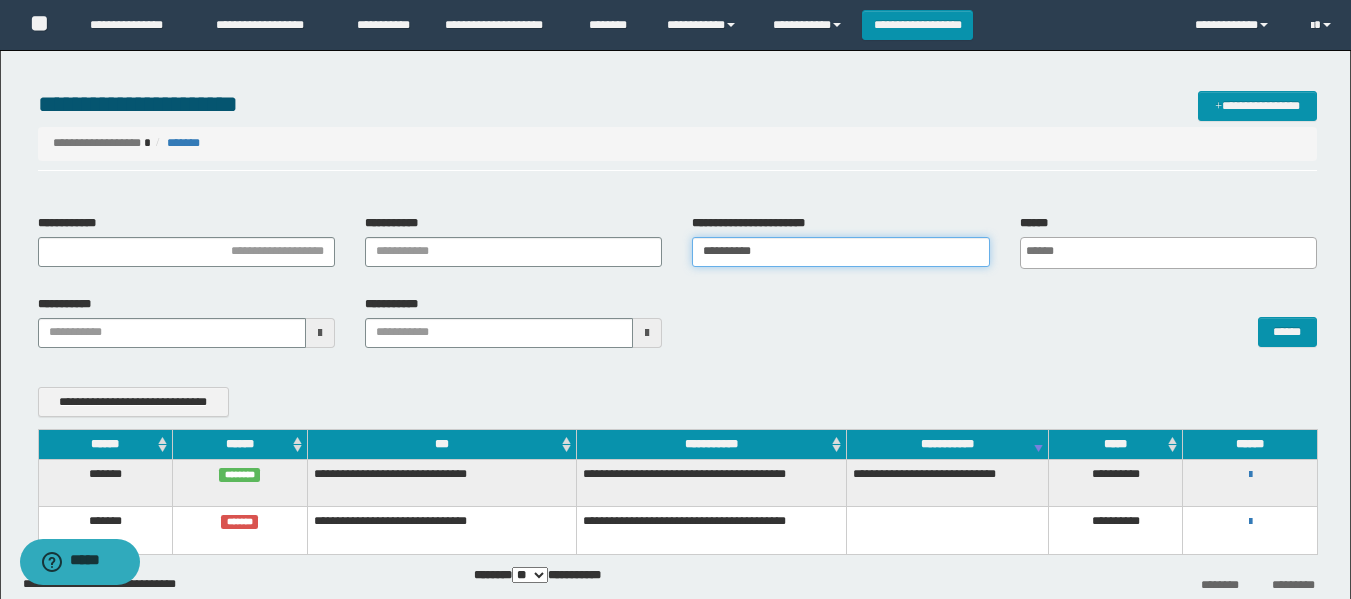 drag, startPoint x: 784, startPoint y: 245, endPoint x: 664, endPoint y: 261, distance: 121.061966 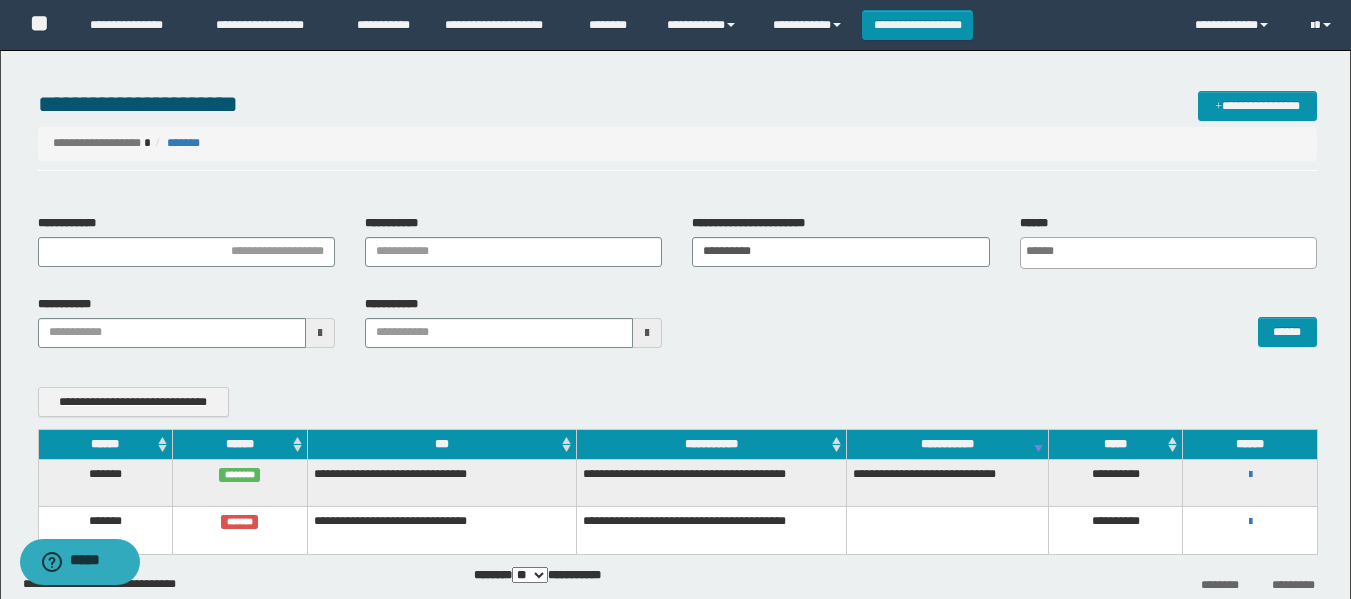 click on "**********" at bounding box center [917, 25] 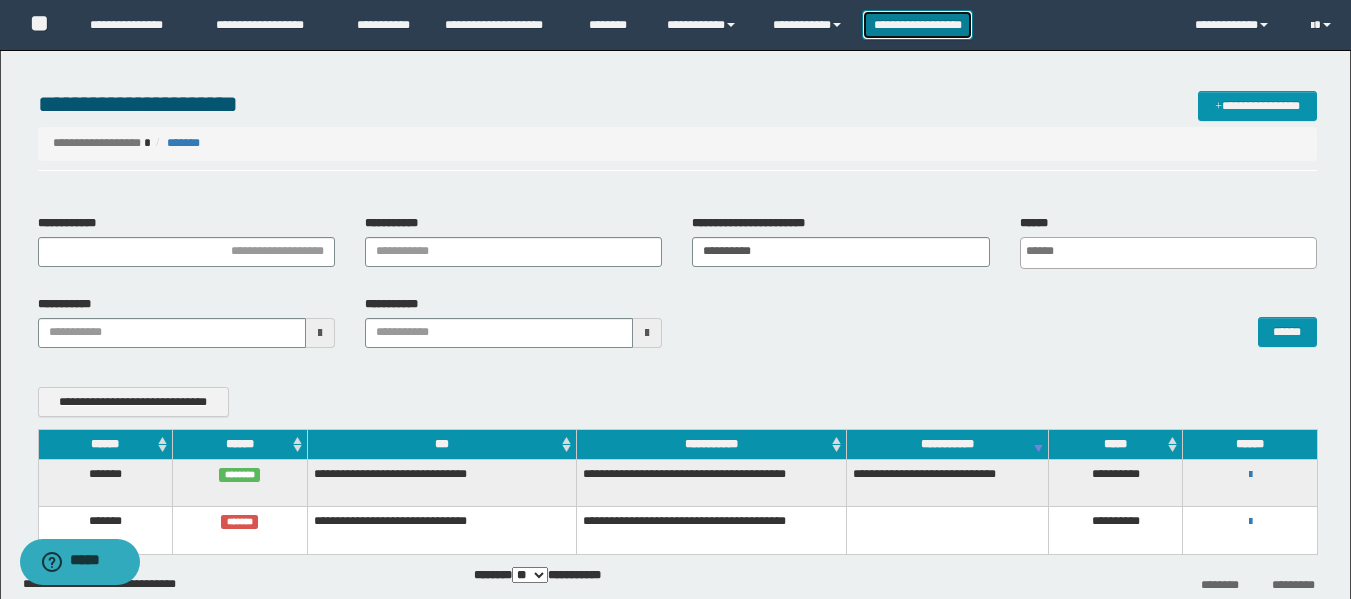 click on "**********" at bounding box center (917, 25) 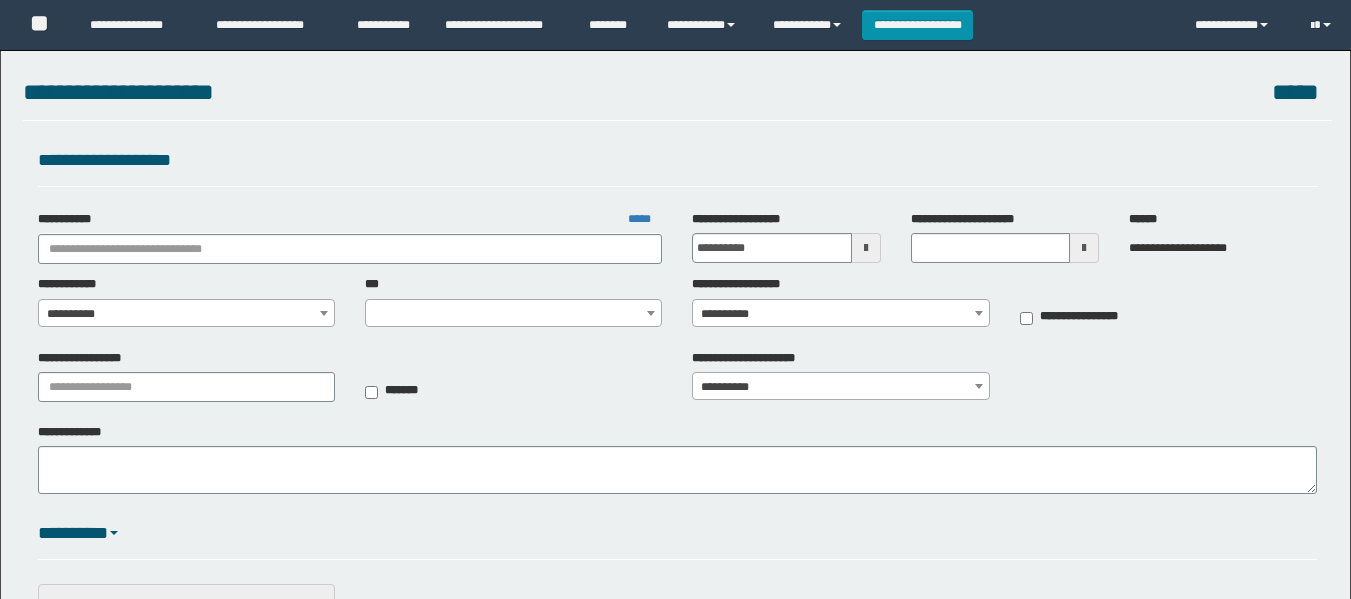 scroll, scrollTop: 0, scrollLeft: 0, axis: both 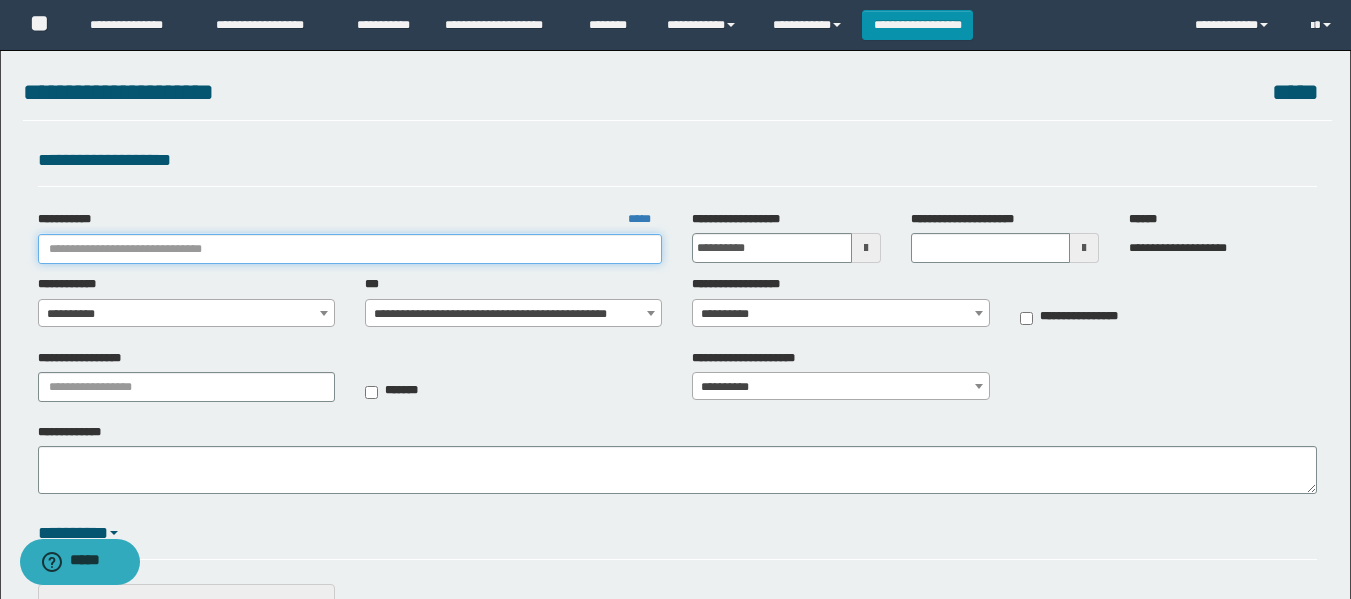 click on "**********" at bounding box center [350, 249] 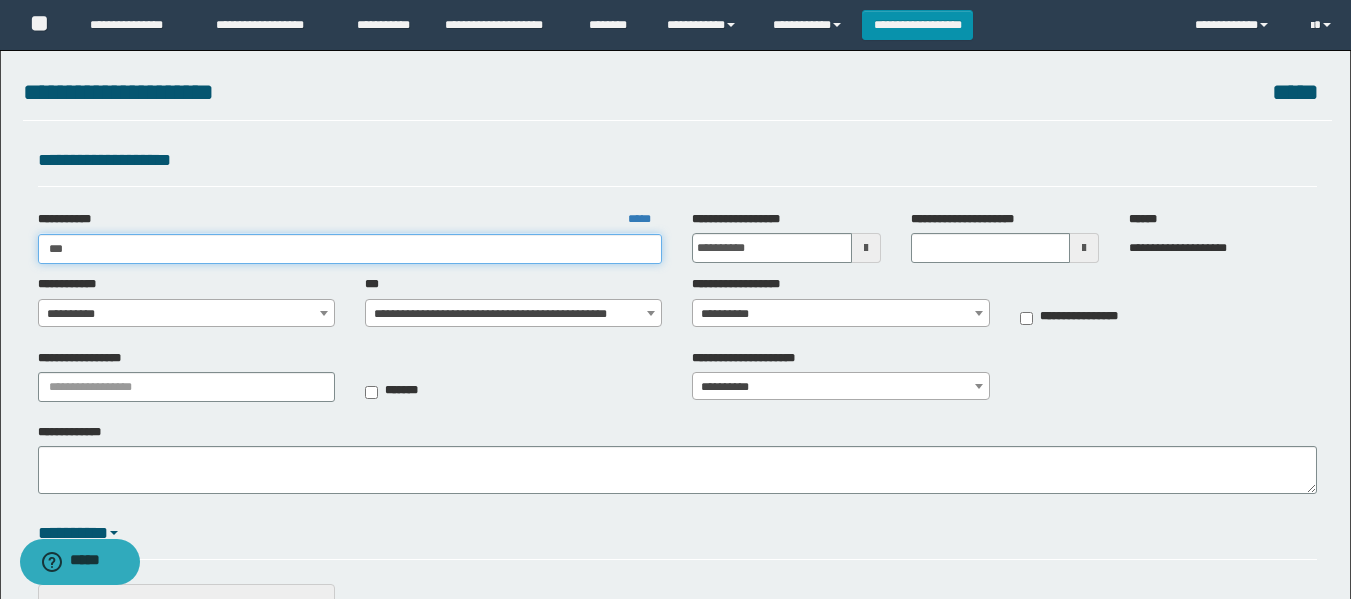 type on "***" 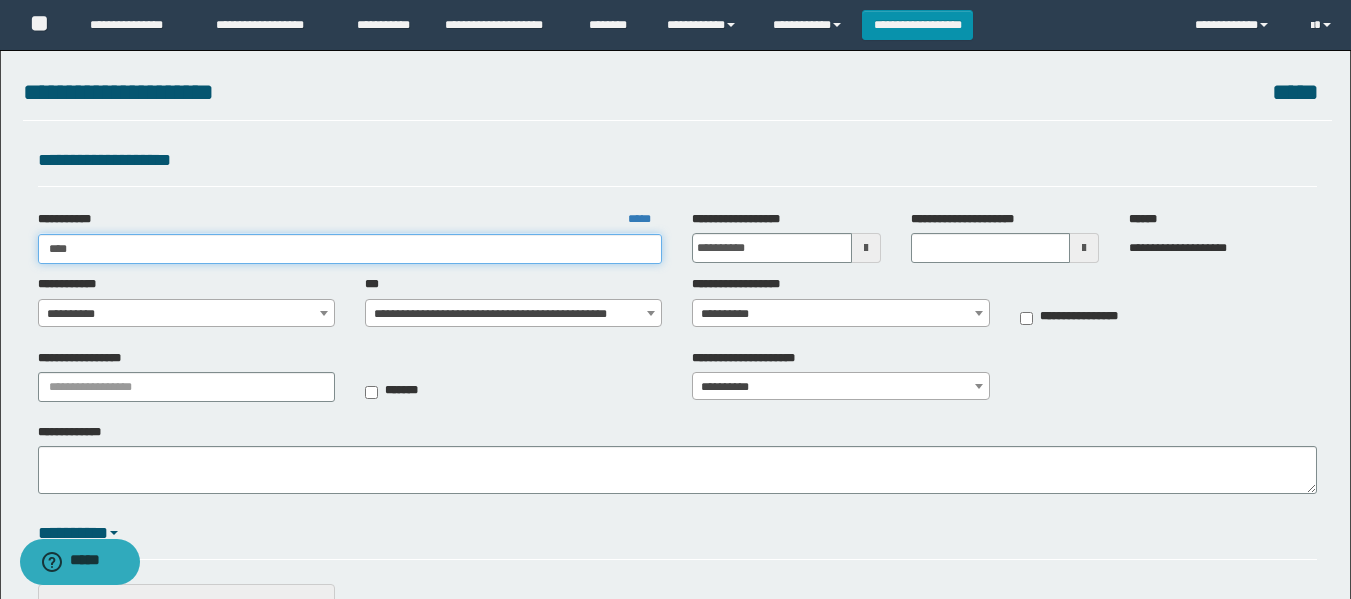 type on "***" 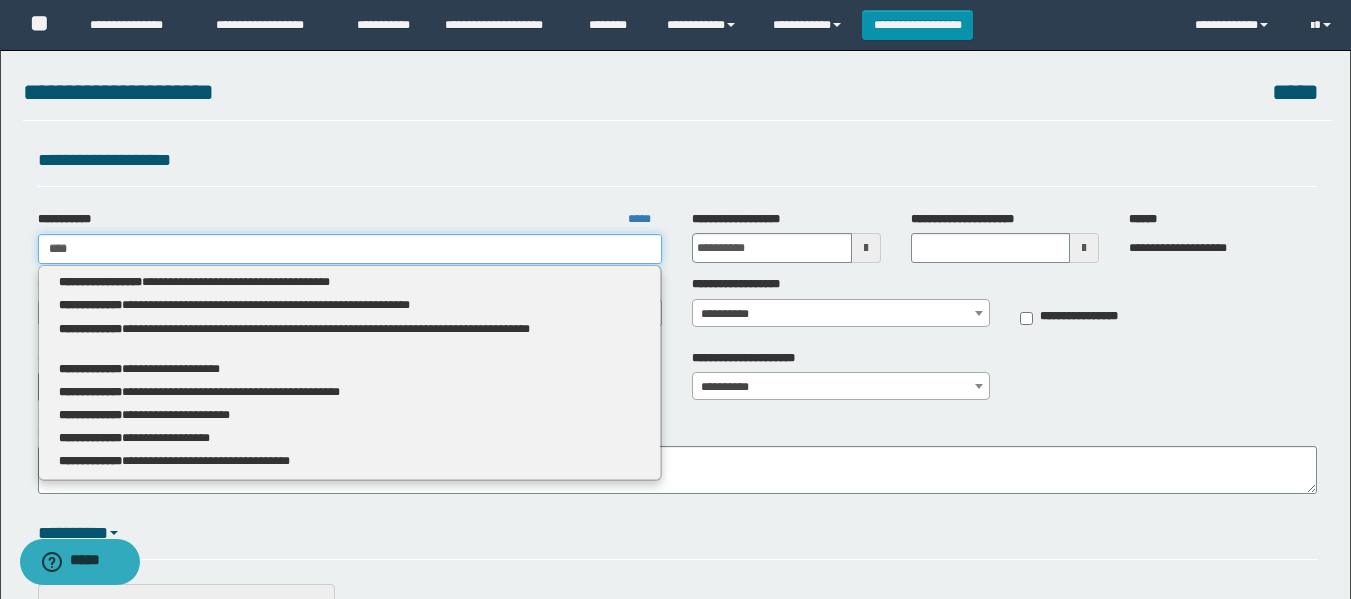 type 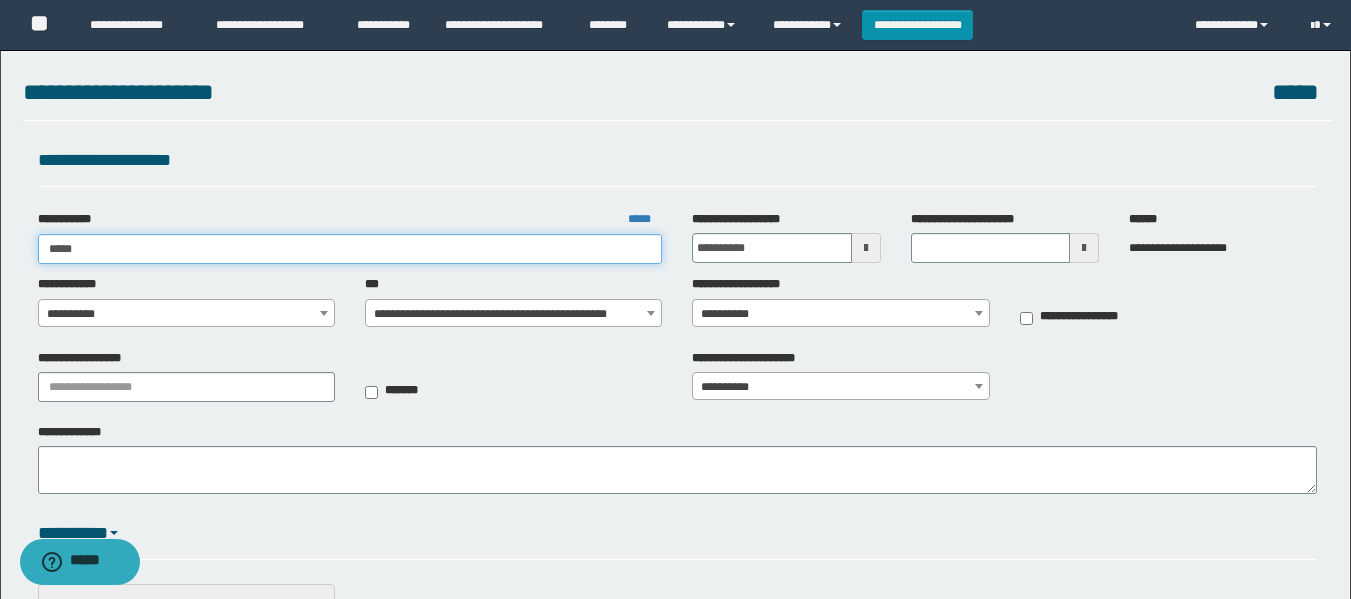 type on "***" 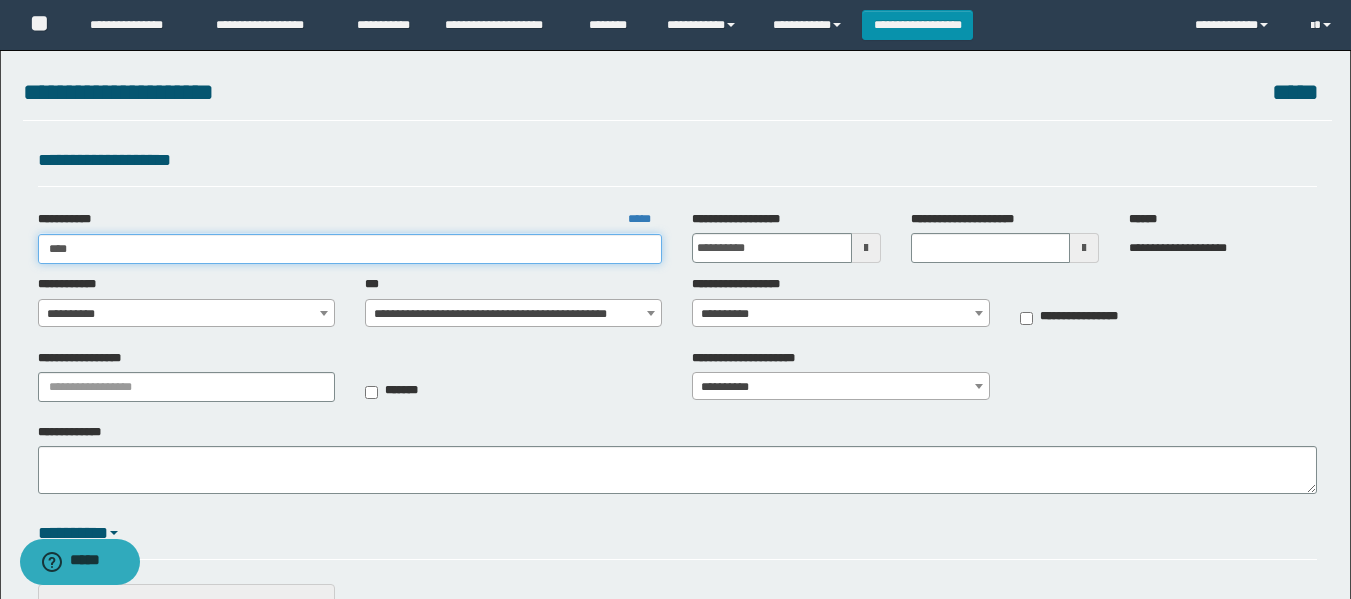 type on "***" 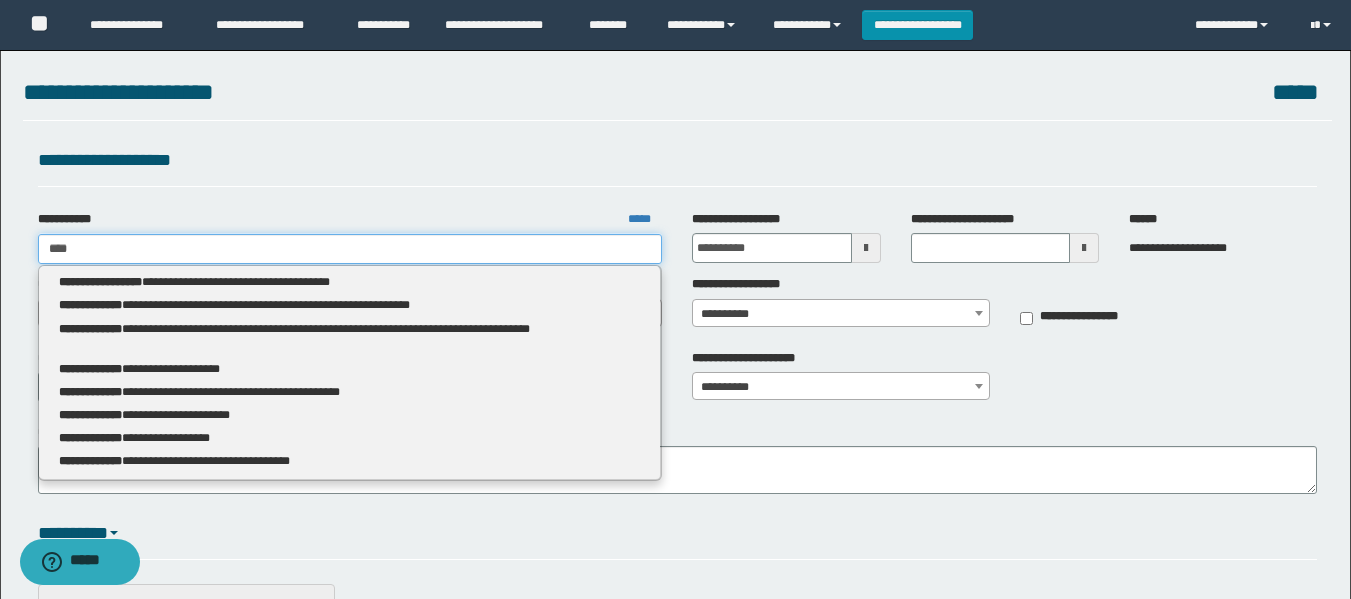 type 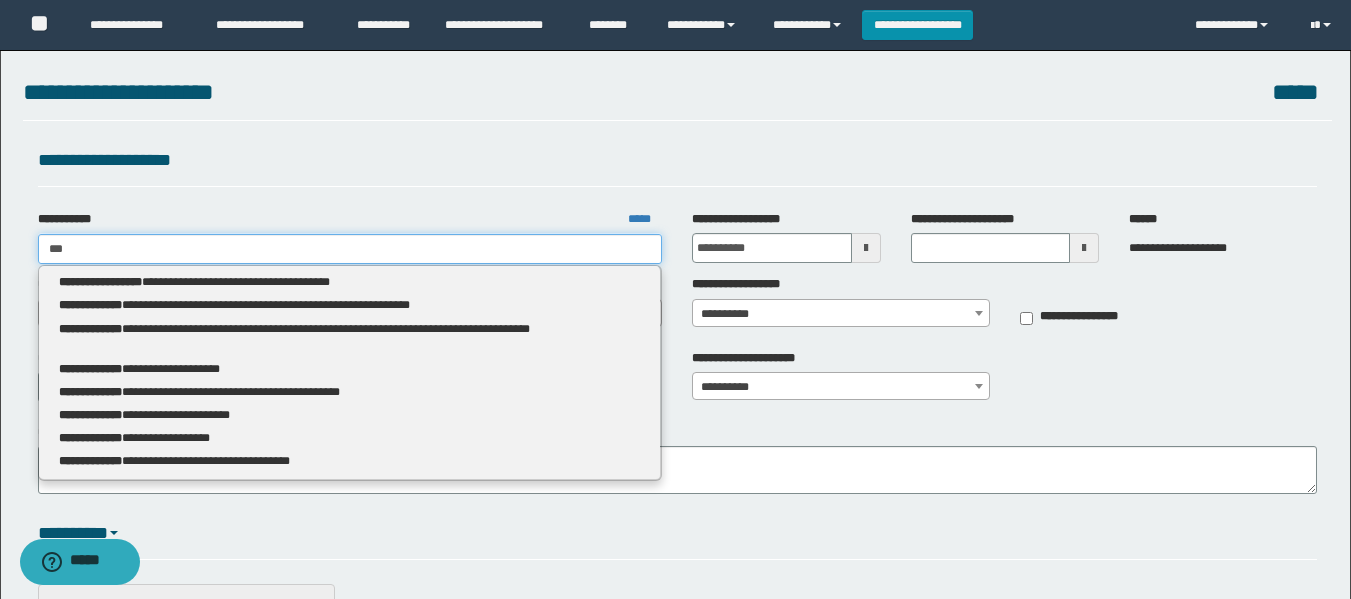 type on "***" 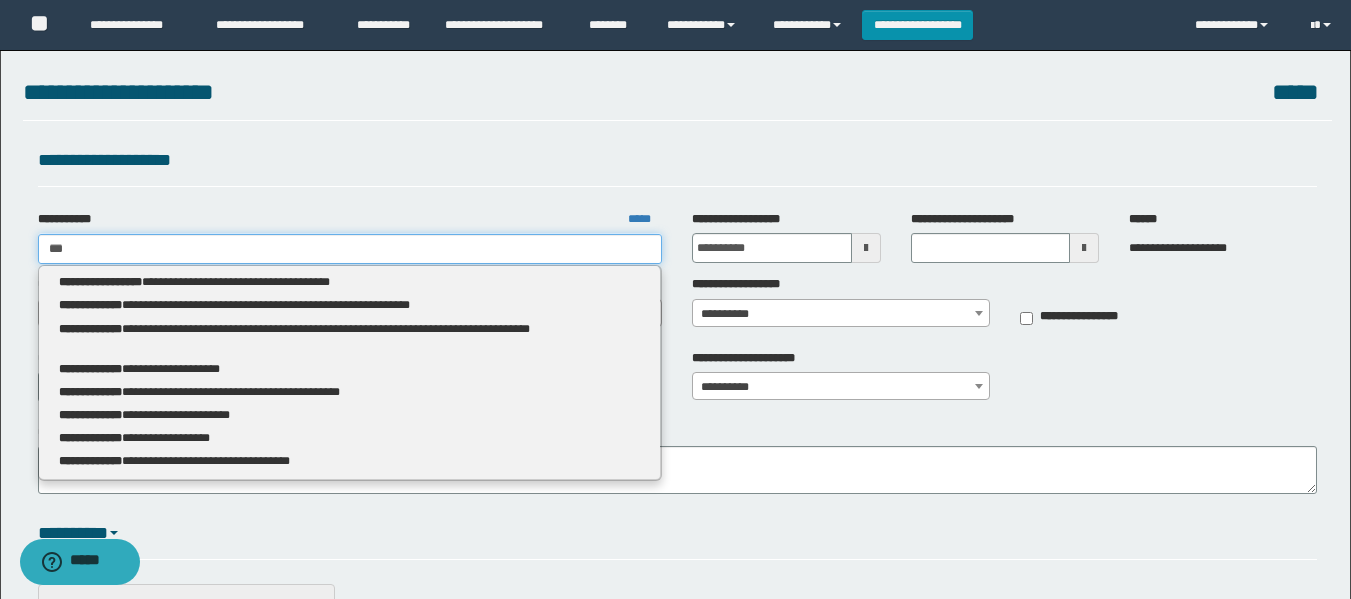 type 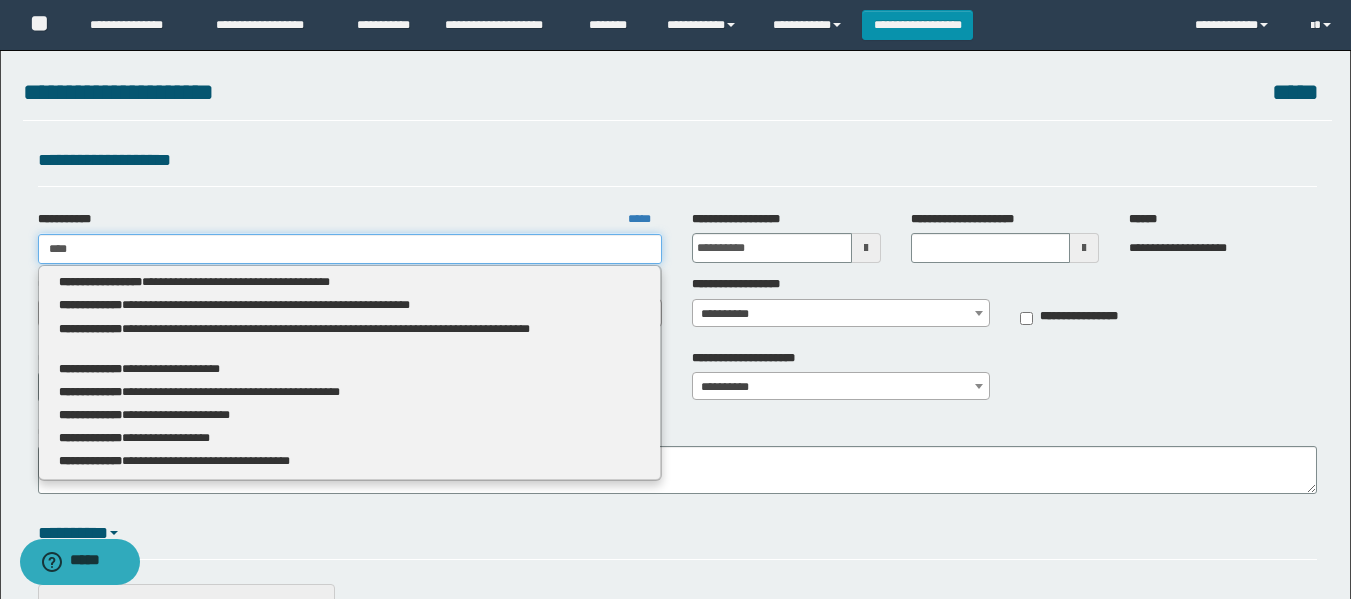 type on "***" 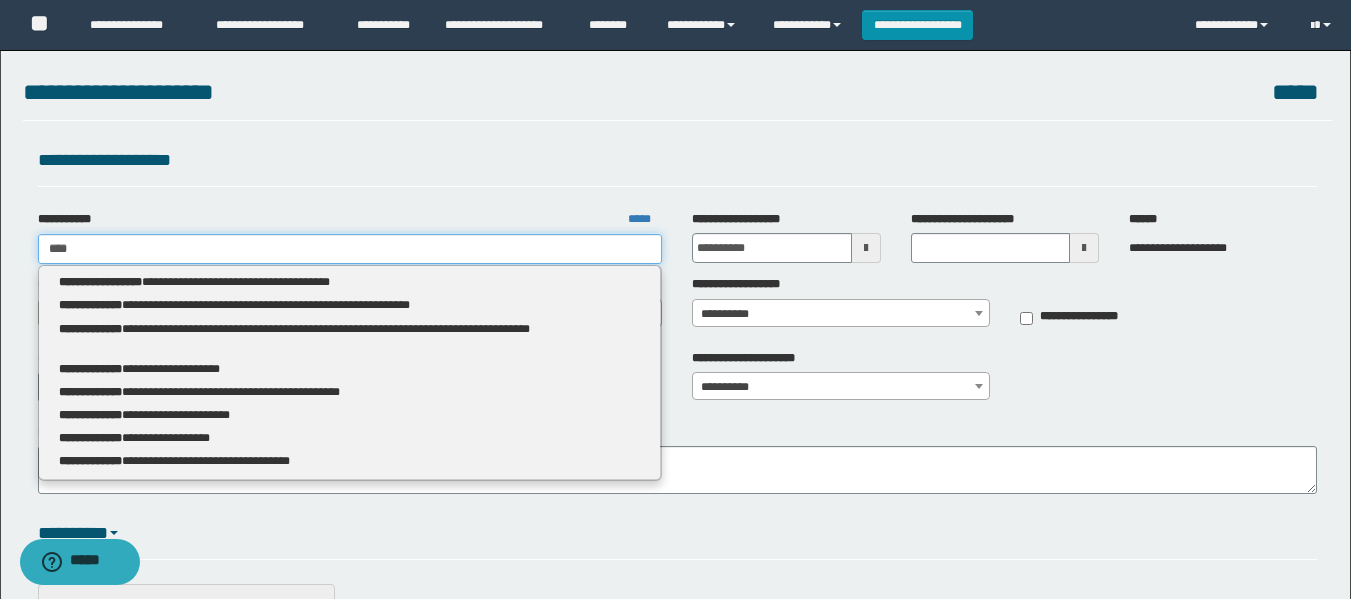 type 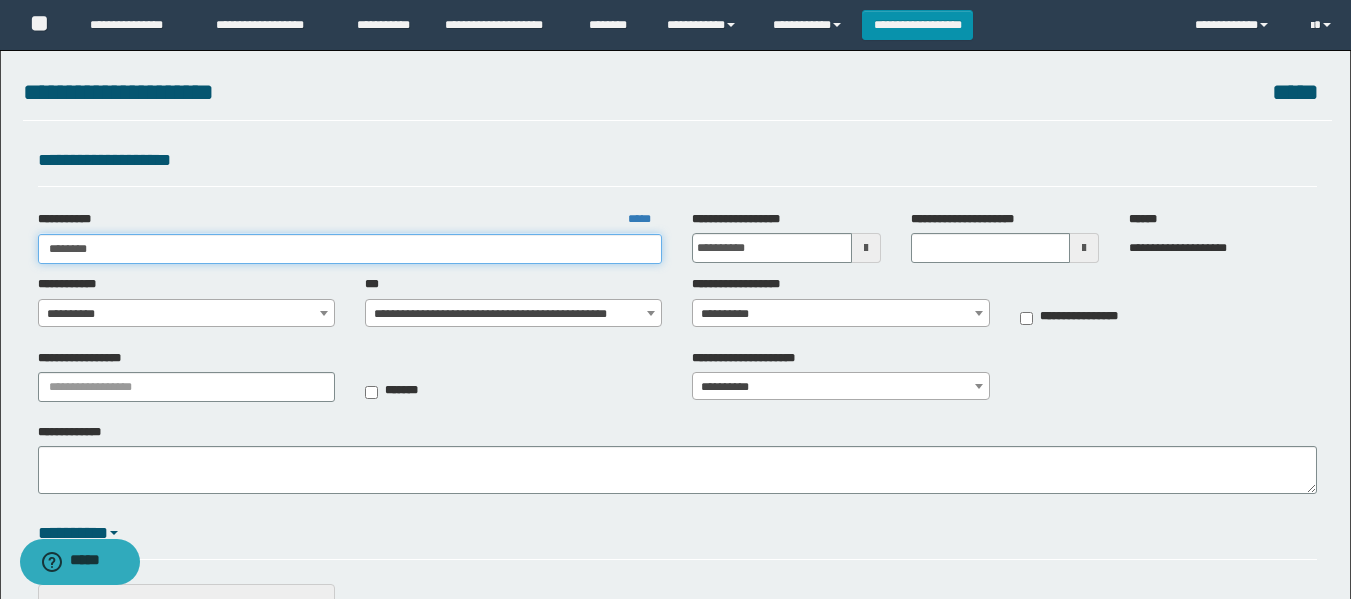 type on "*********" 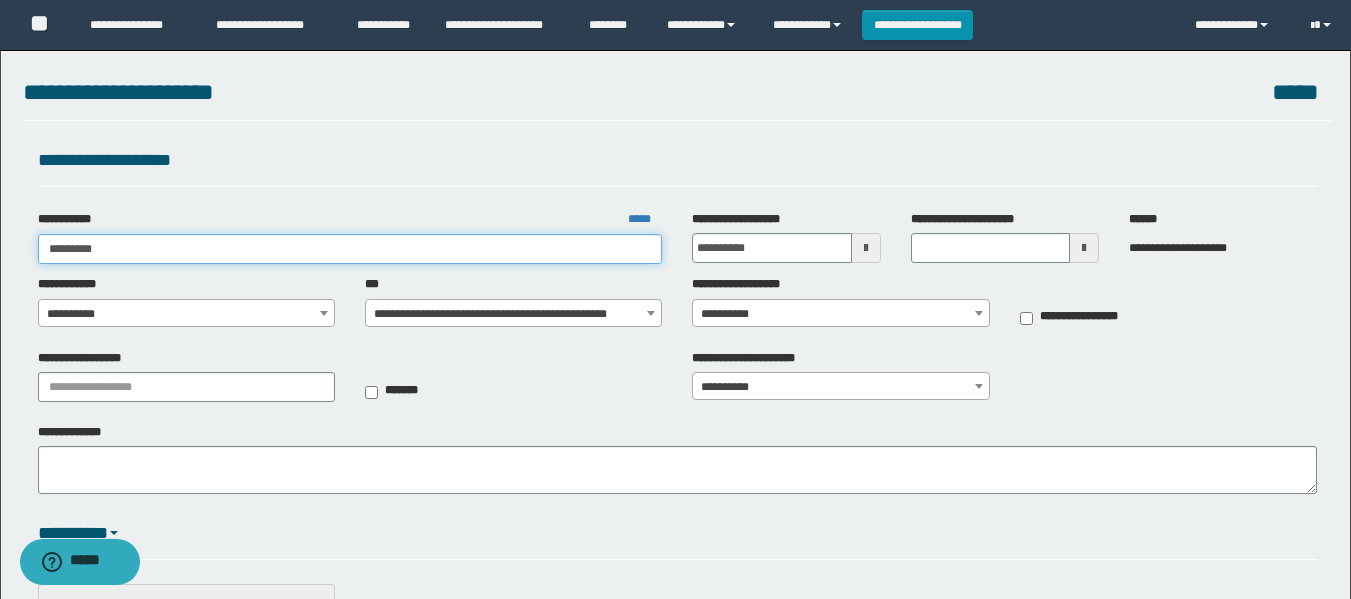 type on "*********" 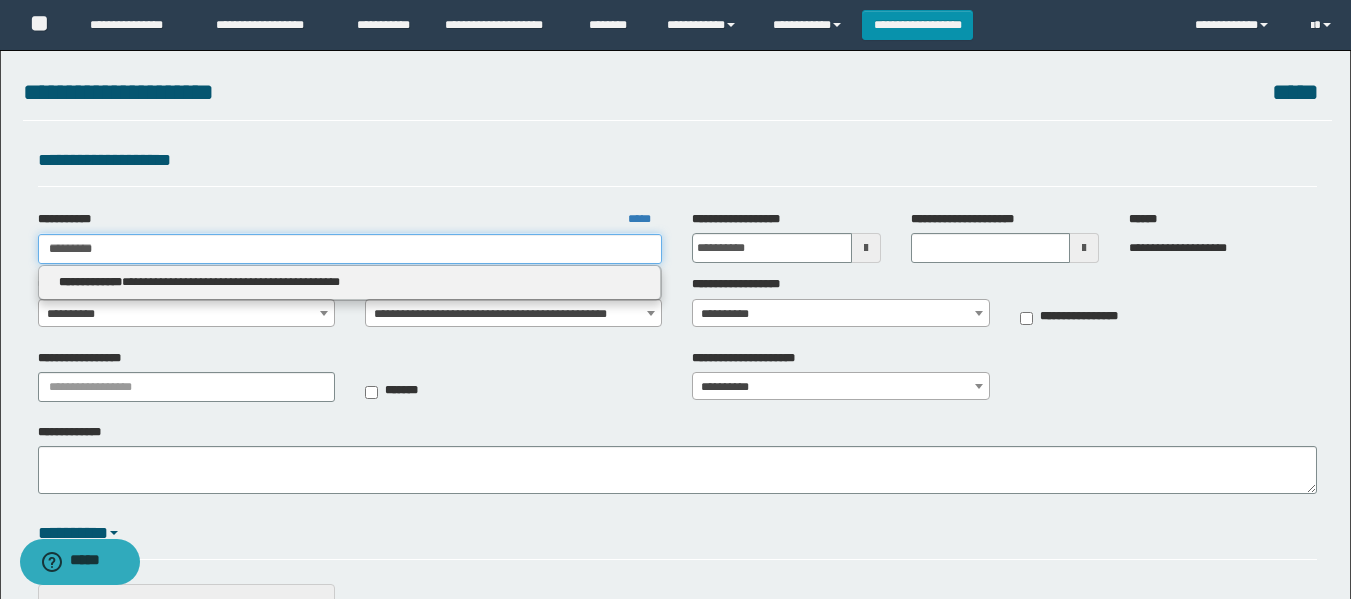 type 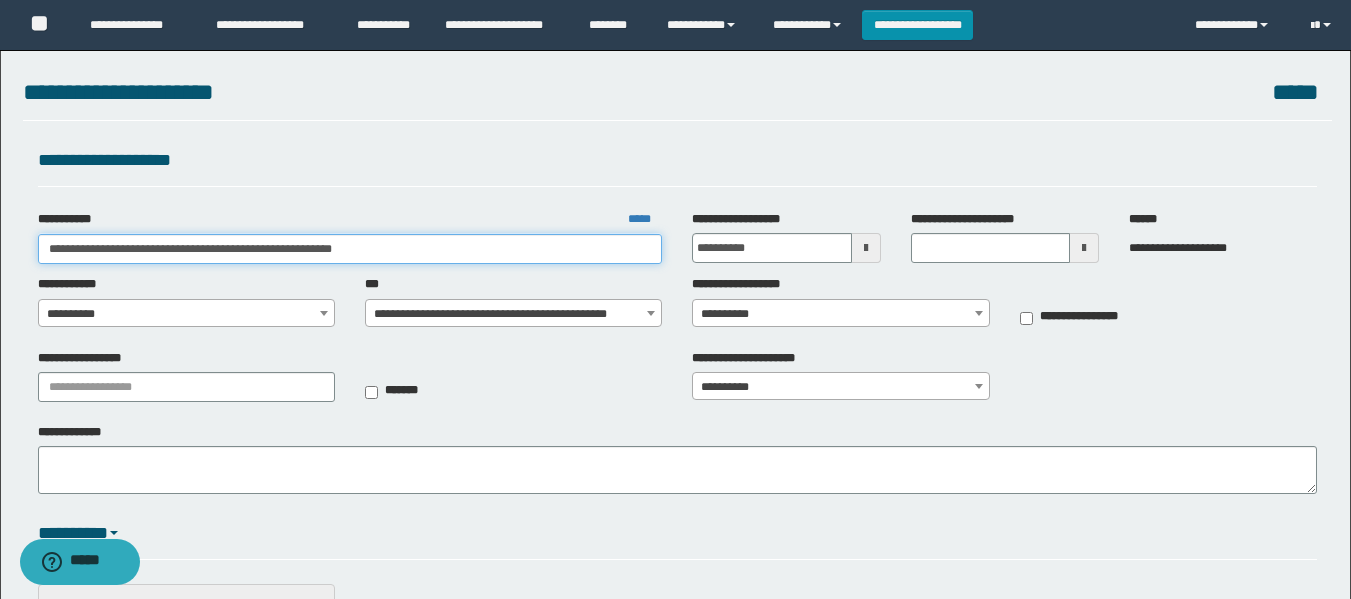 type on "**********" 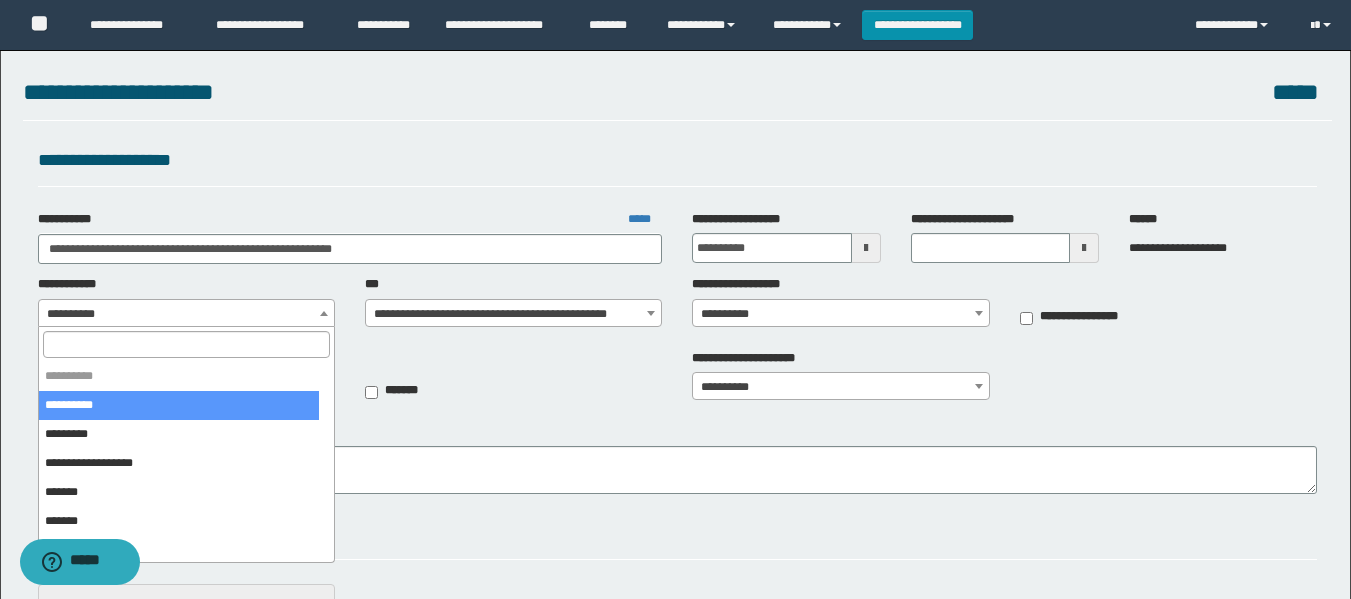 click on "**********" at bounding box center (186, 314) 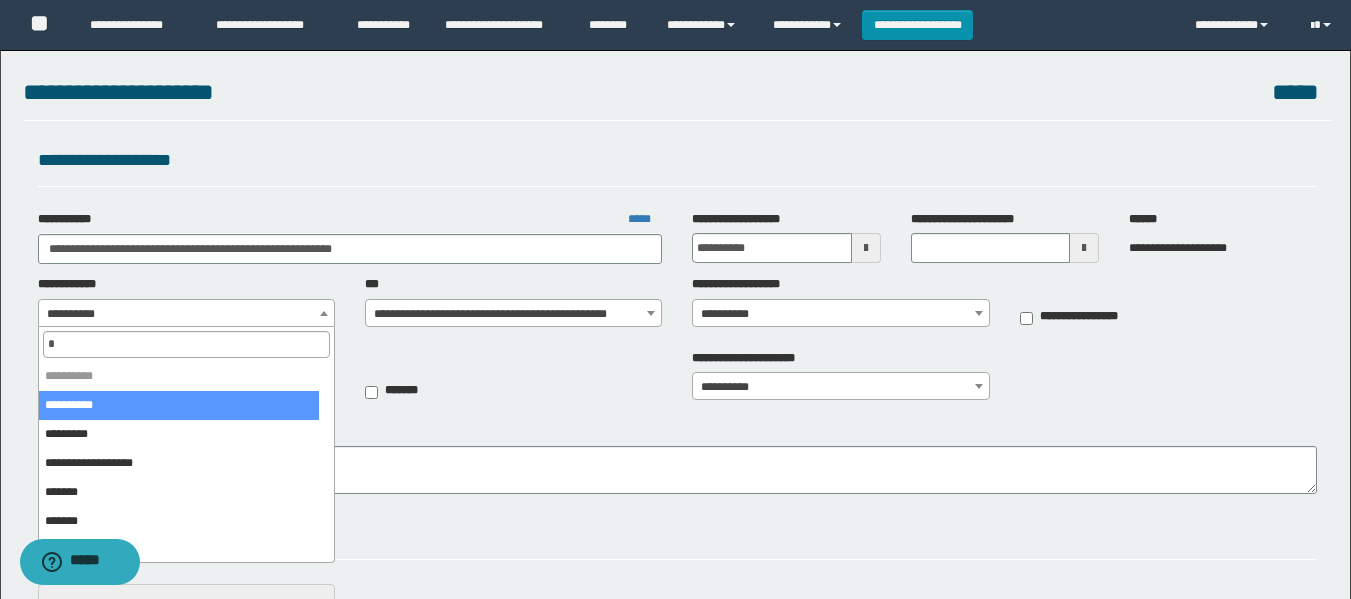 click on "*" at bounding box center [186, 344] 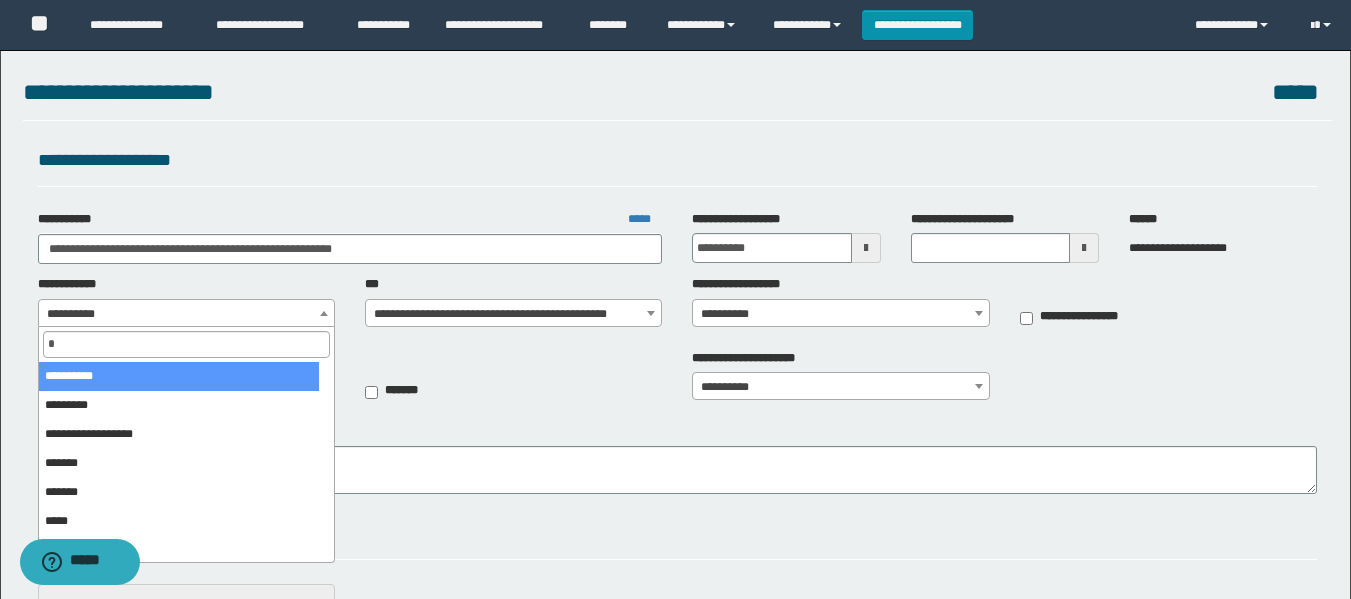 type on "**" 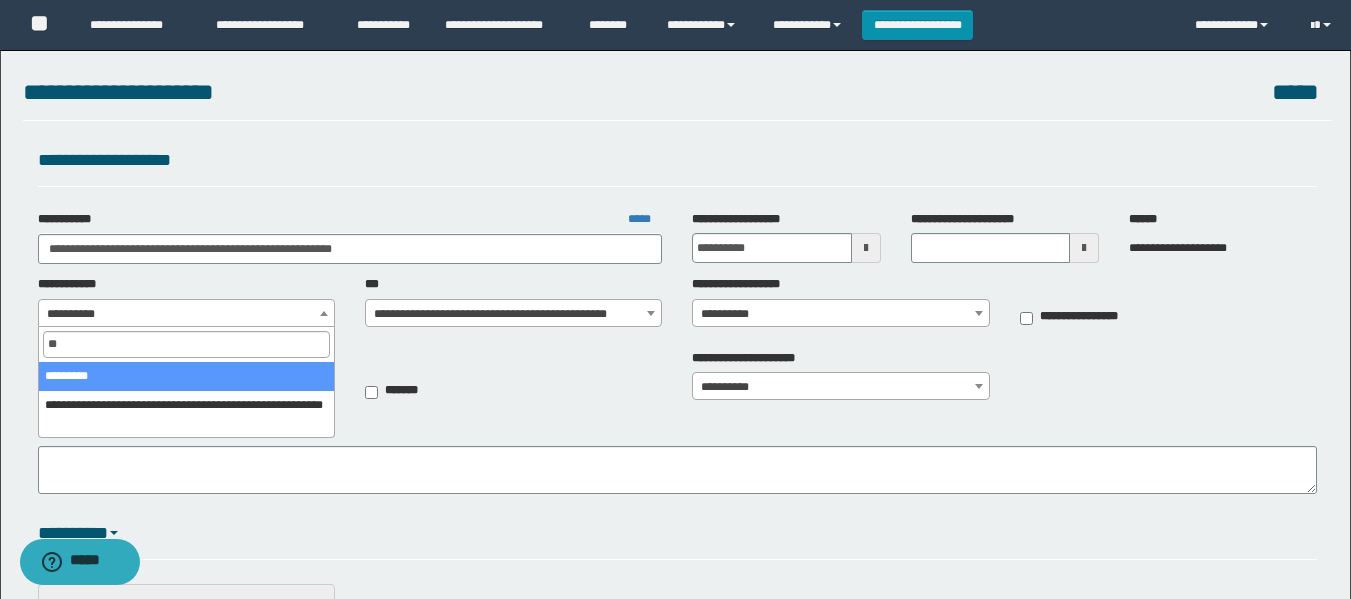click on "**" at bounding box center (186, 344) 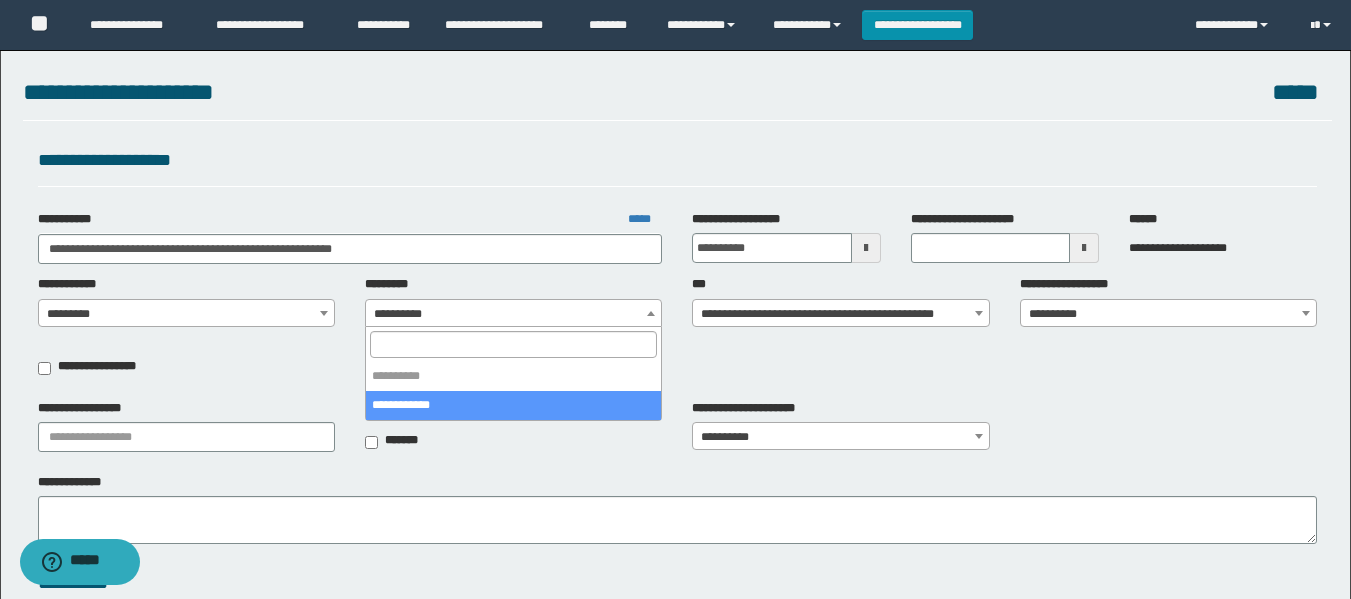 click on "**********" at bounding box center (513, 314) 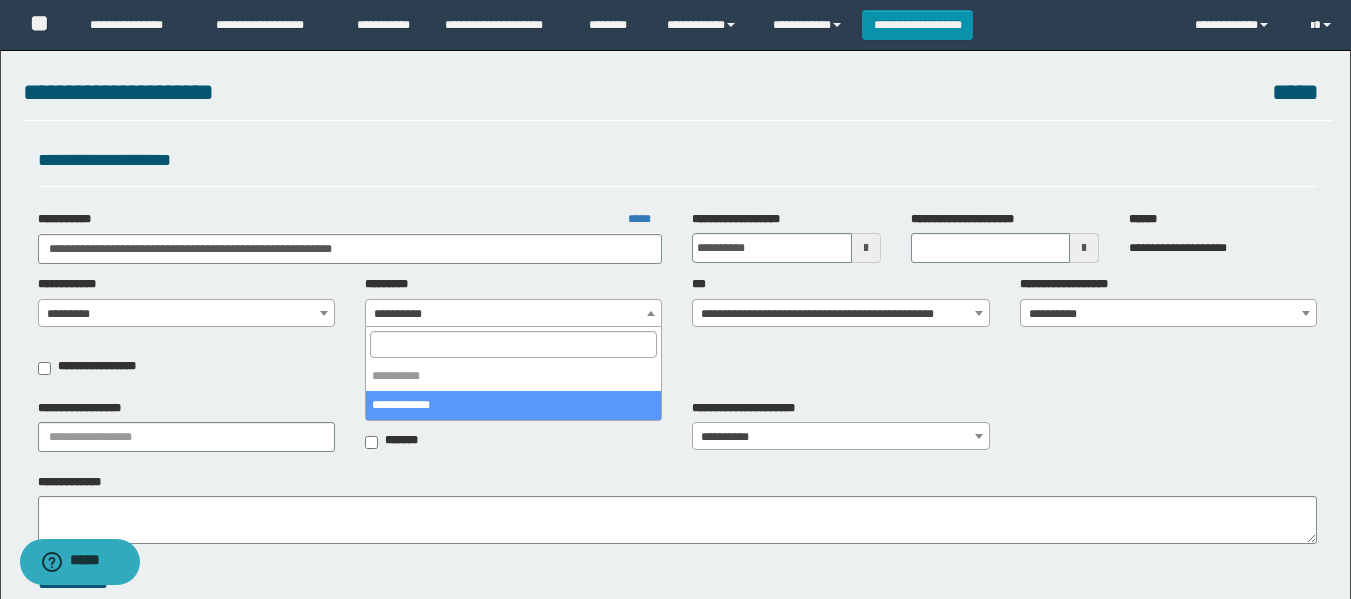 select on "***" 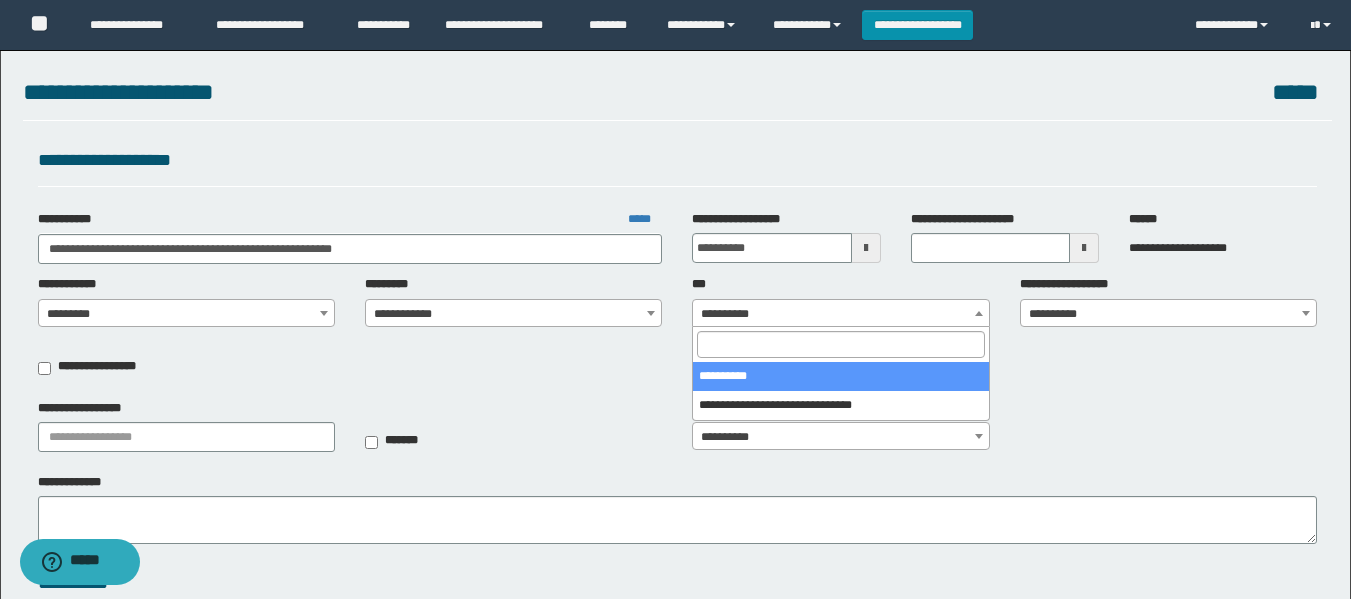 click on "**********" at bounding box center (840, 314) 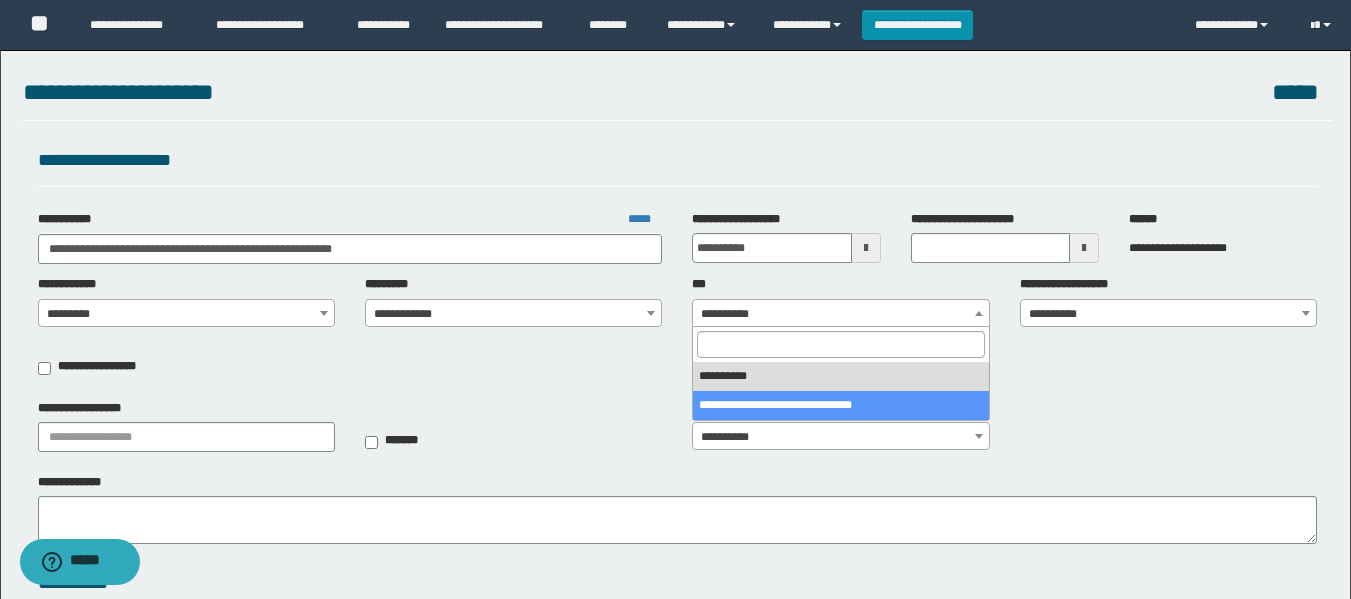 select on "***" 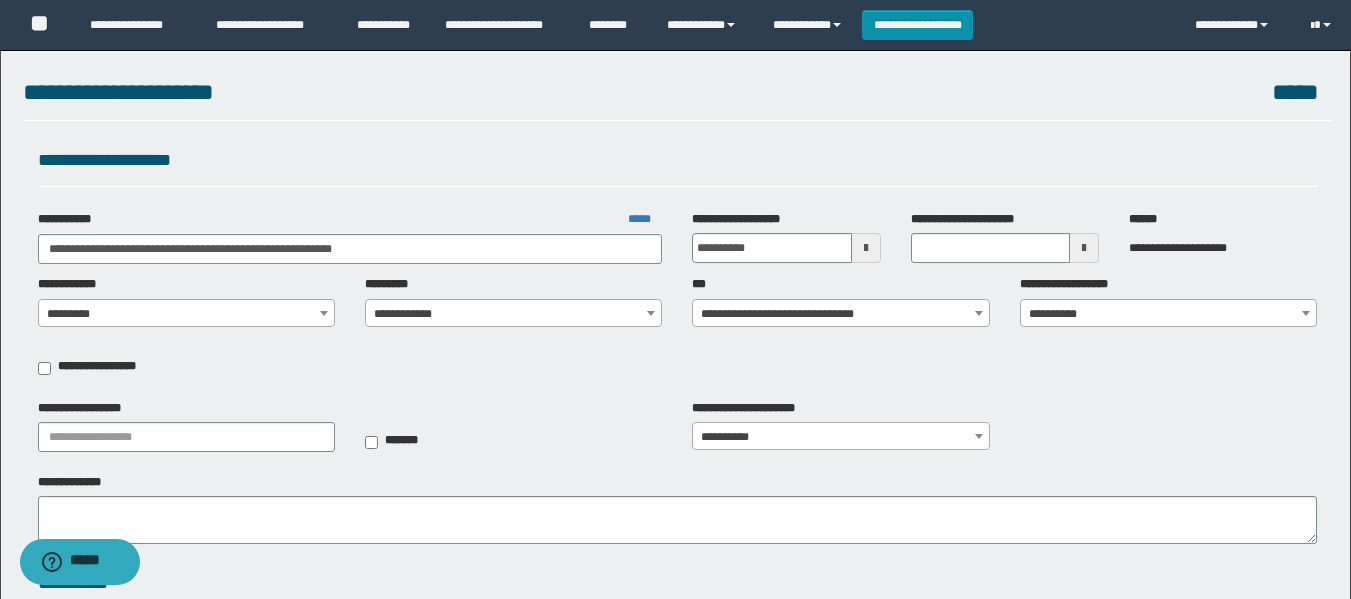 click on "**********" at bounding box center (677, 332) 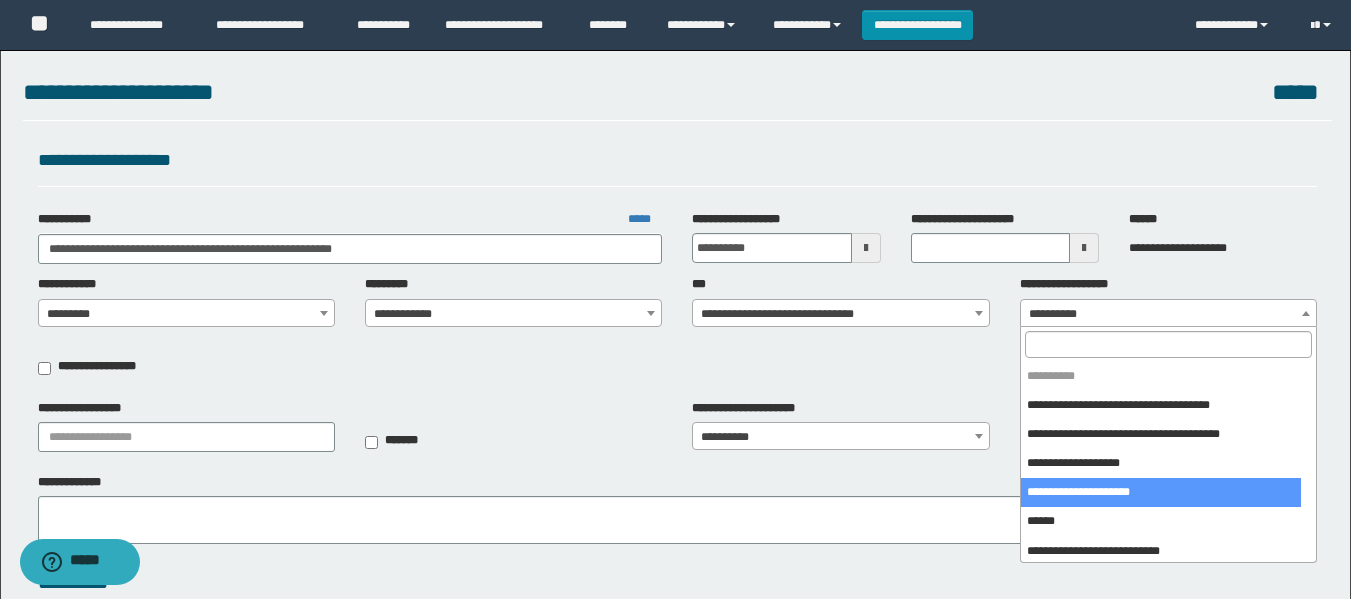 select on "****" 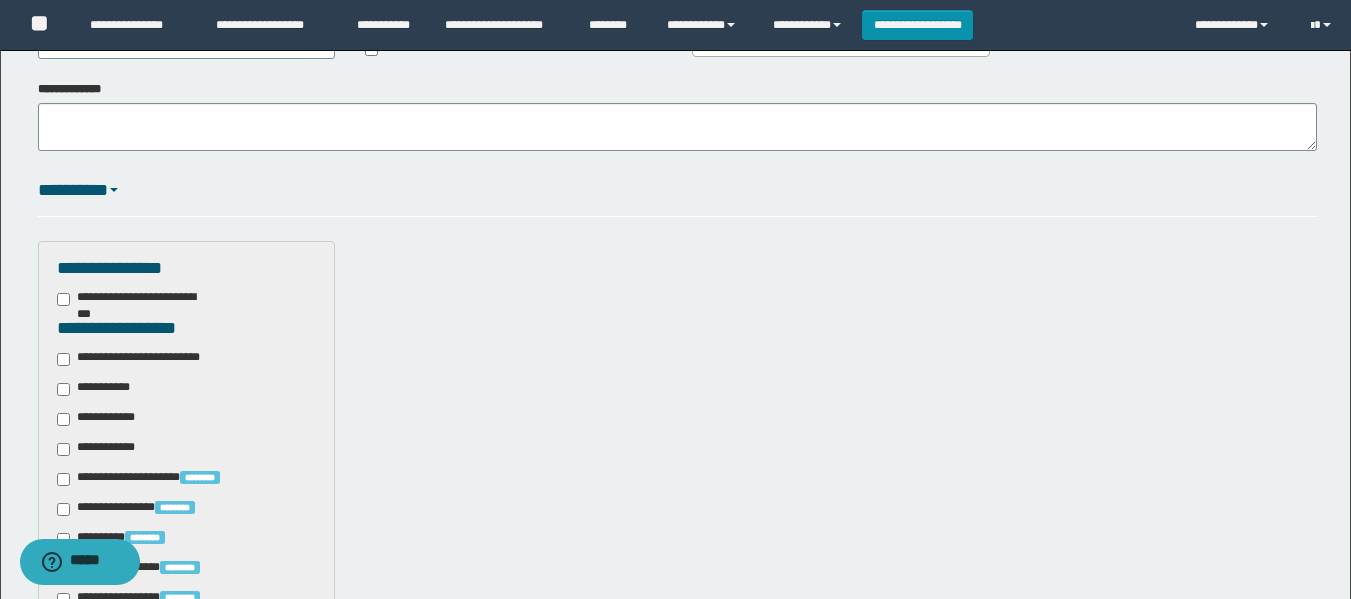 scroll, scrollTop: 500, scrollLeft: 0, axis: vertical 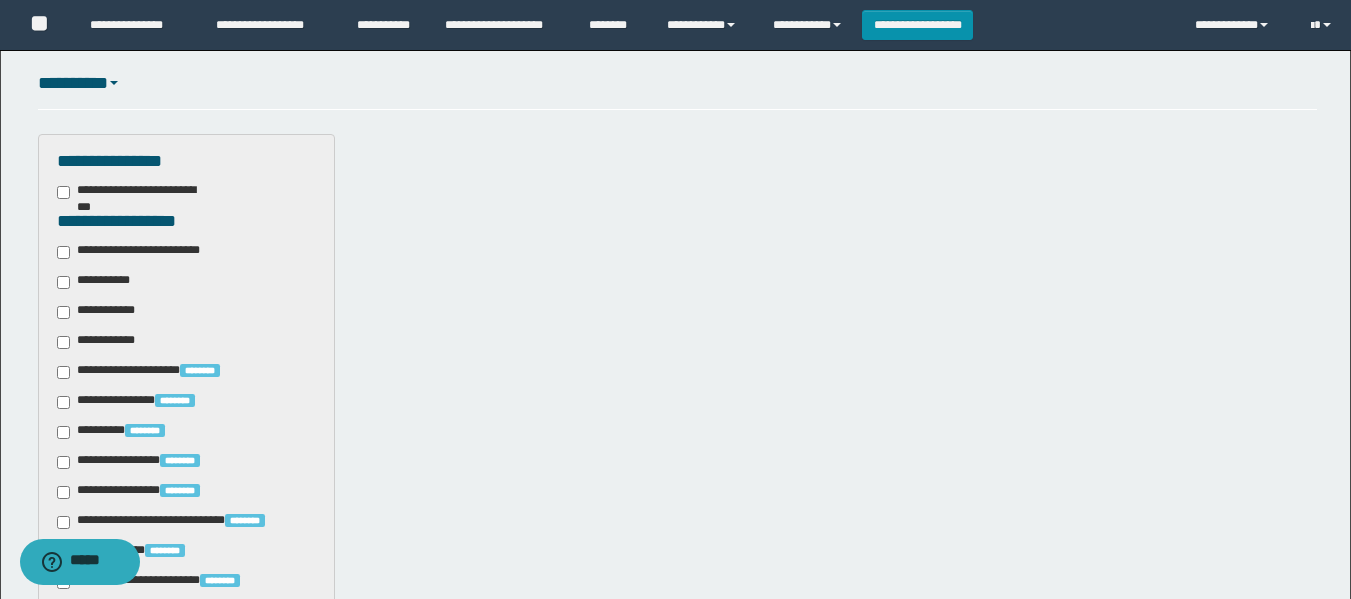 click on "**********" at bounding box center [186, 619] 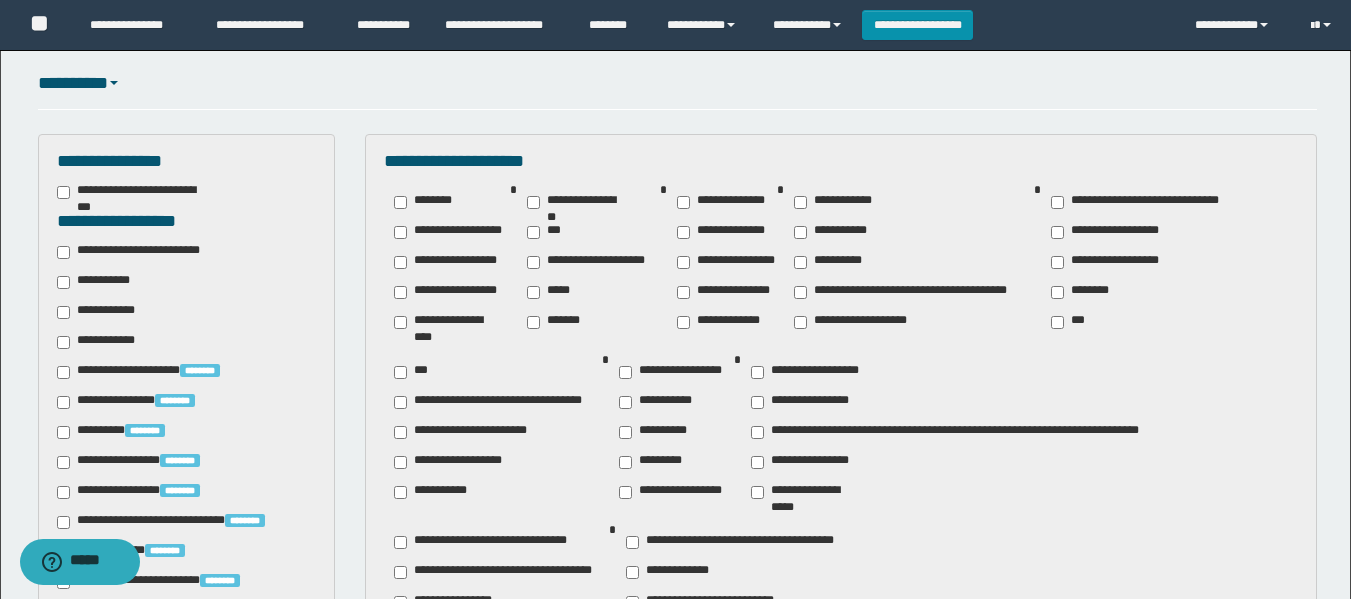 click on "*******" at bounding box center (559, 322) 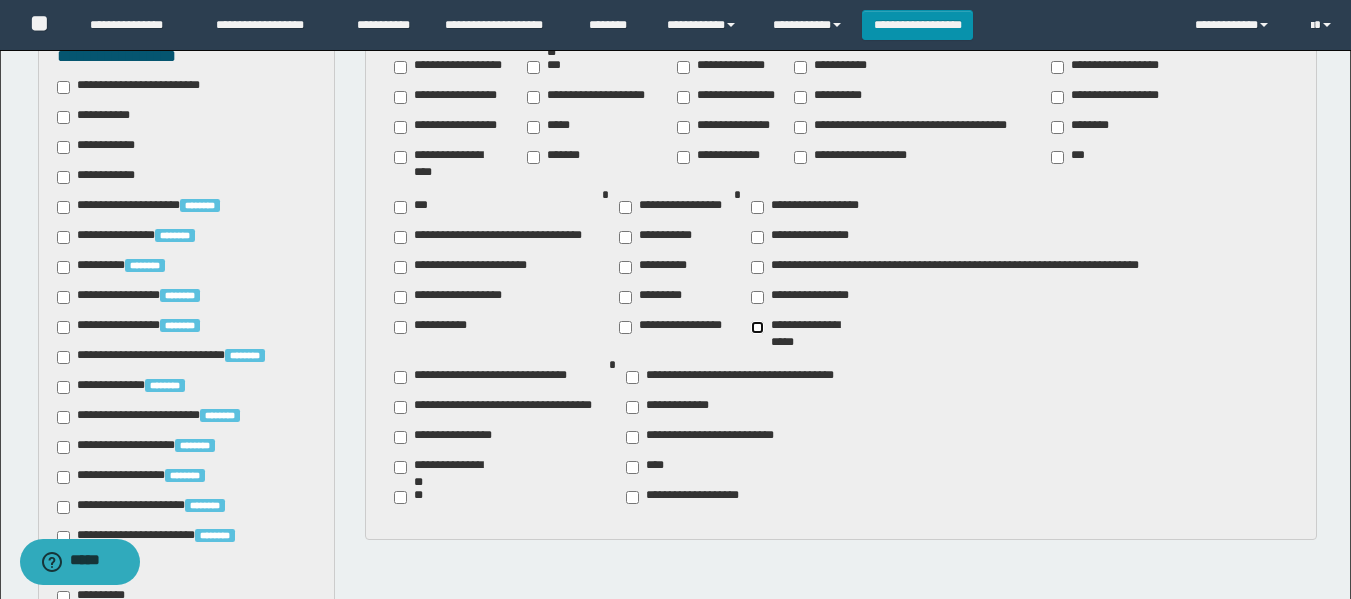 scroll, scrollTop: 700, scrollLeft: 0, axis: vertical 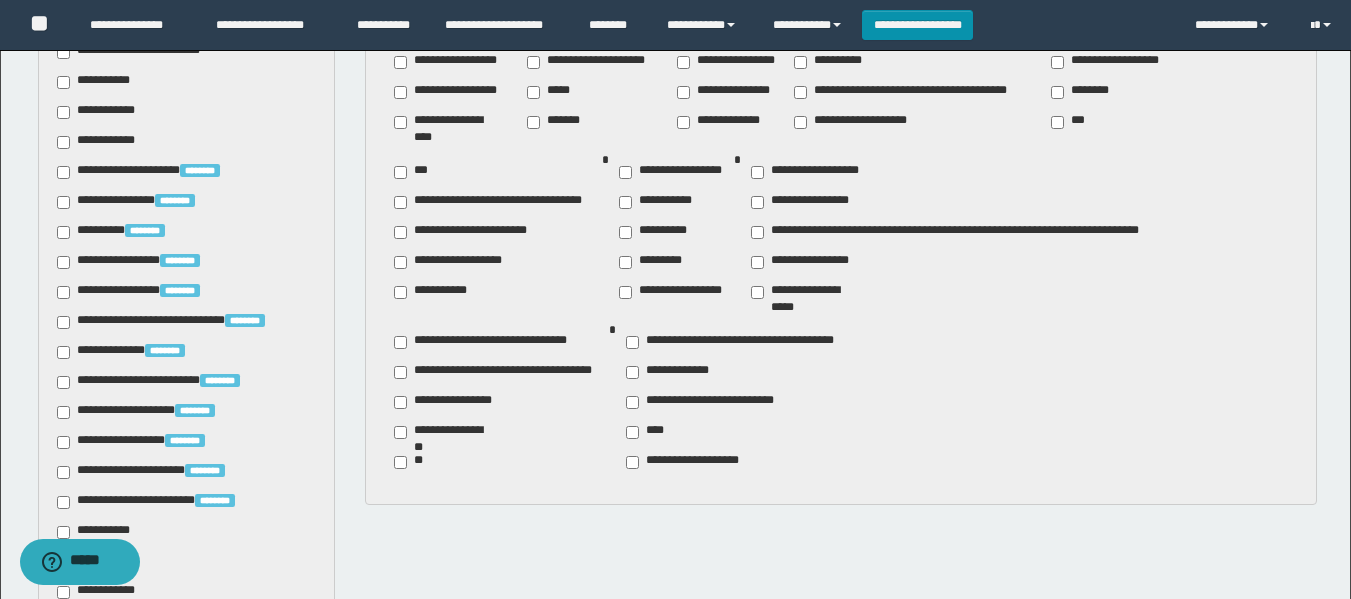 click on "*********" at bounding box center (657, 262) 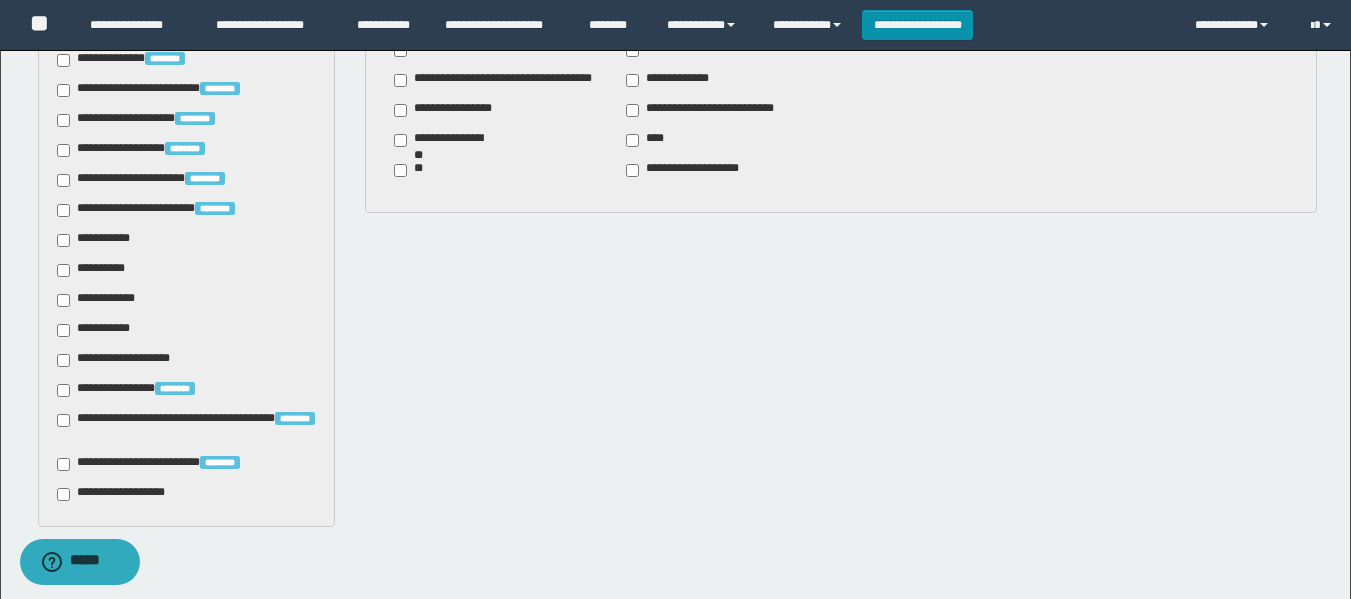 scroll, scrollTop: 1000, scrollLeft: 0, axis: vertical 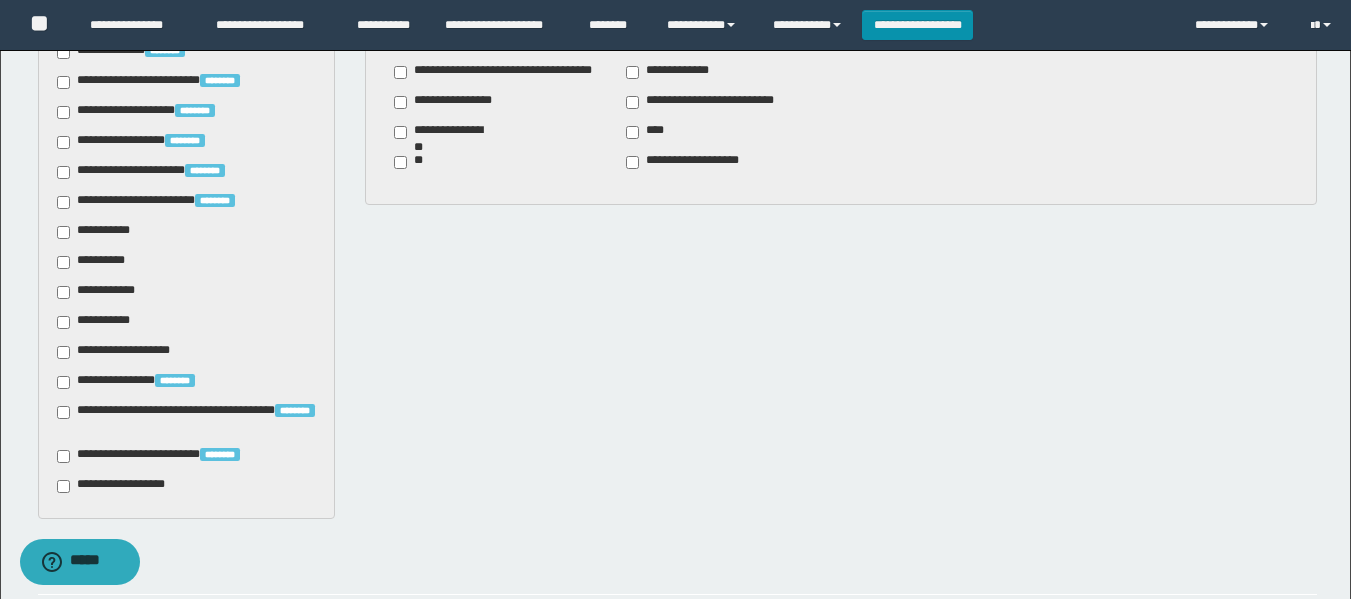 click on "**********" at bounding box center (97, 232) 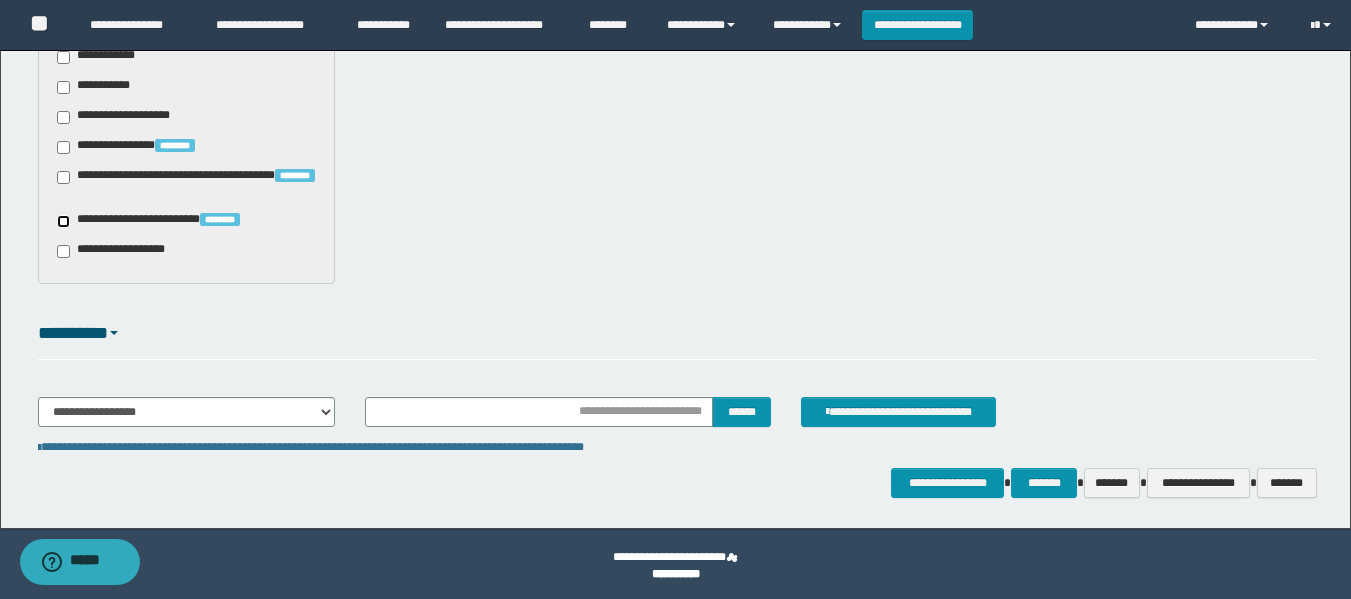 scroll, scrollTop: 1239, scrollLeft: 0, axis: vertical 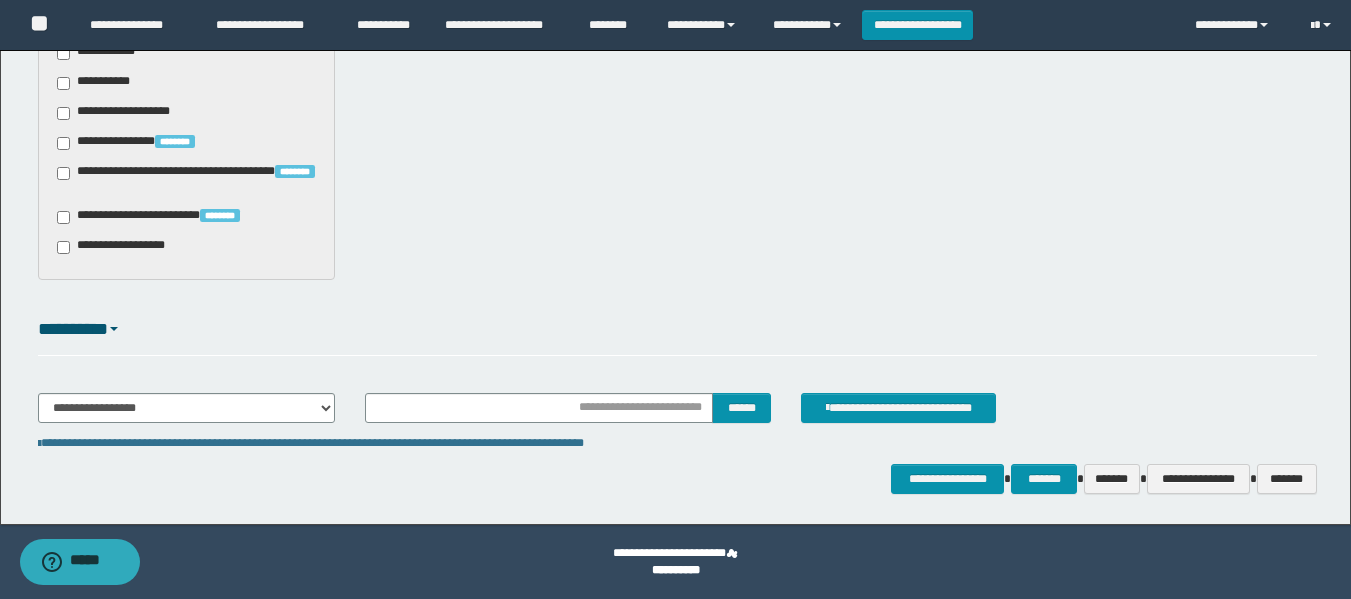 click on "**********" at bounding box center [677, 416] 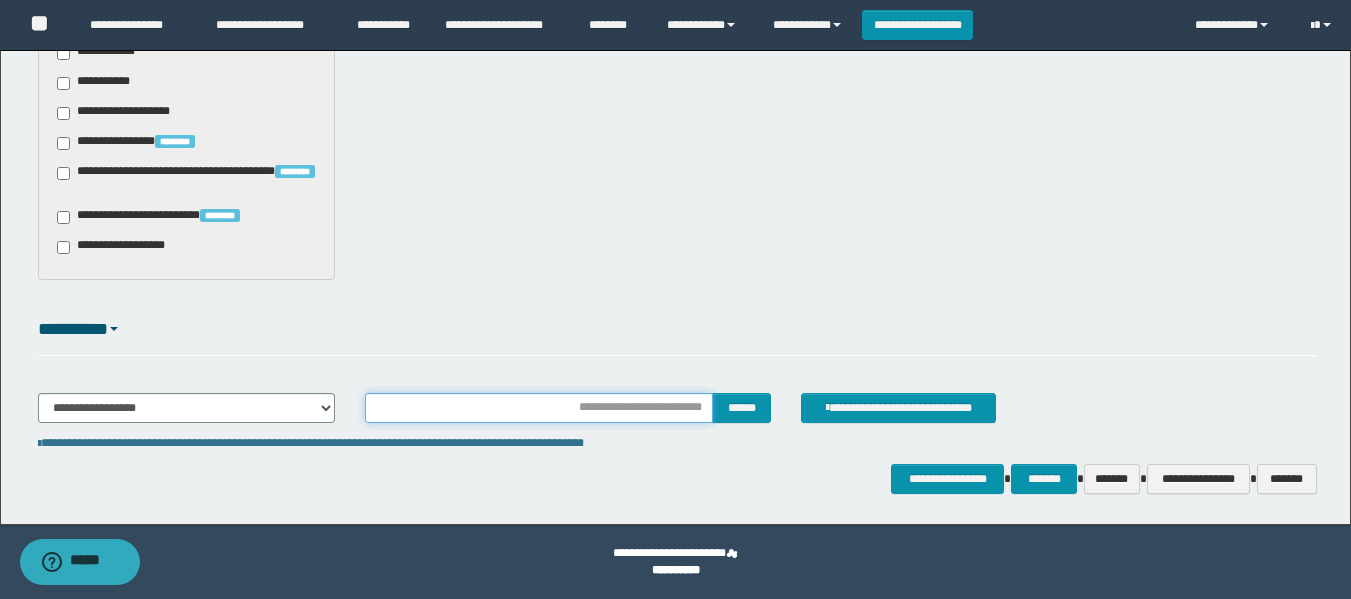 click at bounding box center (539, 408) 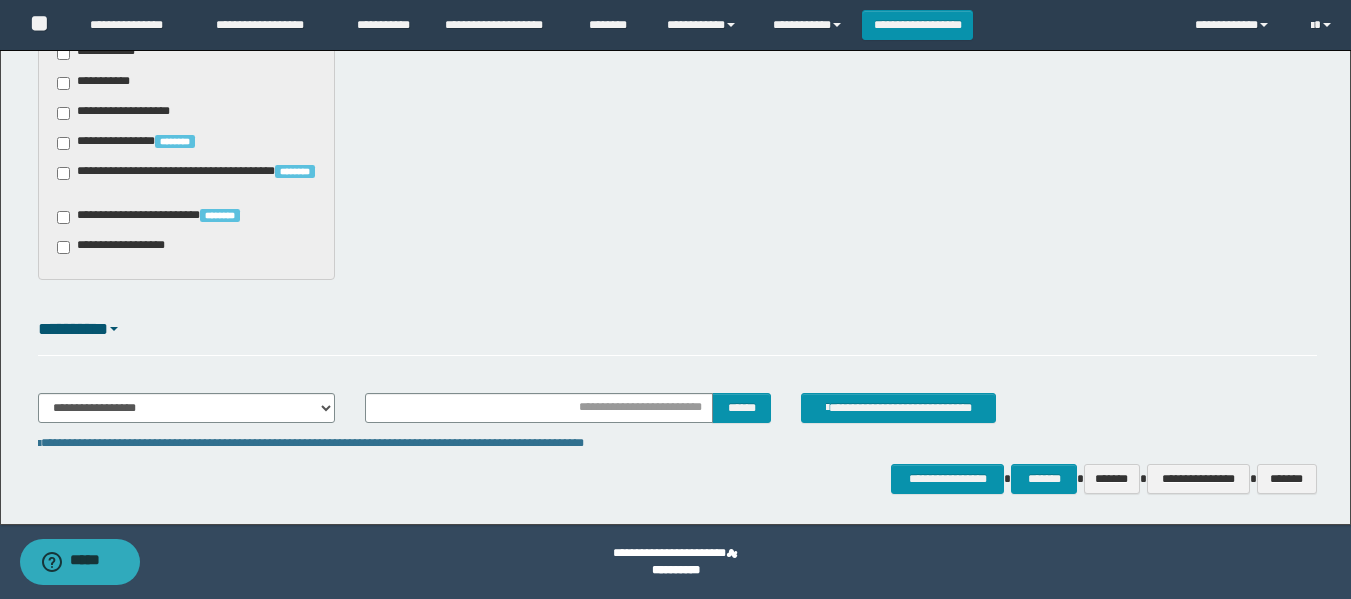 drag, startPoint x: 0, startPoint y: 438, endPoint x: 646, endPoint y: 163, distance: 702.0976 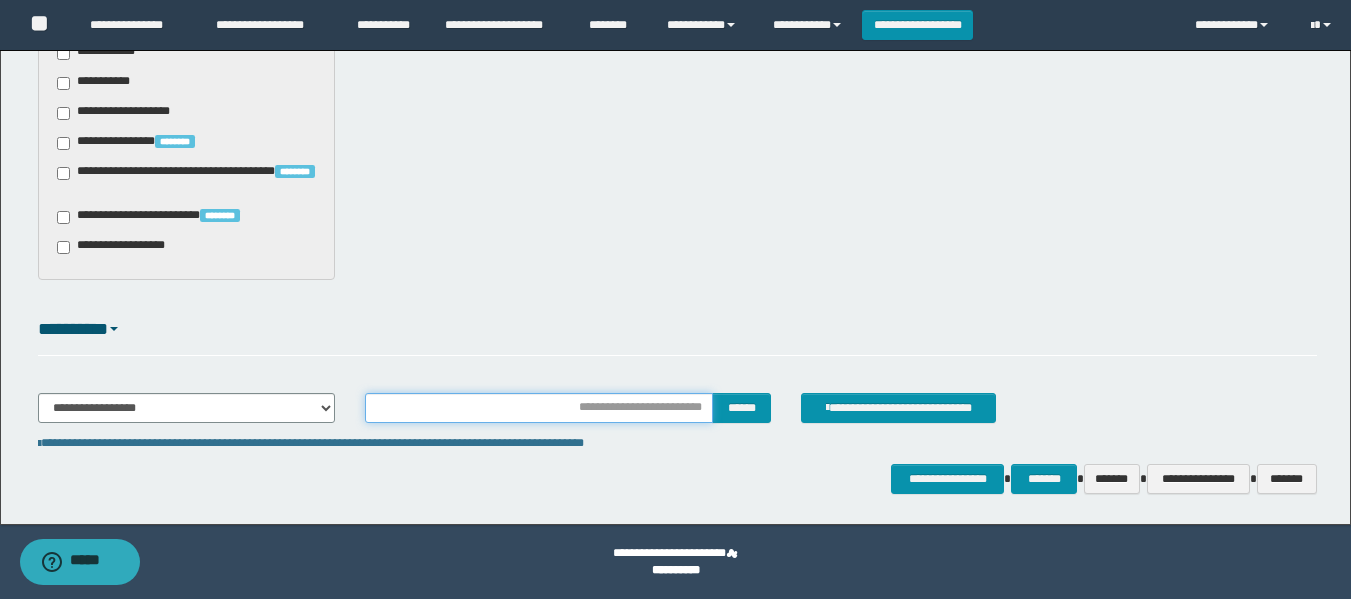 click at bounding box center (539, 408) 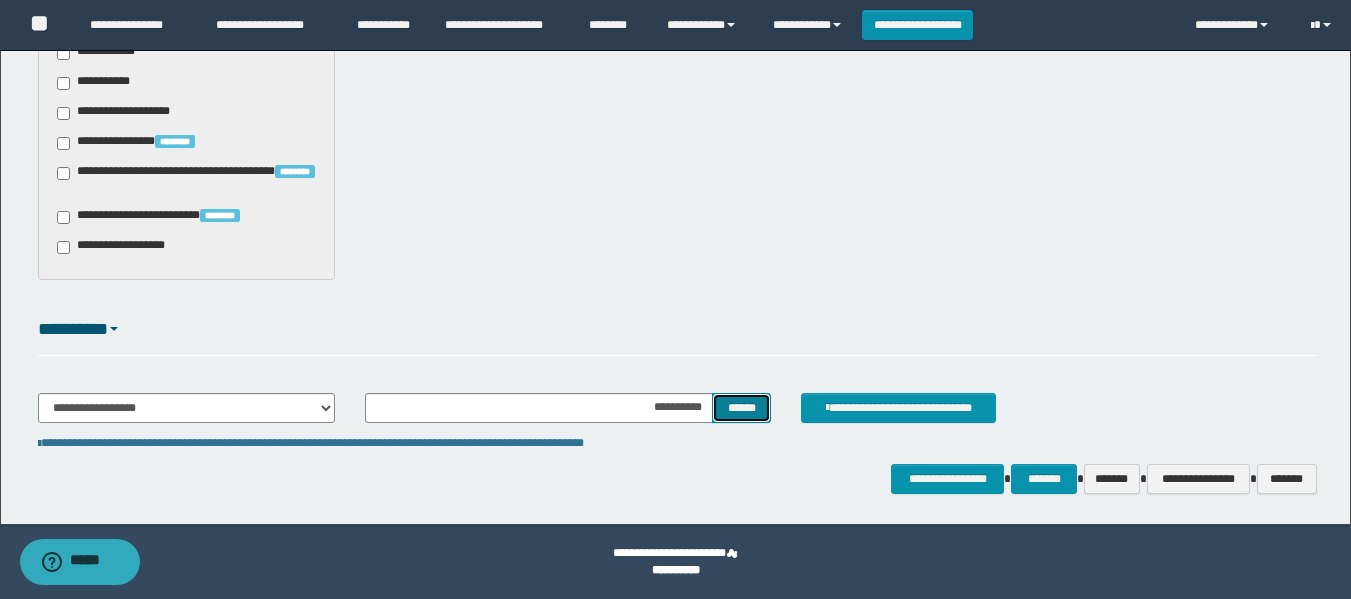 click on "******" at bounding box center (741, 408) 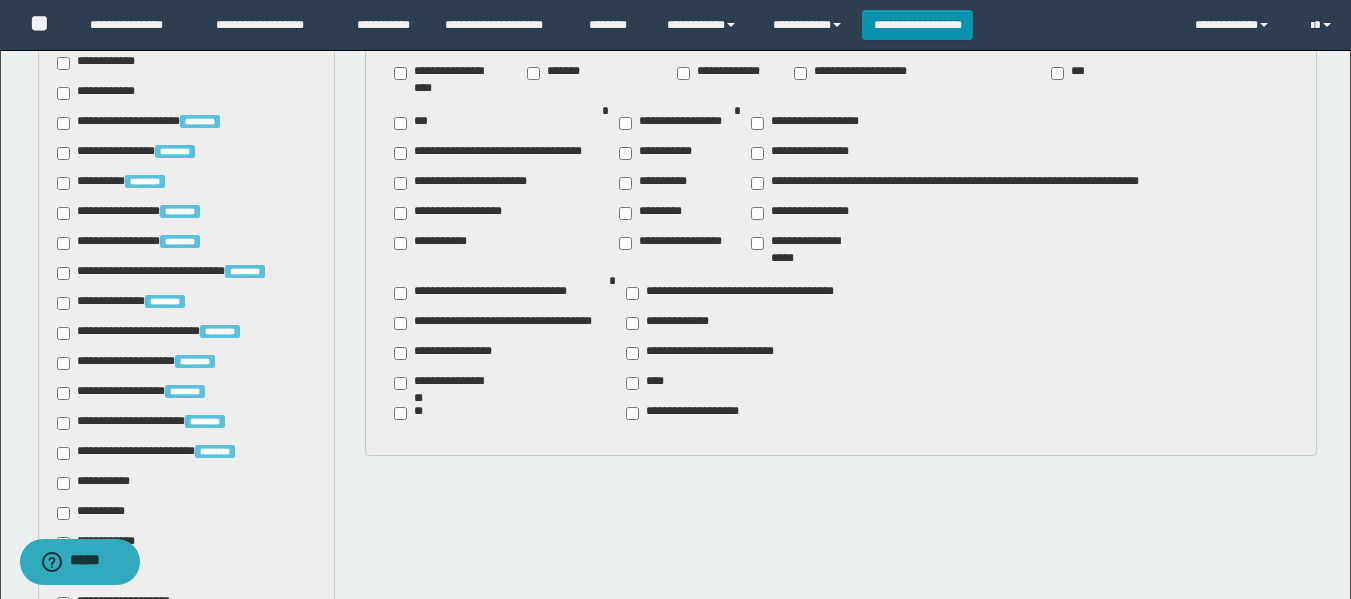scroll, scrollTop: 839, scrollLeft: 0, axis: vertical 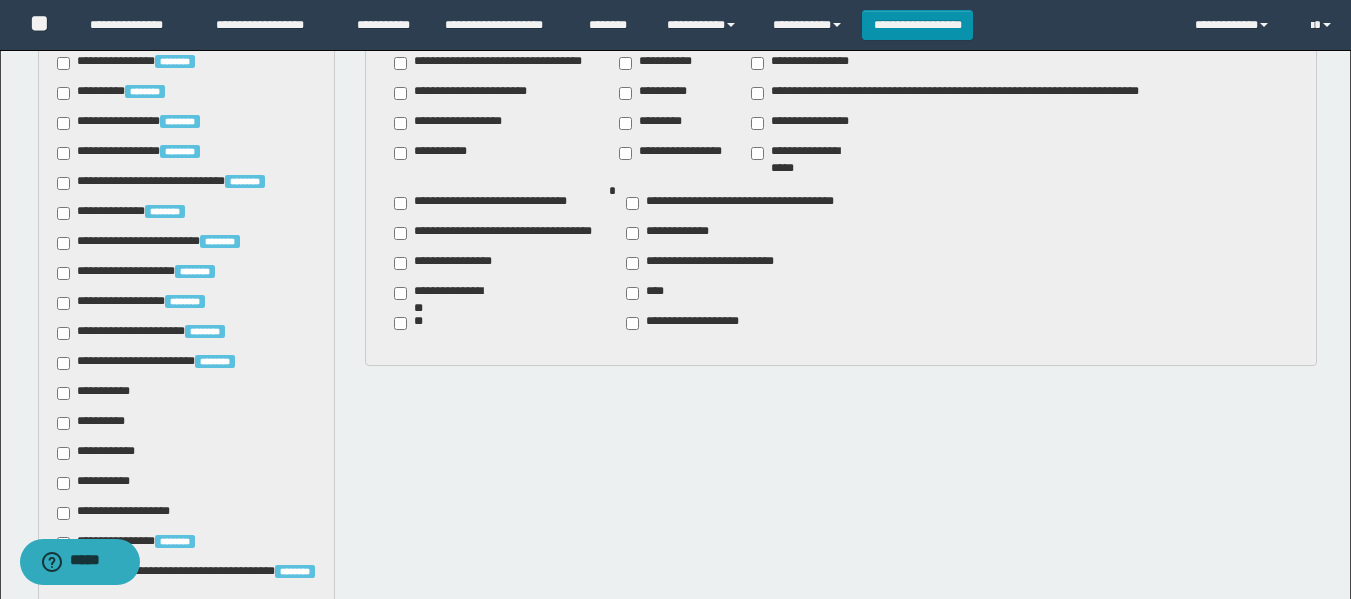 type 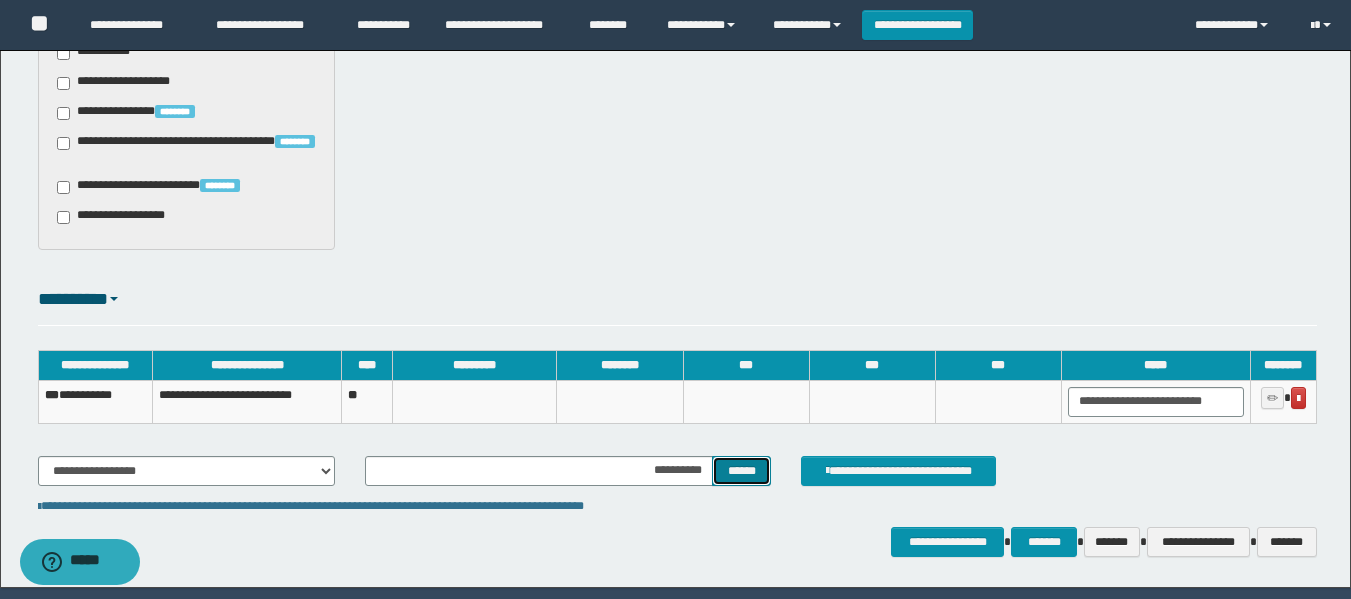 scroll, scrollTop: 1332, scrollLeft: 0, axis: vertical 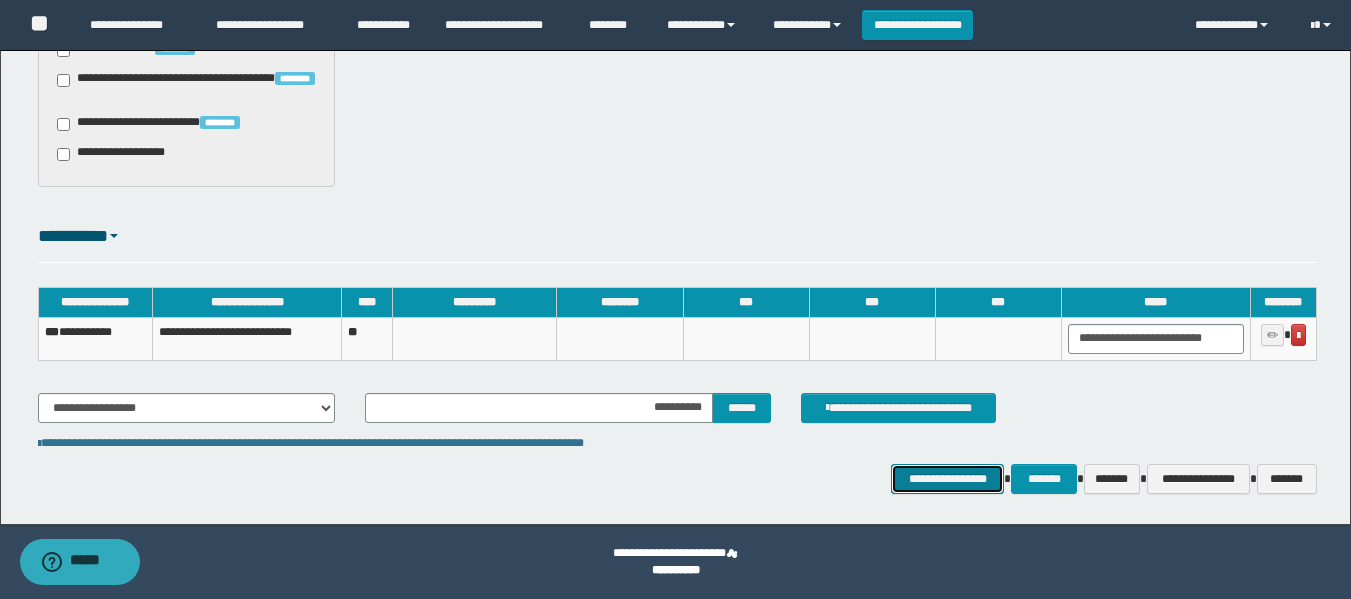 click on "**********" at bounding box center (947, 479) 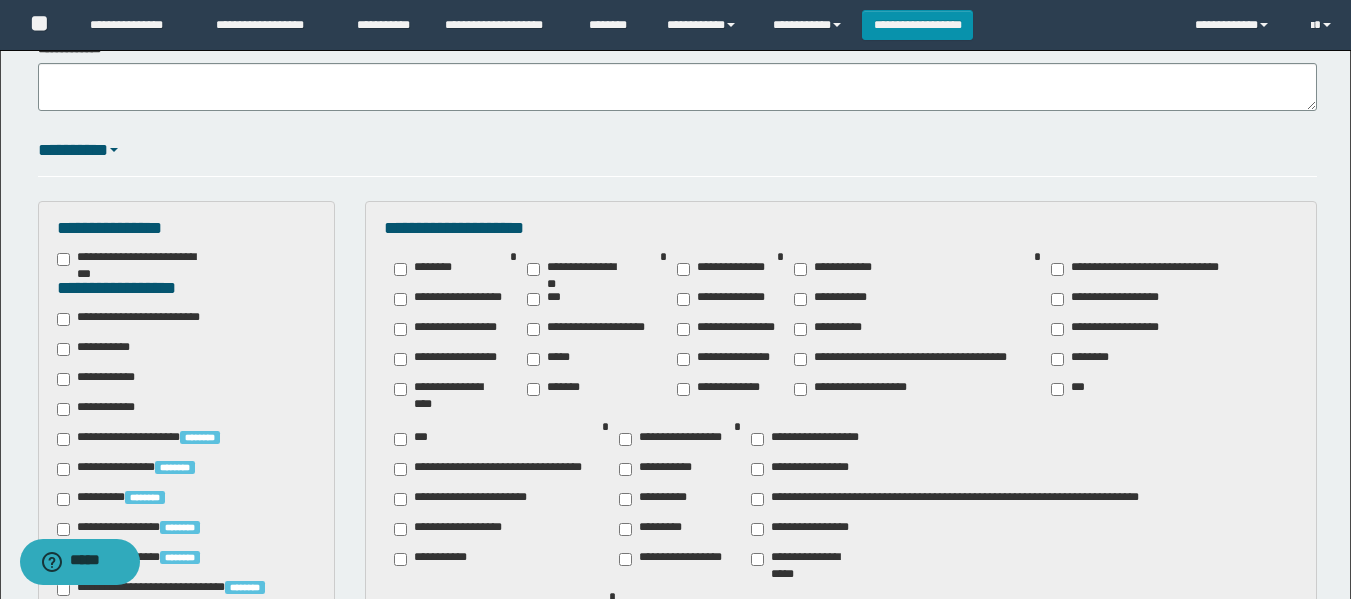 scroll, scrollTop: 132, scrollLeft: 0, axis: vertical 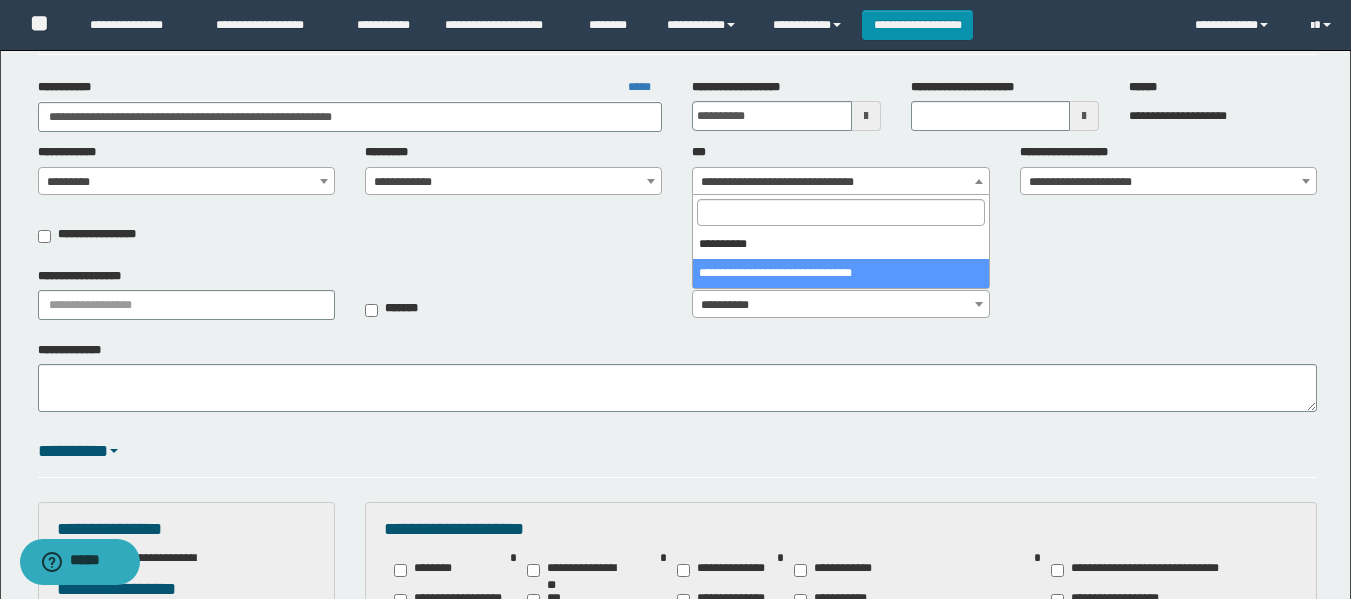 click on "**********" at bounding box center (675, 167) 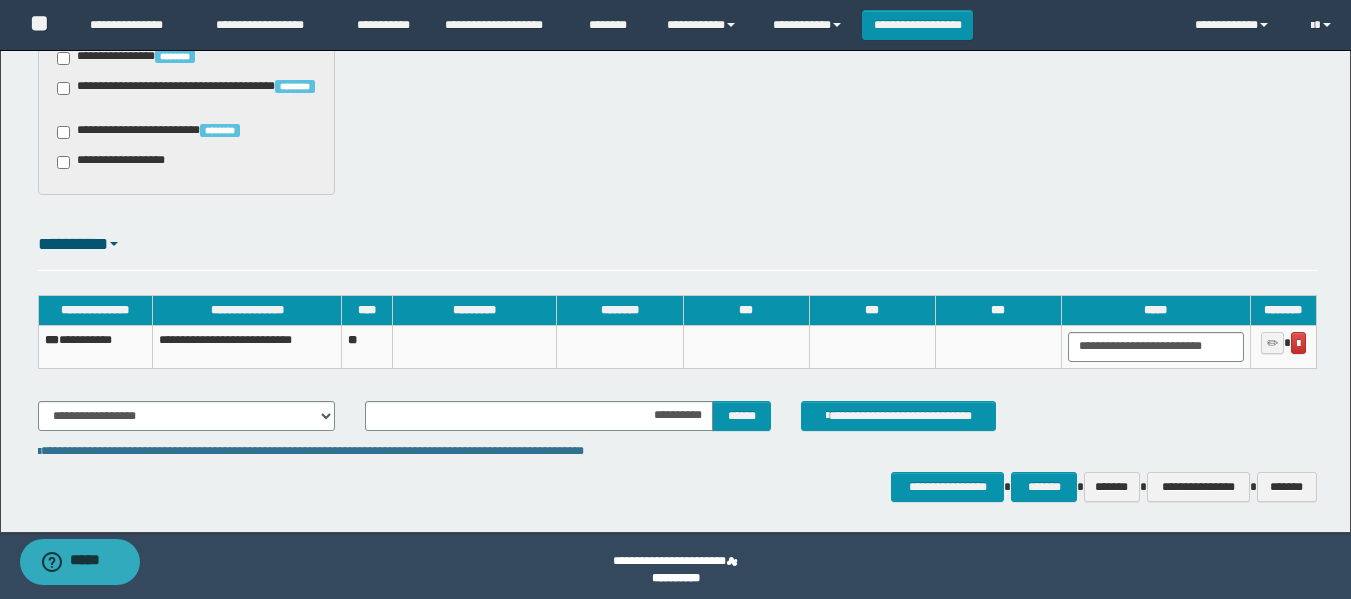 scroll, scrollTop: 1332, scrollLeft: 0, axis: vertical 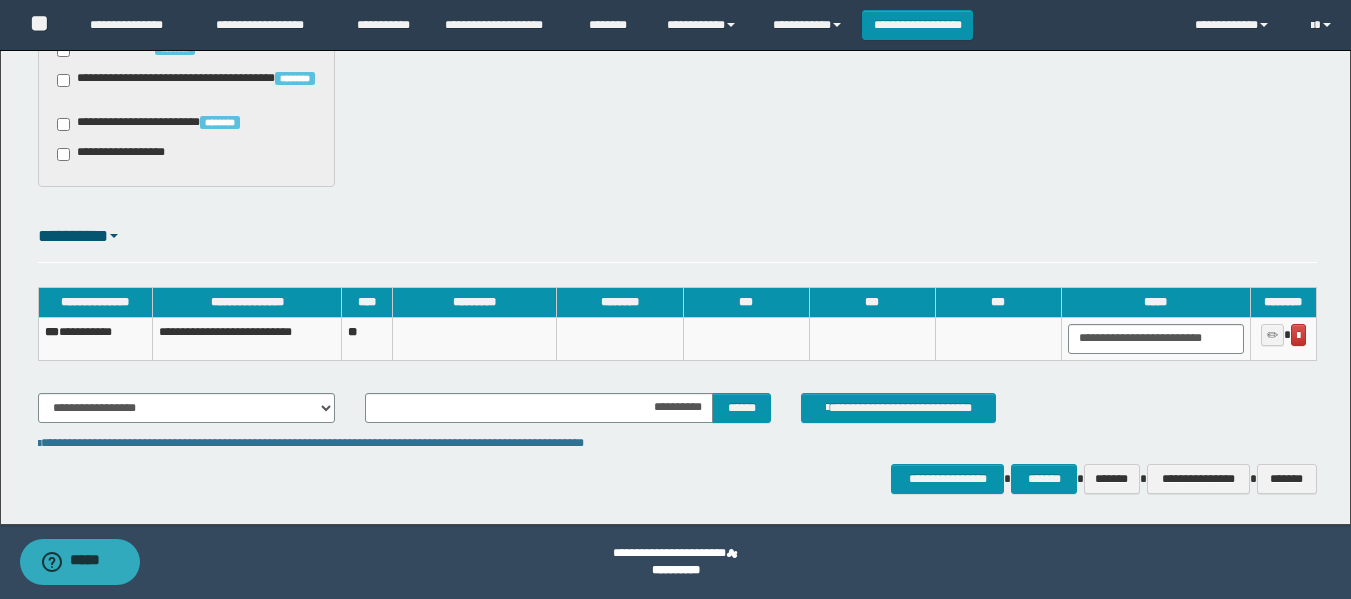 click on "**********" at bounding box center (677, 479) 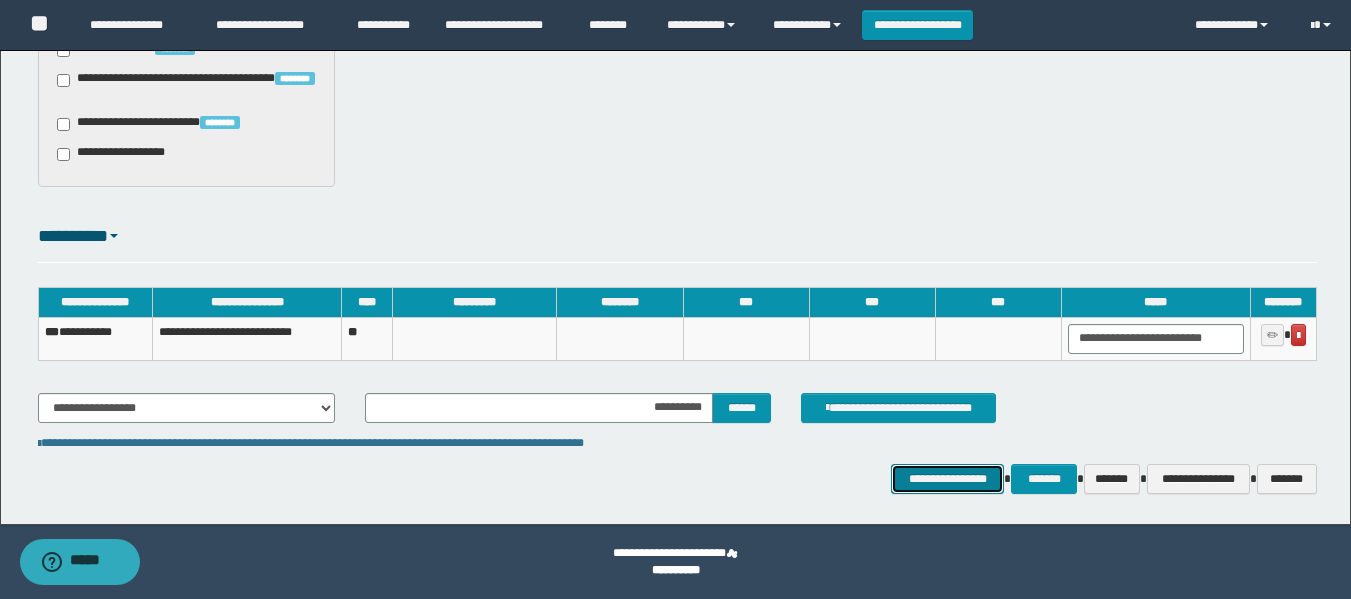click on "**********" at bounding box center (947, 479) 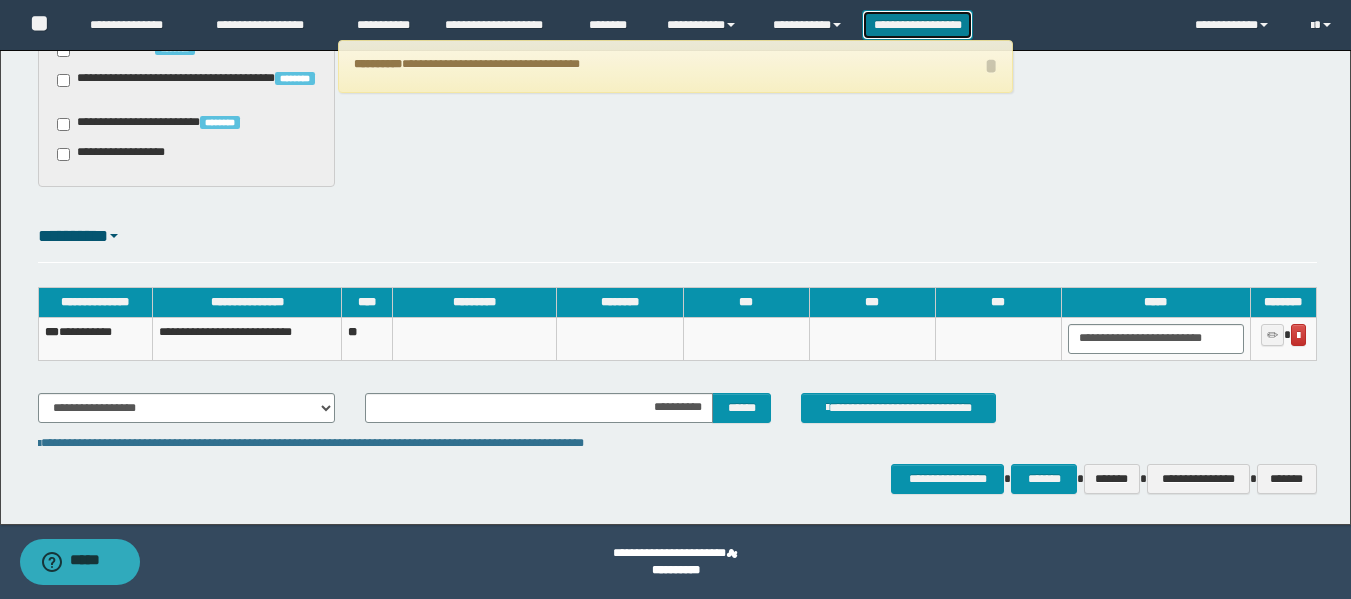click on "**********" at bounding box center (917, 25) 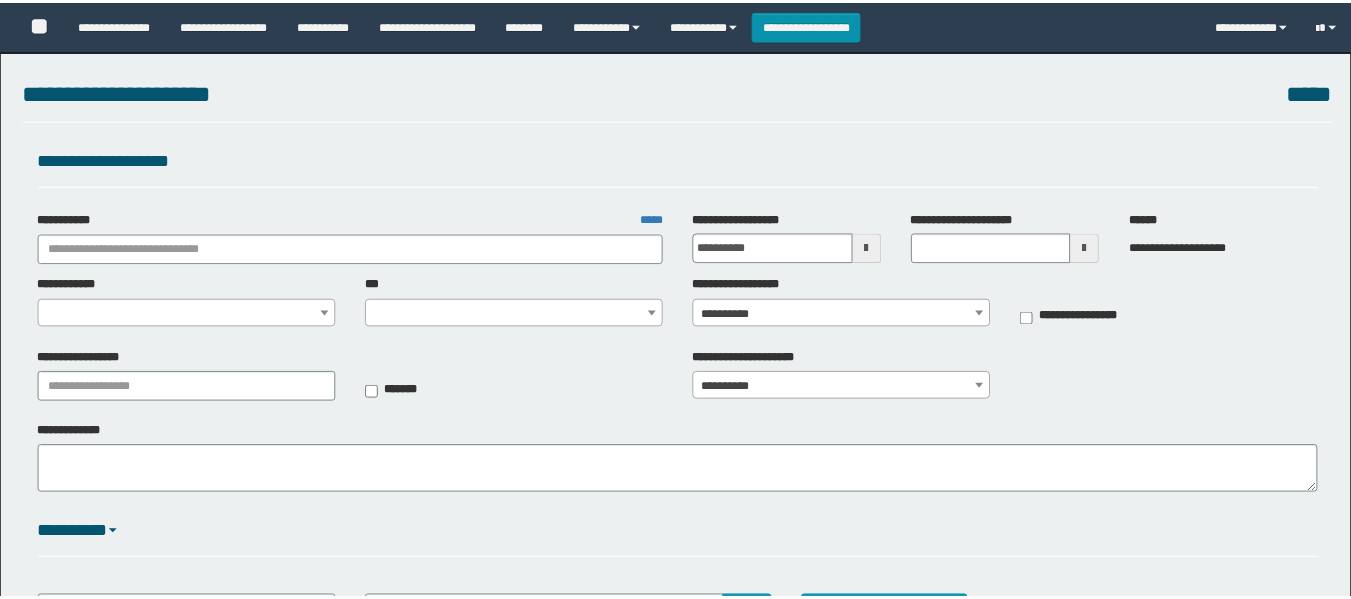 scroll, scrollTop: 0, scrollLeft: 0, axis: both 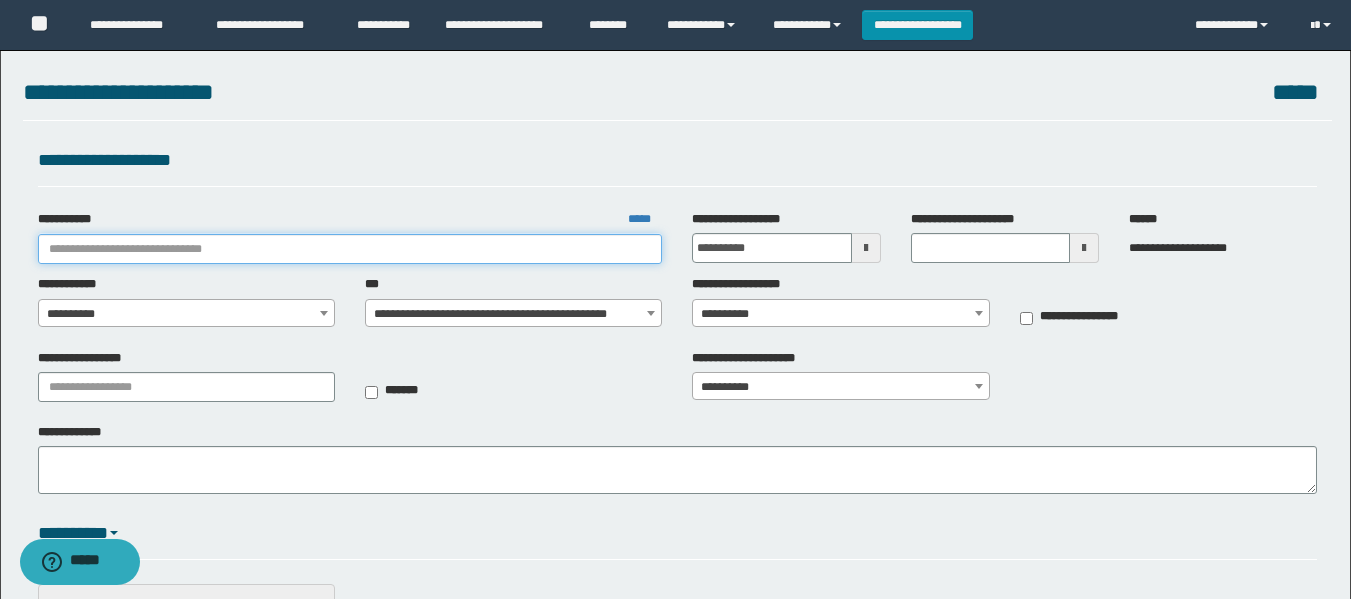 click on "**********" at bounding box center (350, 249) 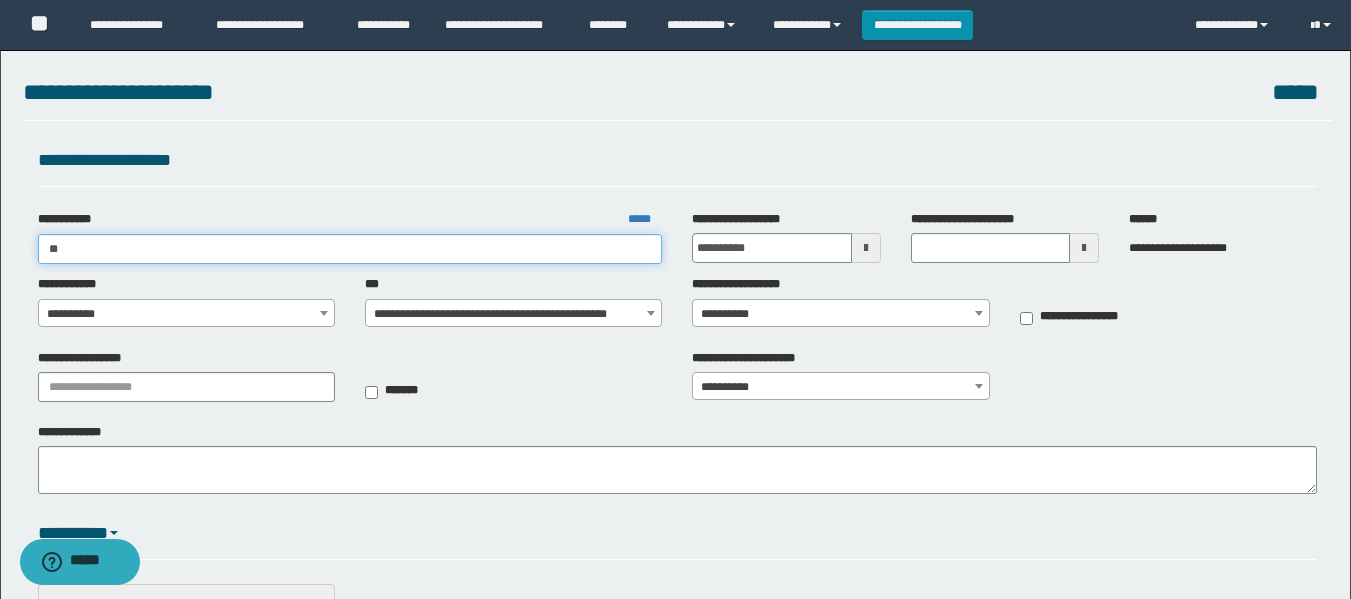 type on "***" 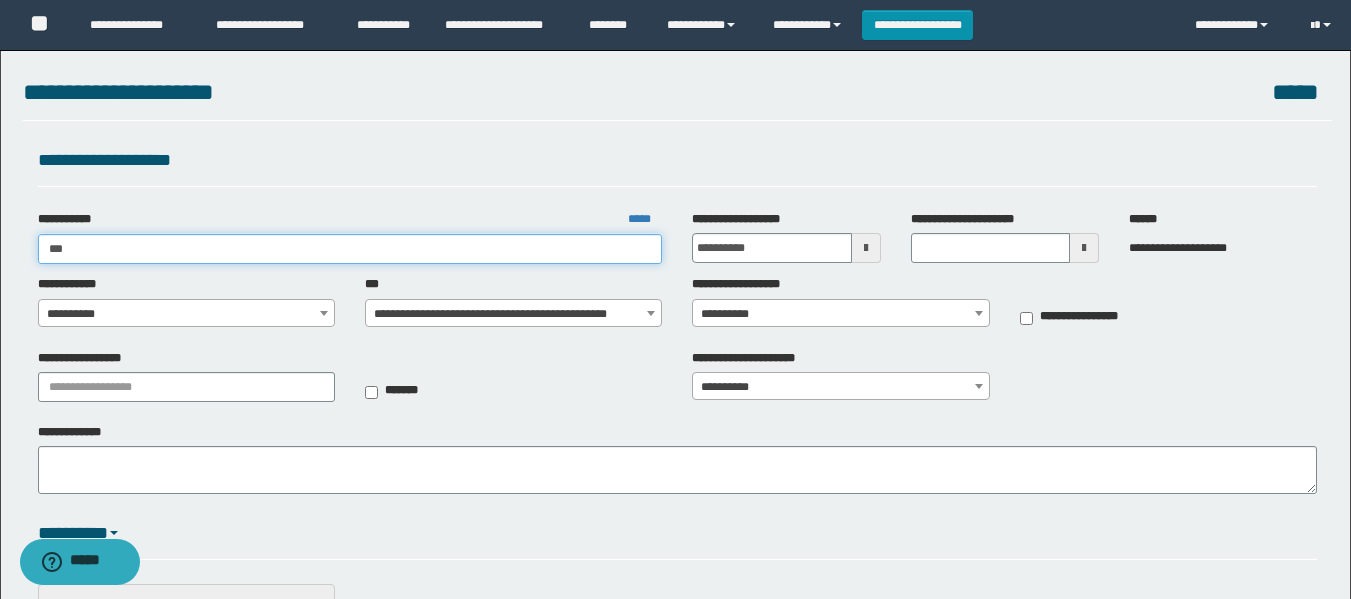 type on "***" 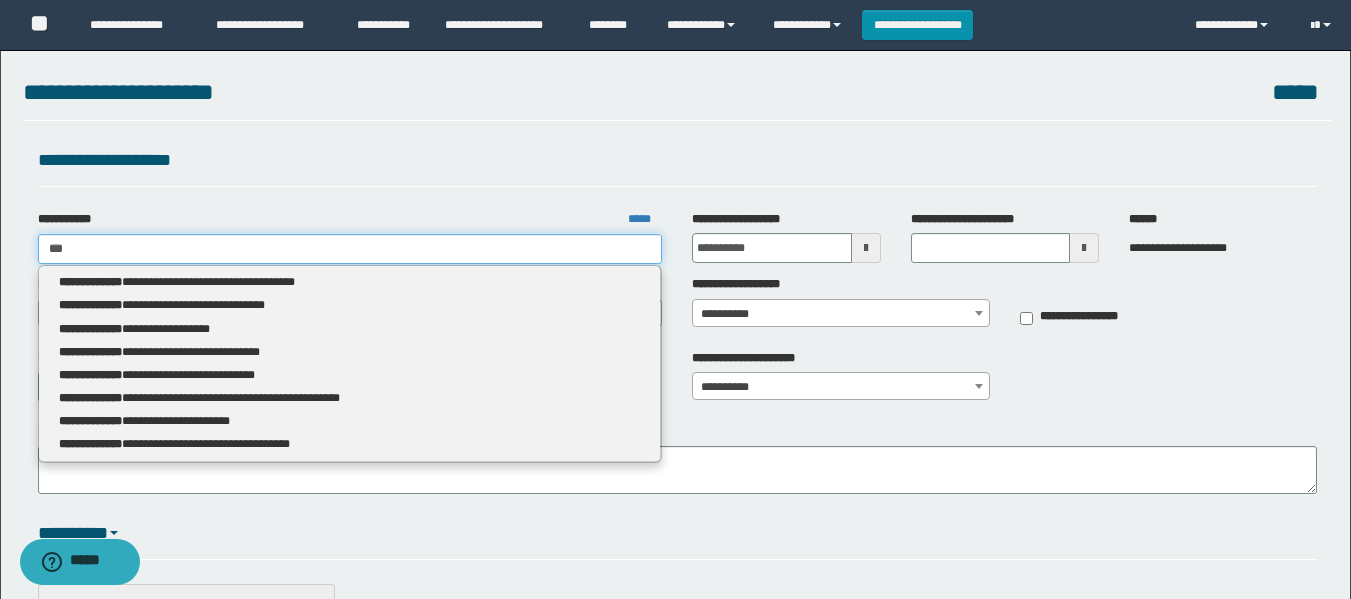 type 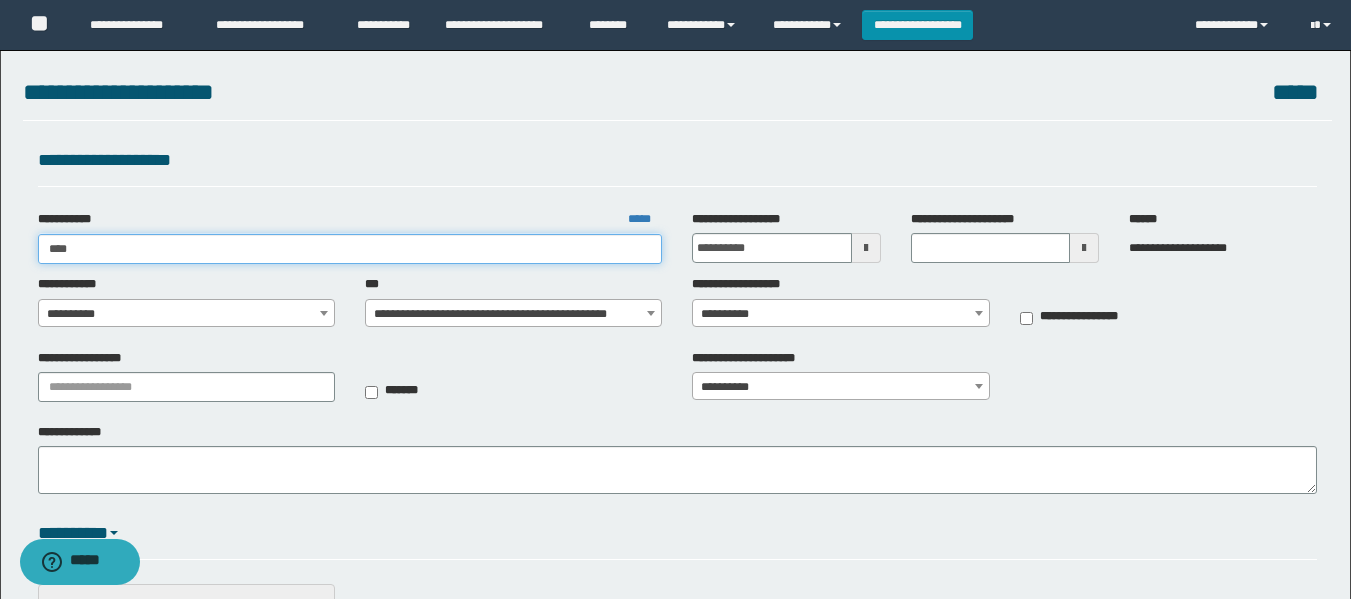 type on "****" 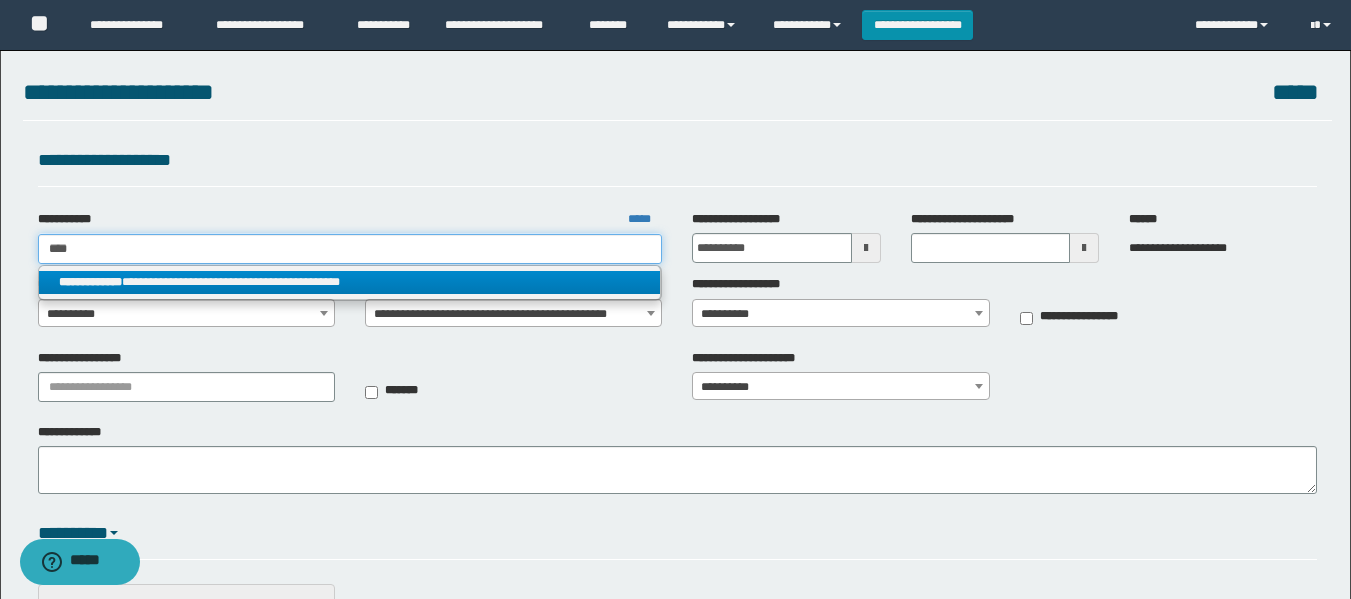 type on "****" 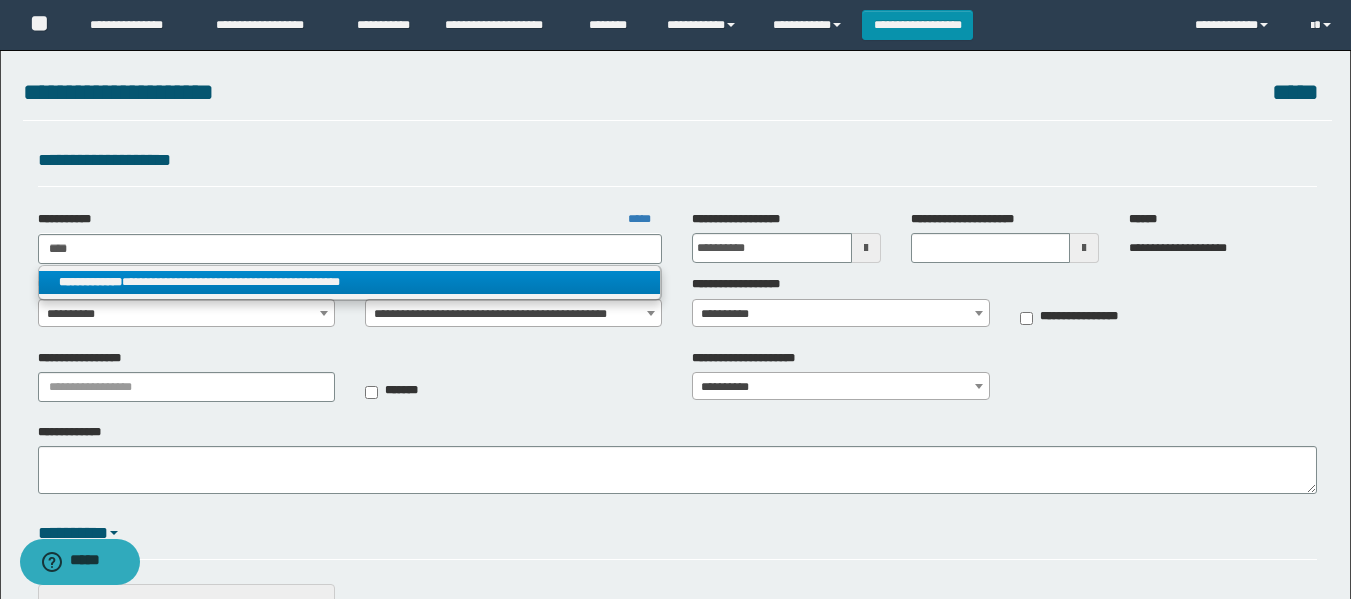 click on "**********" at bounding box center [350, 282] 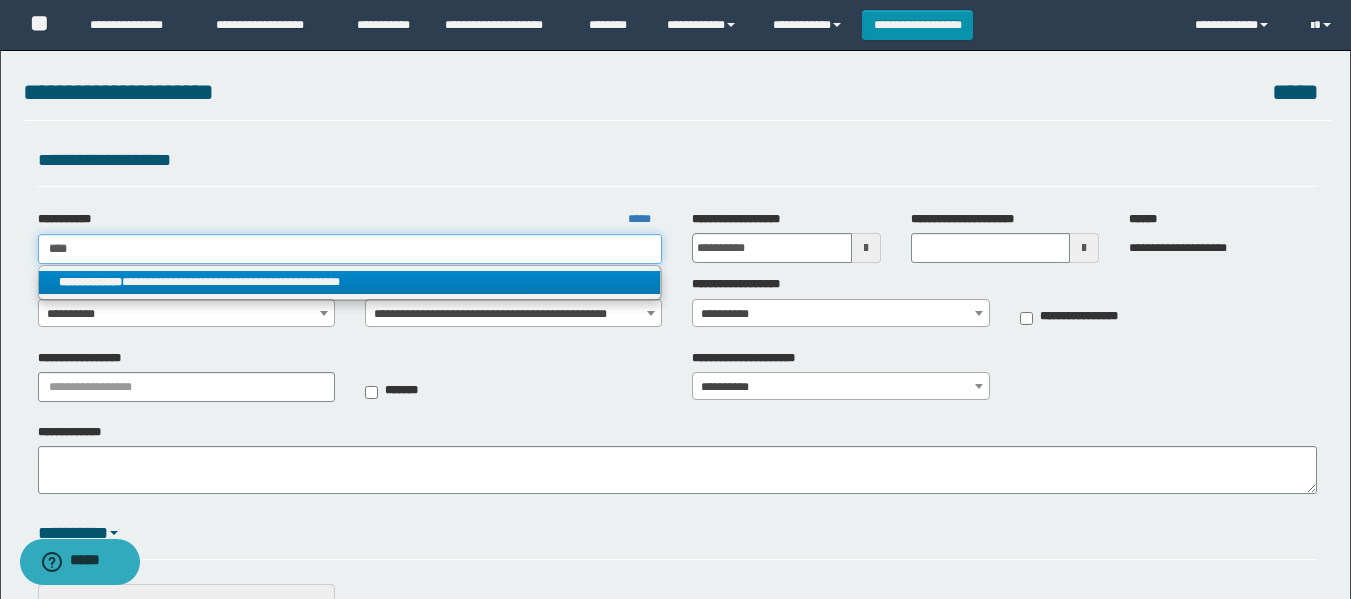 type 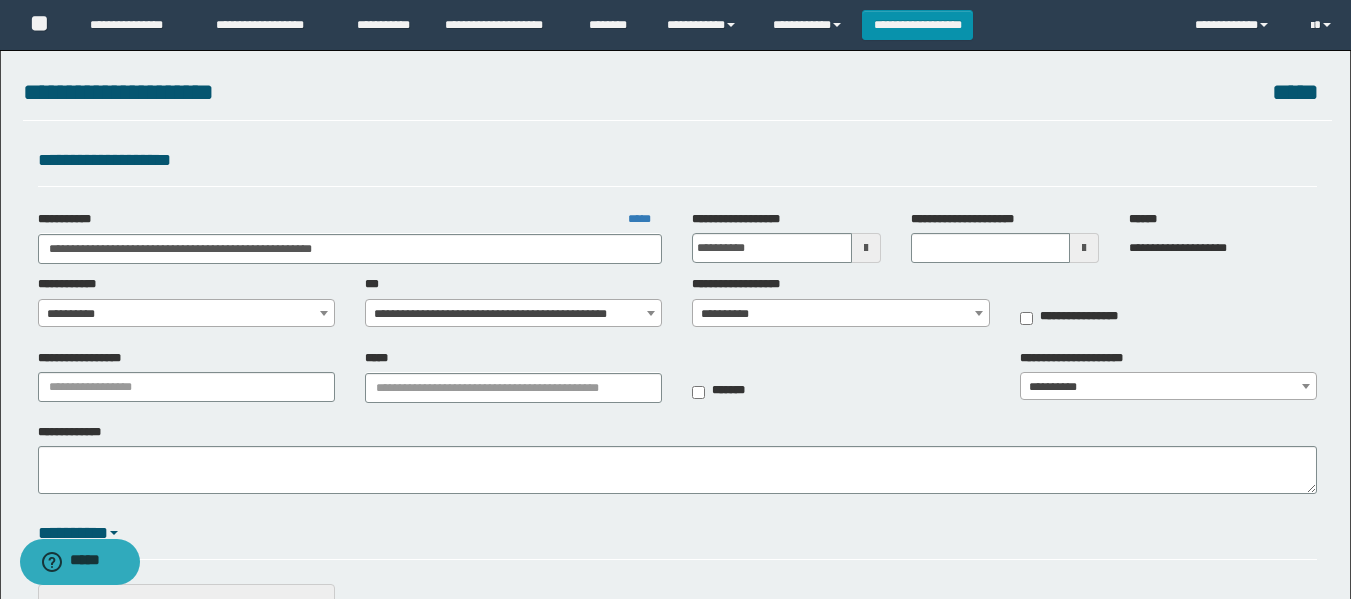 click on "**********" at bounding box center [677, 307] 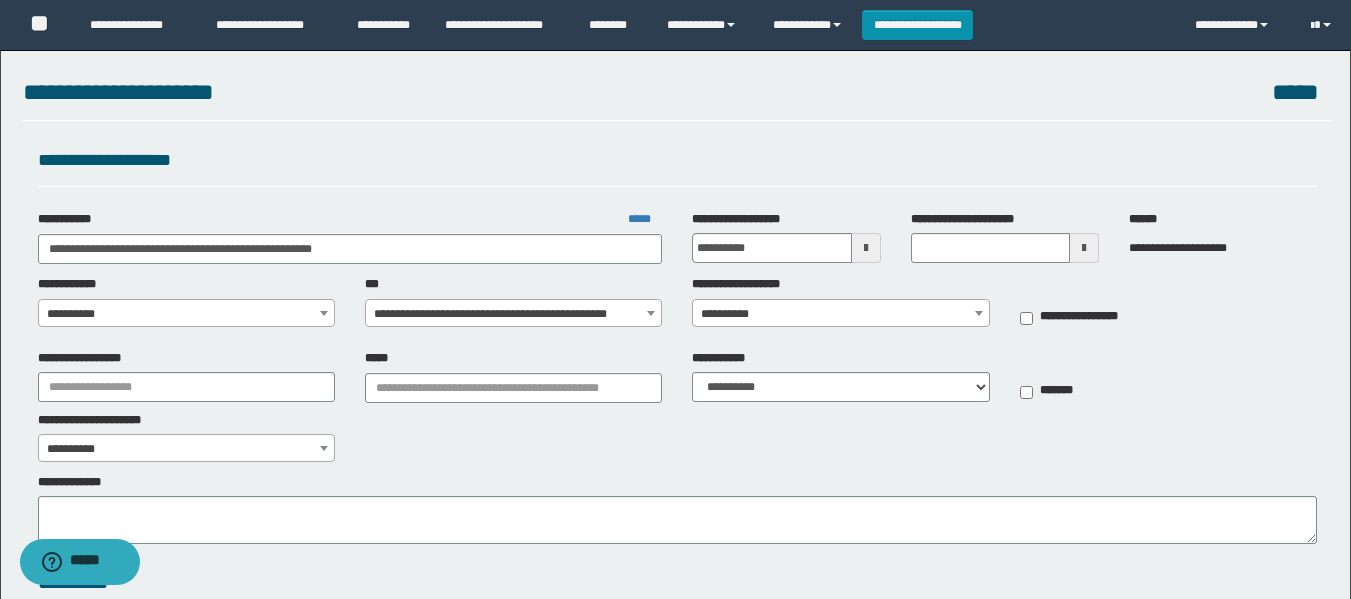 click on "**********" at bounding box center [186, 314] 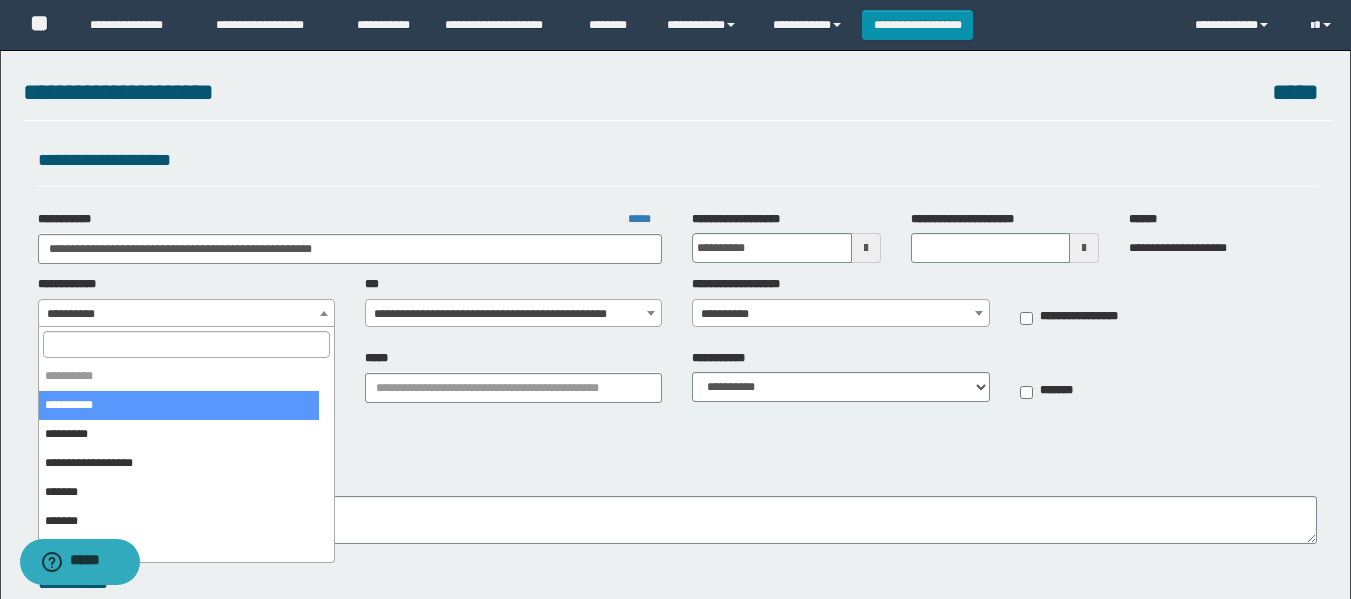 click at bounding box center (186, 344) 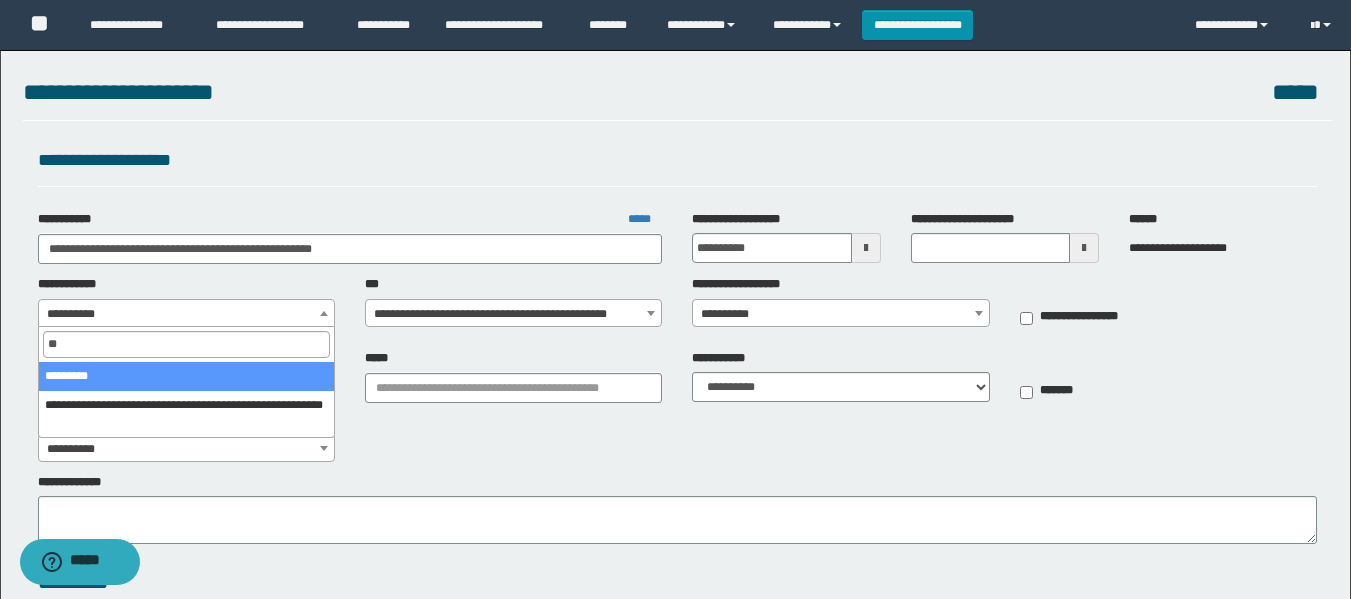 type on "**" 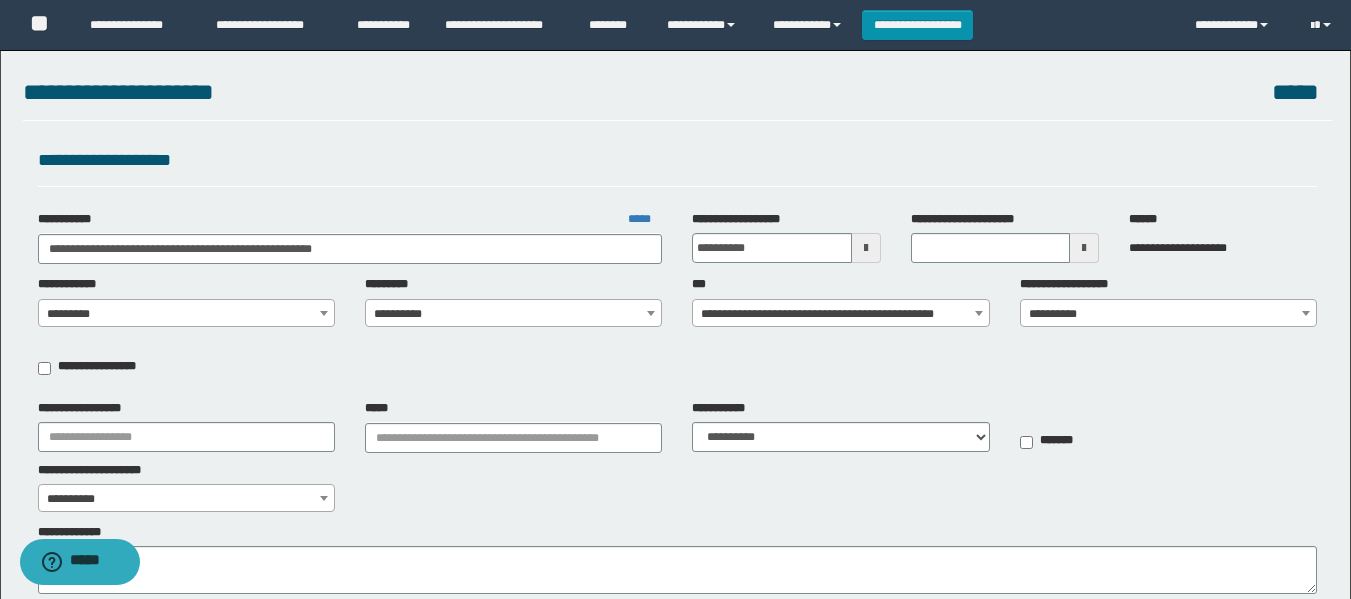 click on "**********" at bounding box center (513, 314) 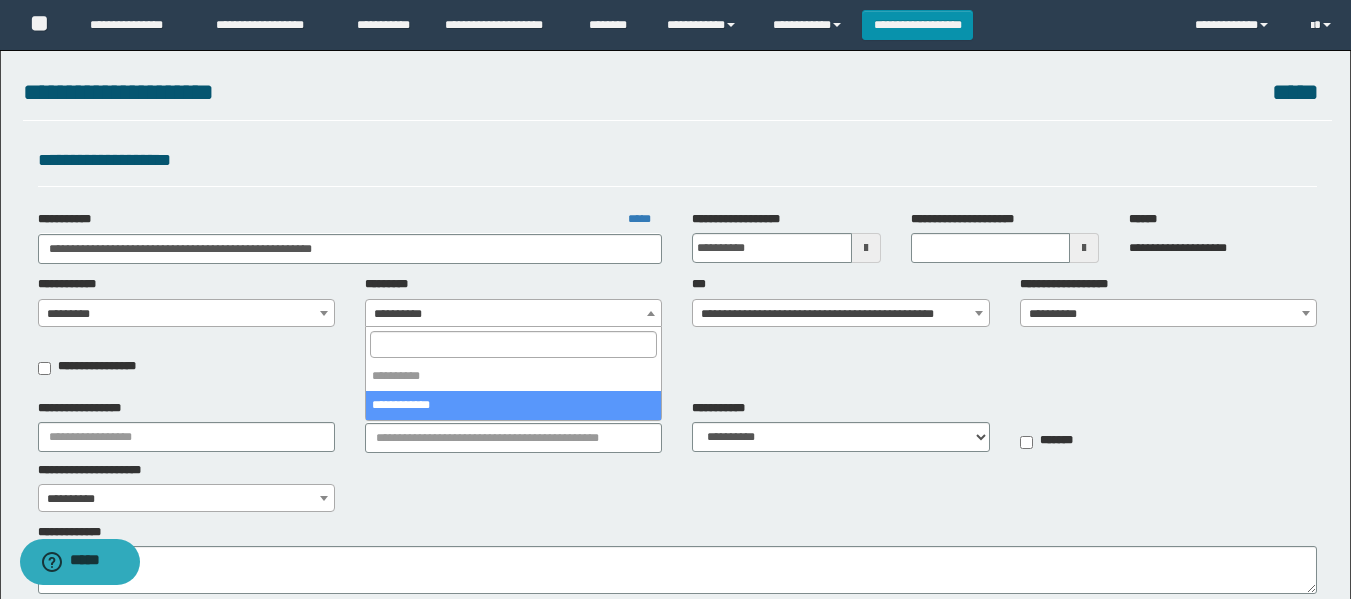 select on "***" 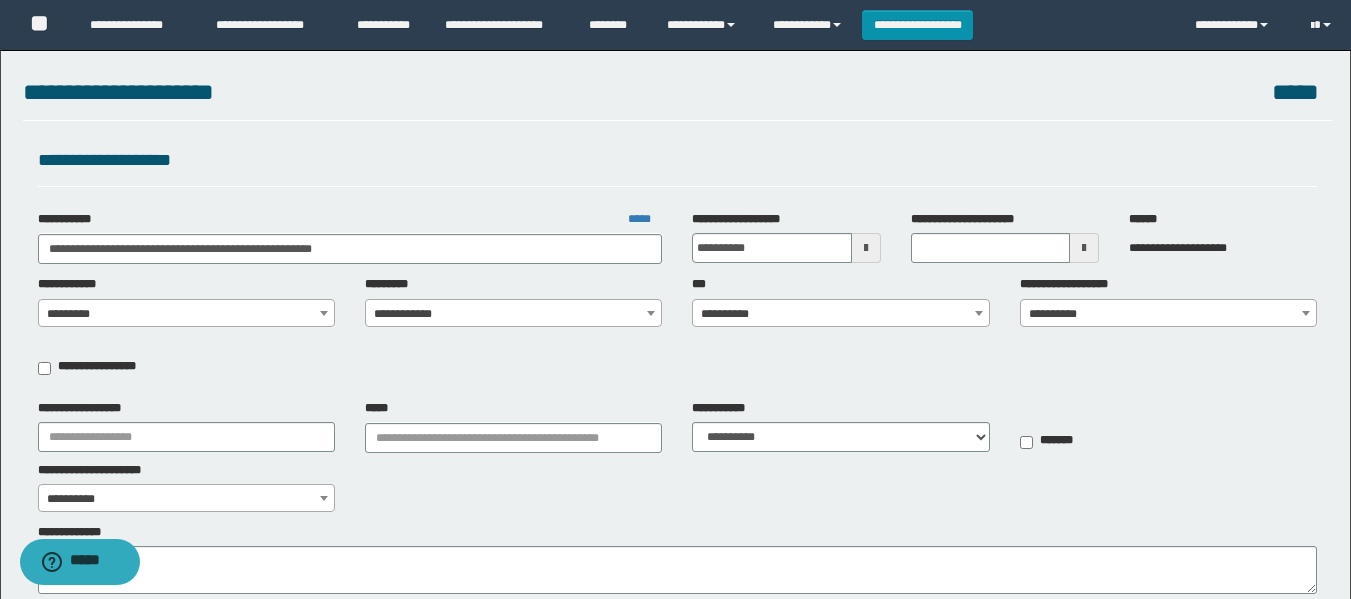 click on "**********" at bounding box center [840, 314] 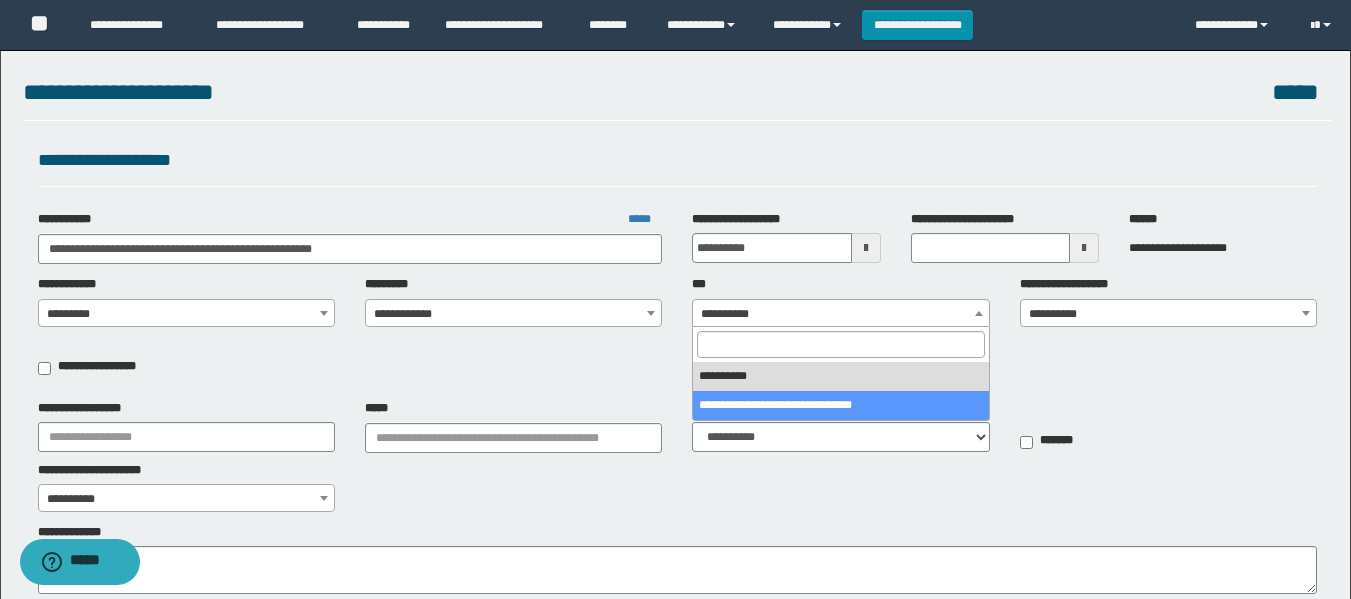 select on "***" 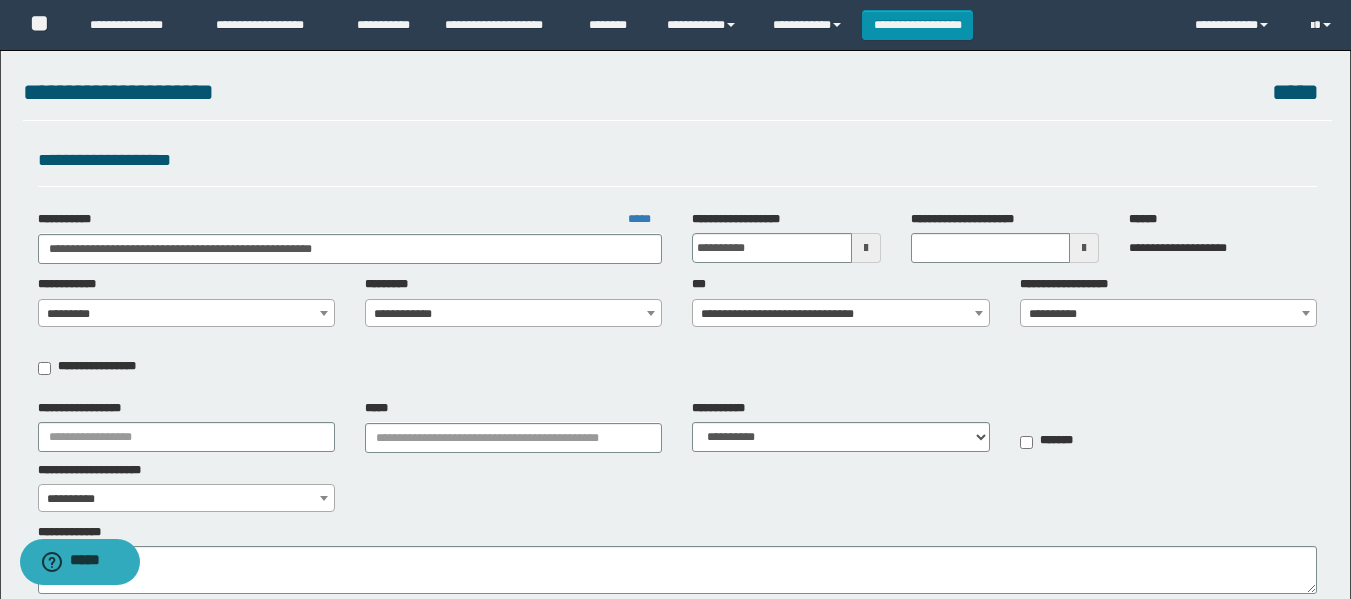 click on "**********" at bounding box center (1168, 314) 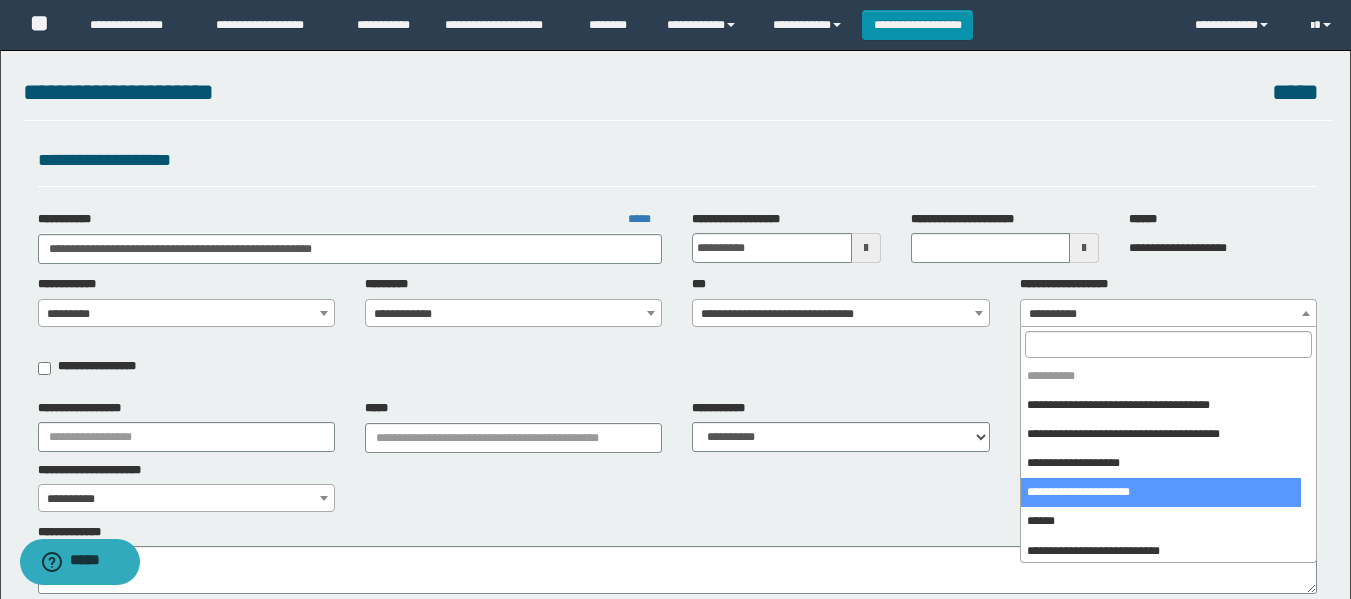 select on "****" 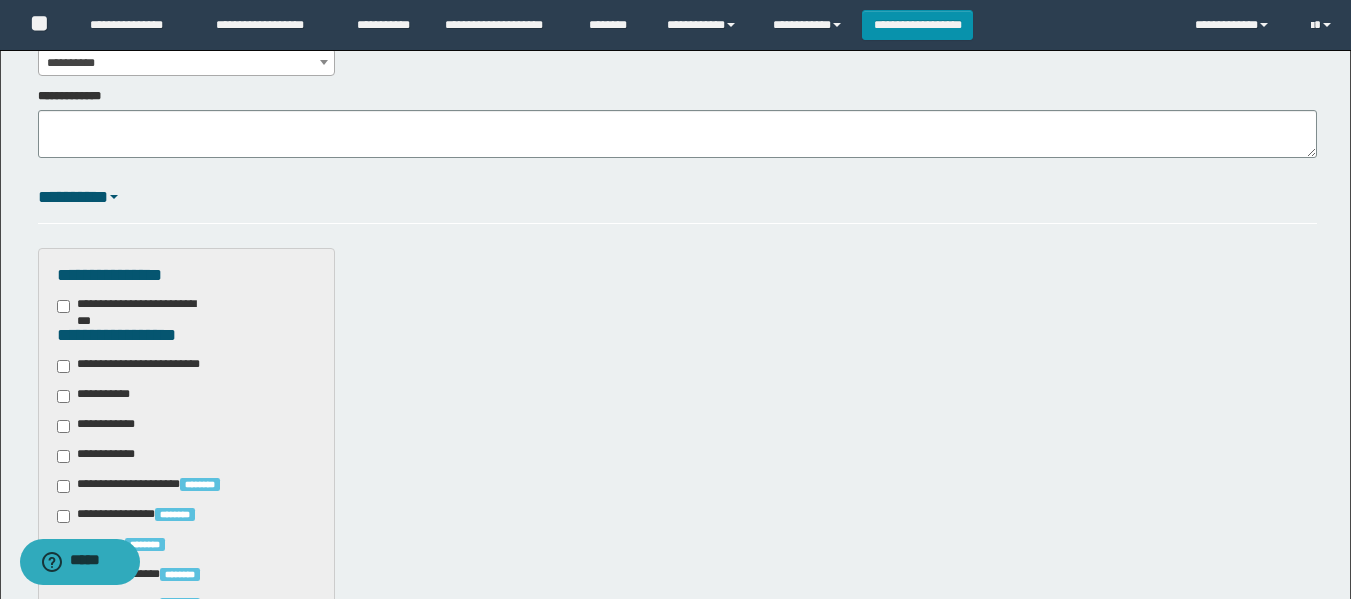 scroll, scrollTop: 500, scrollLeft: 0, axis: vertical 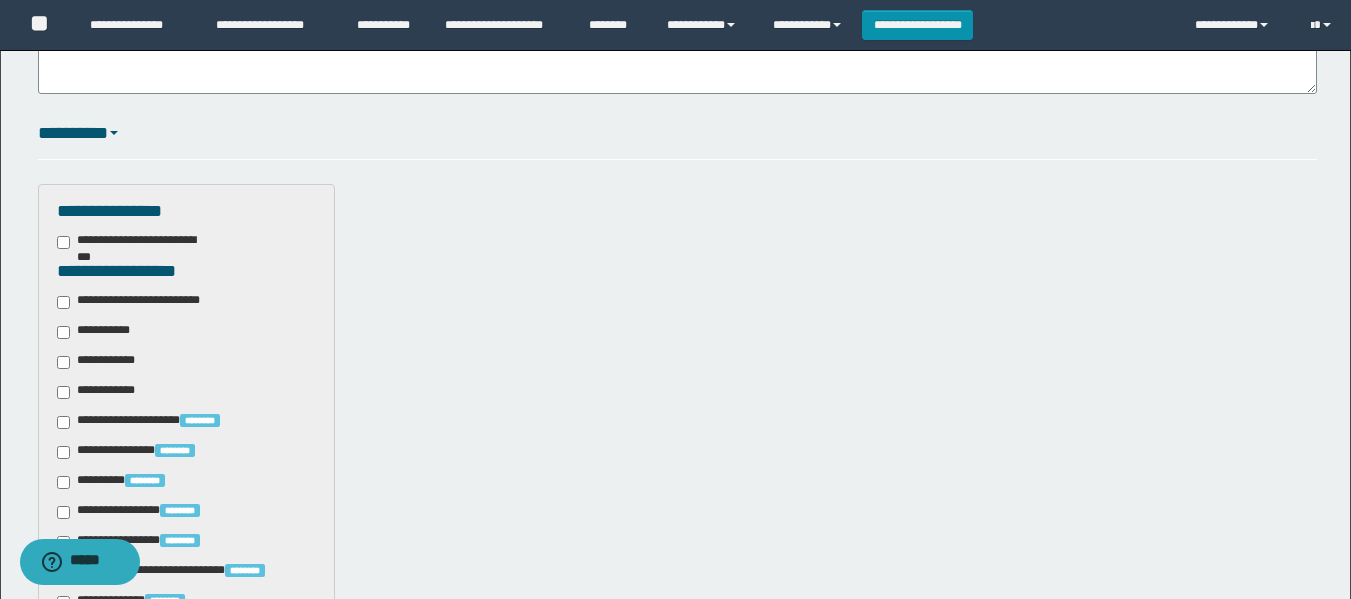 click on "**********" at bounding box center [97, 332] 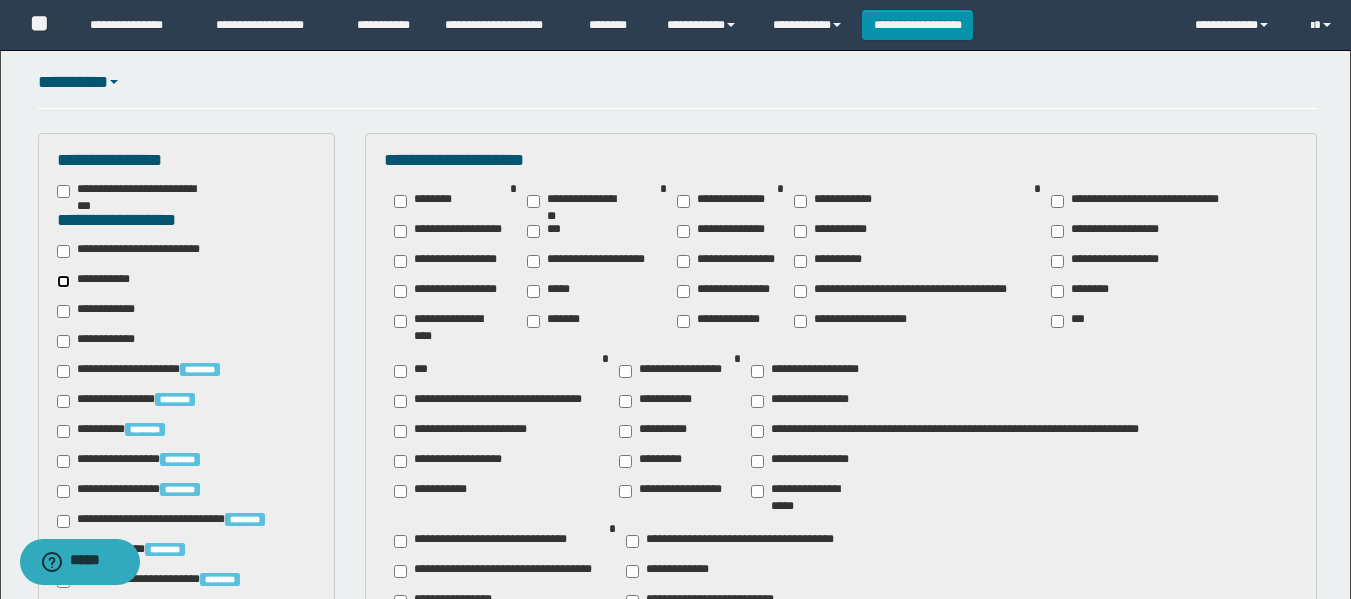 scroll, scrollTop: 600, scrollLeft: 0, axis: vertical 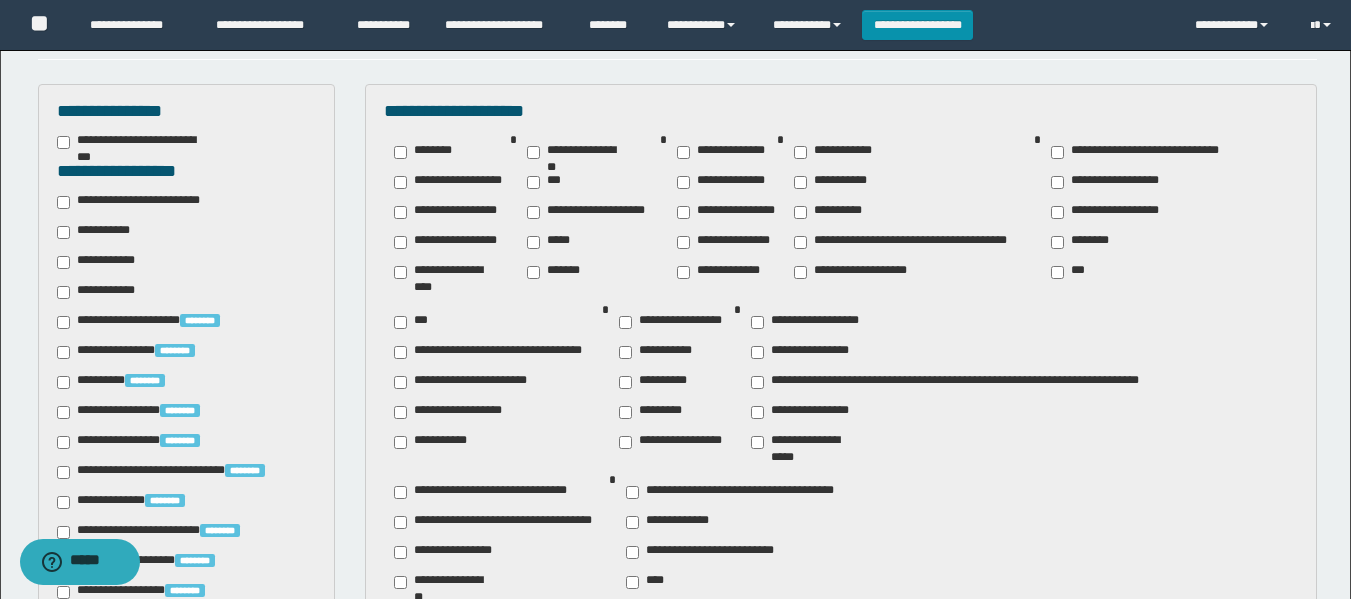 click on "*******" at bounding box center (559, 272) 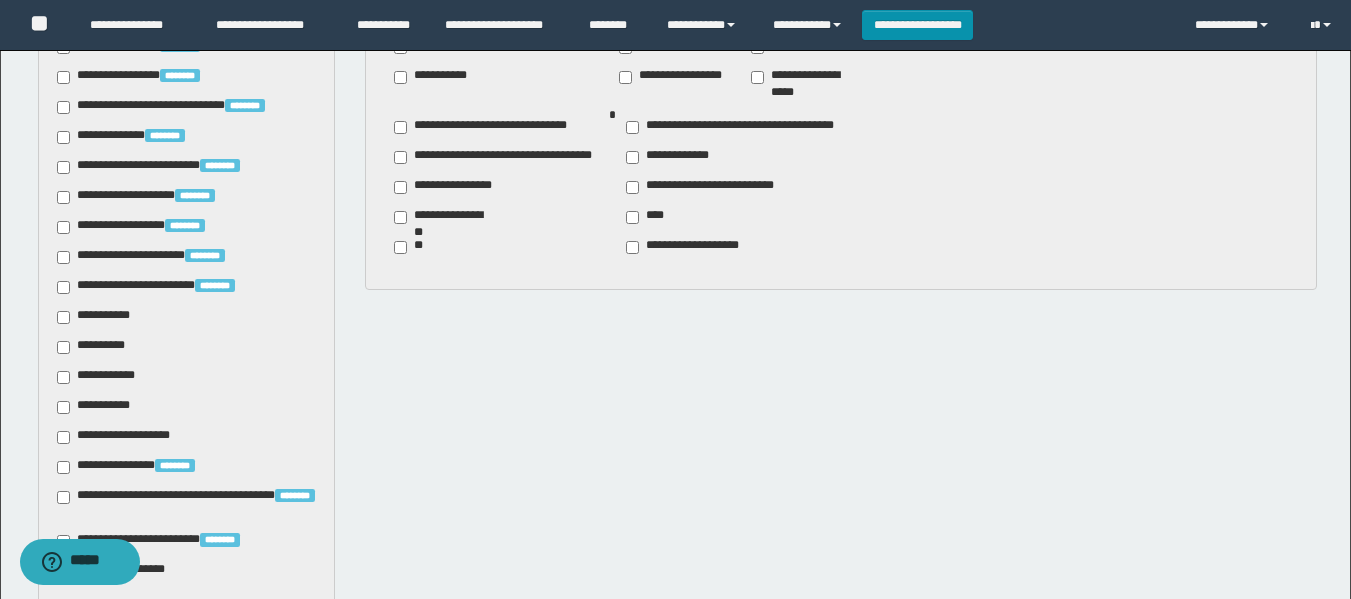 scroll, scrollTop: 1000, scrollLeft: 0, axis: vertical 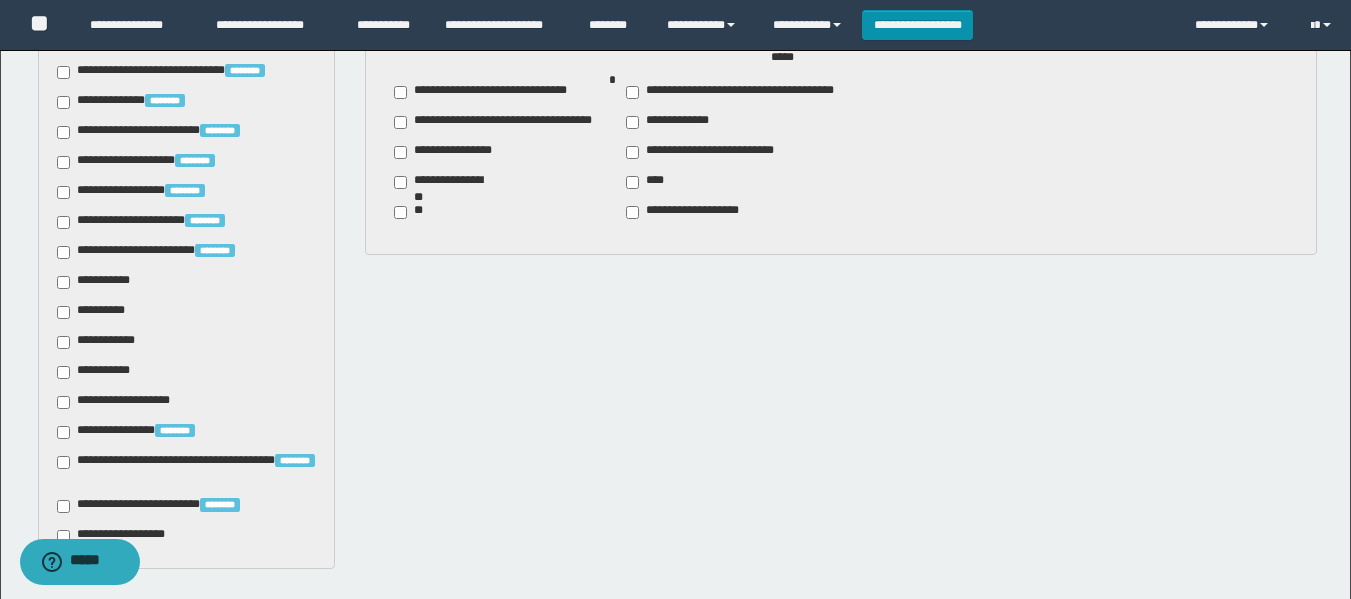 click on "**********" at bounding box center [186, 169] 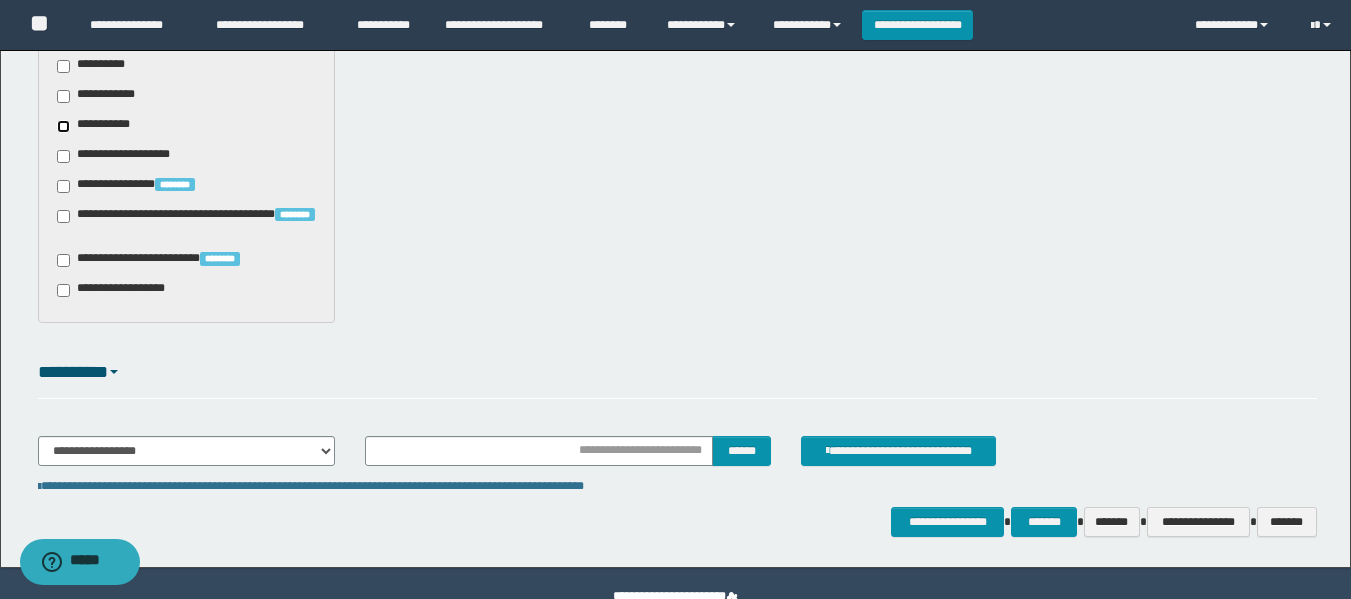 scroll, scrollTop: 1289, scrollLeft: 0, axis: vertical 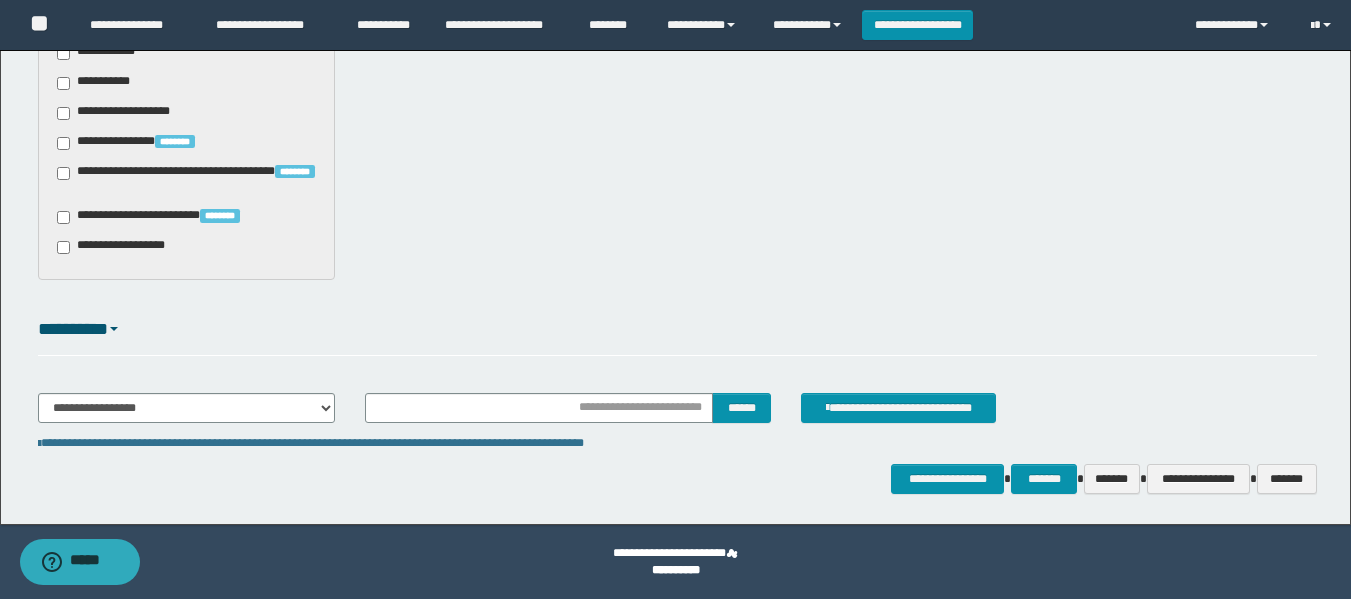 click on "**********" at bounding box center [164, 217] 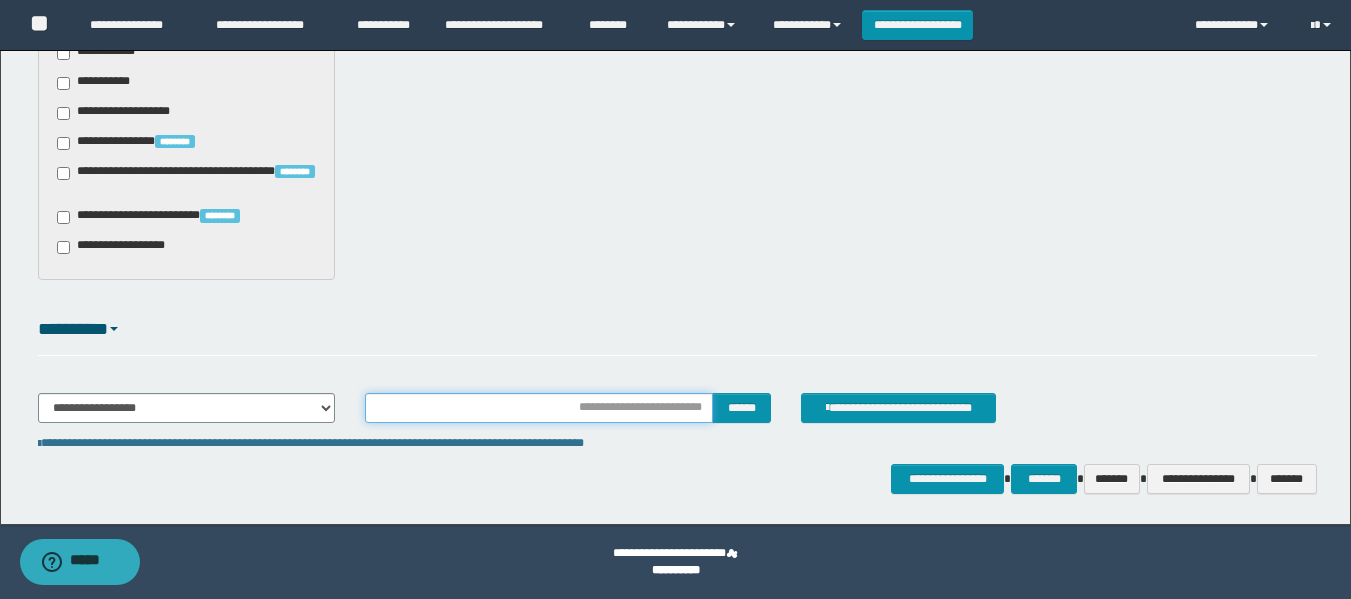 click at bounding box center [539, 408] 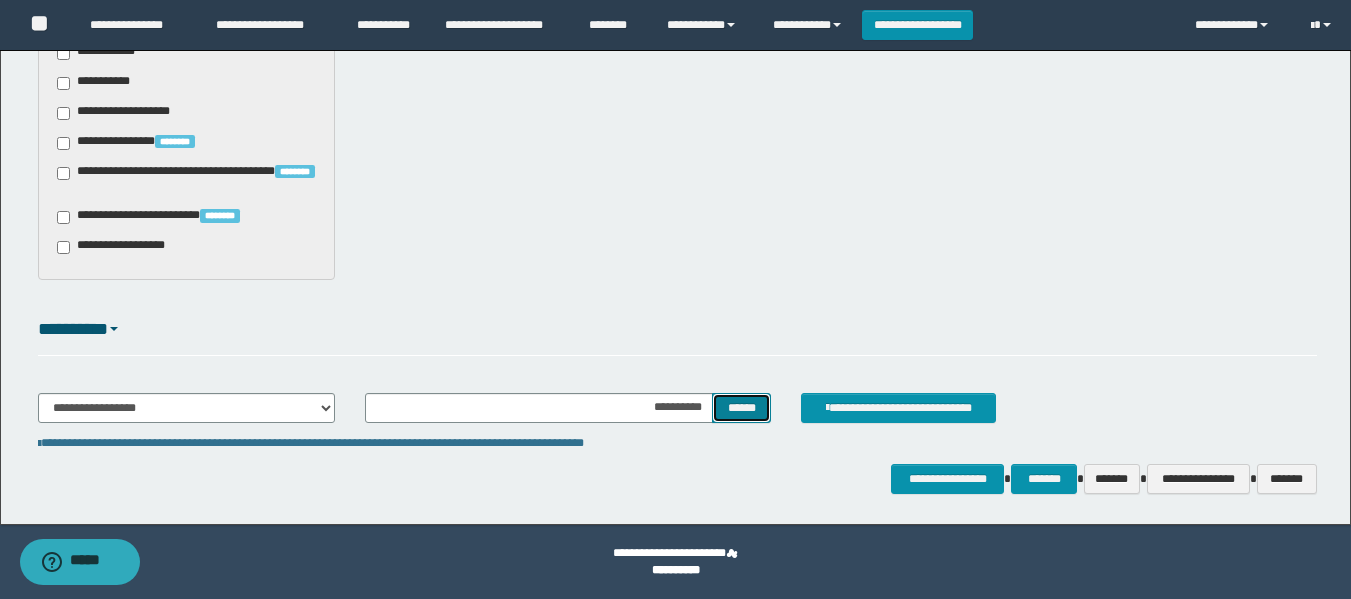 click on "******" at bounding box center [741, 408] 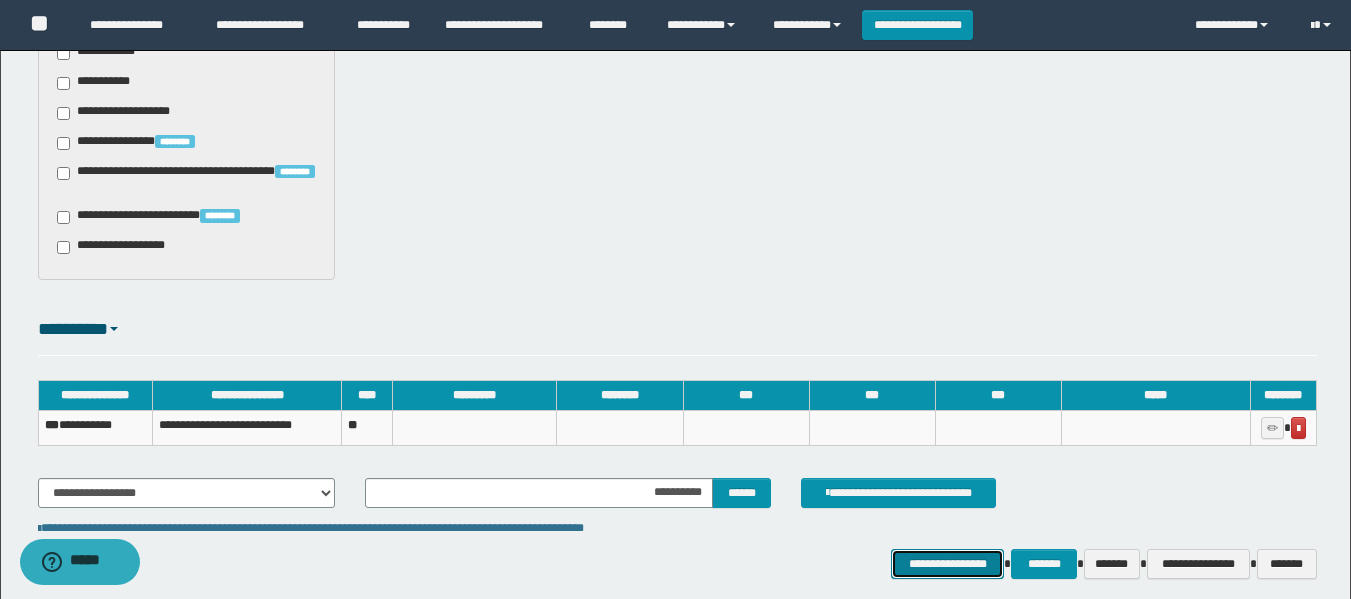 click on "**********" at bounding box center (947, 564) 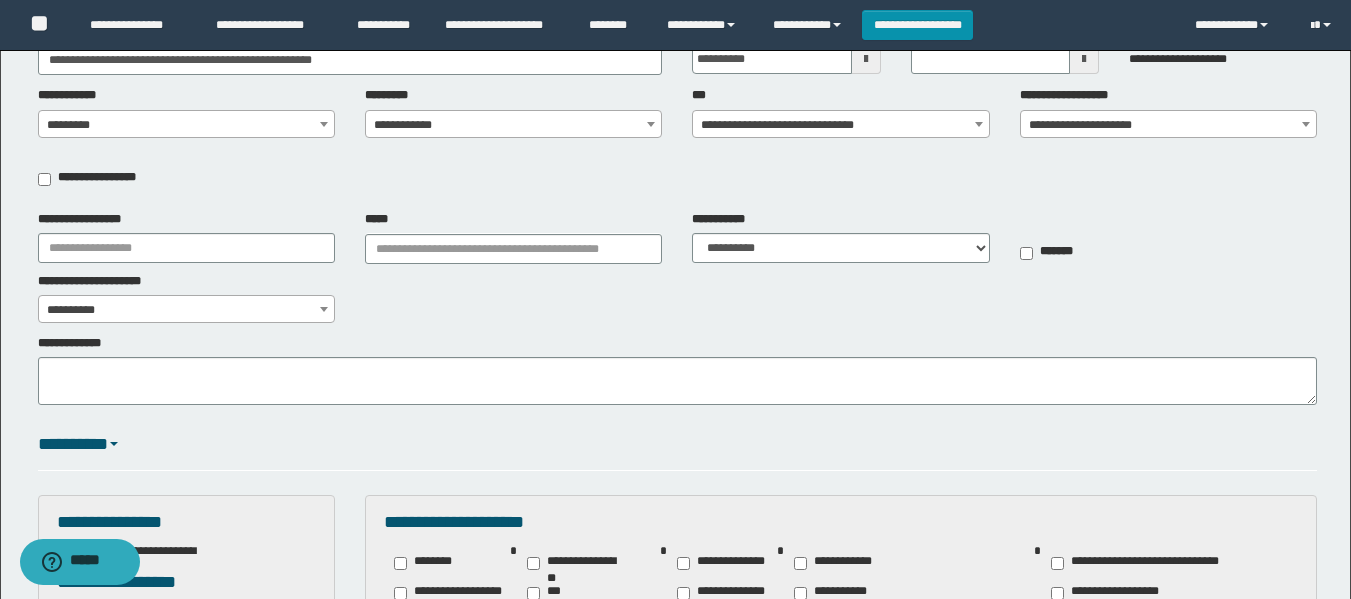 scroll, scrollTop: 89, scrollLeft: 0, axis: vertical 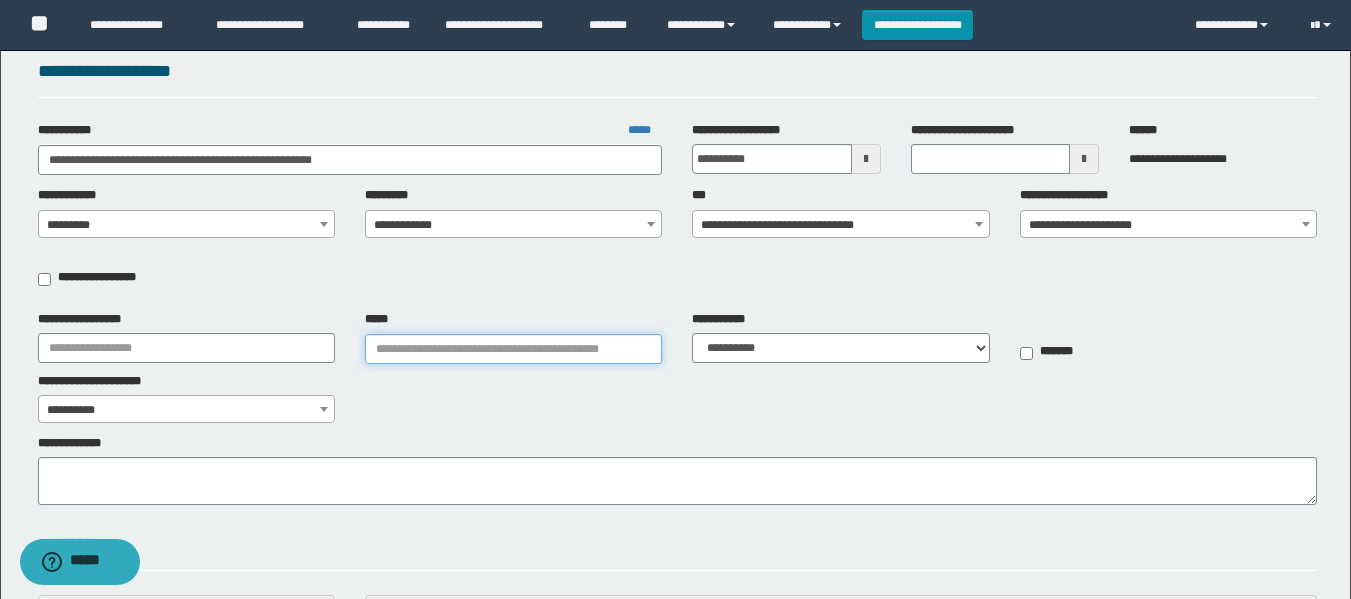 click on "*****" at bounding box center (513, 349) 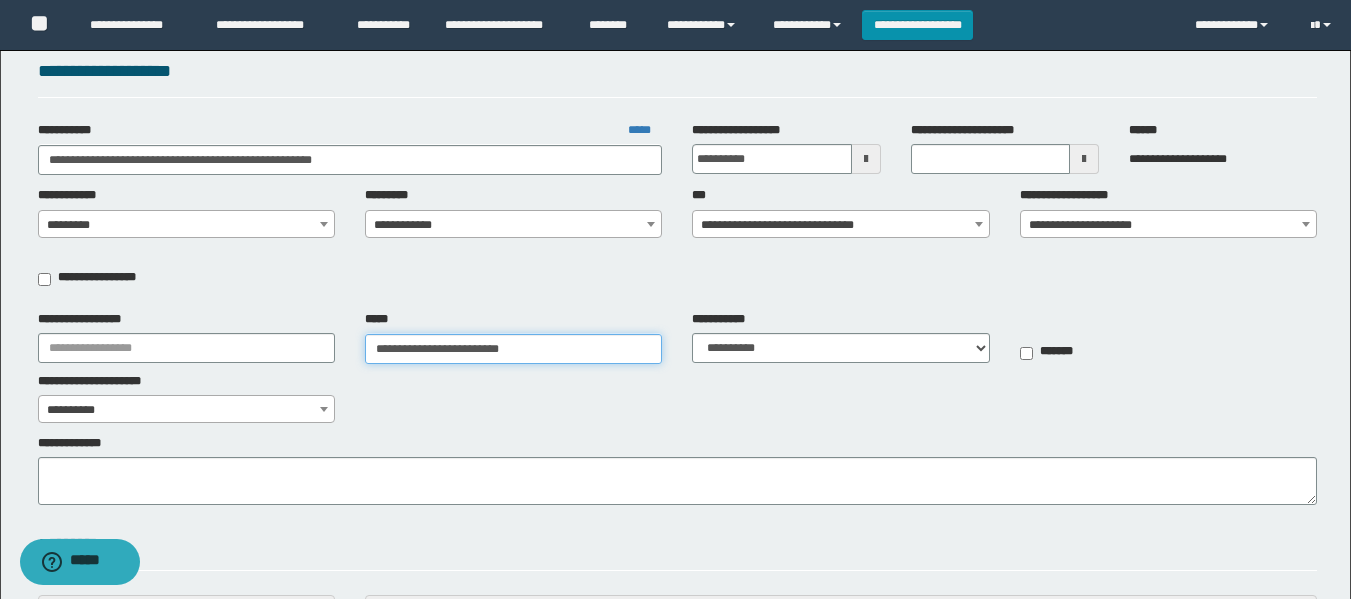 type on "**********" 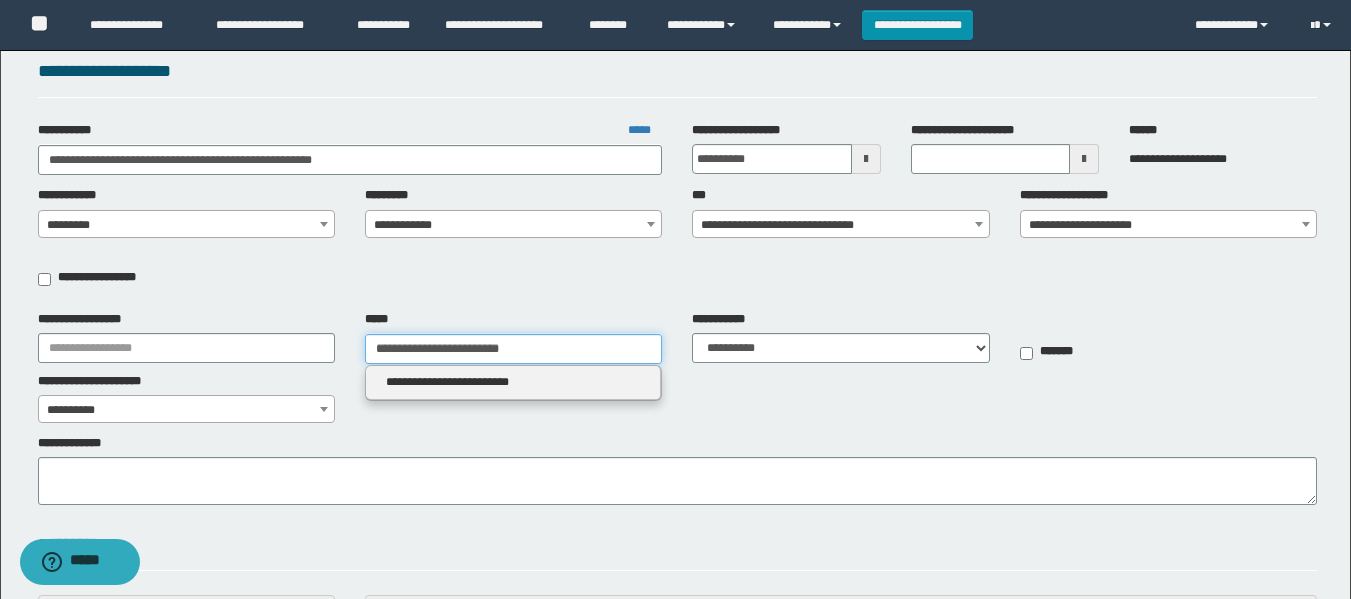 type on "**********" 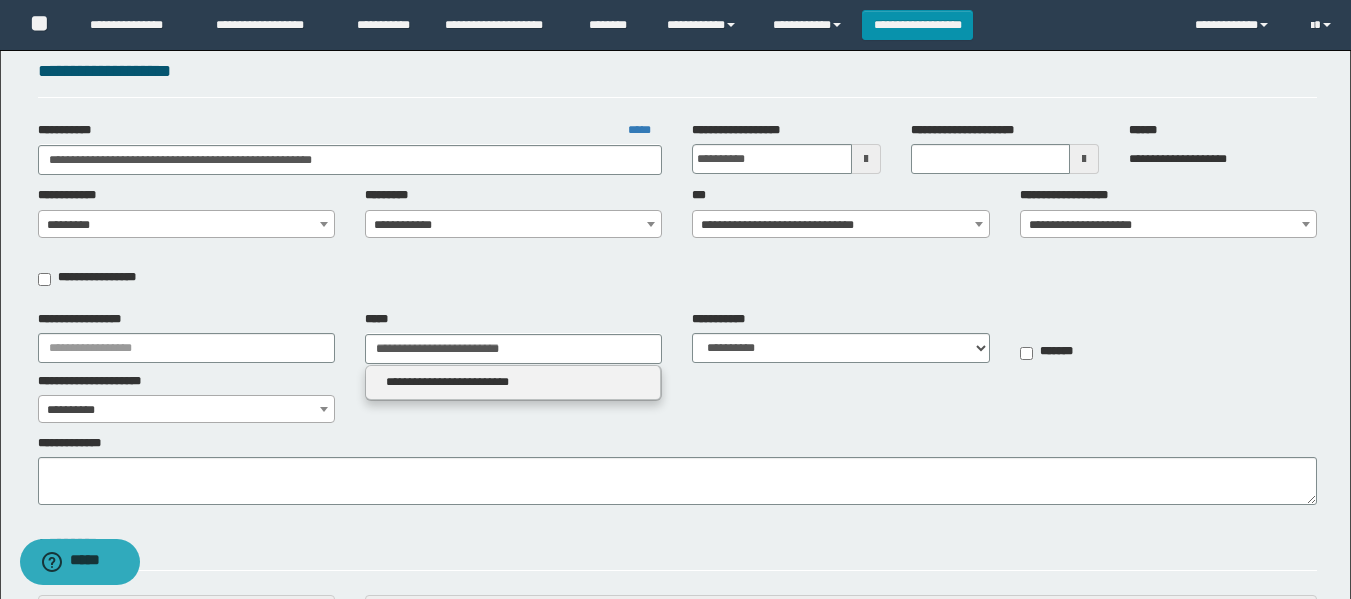 type 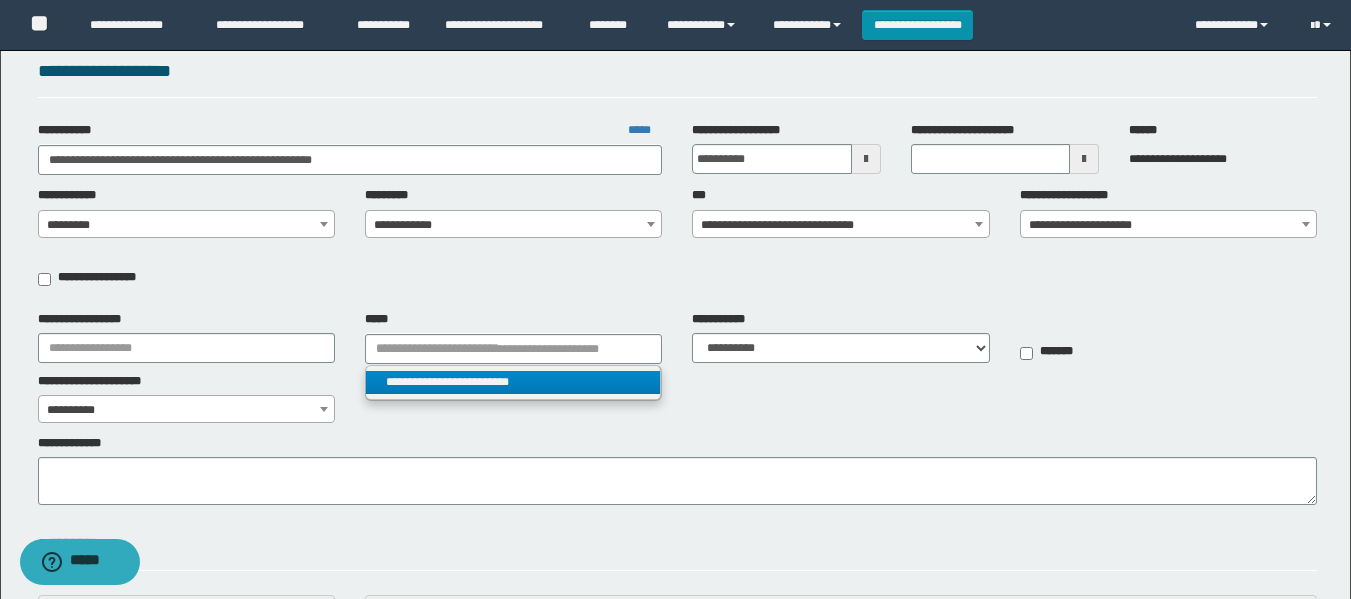 click on "**********" at bounding box center (513, 382) 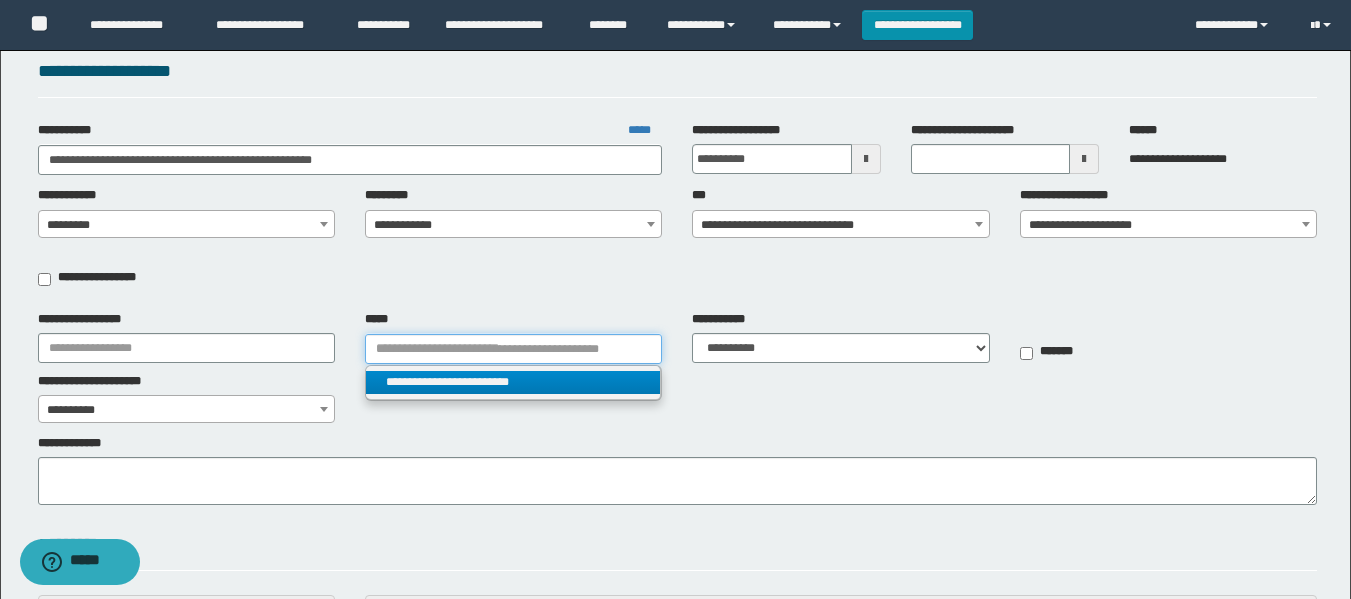 select 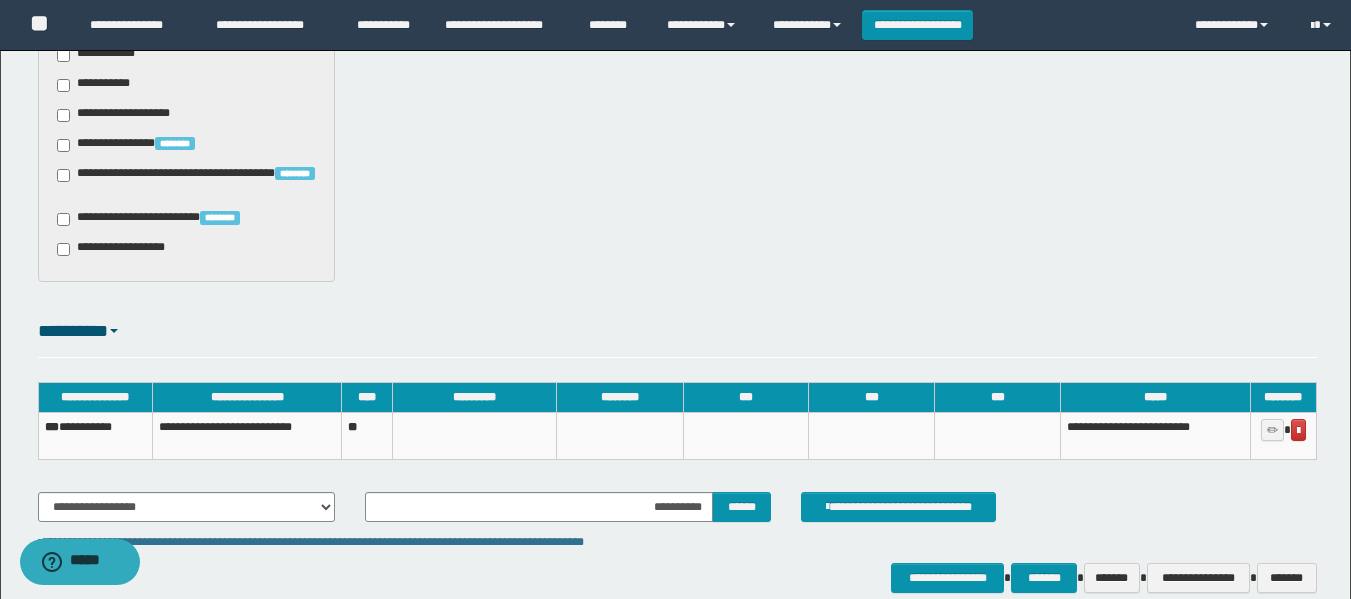 scroll, scrollTop: 1289, scrollLeft: 0, axis: vertical 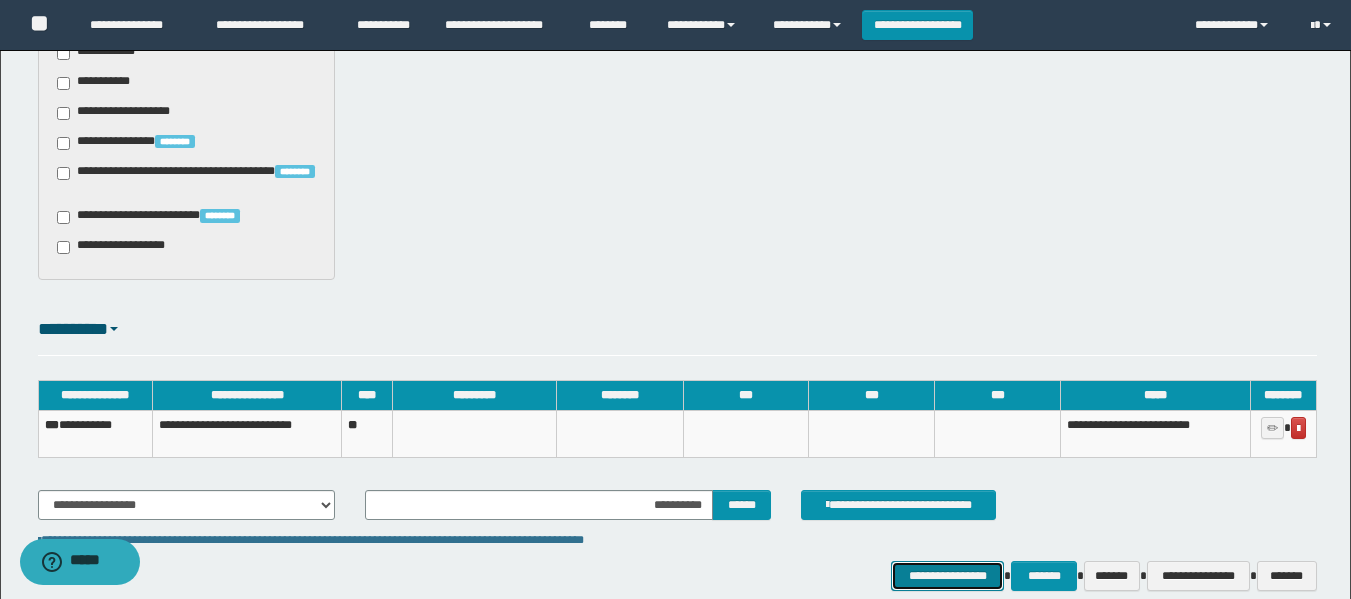 click on "**********" at bounding box center (947, 576) 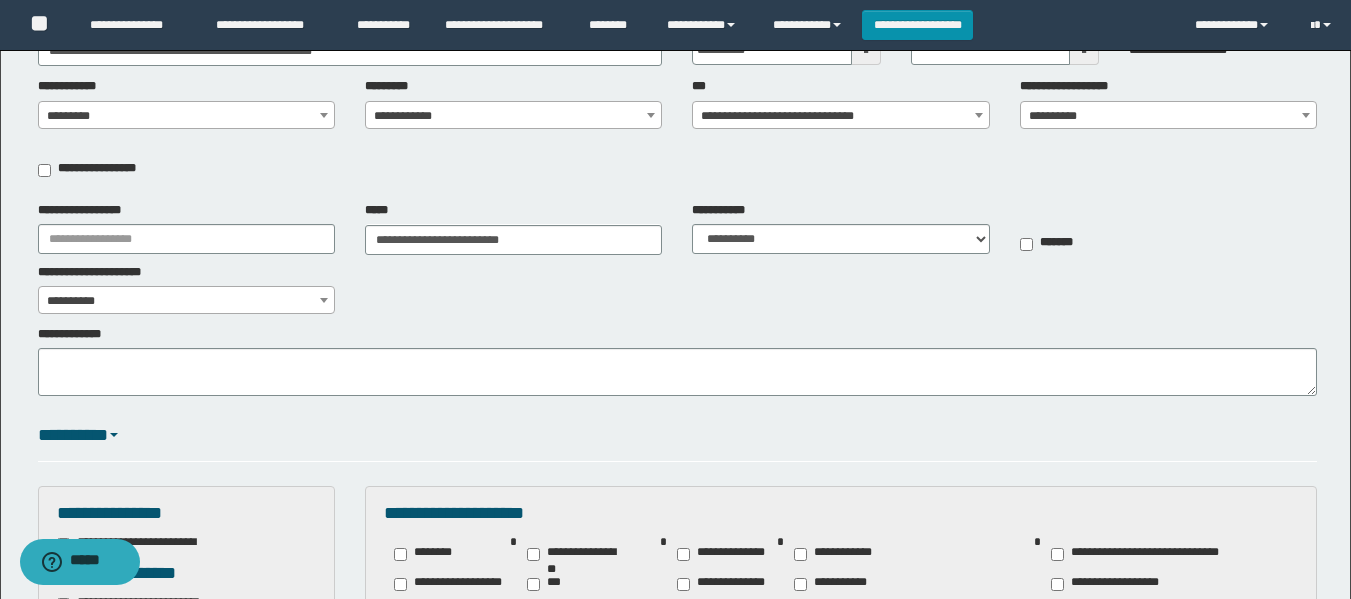 scroll, scrollTop: 89, scrollLeft: 0, axis: vertical 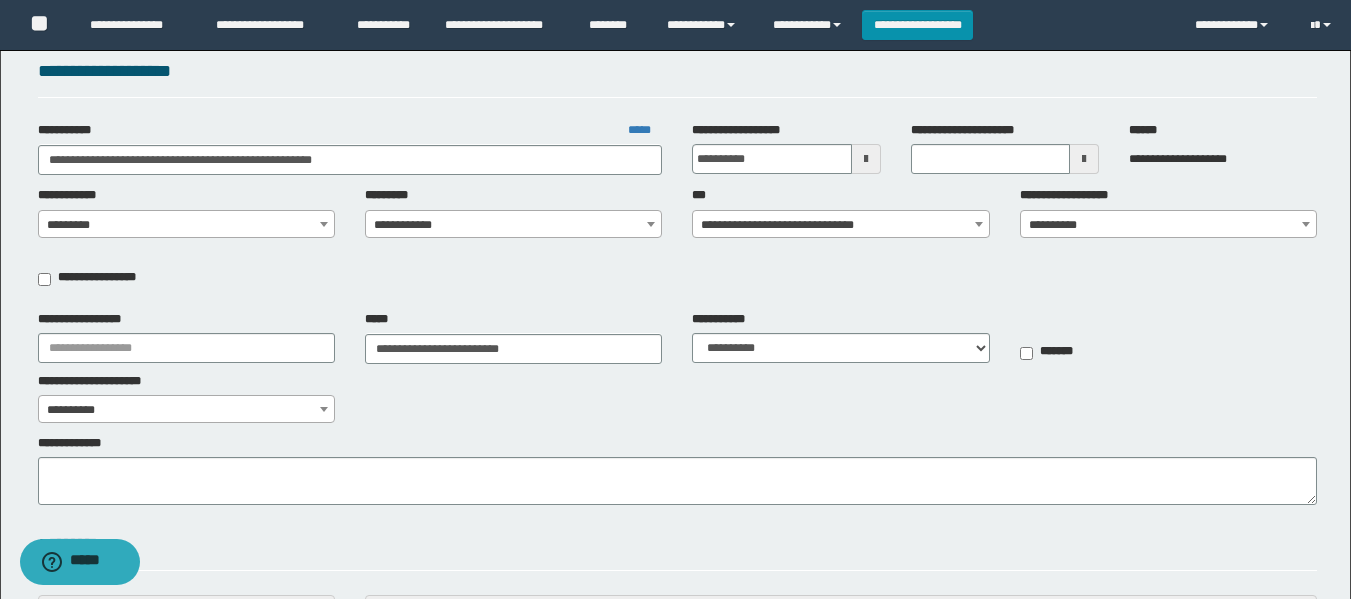 click on "**********" at bounding box center (1168, 225) 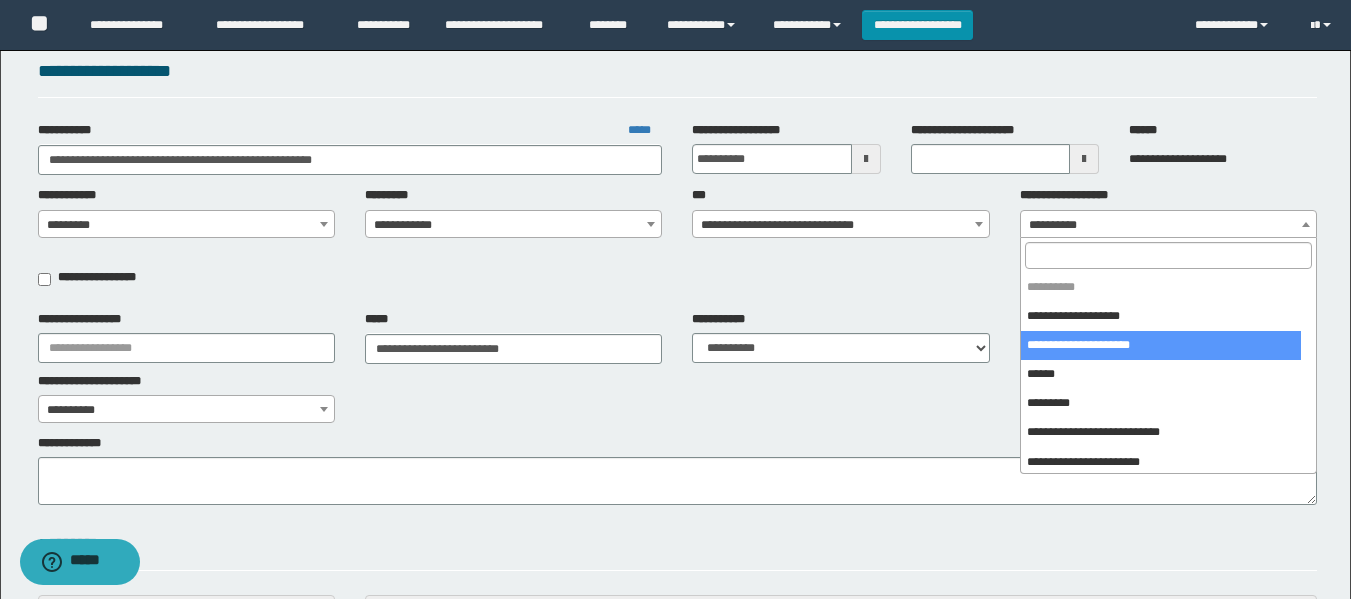 select on "****" 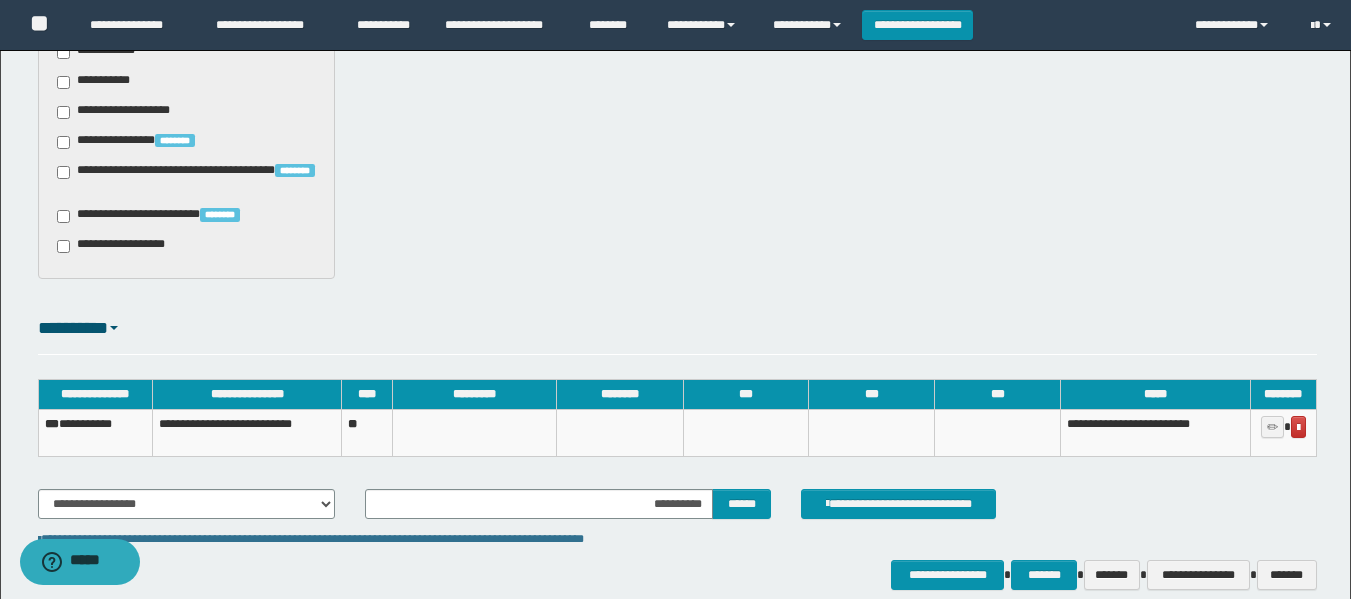 scroll, scrollTop: 1387, scrollLeft: 0, axis: vertical 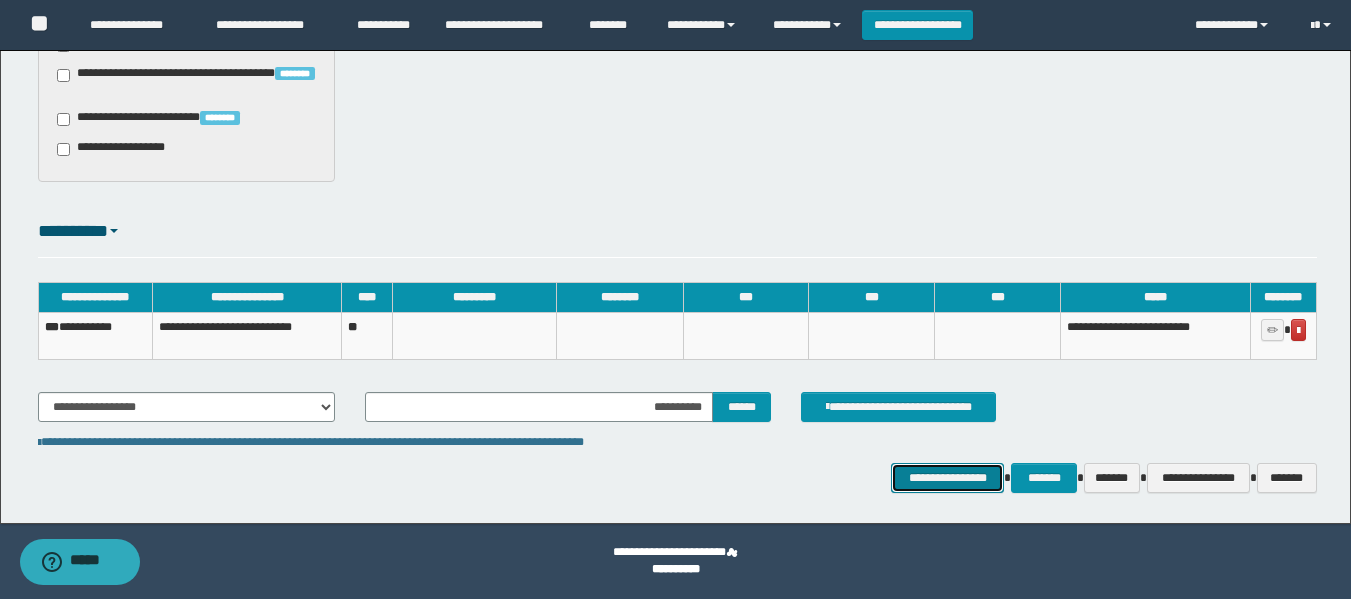 click on "**********" at bounding box center (947, 478) 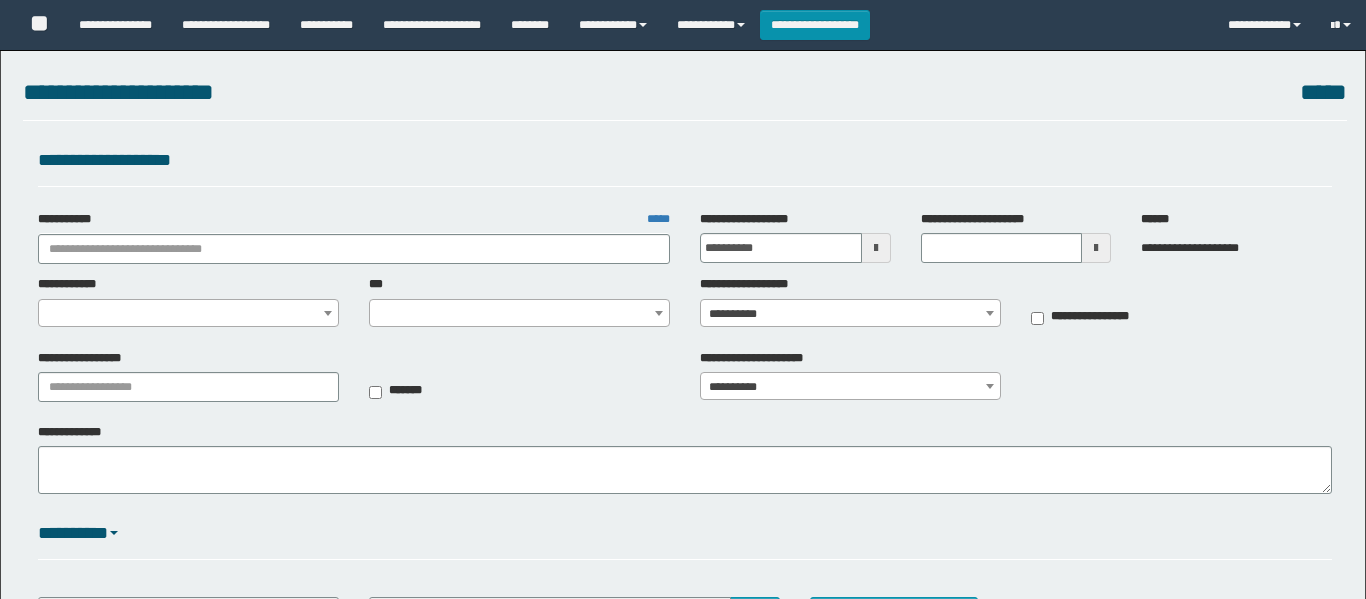select on "****" 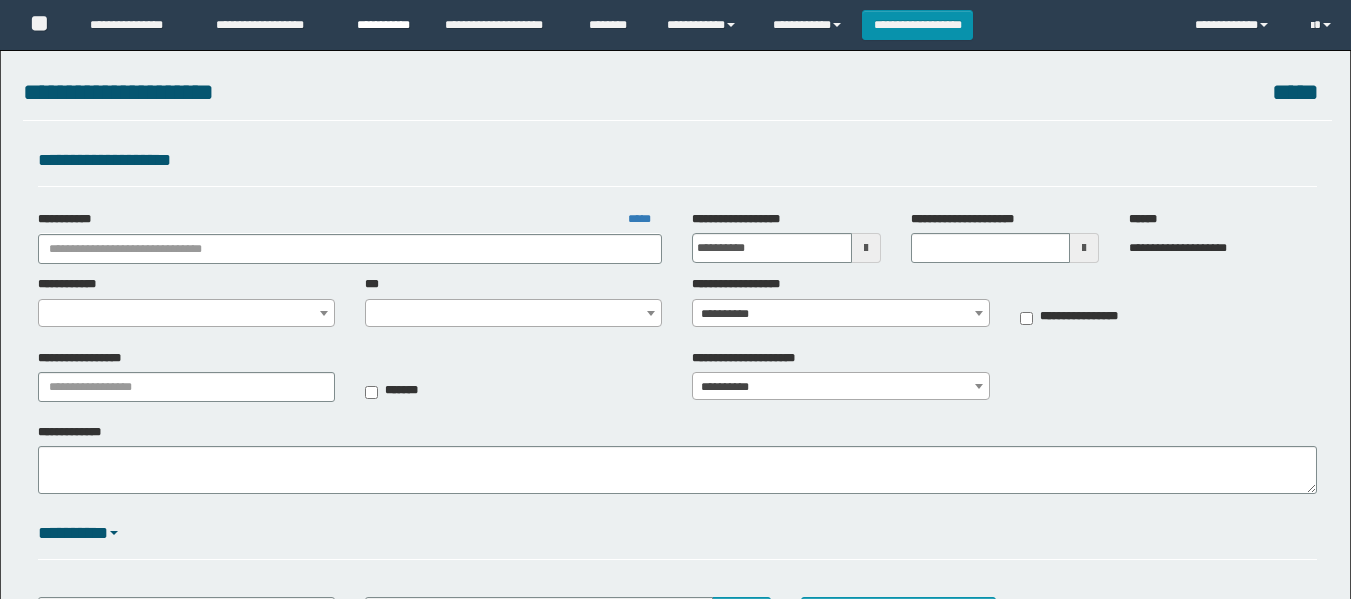 scroll, scrollTop: 1189, scrollLeft: 0, axis: vertical 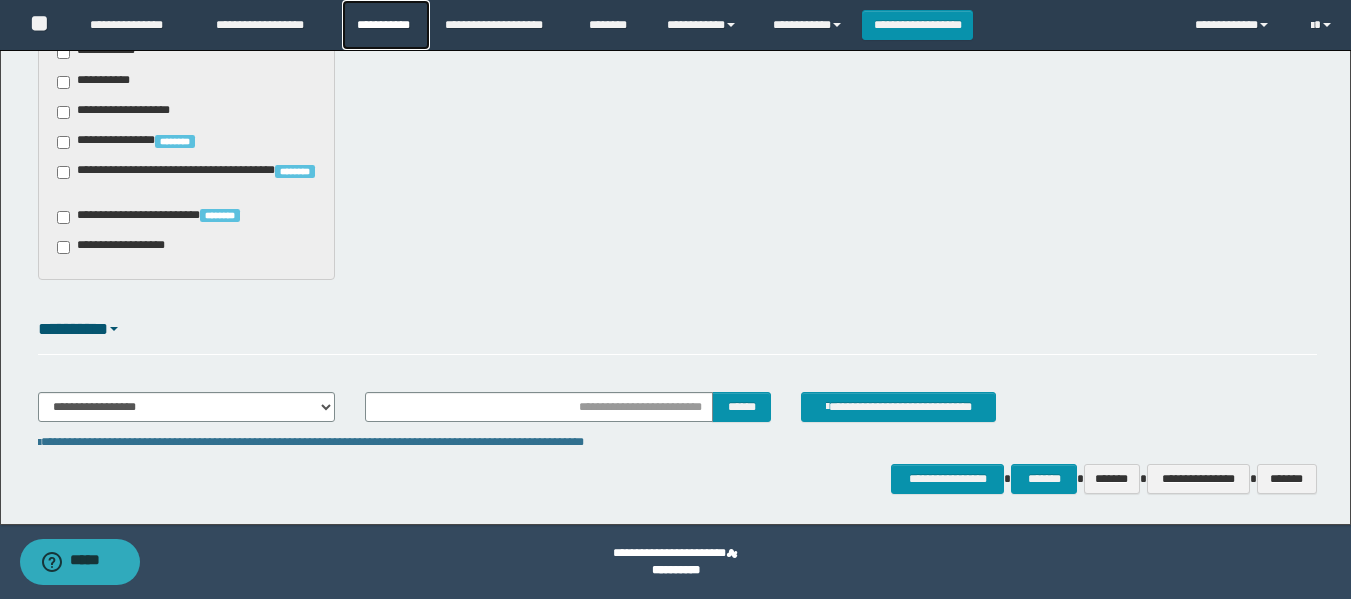 click on "**********" at bounding box center (386, 25) 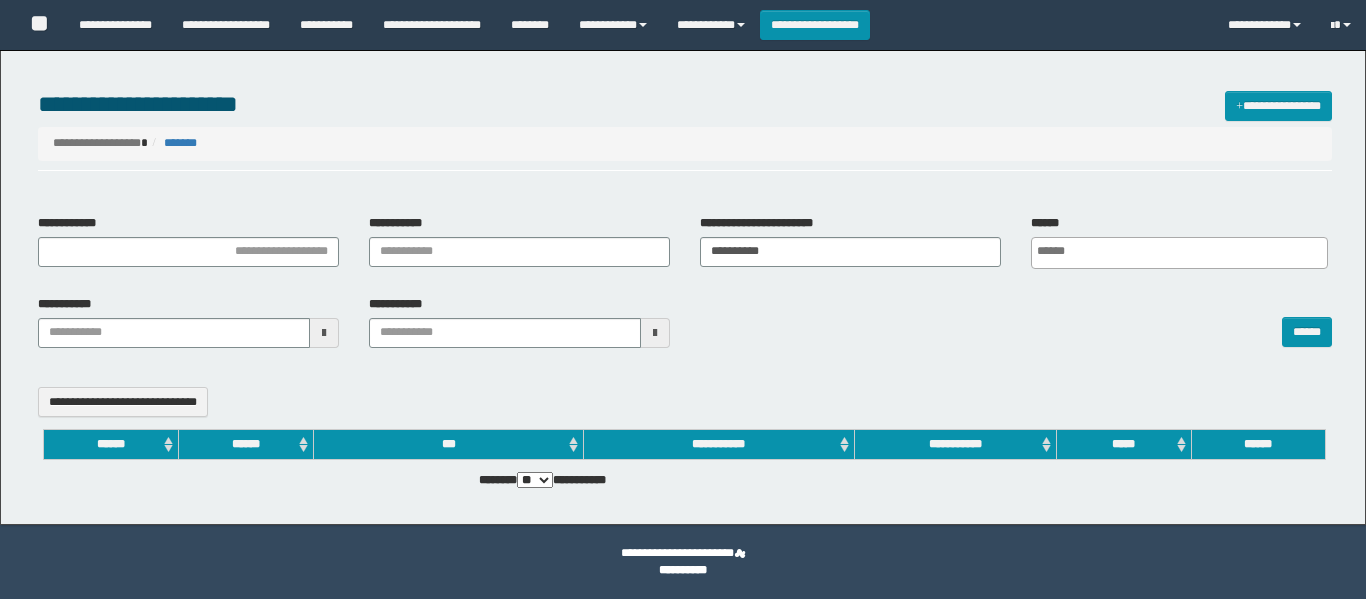 select 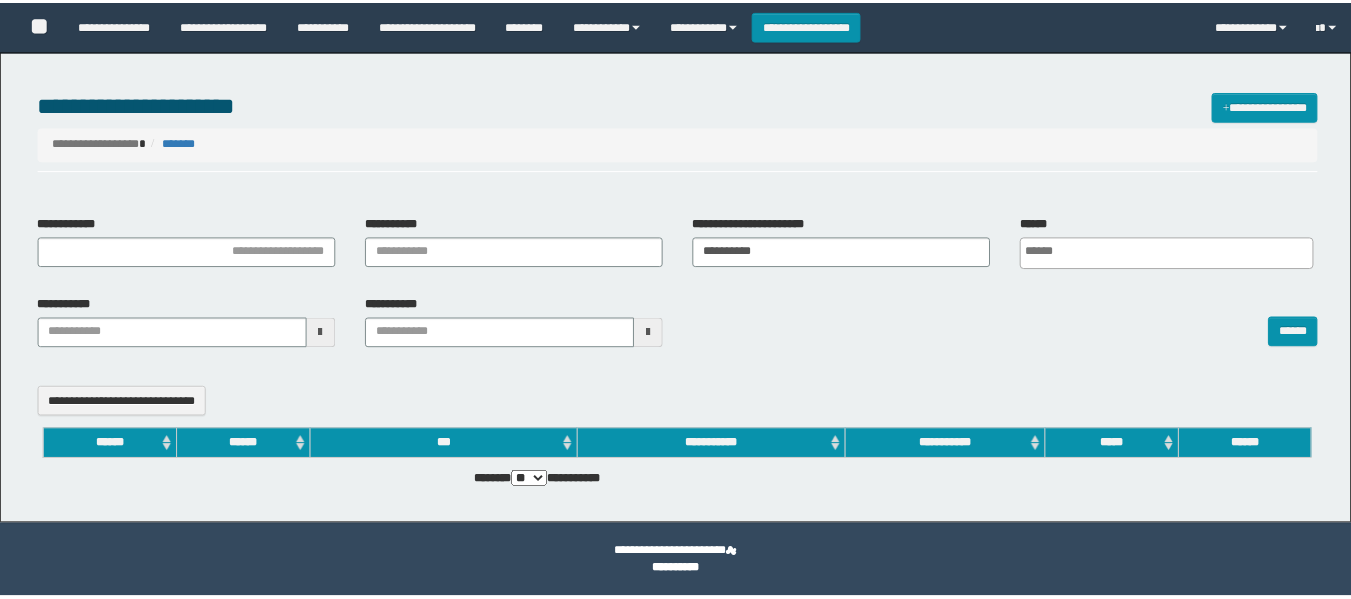 scroll, scrollTop: 0, scrollLeft: 0, axis: both 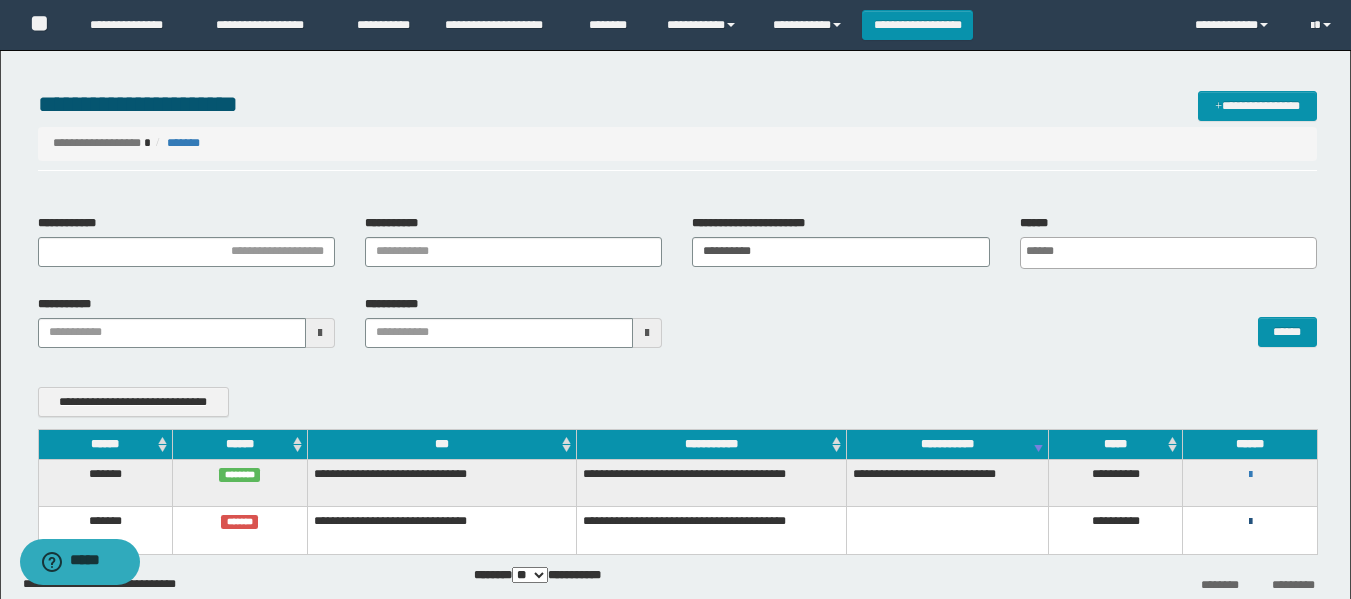click at bounding box center [1250, 521] 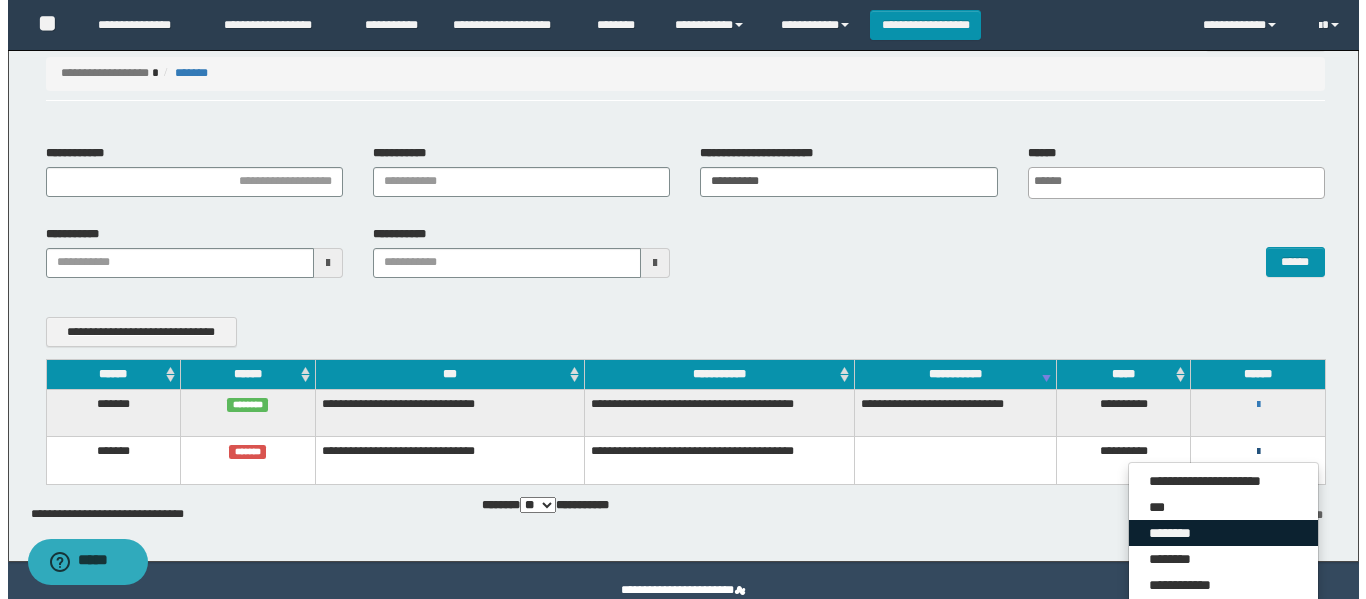 scroll, scrollTop: 107, scrollLeft: 0, axis: vertical 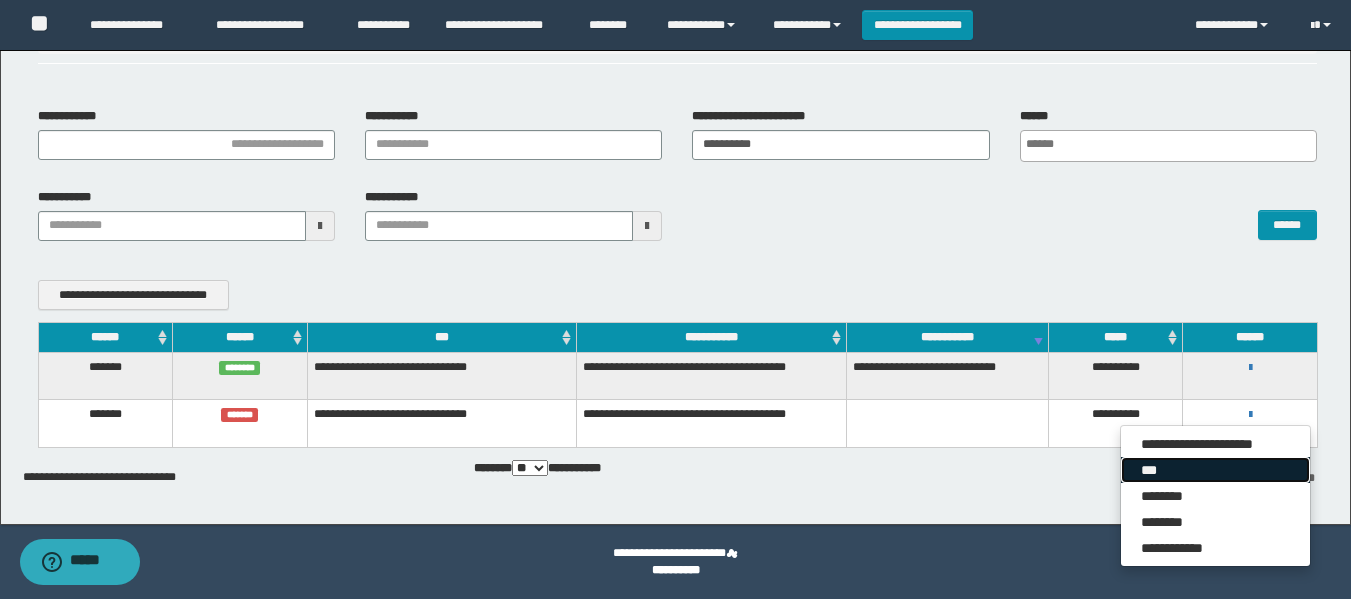 click on "***" at bounding box center (1215, 470) 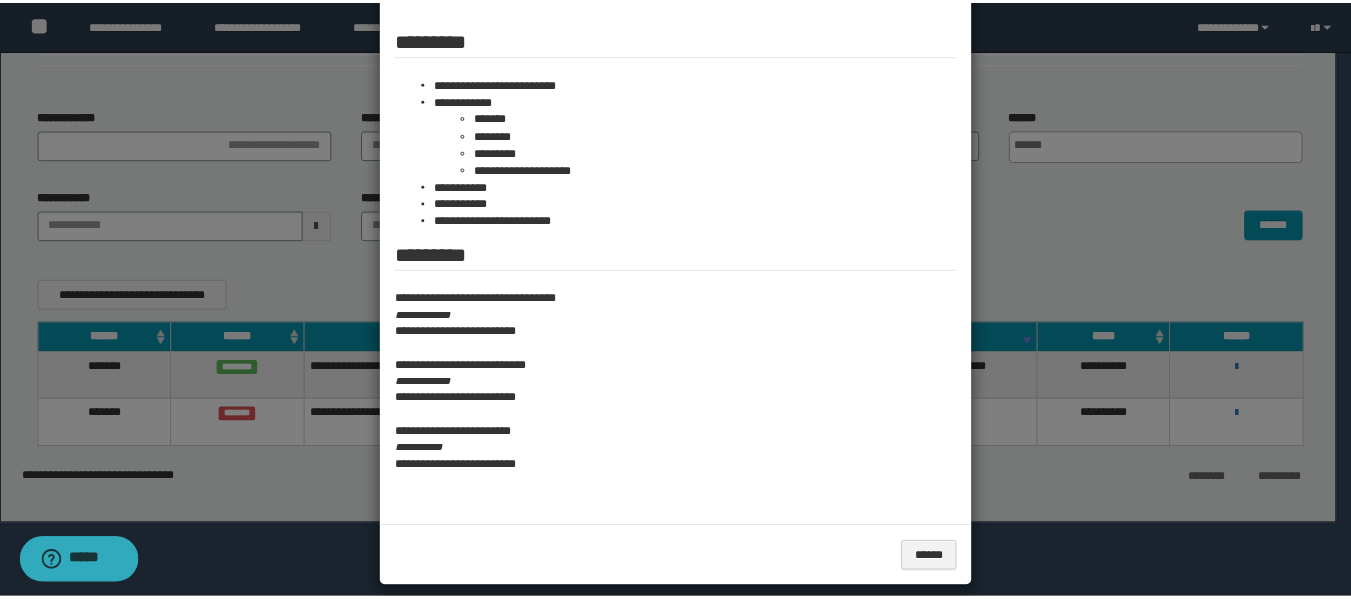 scroll, scrollTop: 405, scrollLeft: 0, axis: vertical 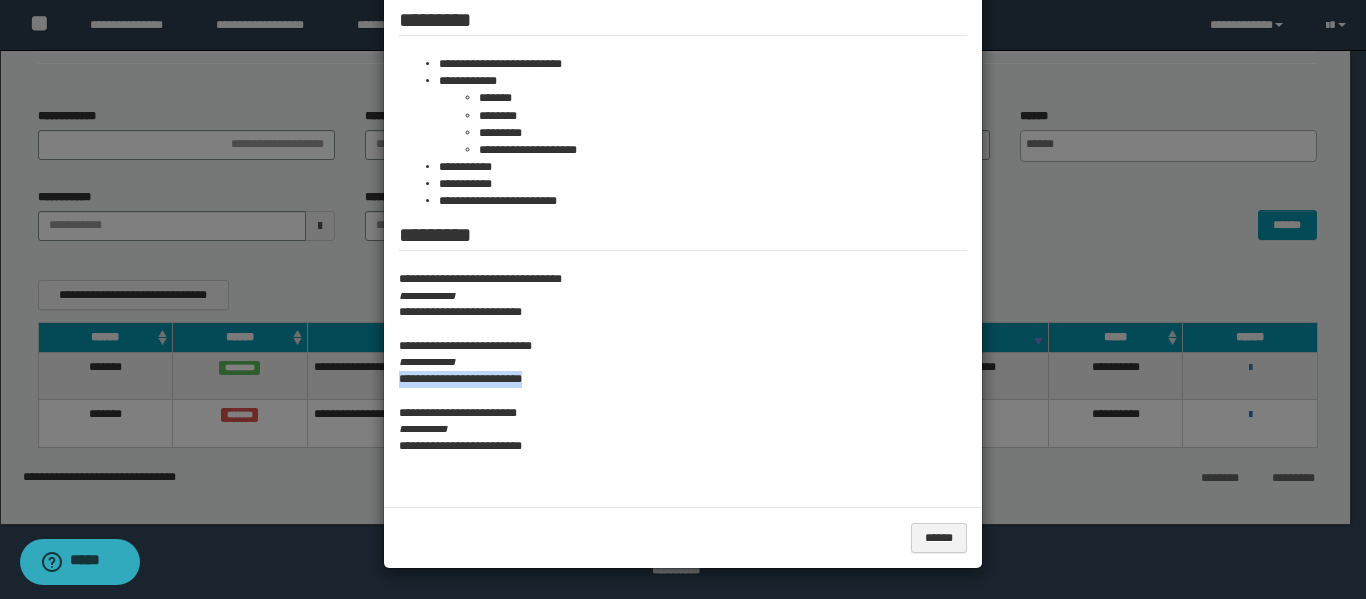drag, startPoint x: 393, startPoint y: 383, endPoint x: 582, endPoint y: 384, distance: 189.00264 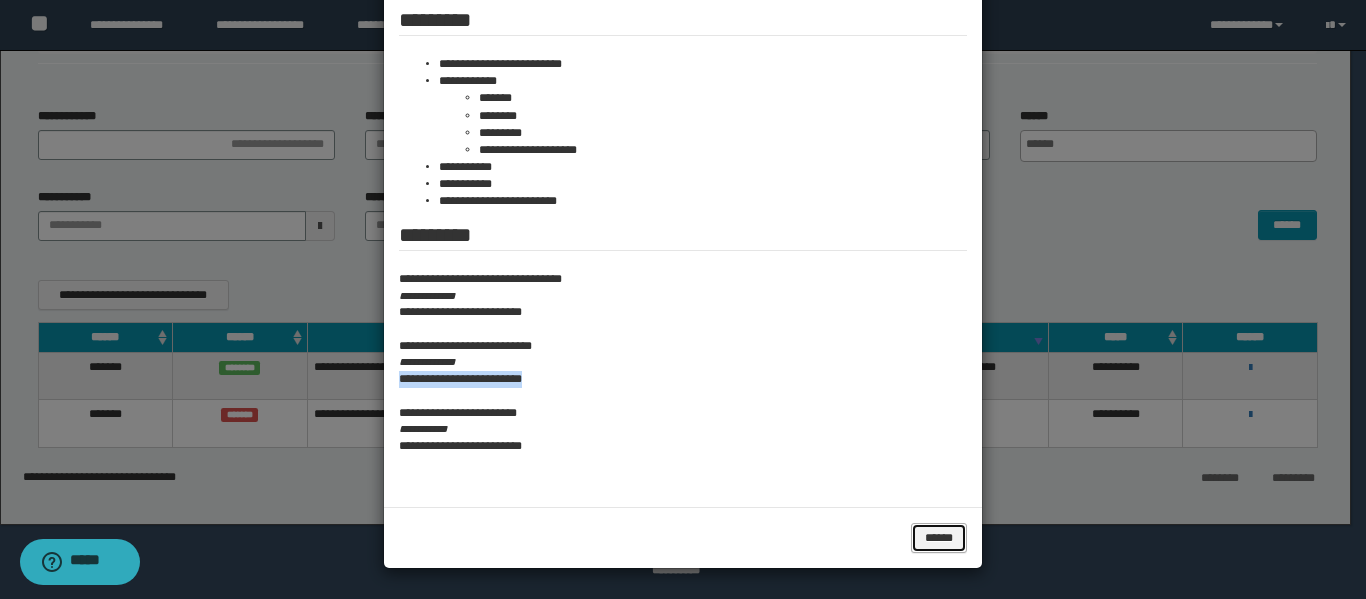 click on "******" at bounding box center (939, 538) 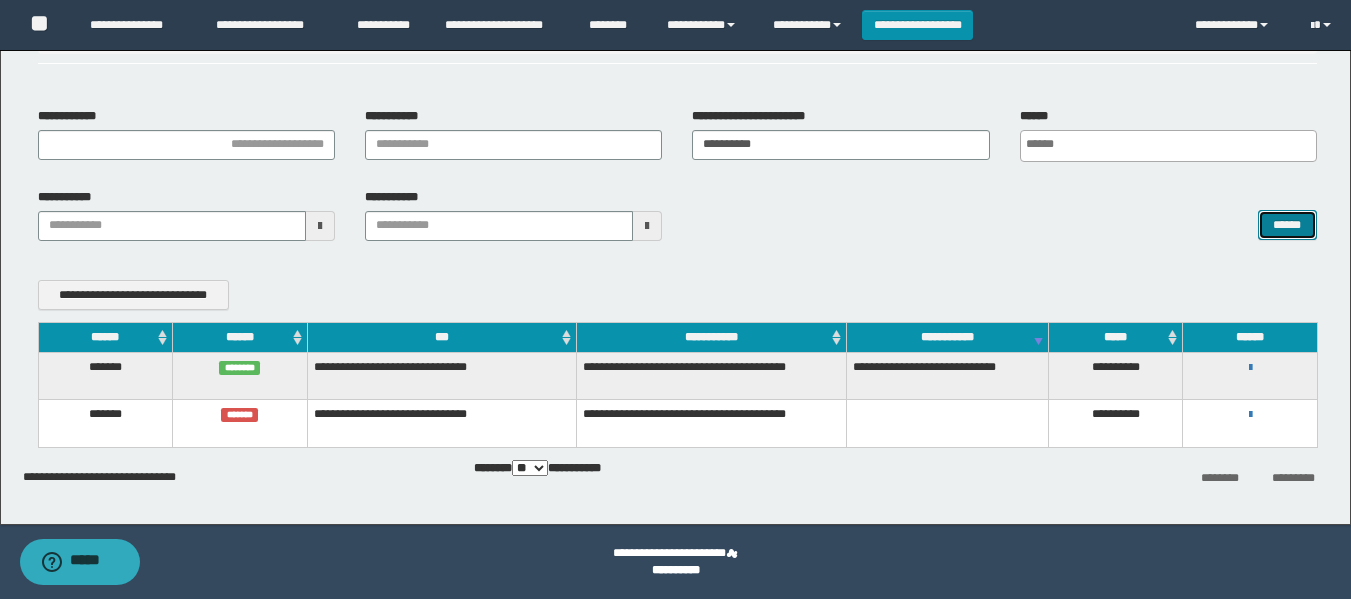 click on "******" at bounding box center (1287, 225) 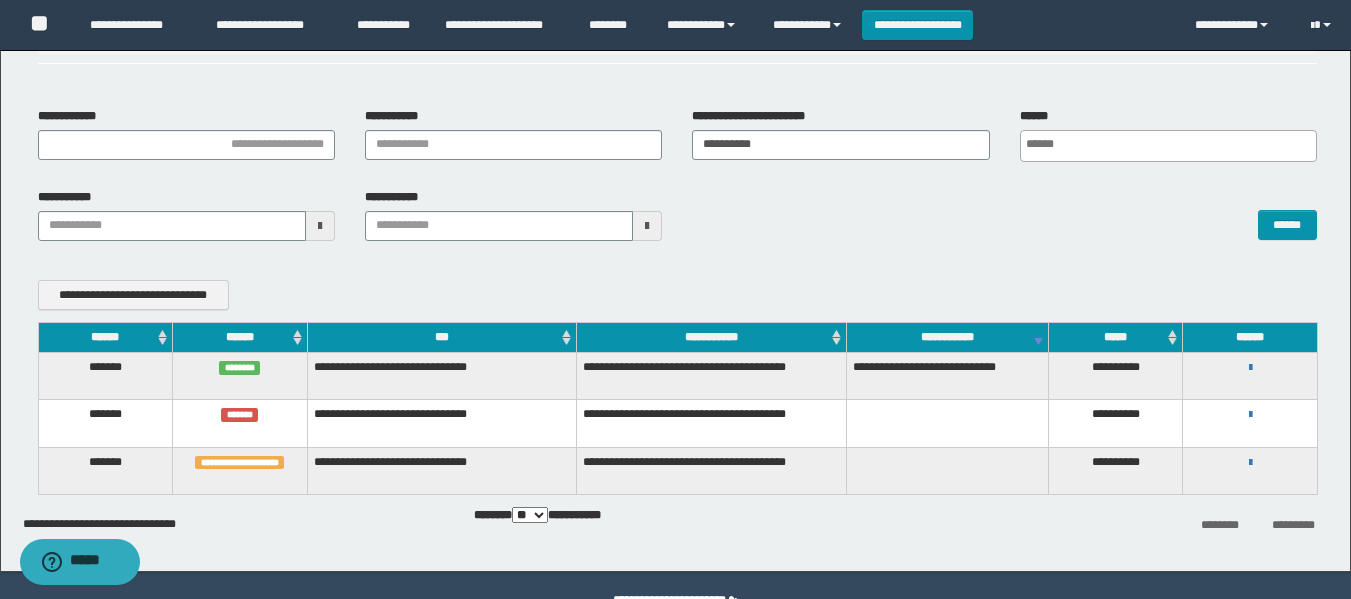 click on "**********" at bounding box center [1250, 462] 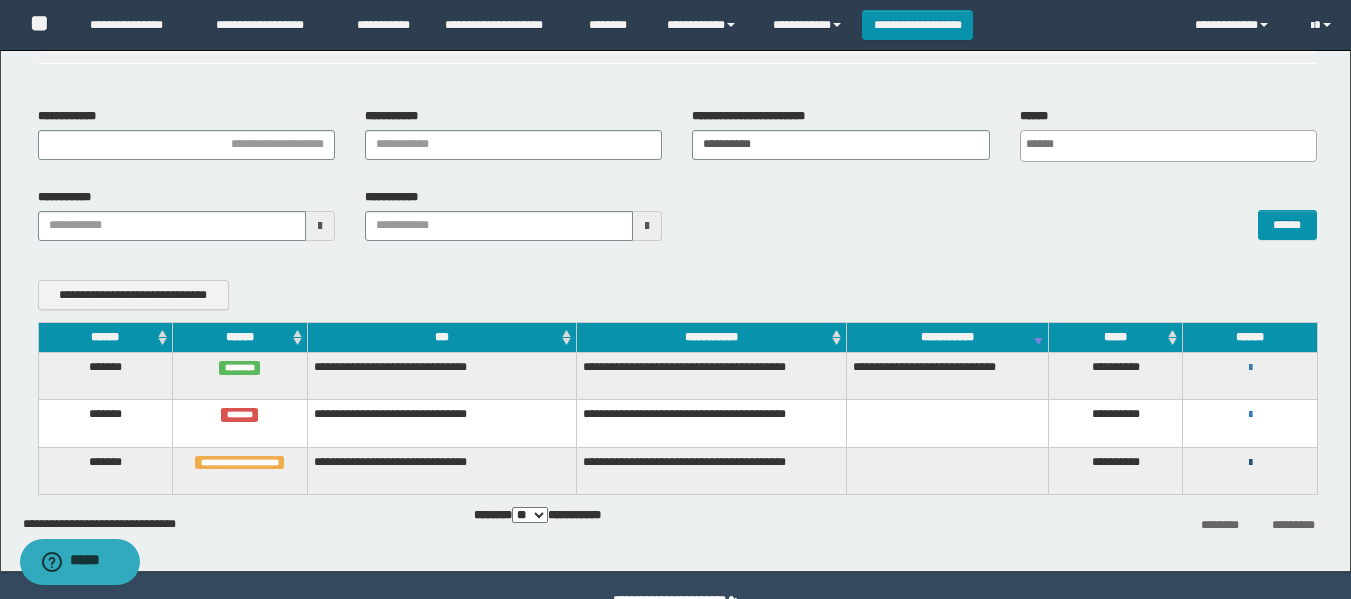 click at bounding box center [1250, 463] 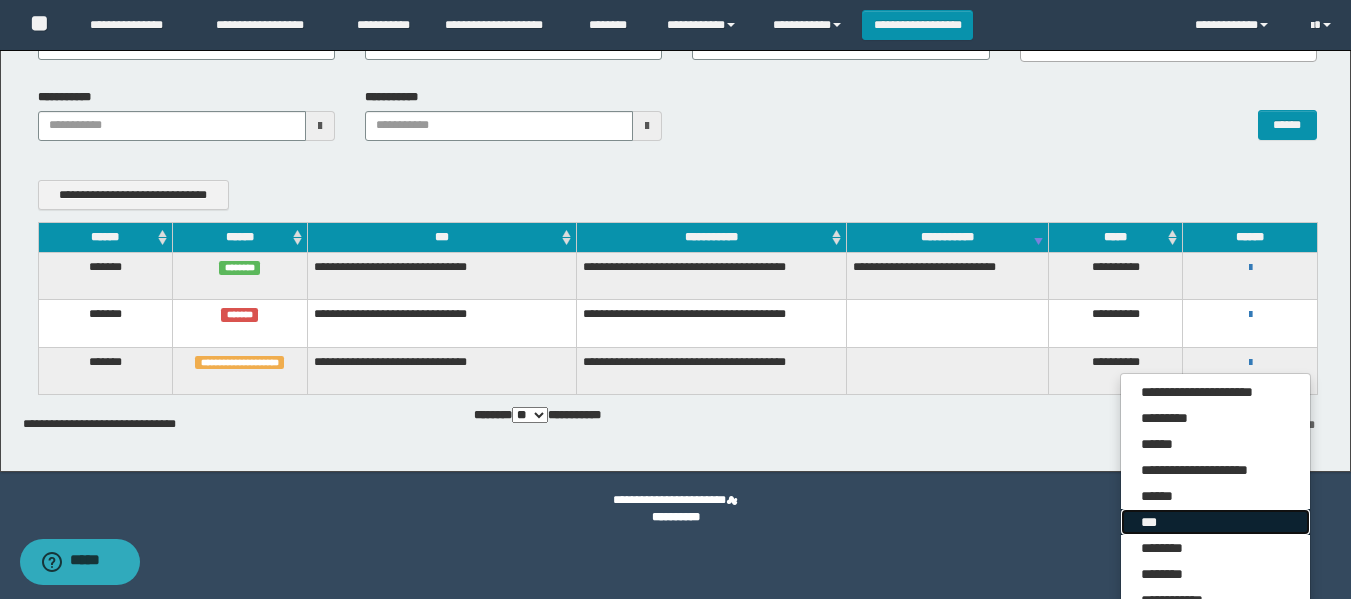 click on "***" at bounding box center (1215, 522) 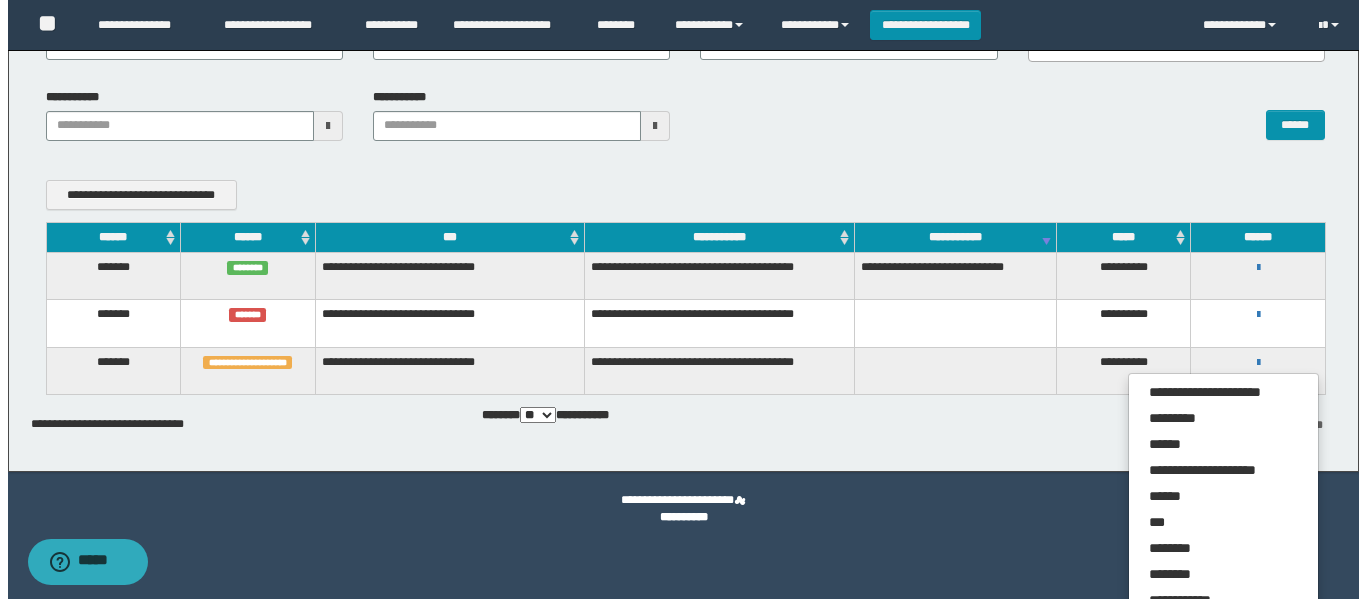 scroll, scrollTop: 154, scrollLeft: 0, axis: vertical 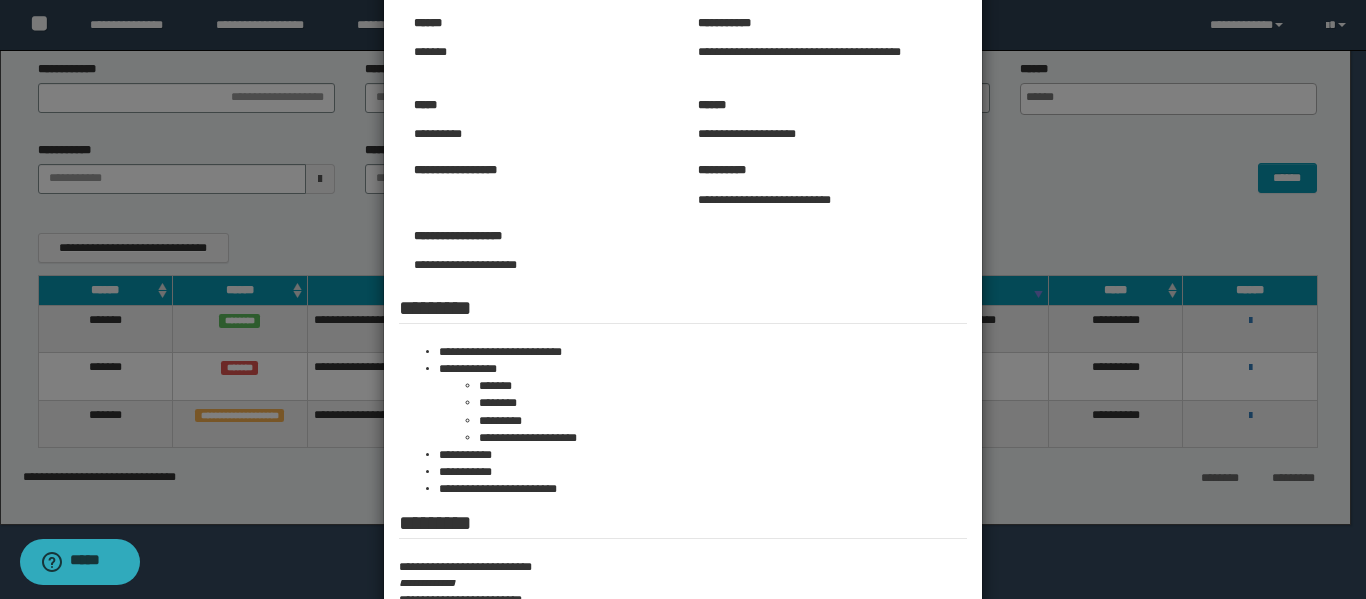 click at bounding box center [683, 326] 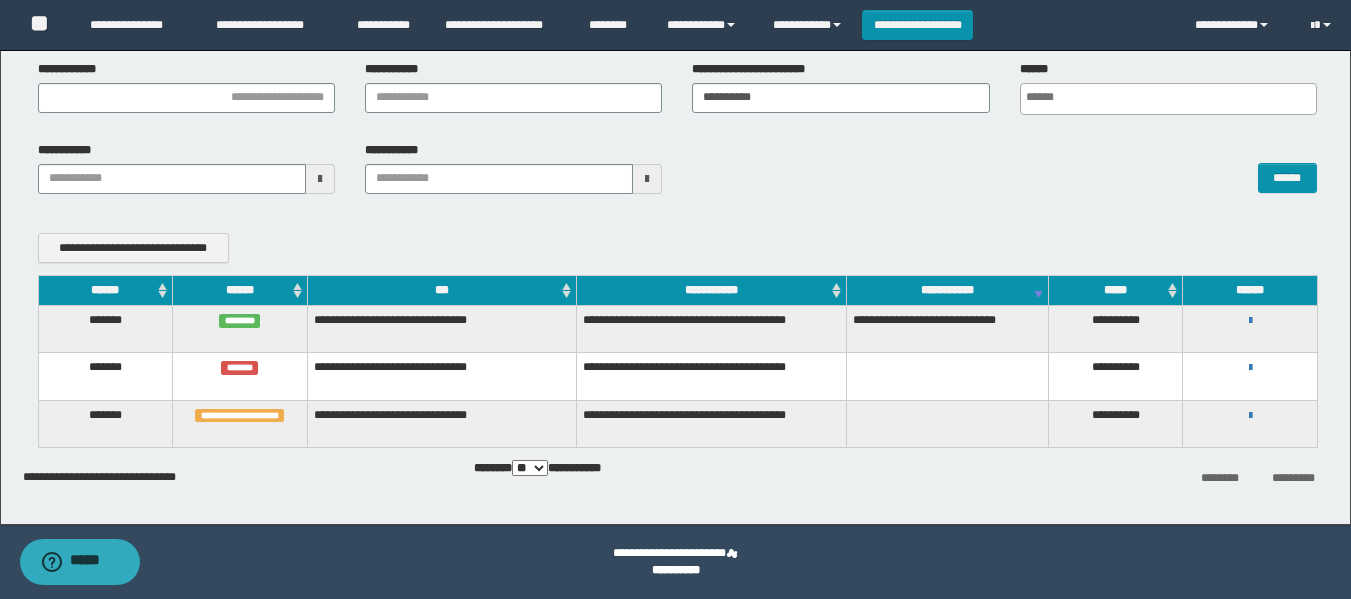 click on "**********" at bounding box center [675, 205] 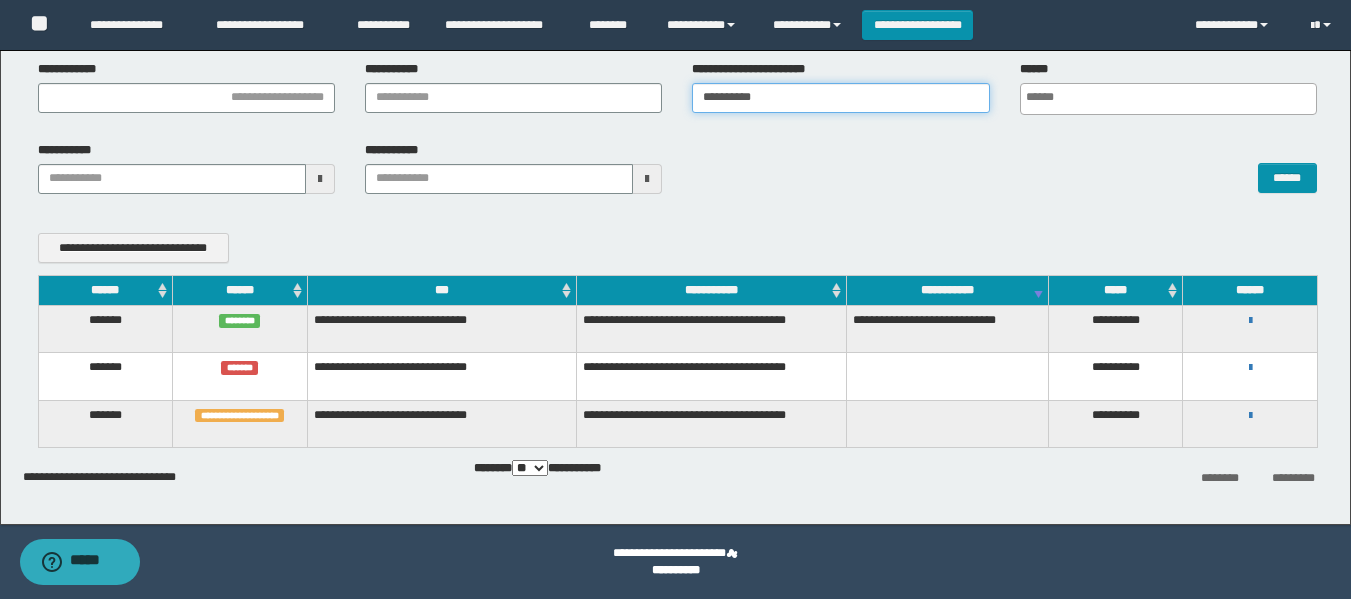 drag, startPoint x: 785, startPoint y: 103, endPoint x: 345, endPoint y: 192, distance: 448.91092 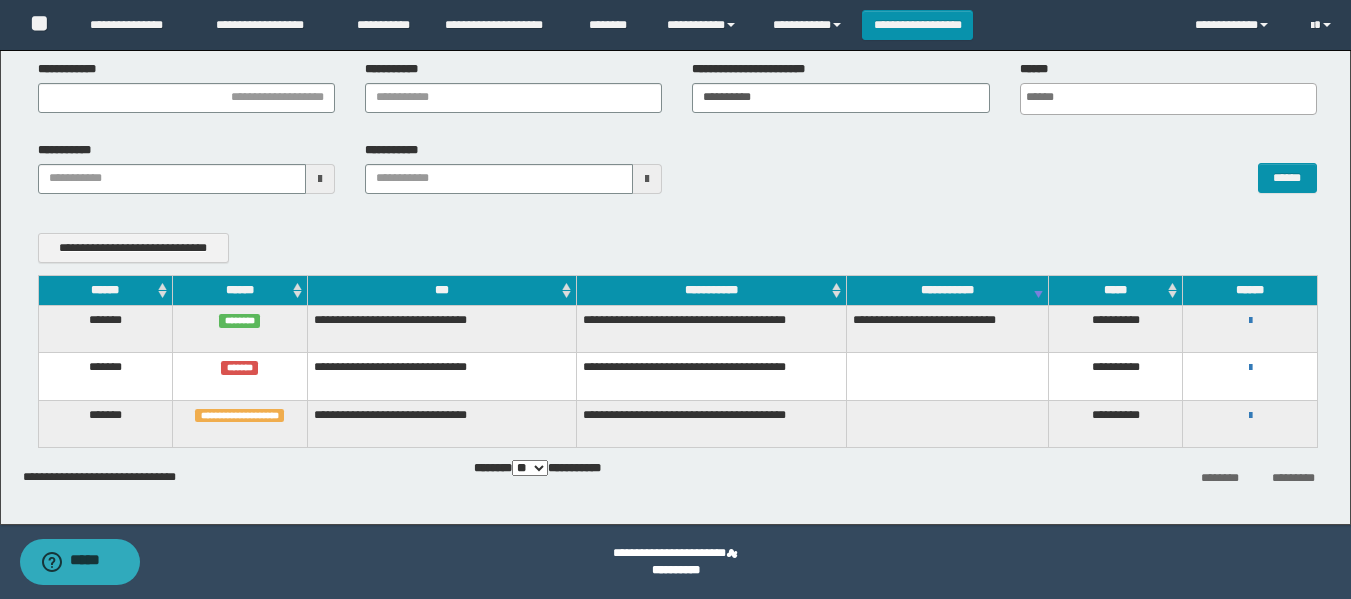 click on "******" at bounding box center [1004, 168] 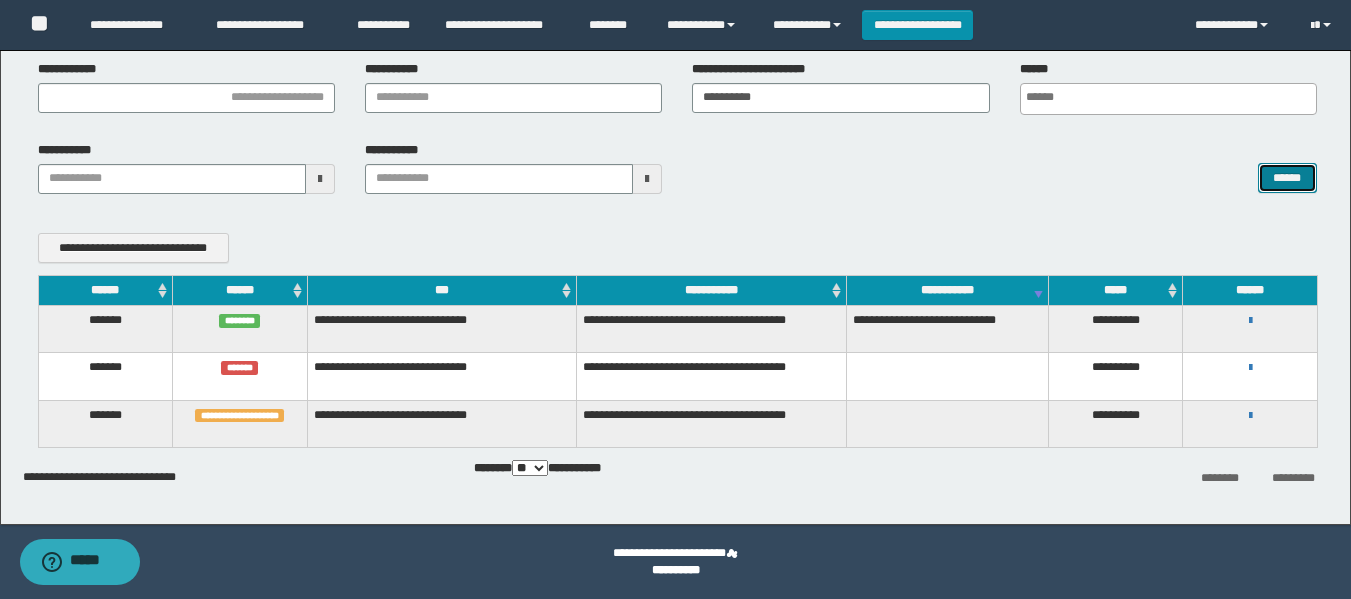 click on "******" at bounding box center [1287, 178] 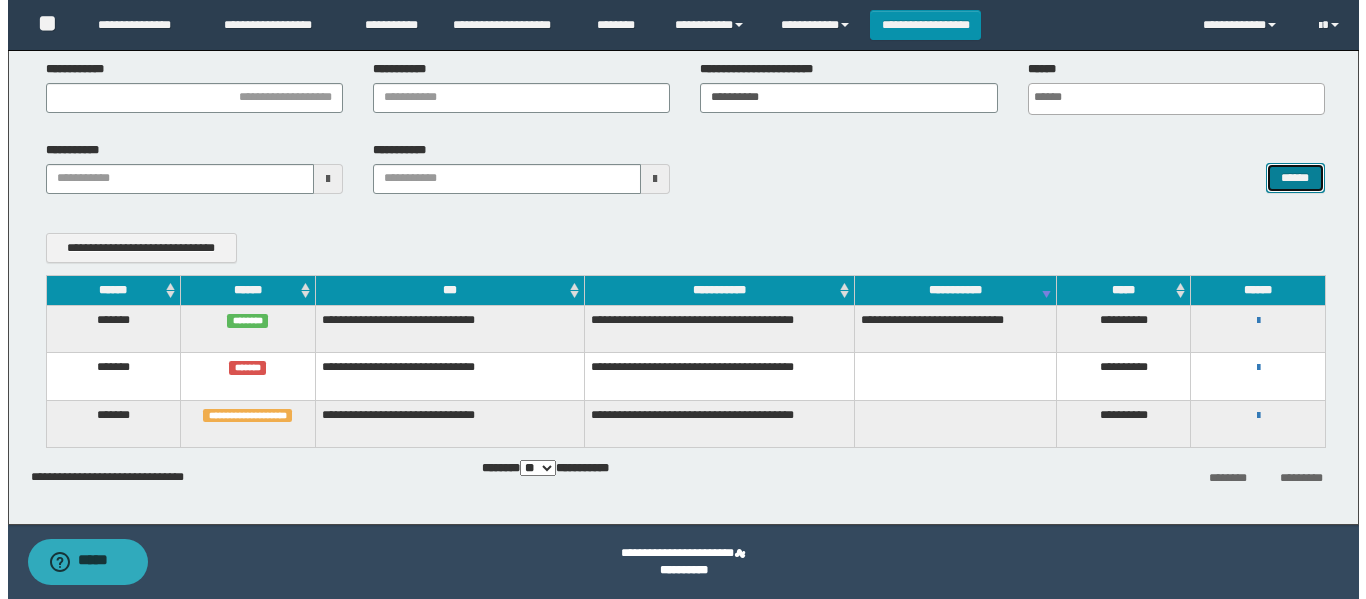 scroll, scrollTop: 90, scrollLeft: 0, axis: vertical 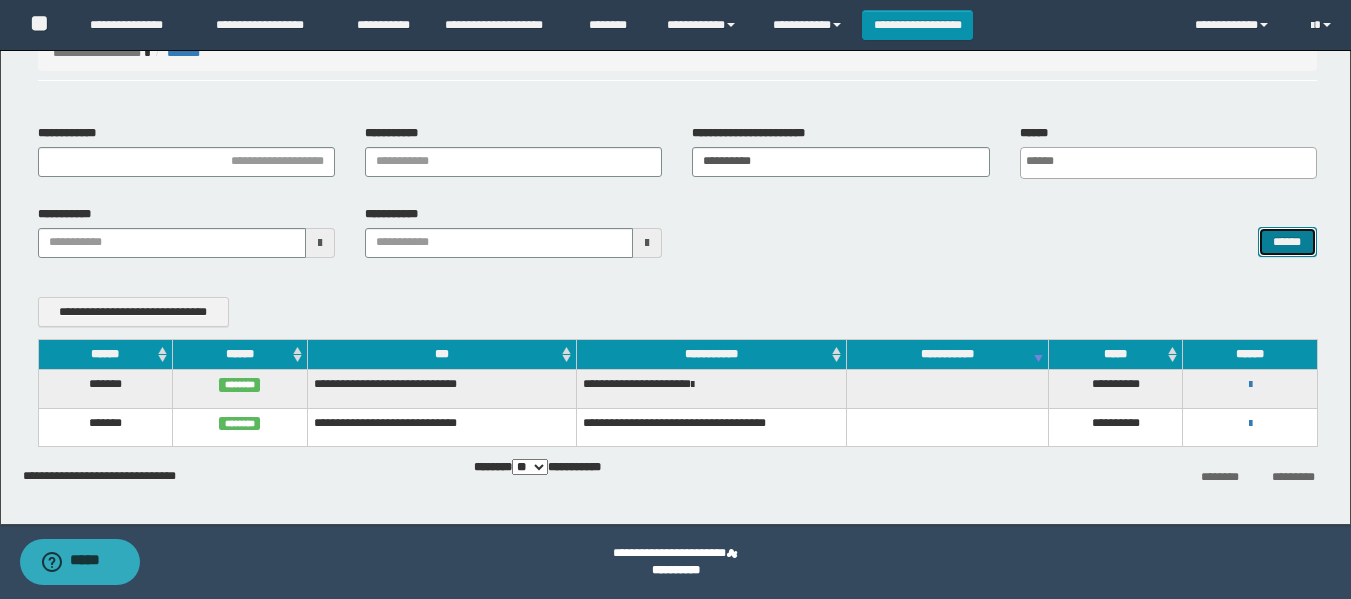 type 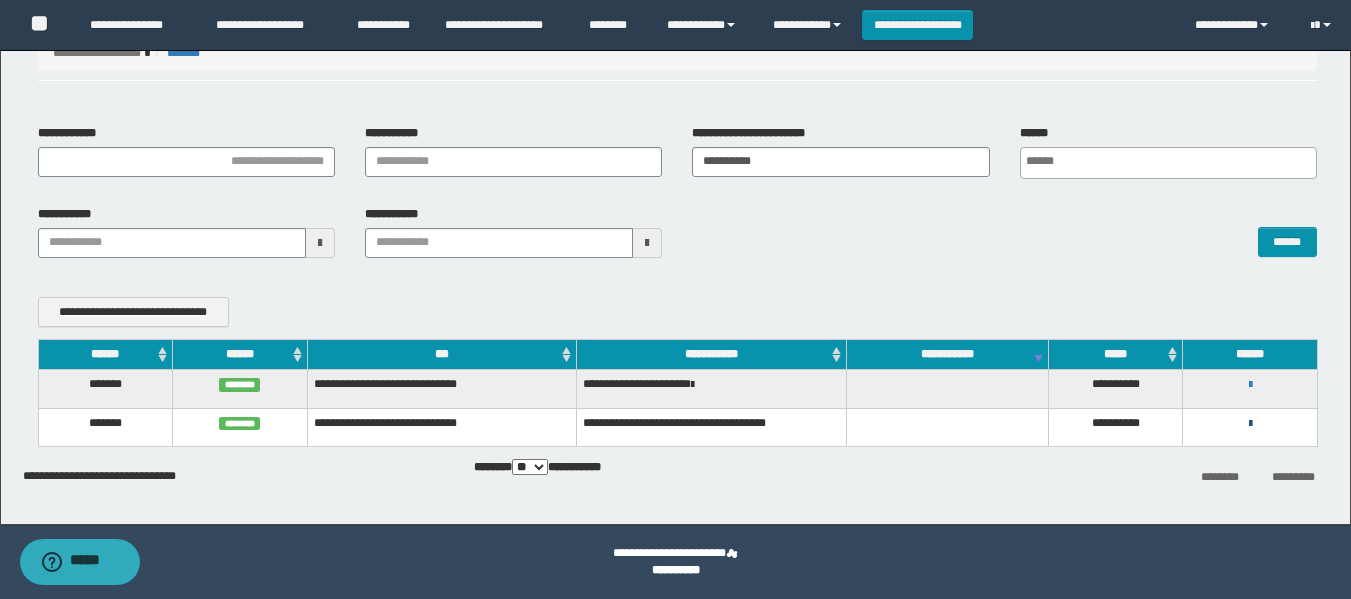 click on "**********" at bounding box center (1250, 423) 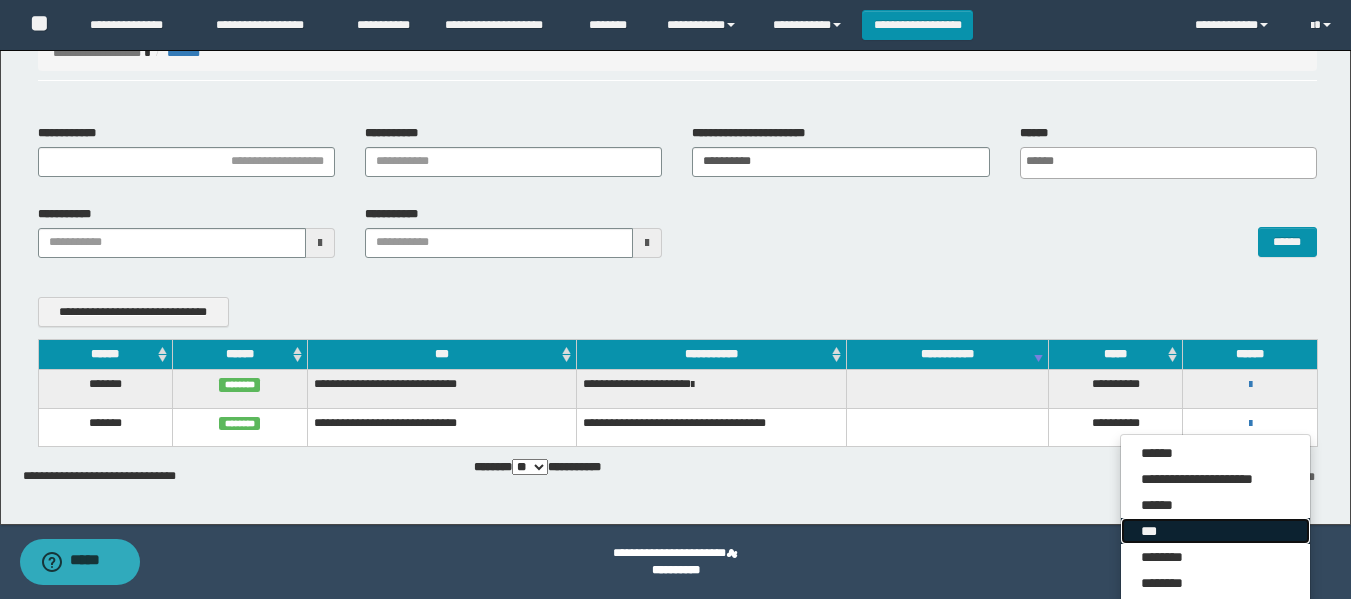 click on "***" at bounding box center [1215, 531] 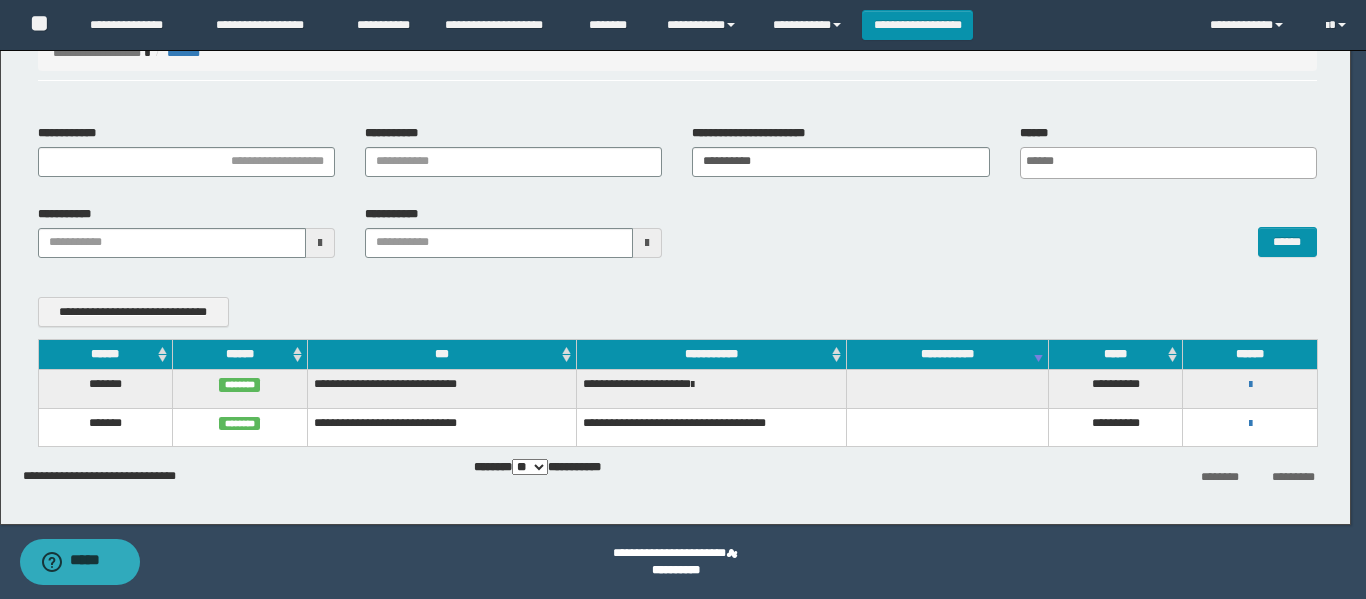 scroll, scrollTop: 0, scrollLeft: 0, axis: both 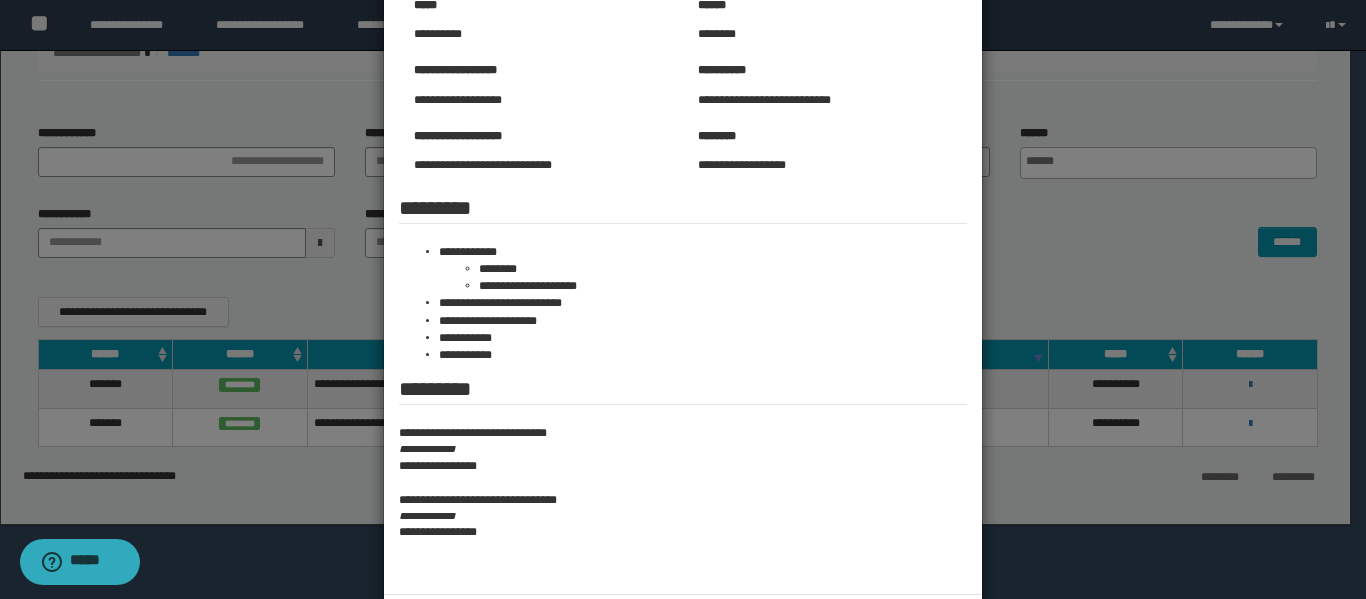 click at bounding box center (683, 243) 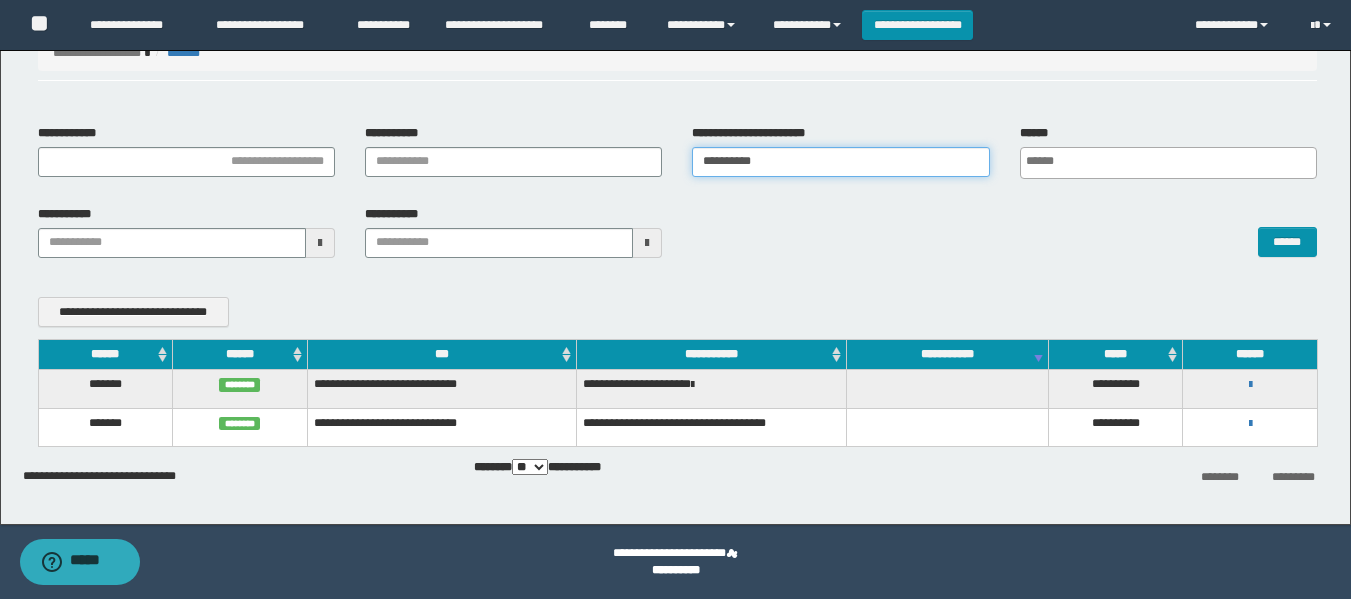click on "**********" at bounding box center [840, 162] 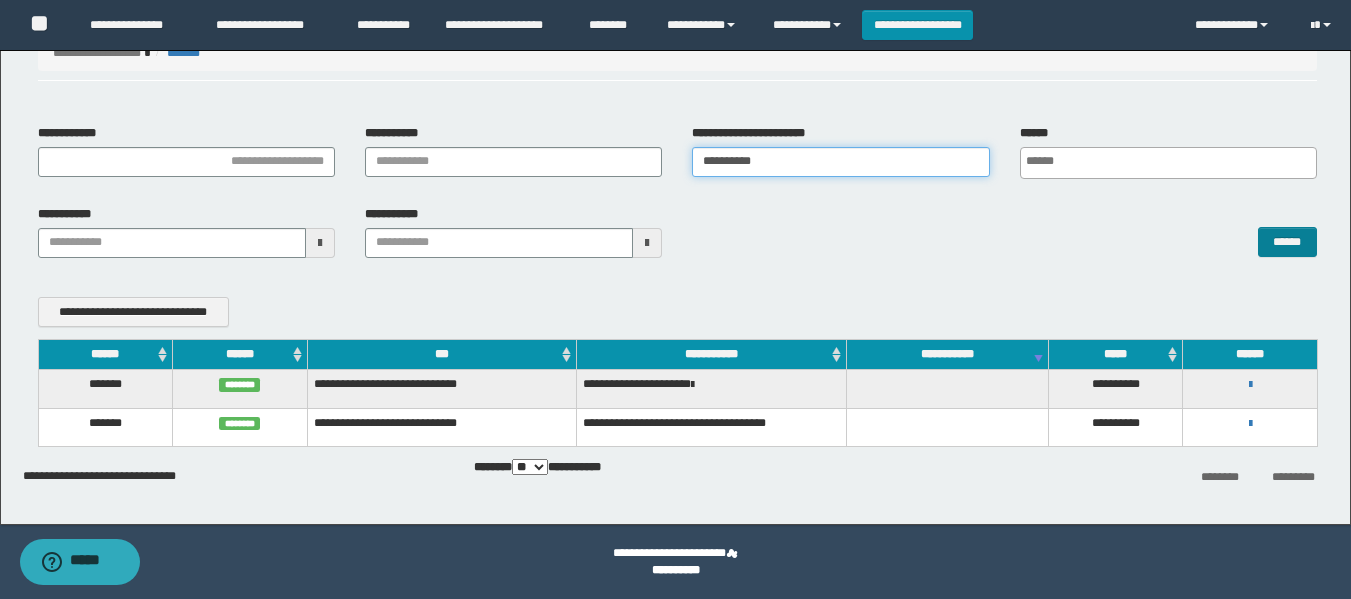 type on "**********" 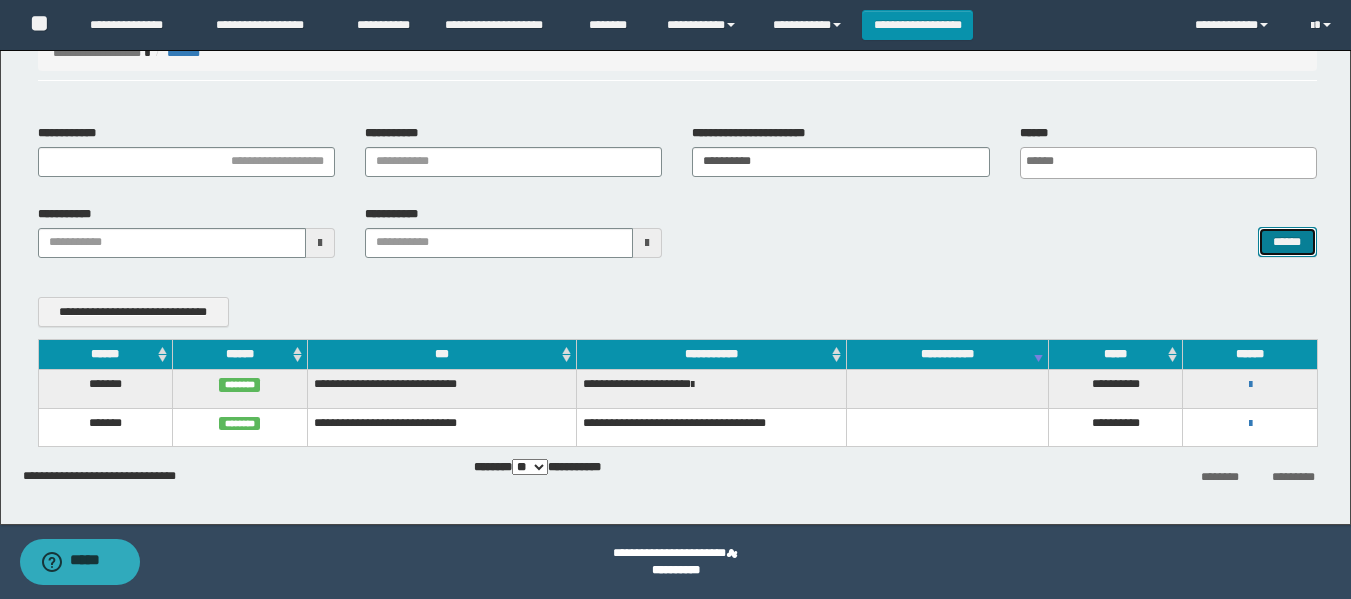 click on "******" at bounding box center (1287, 242) 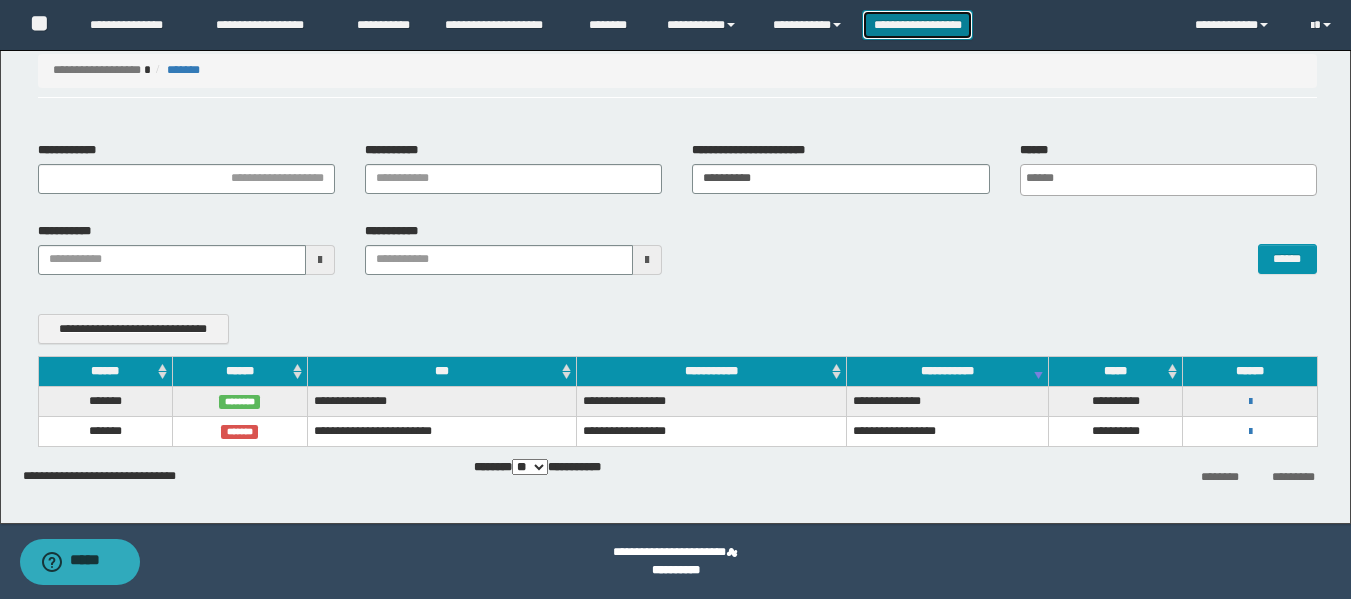 click on "**********" at bounding box center (917, 25) 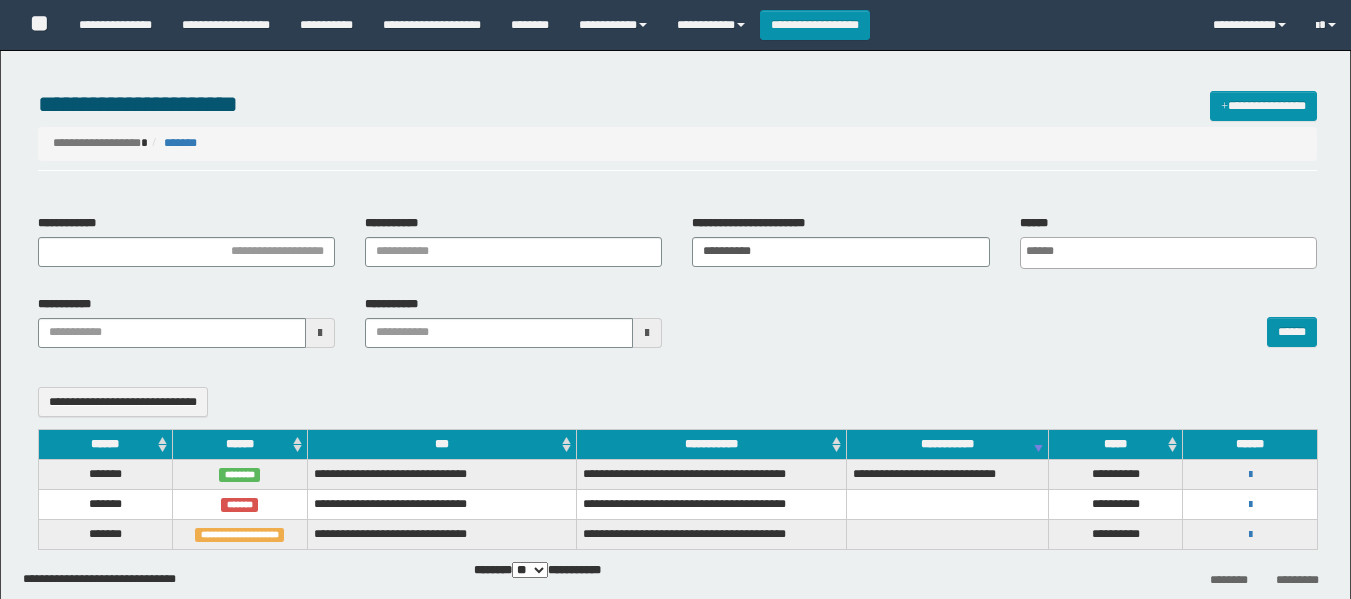select 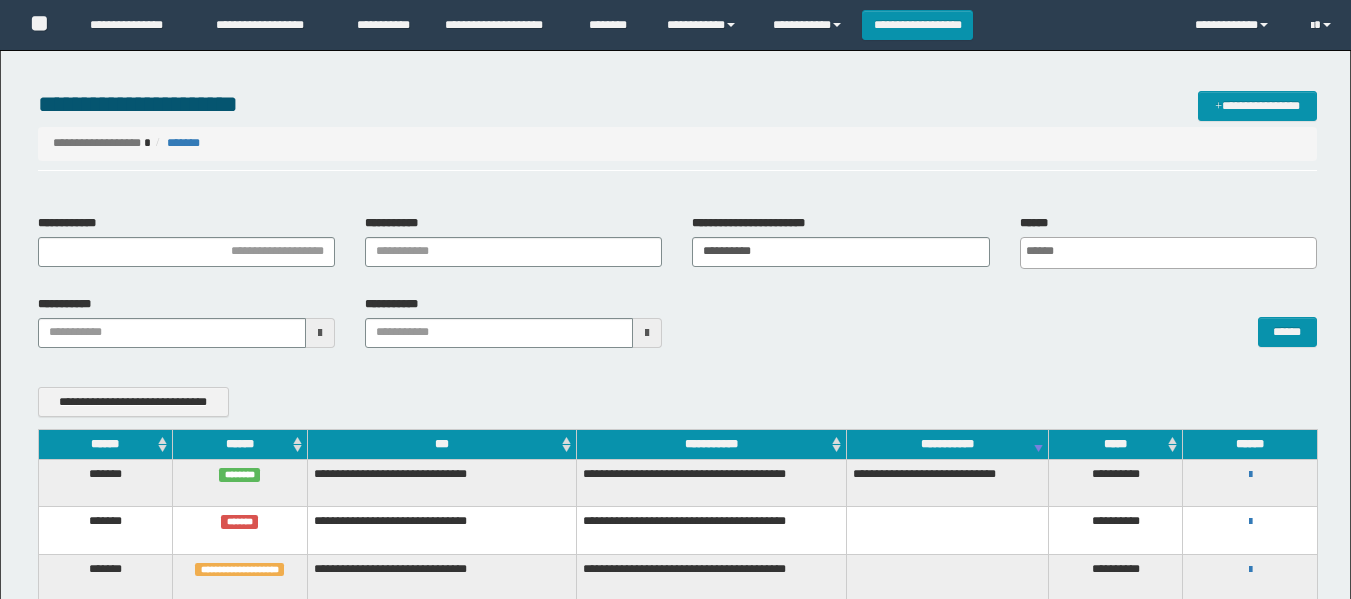 scroll, scrollTop: 0, scrollLeft: 0, axis: both 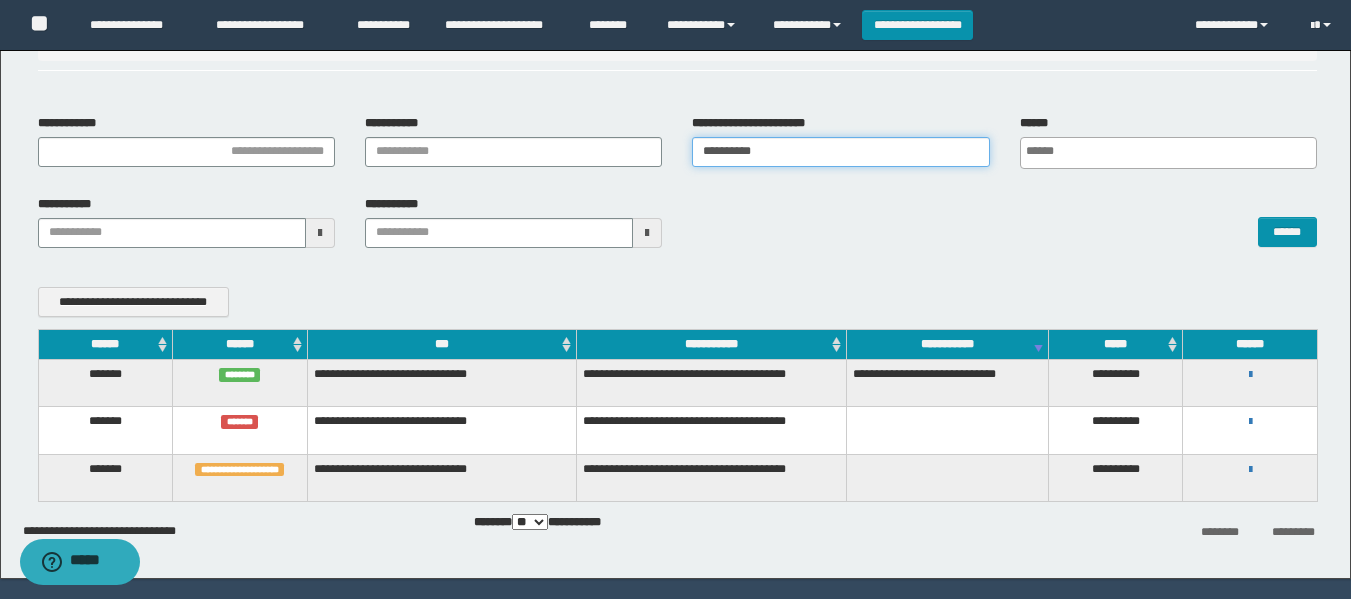 drag, startPoint x: 822, startPoint y: 160, endPoint x: 489, endPoint y: 197, distance: 335.04926 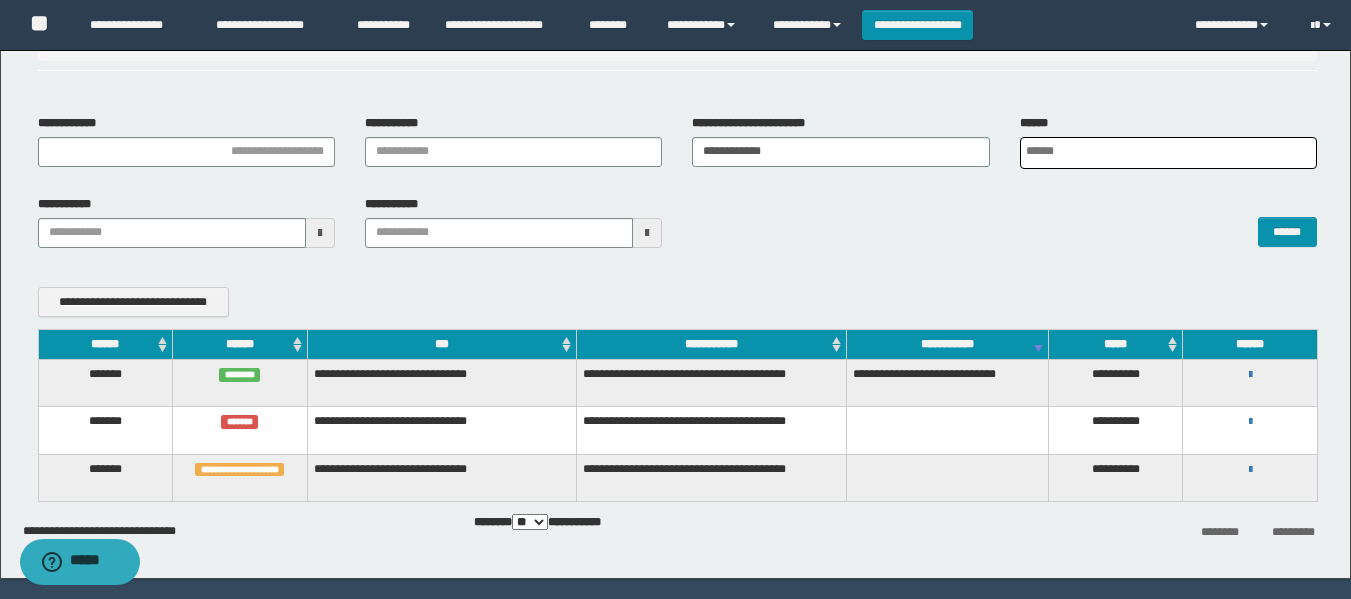 scroll, scrollTop: 0, scrollLeft: 5, axis: horizontal 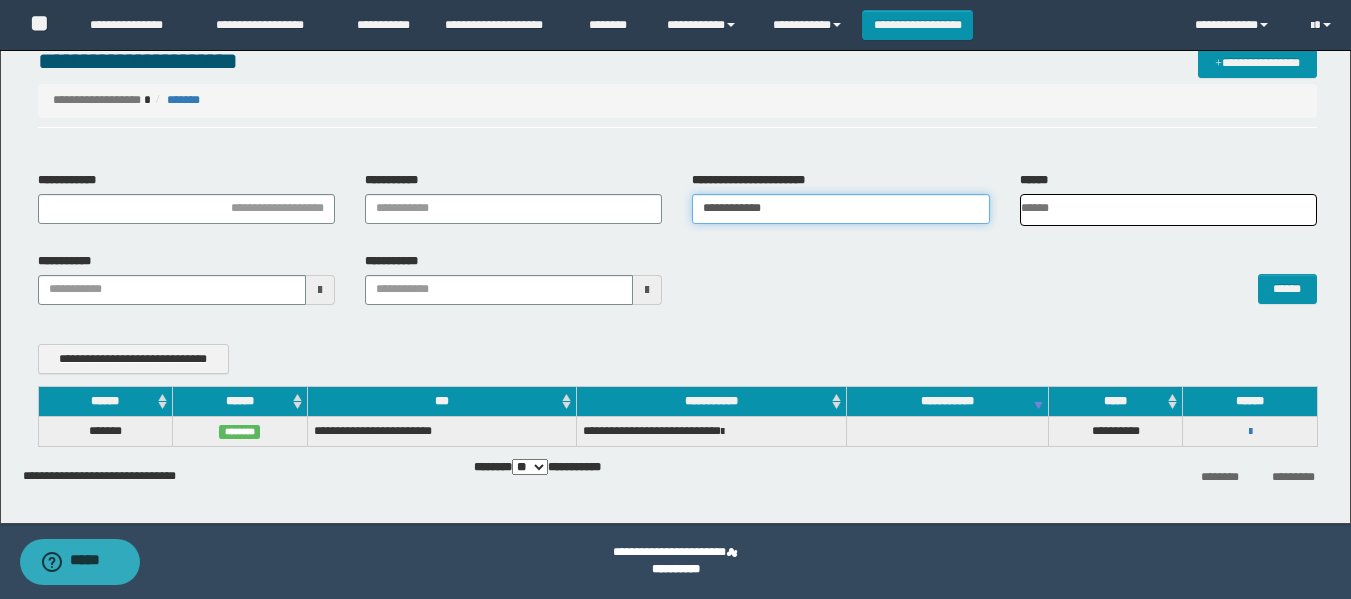 click on "**********" at bounding box center [840, 209] 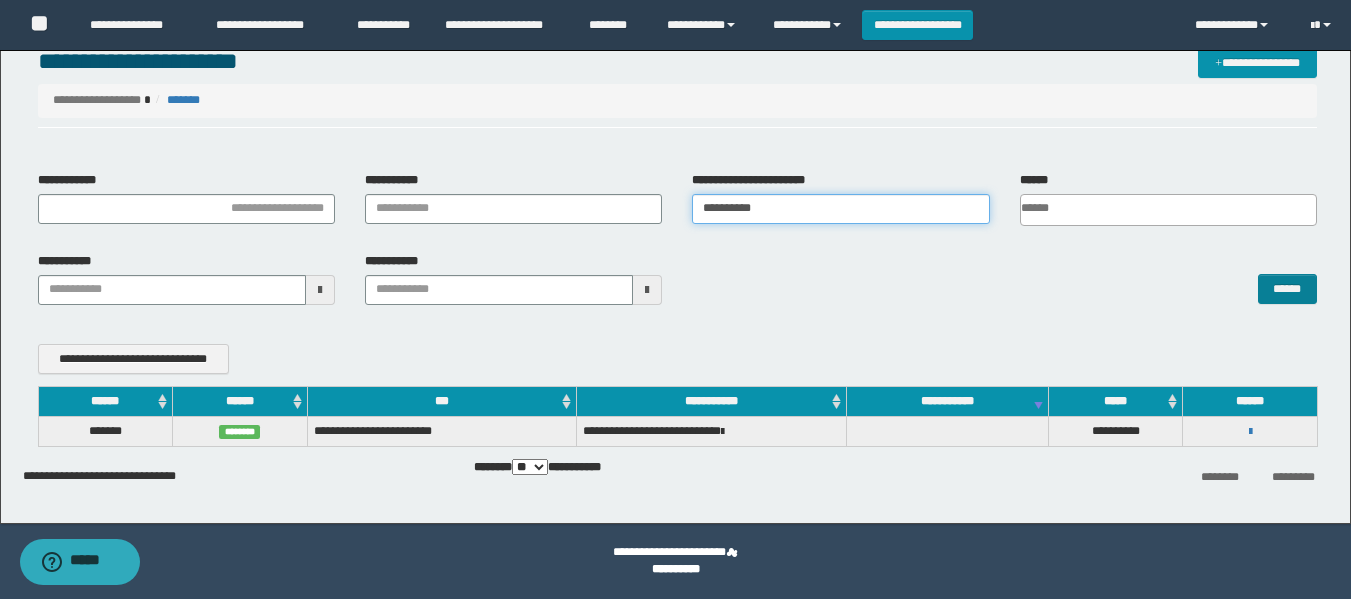 type on "**********" 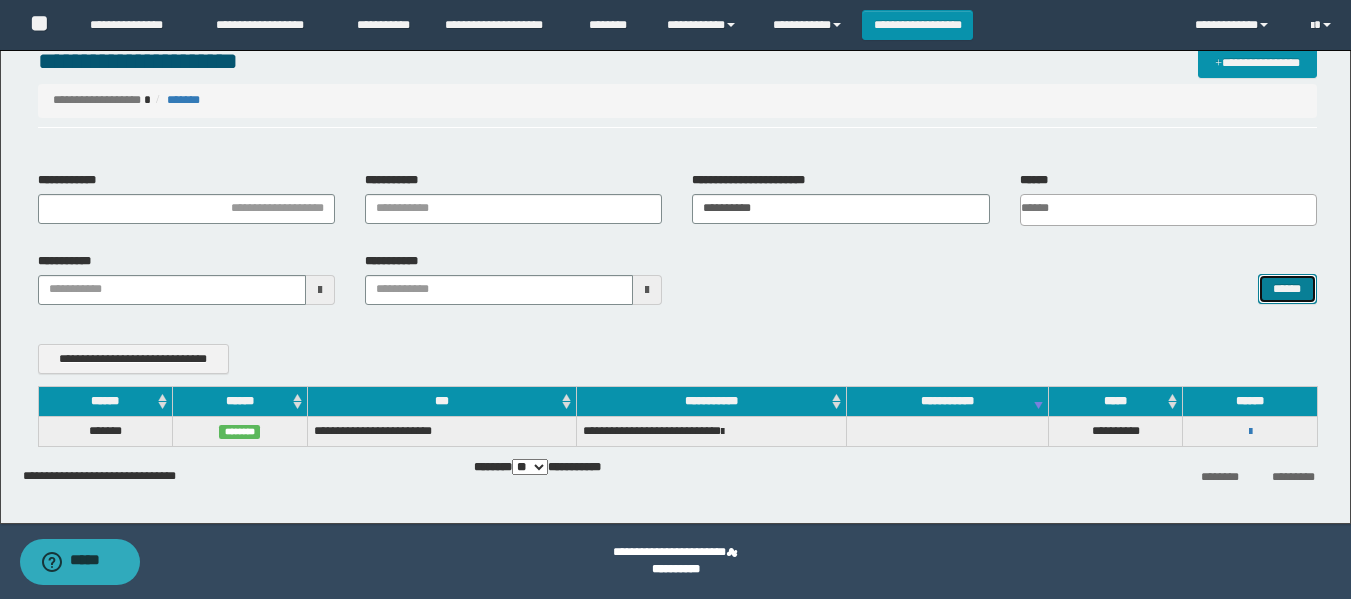 click on "******" at bounding box center (1287, 289) 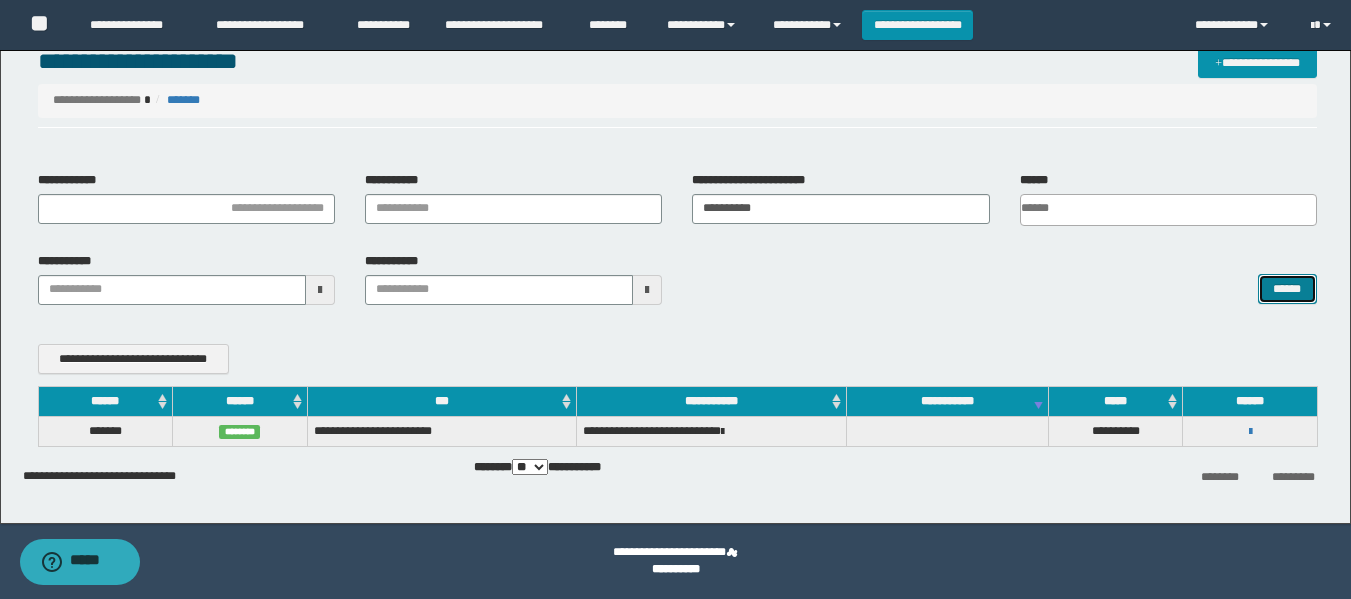 type 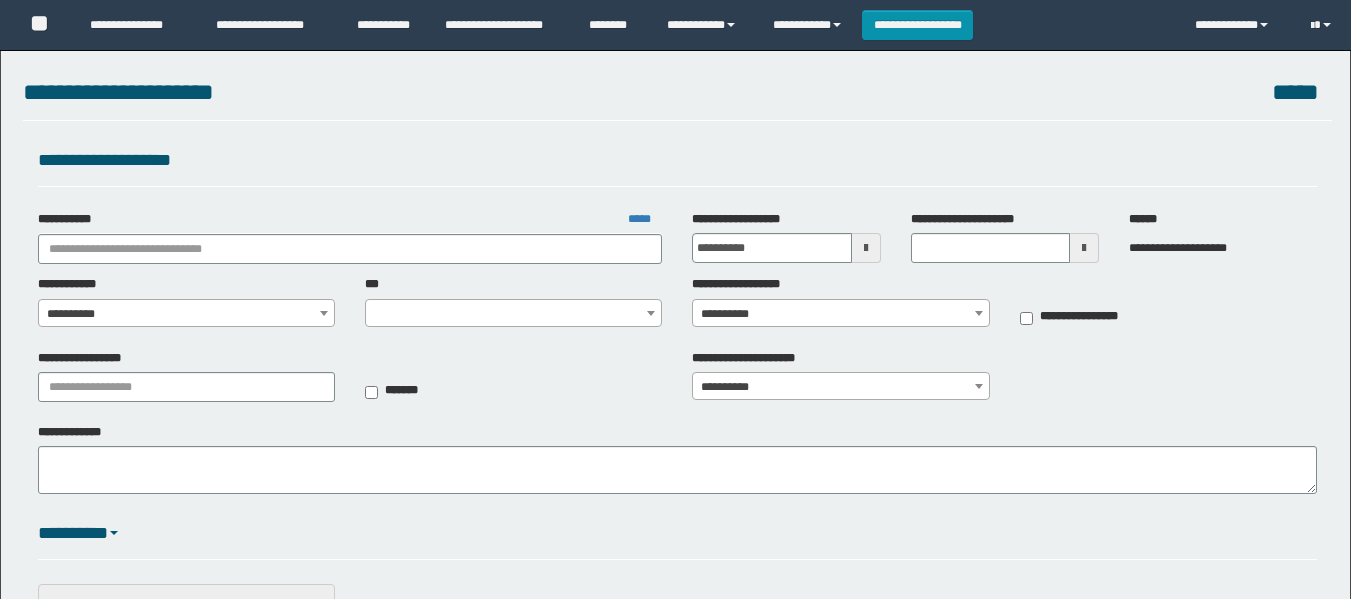 scroll, scrollTop: 0, scrollLeft: 0, axis: both 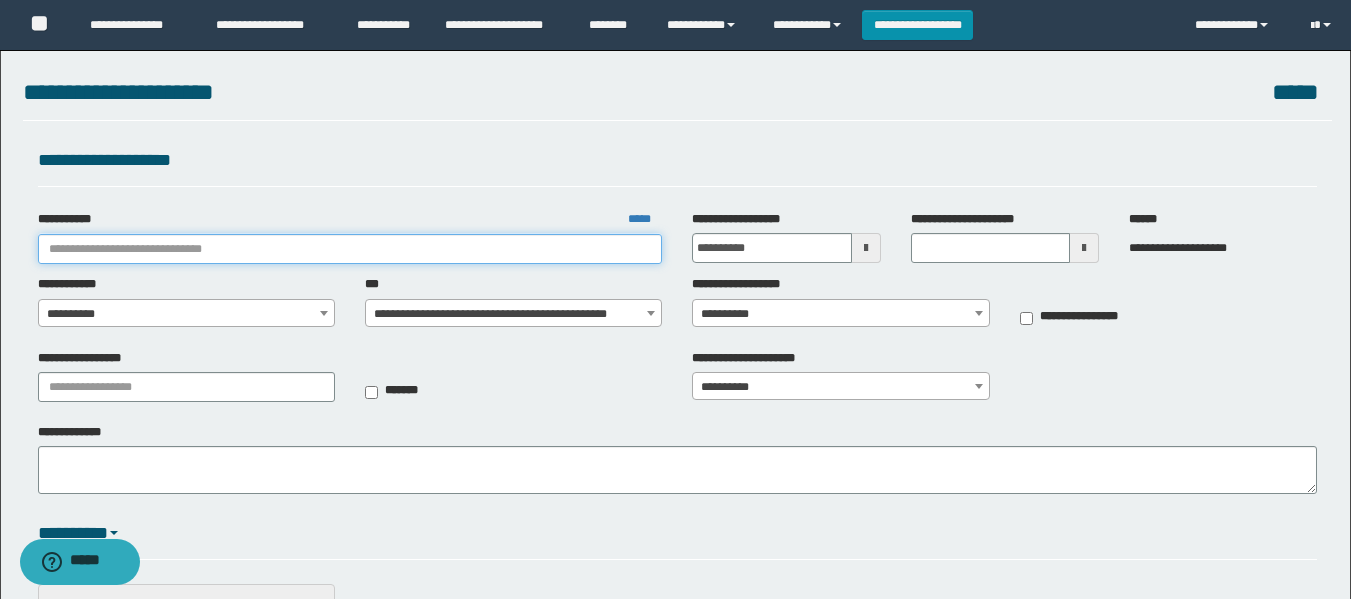 click on "**********" at bounding box center (350, 249) 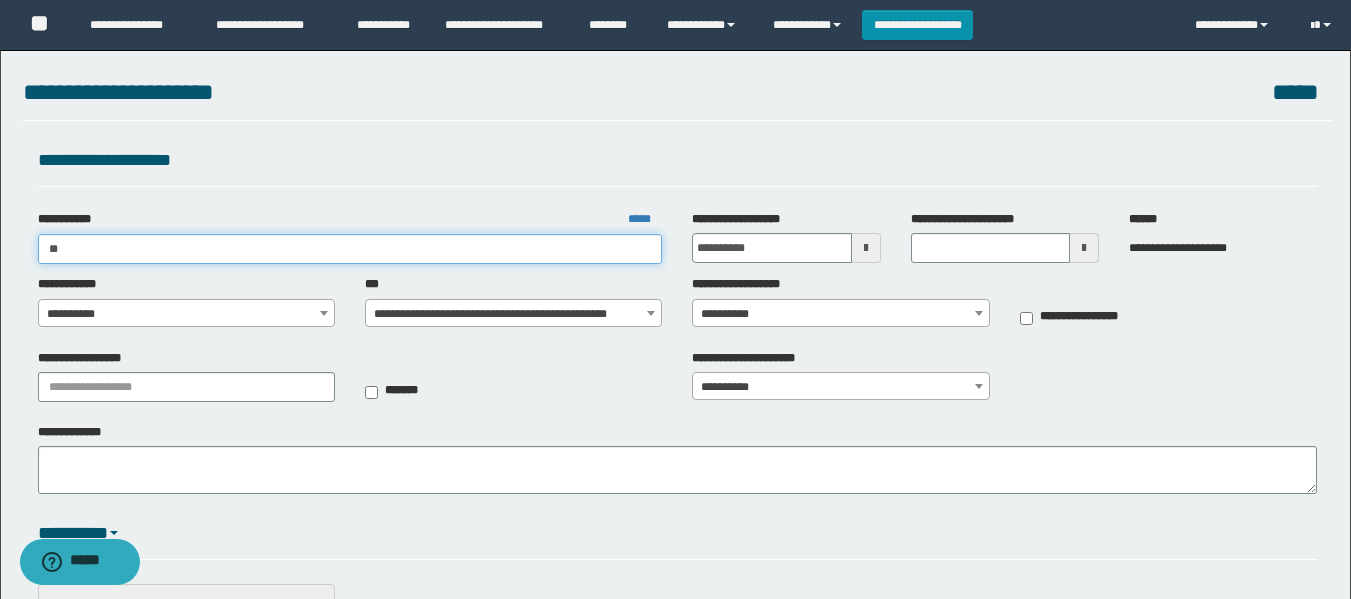 type on "***" 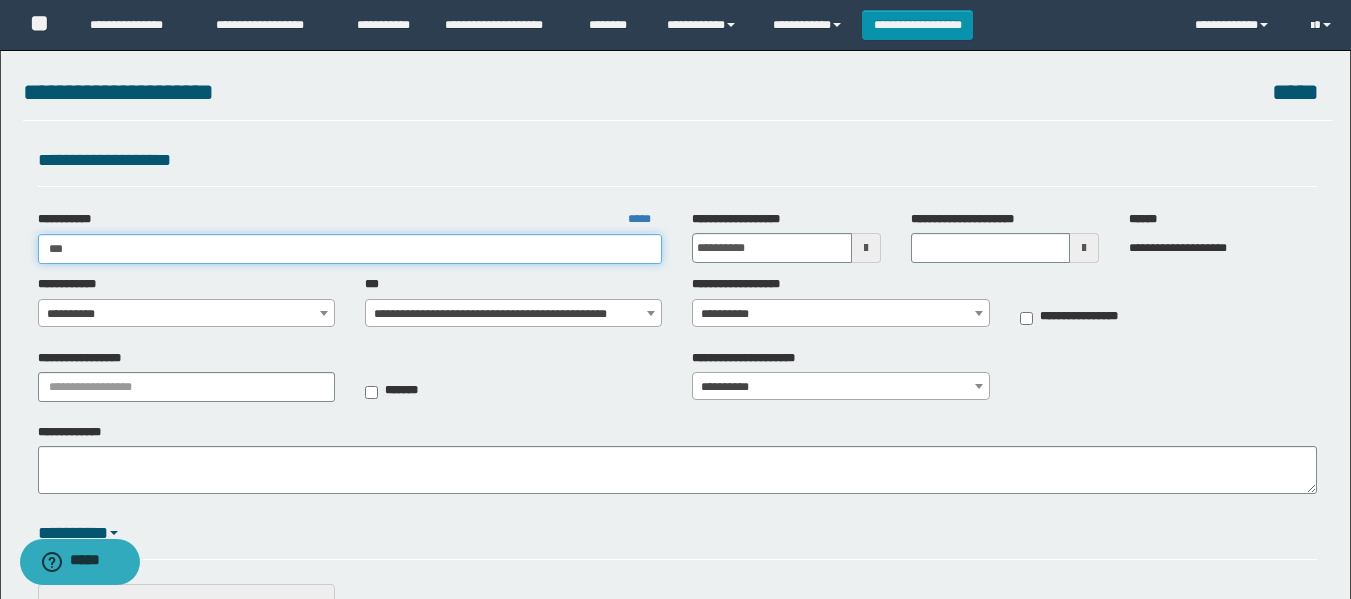 type on "***" 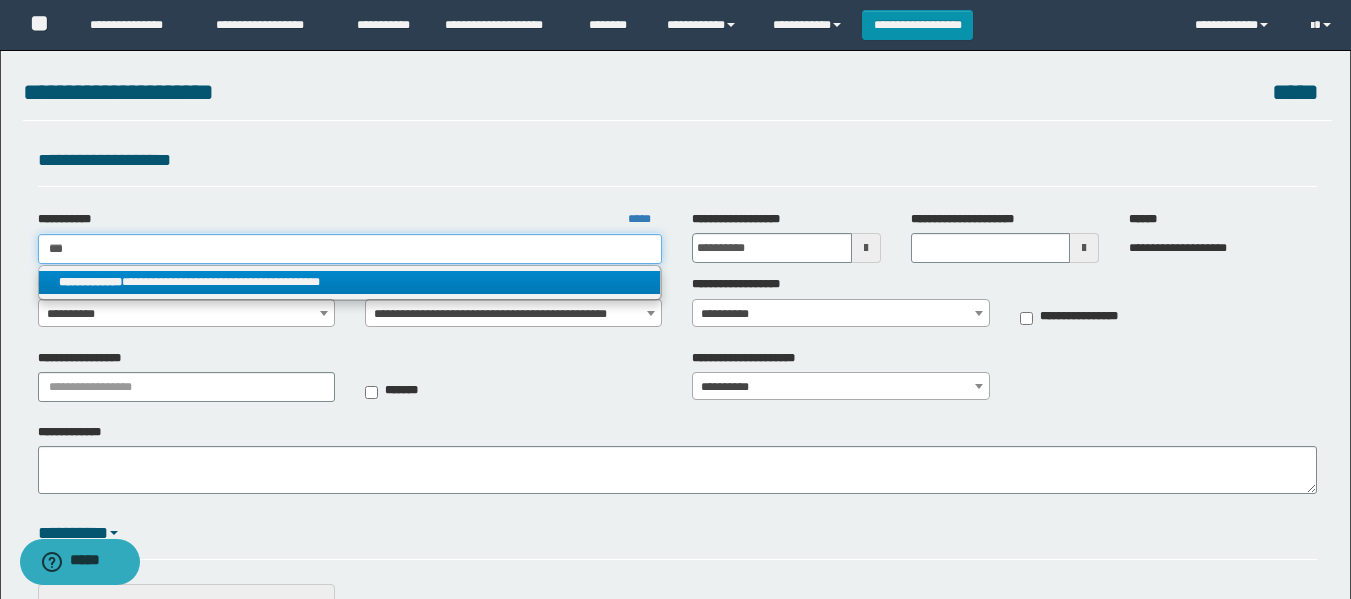 type on "***" 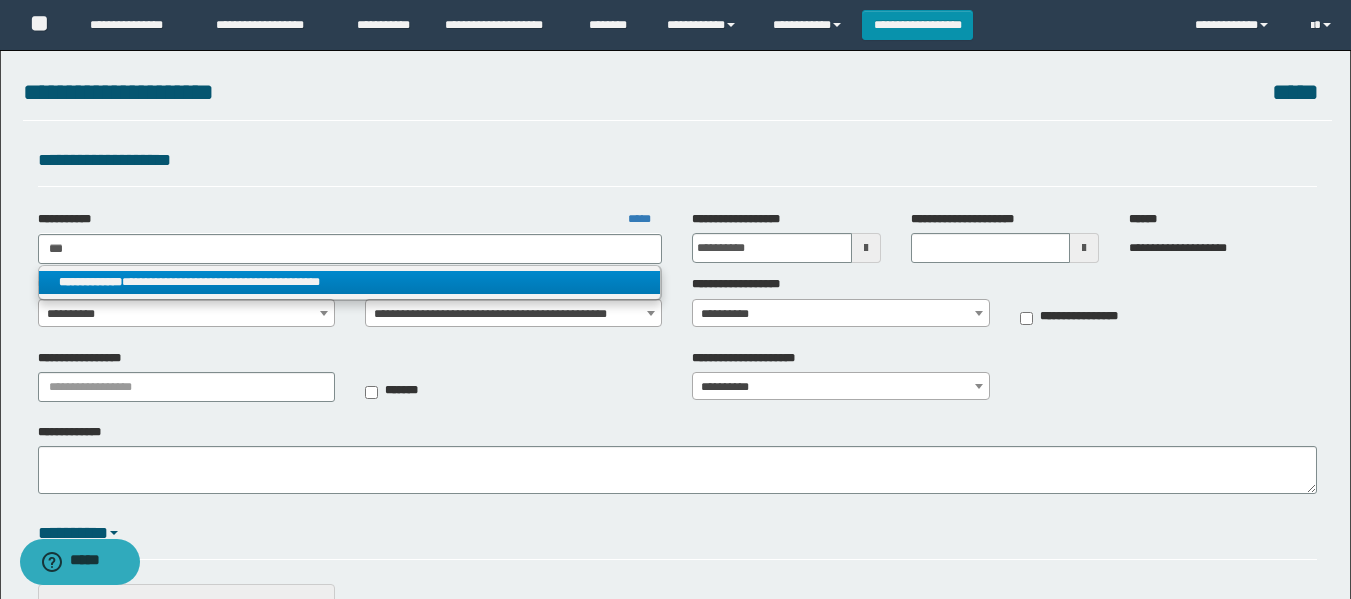 click on "**********" at bounding box center [350, 282] 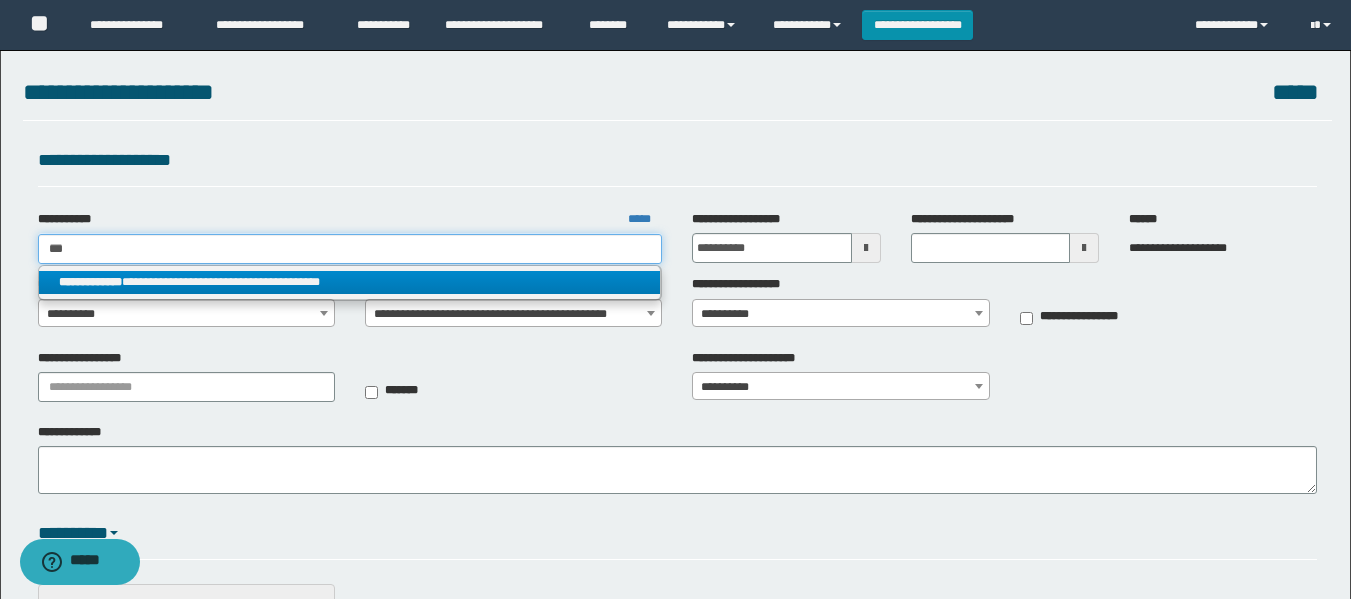 type 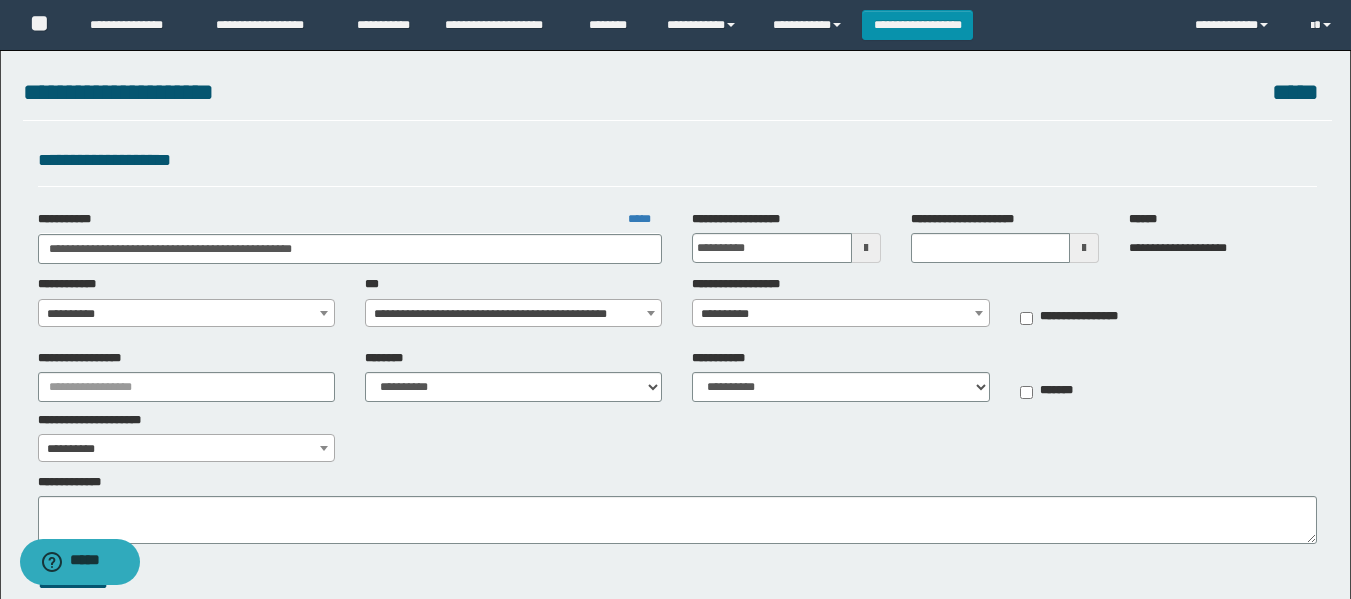 click on "**********" at bounding box center [186, 314] 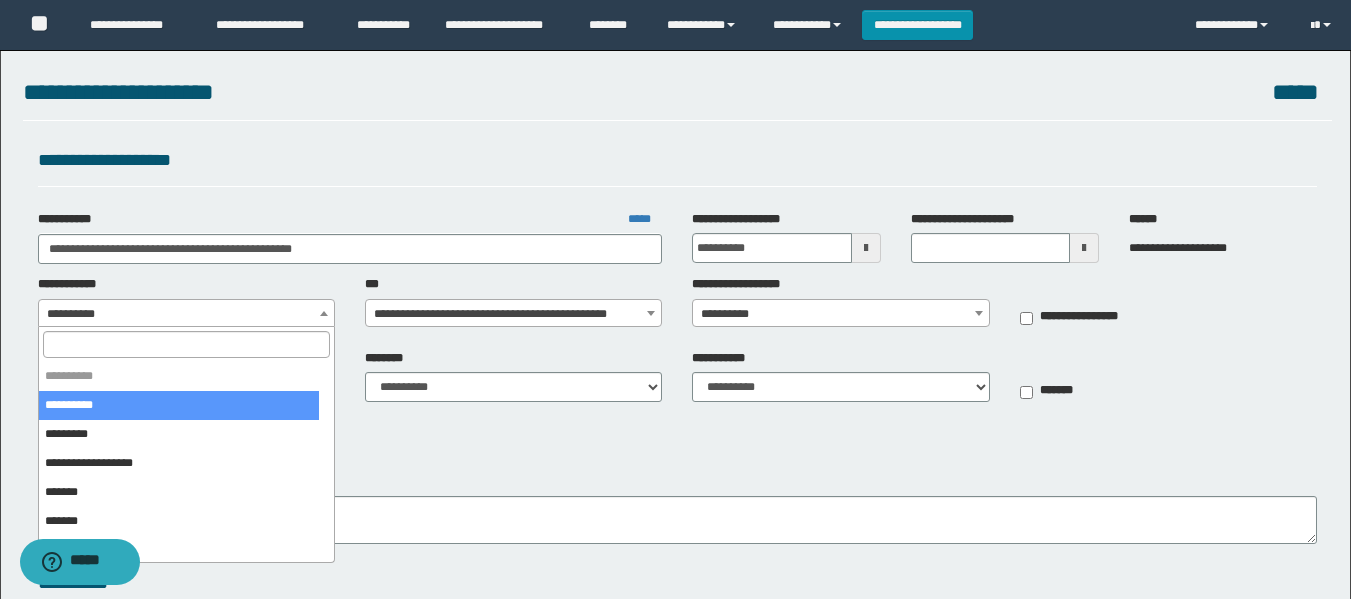 click at bounding box center (186, 344) 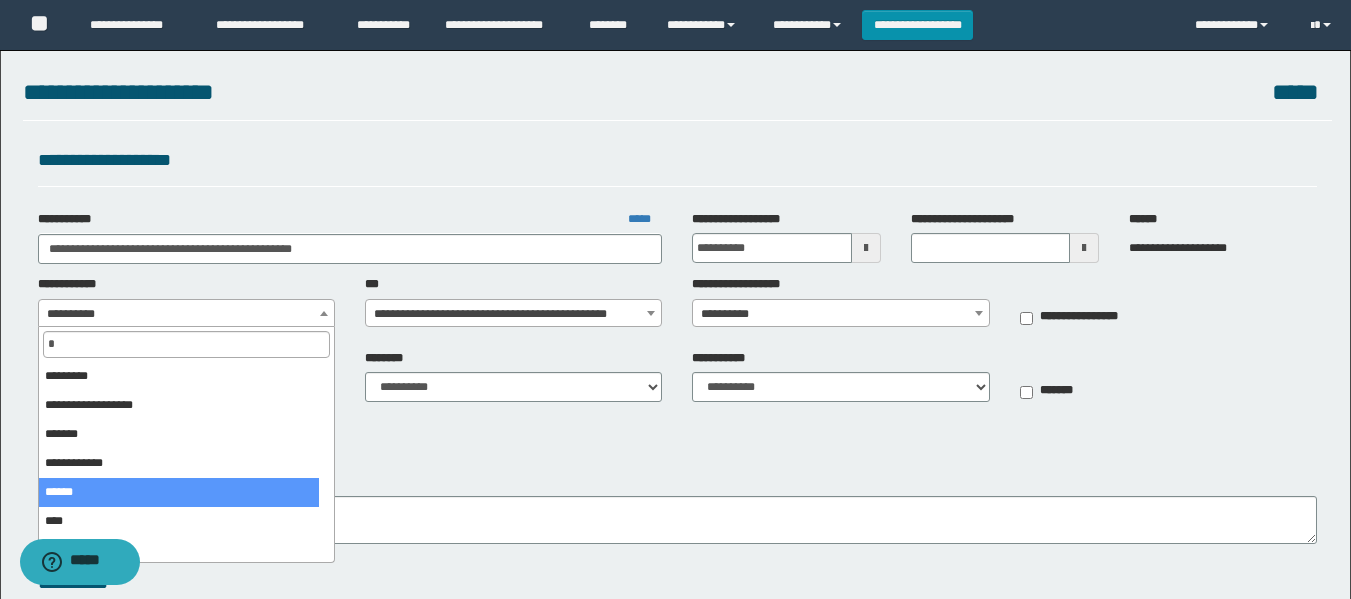 type on "*" 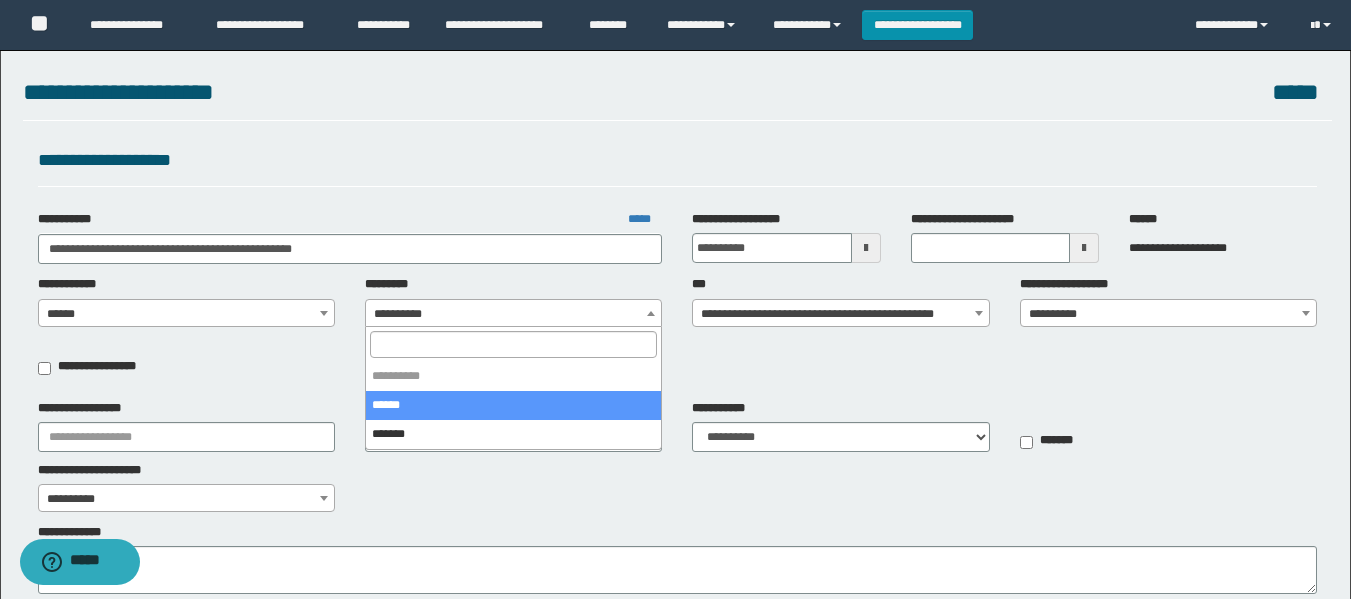 click on "**********" at bounding box center [513, 314] 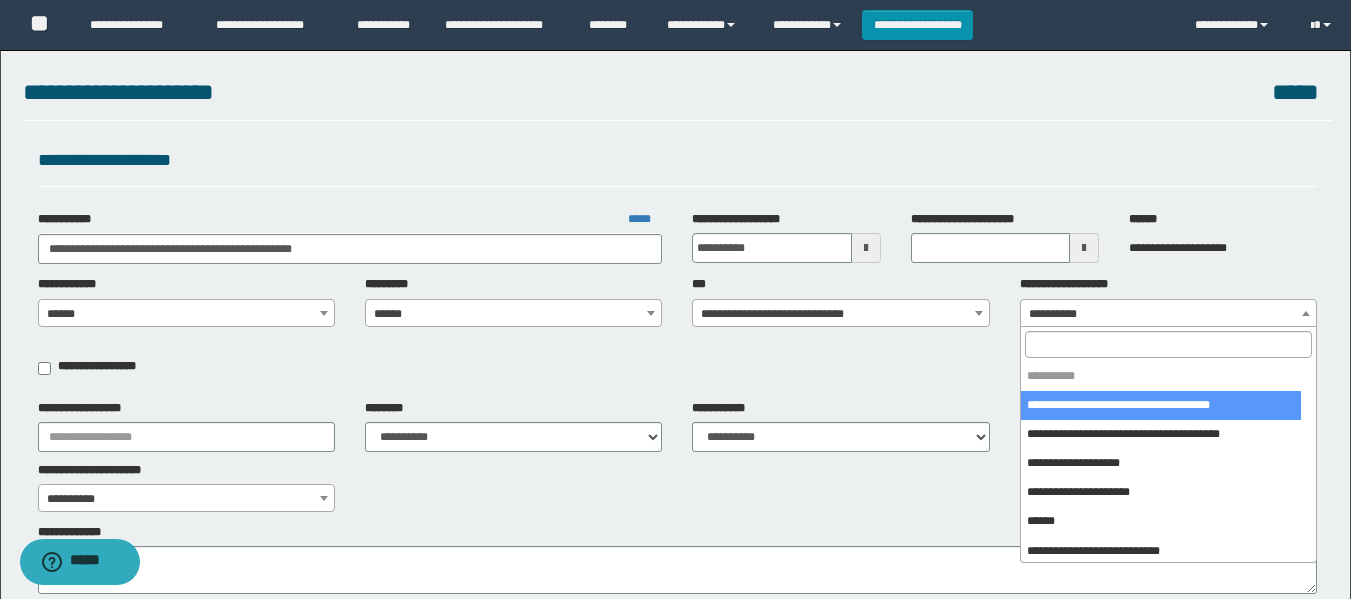 click on "**********" at bounding box center (1168, 314) 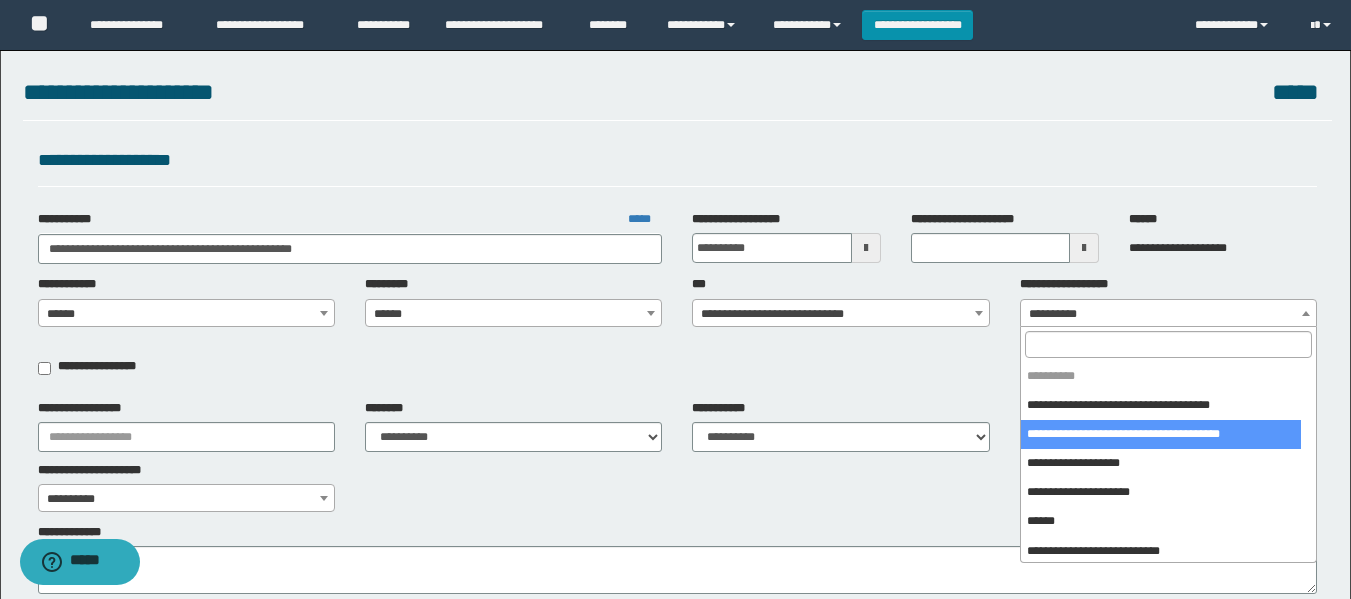 select on "***" 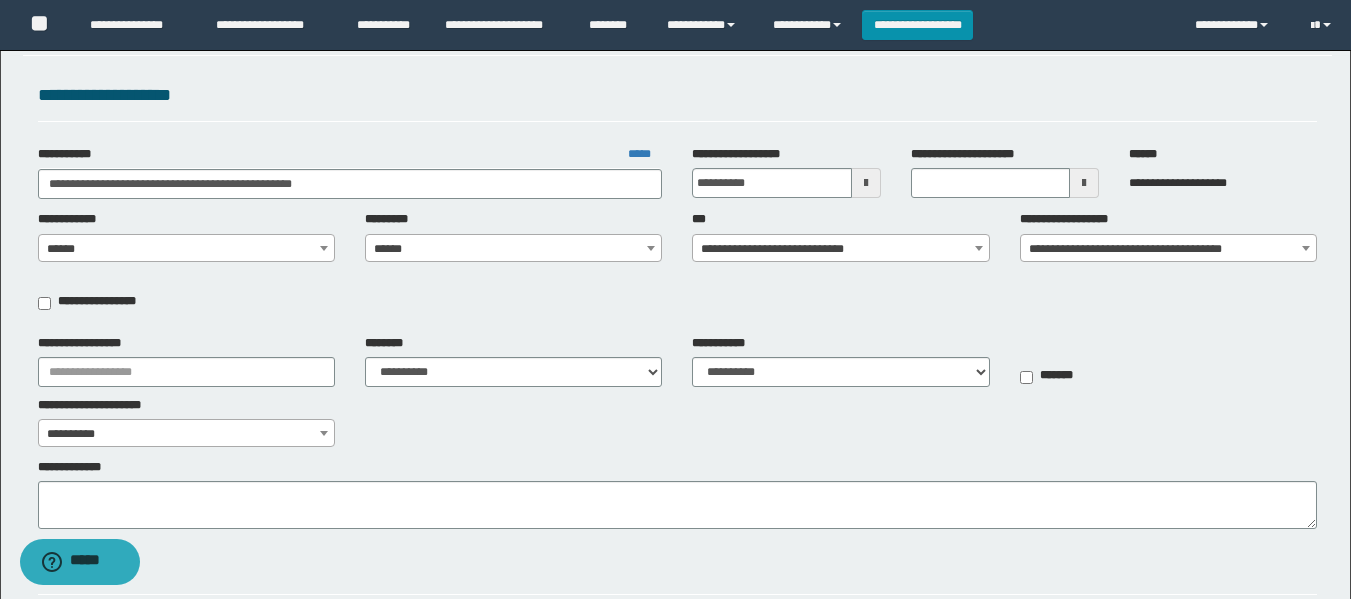 scroll, scrollTop: 100, scrollLeft: 0, axis: vertical 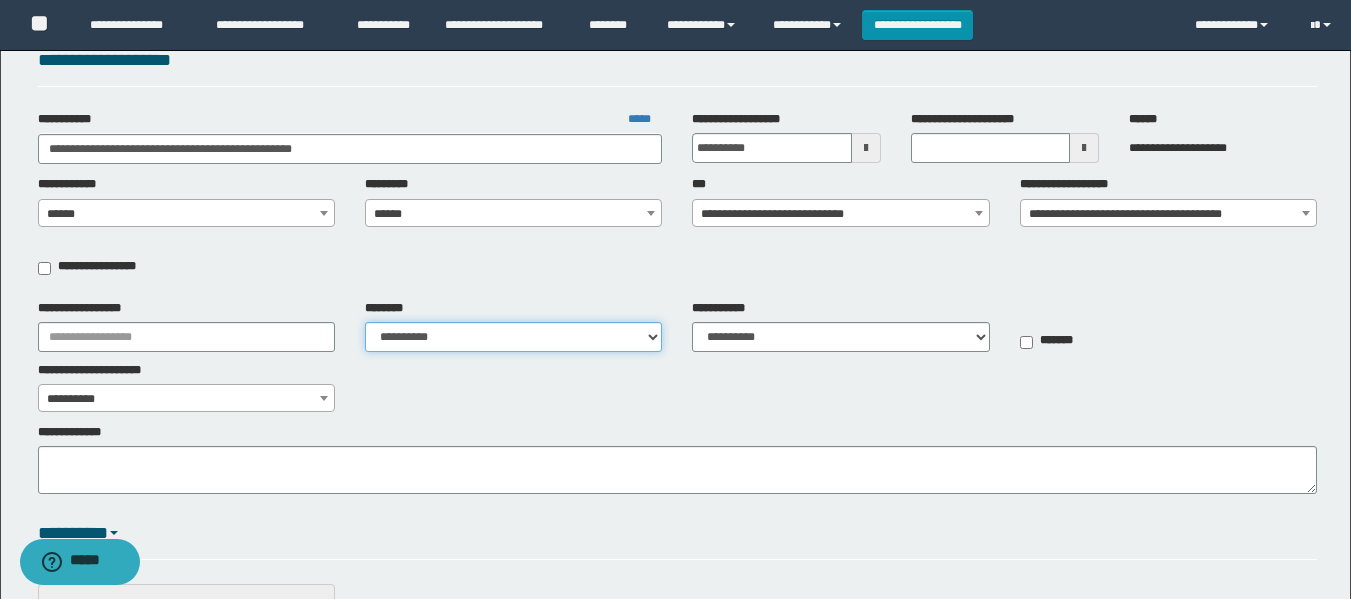 click on "**********" at bounding box center (513, 337) 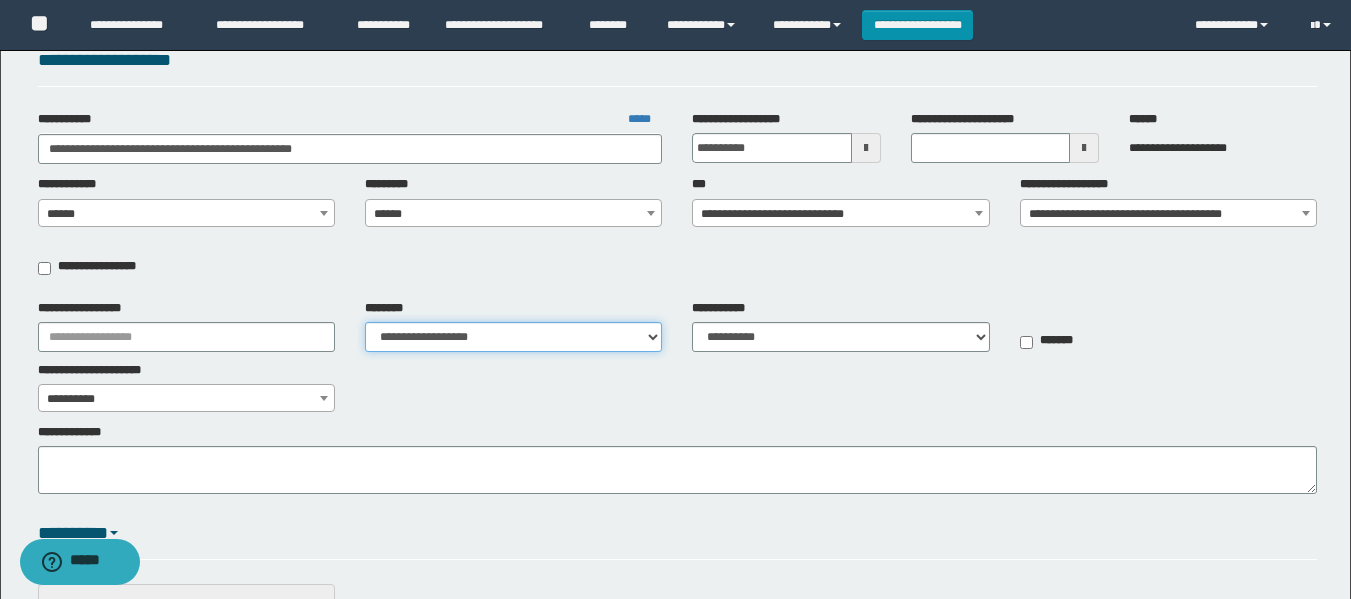 click on "**********" at bounding box center [513, 337] 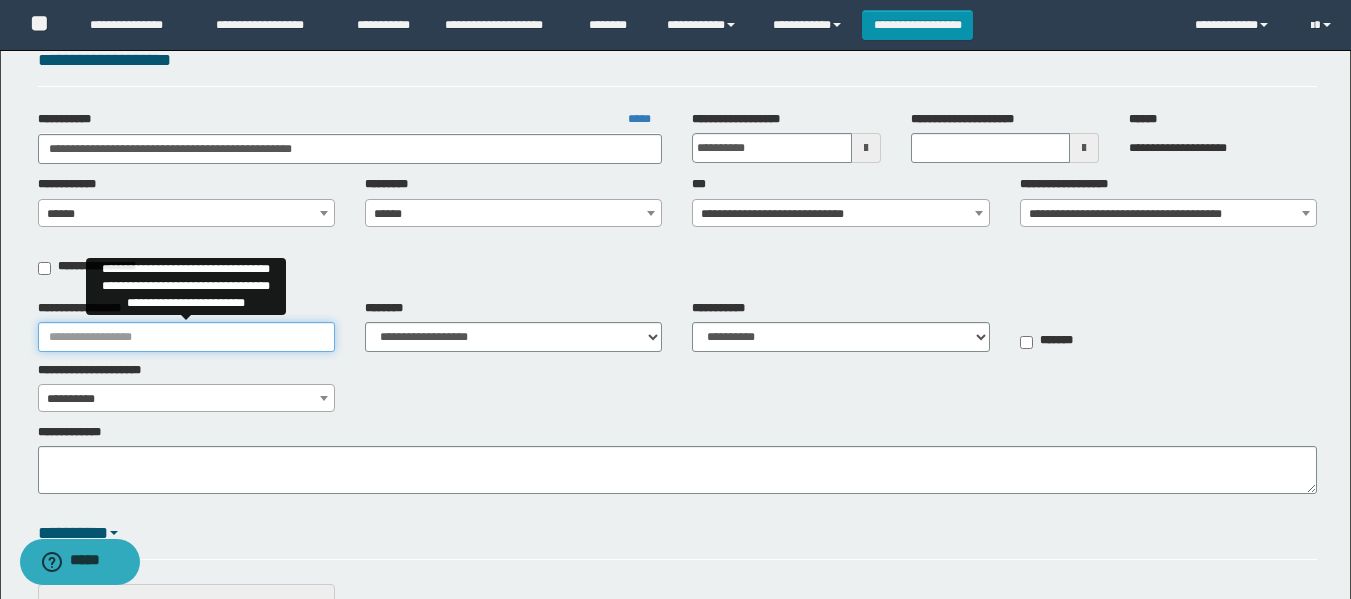 click on "**********" at bounding box center (186, 337) 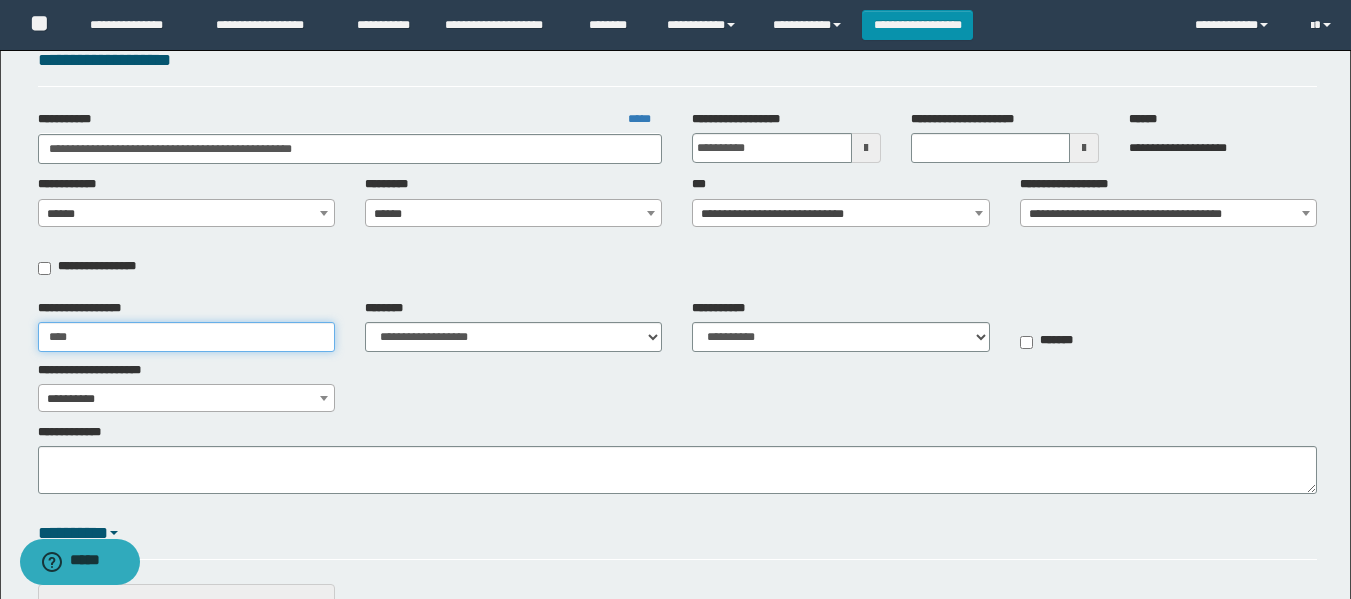 type on "**********" 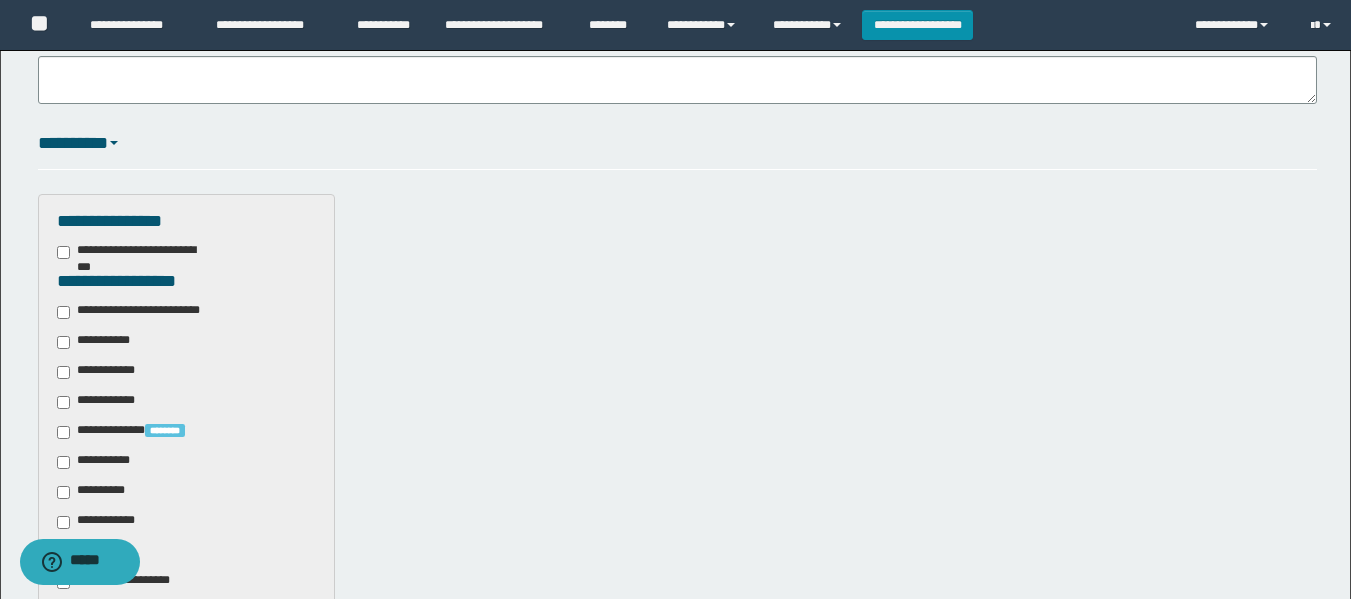 scroll, scrollTop: 500, scrollLeft: 0, axis: vertical 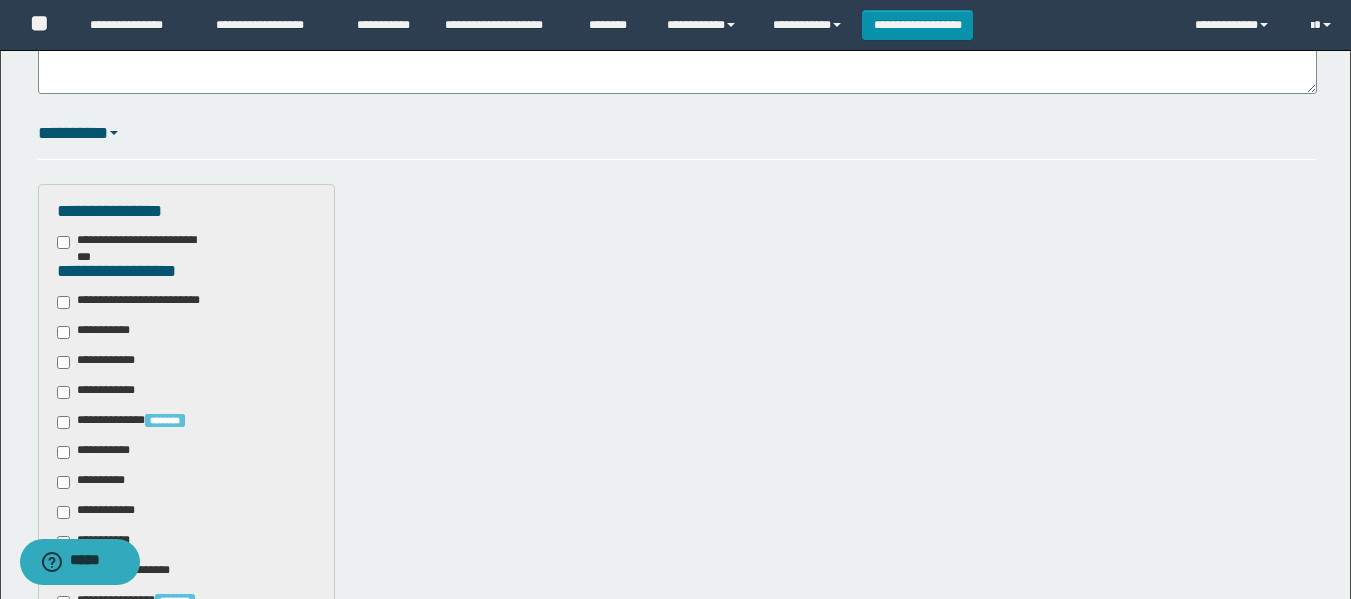 click on "**********" at bounding box center (97, 332) 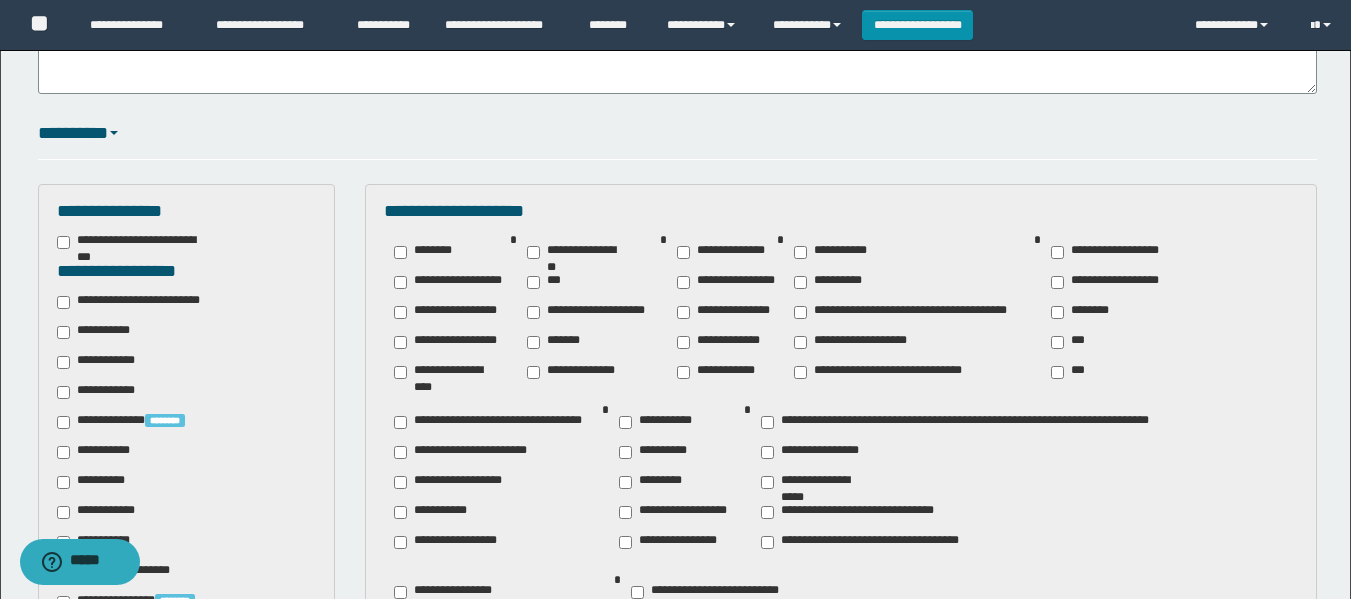 click on "**********" at bounding box center (816, 482) 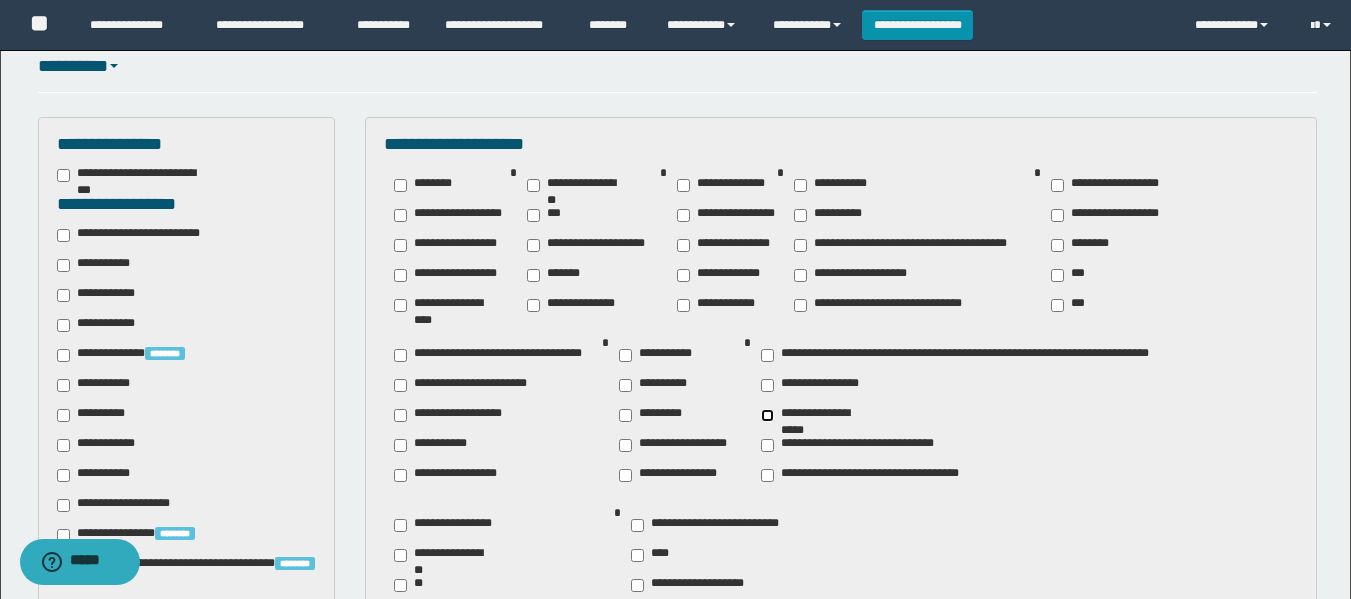 scroll, scrollTop: 600, scrollLeft: 0, axis: vertical 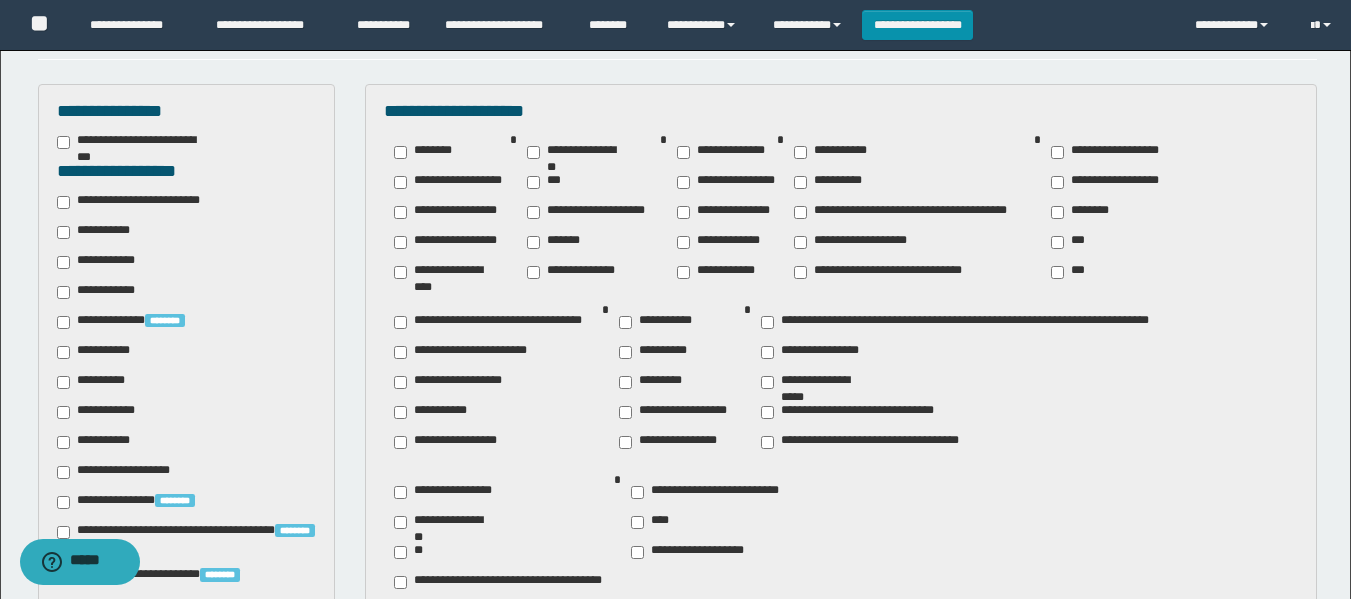 click on "**********" at bounding box center [463, 382] 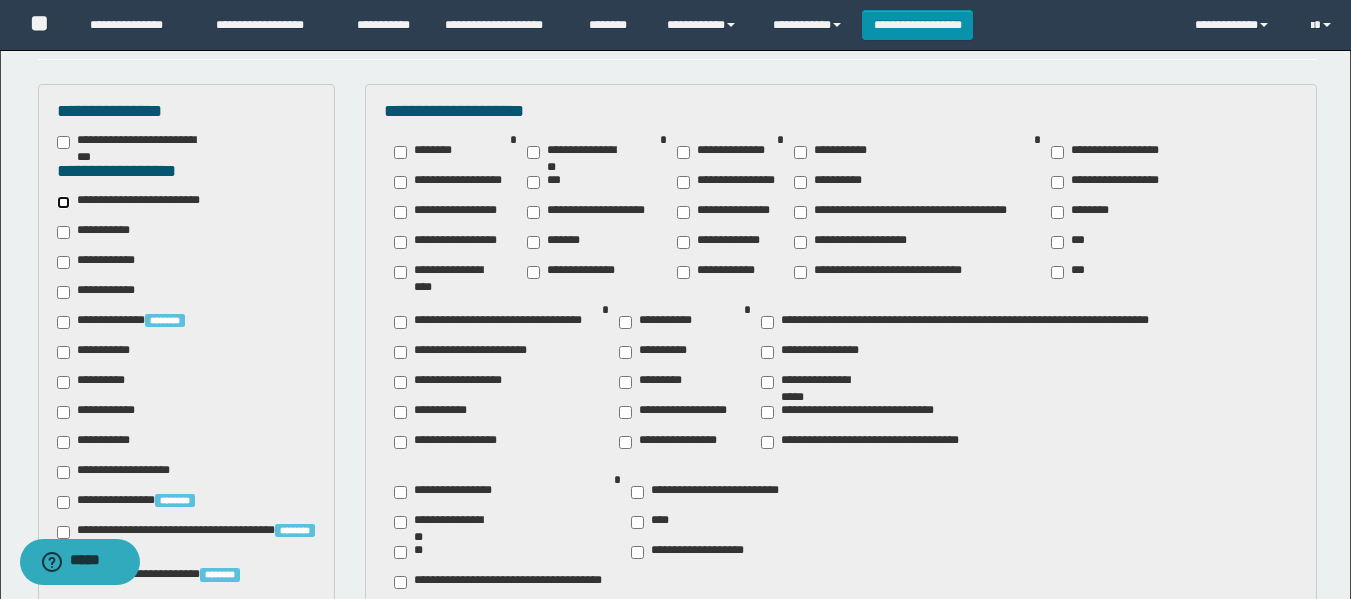 scroll, scrollTop: 700, scrollLeft: 0, axis: vertical 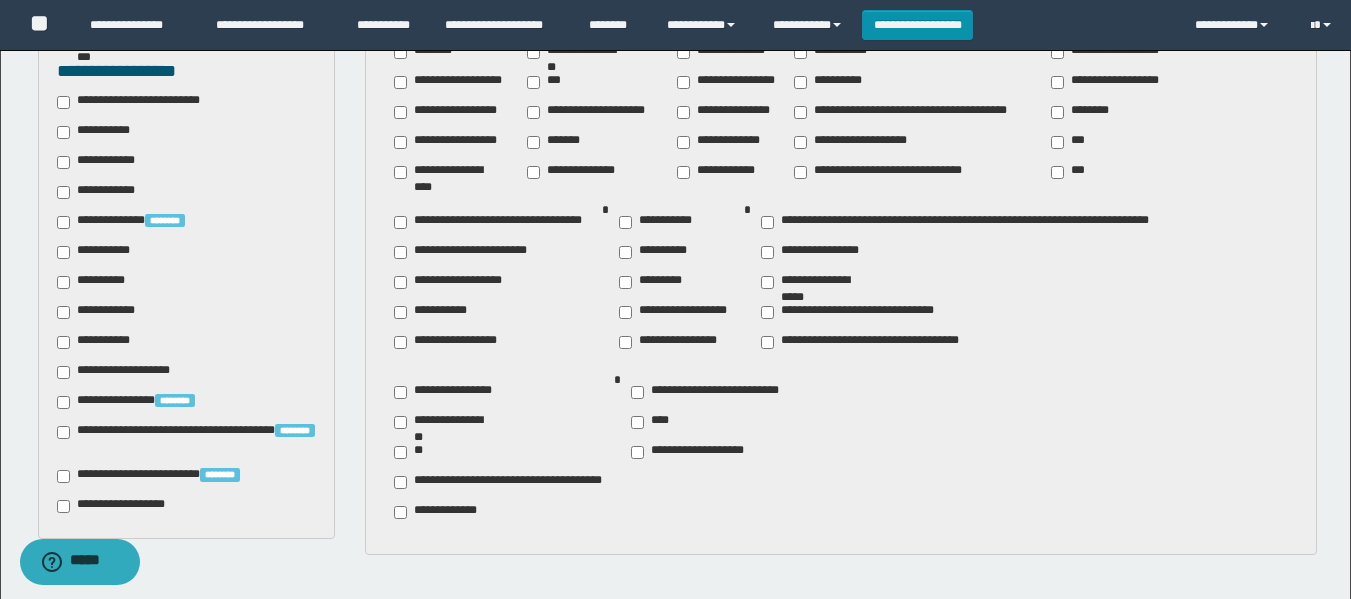 click on "**********" at bounding box center (97, 252) 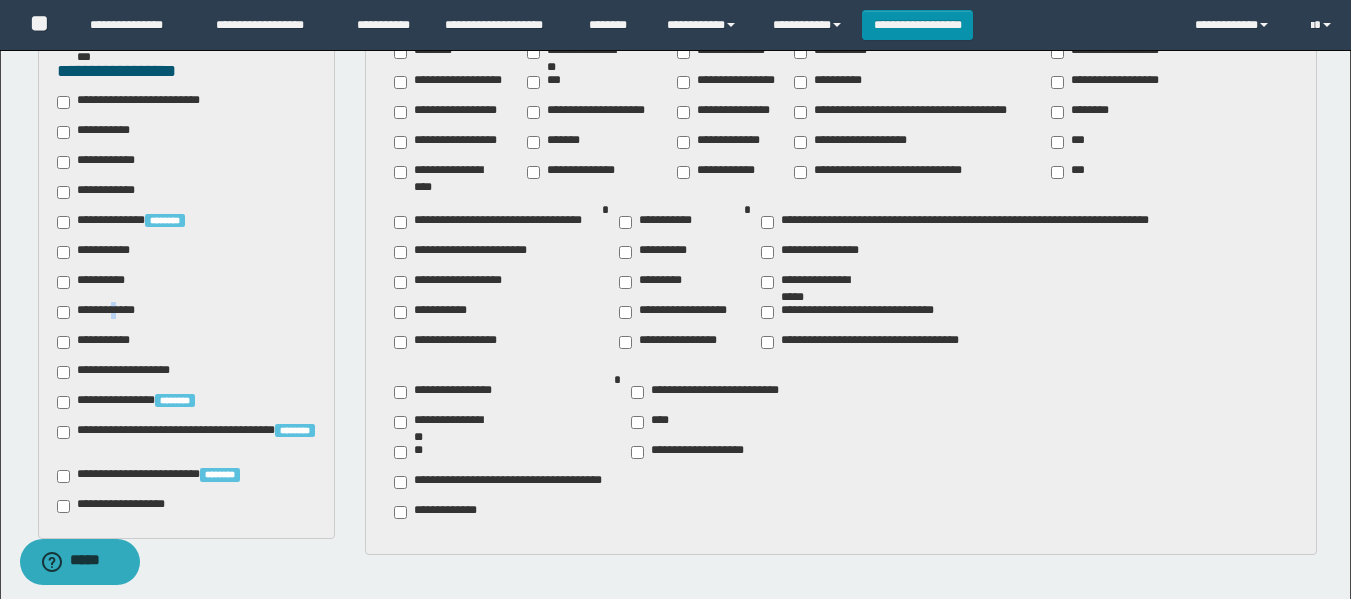 click on "**********" at bounding box center (101, 312) 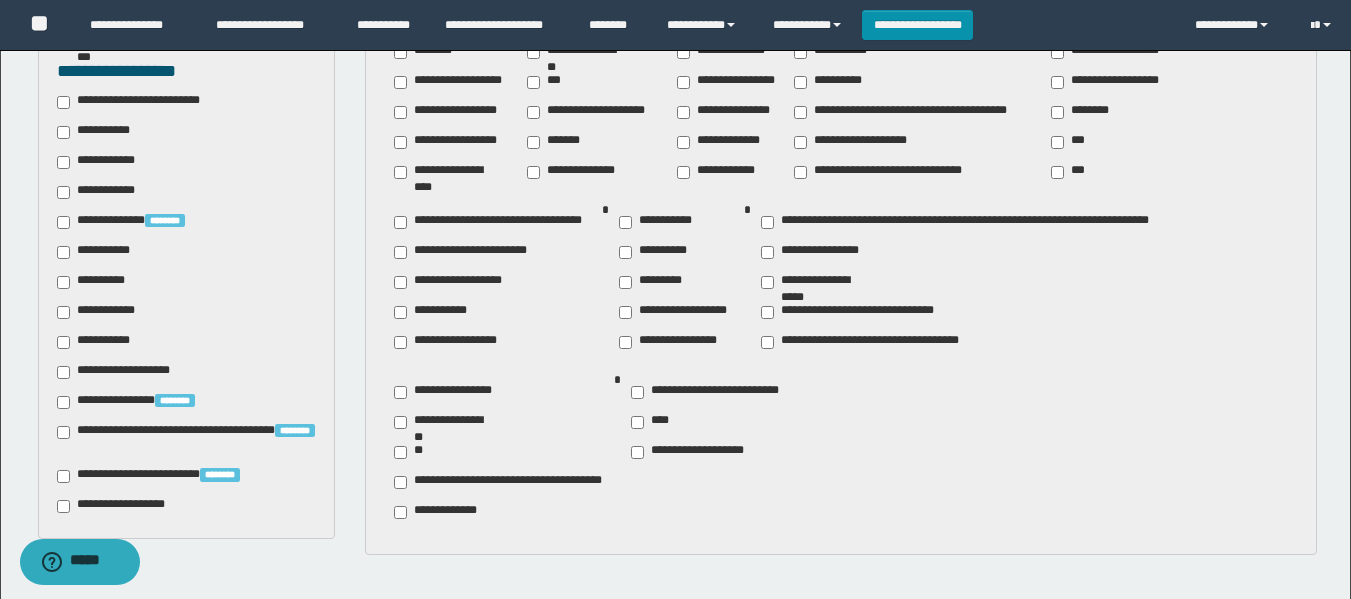 click on "**********" at bounding box center (101, 312) 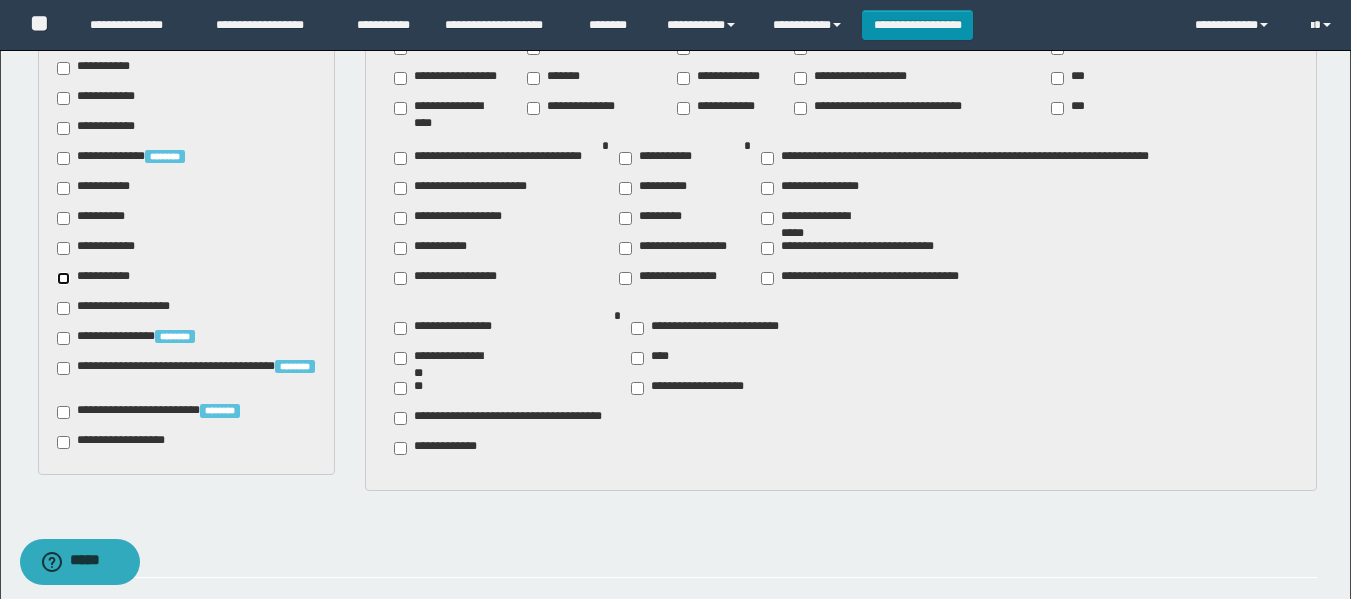 scroll, scrollTop: 800, scrollLeft: 0, axis: vertical 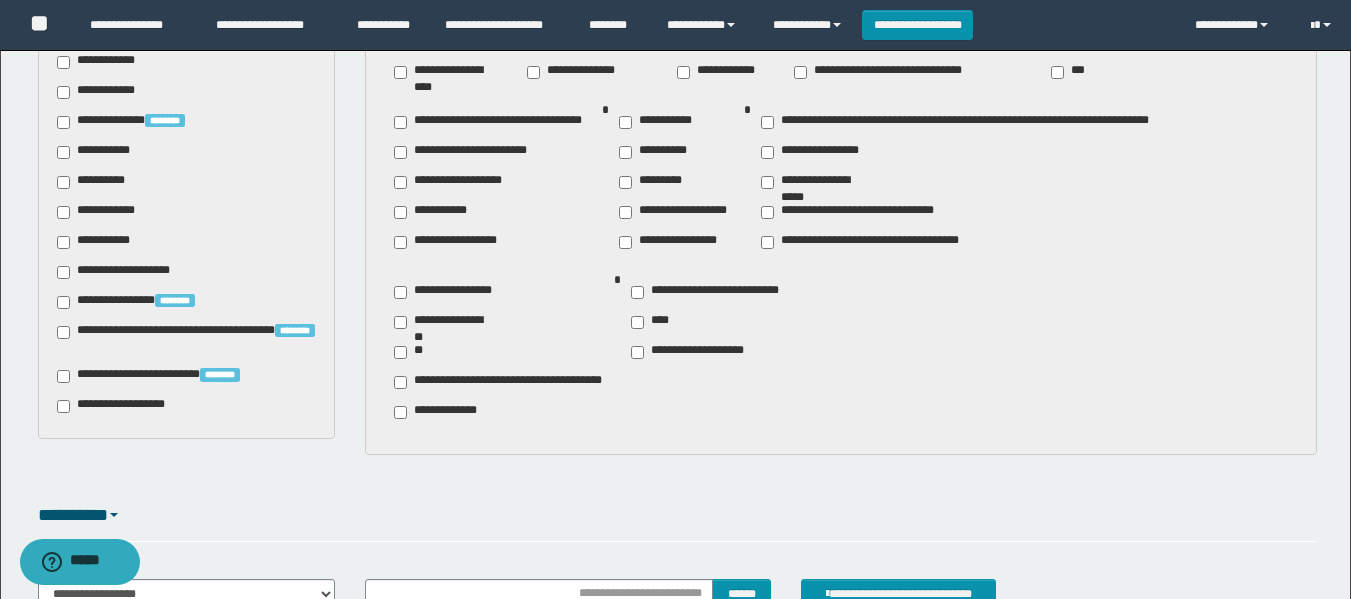click on "**********" at bounding box center (117, 406) 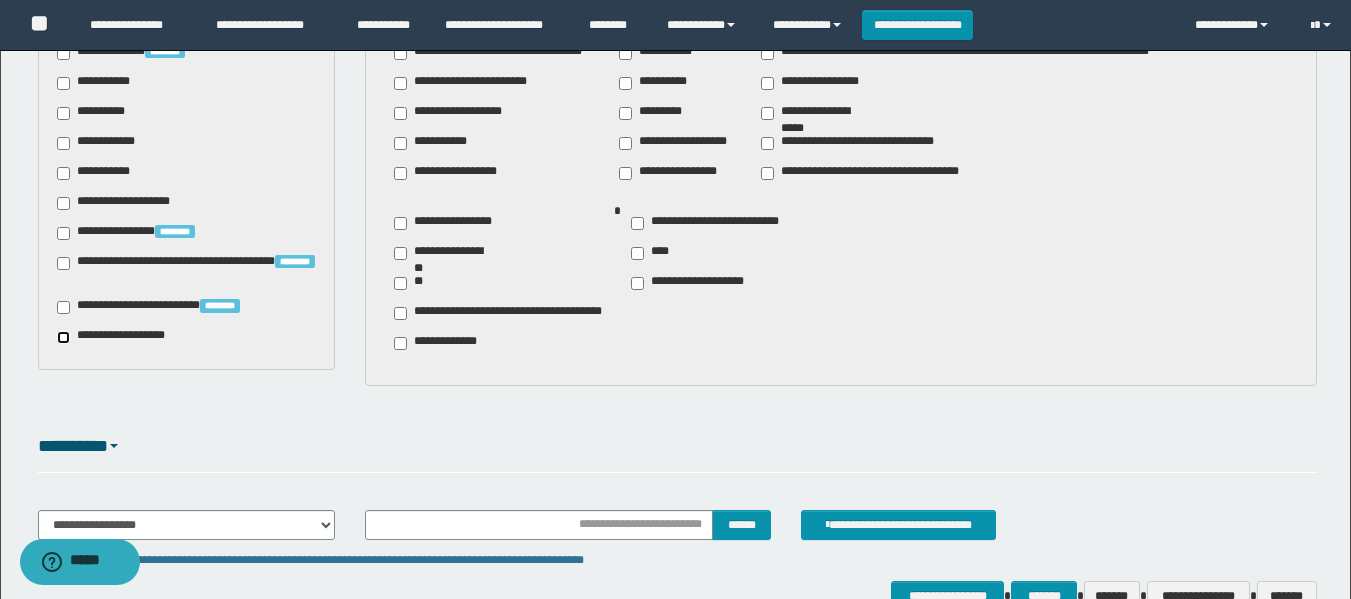 scroll, scrollTop: 900, scrollLeft: 0, axis: vertical 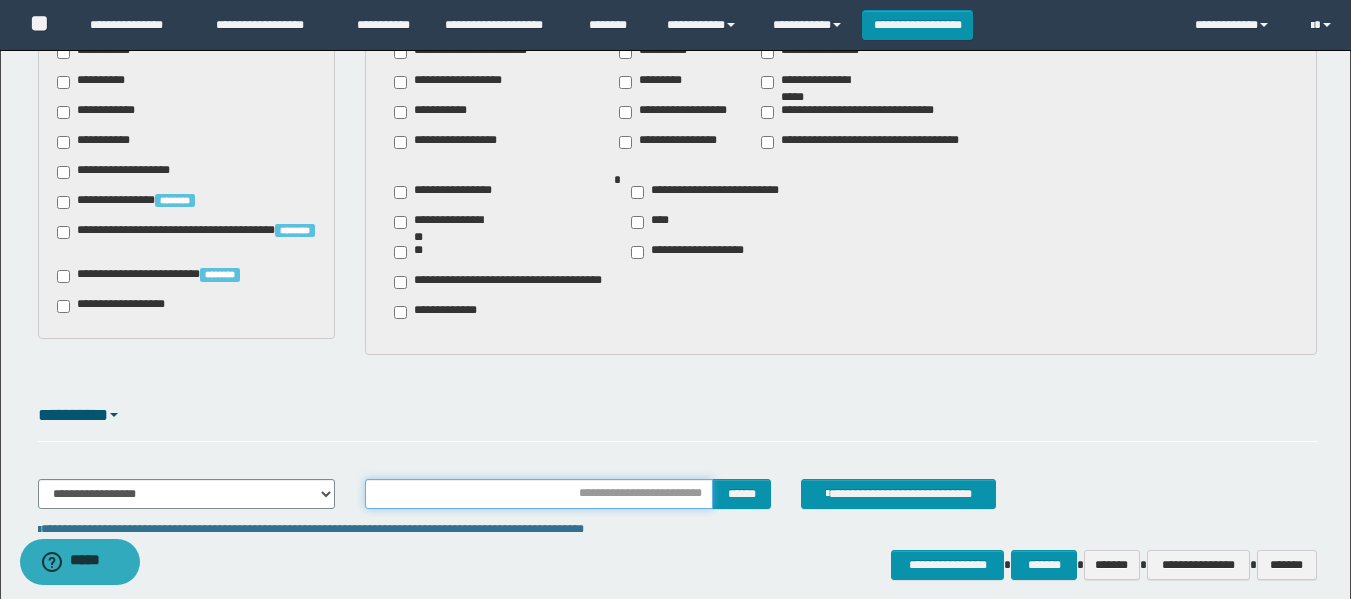 click at bounding box center [539, 494] 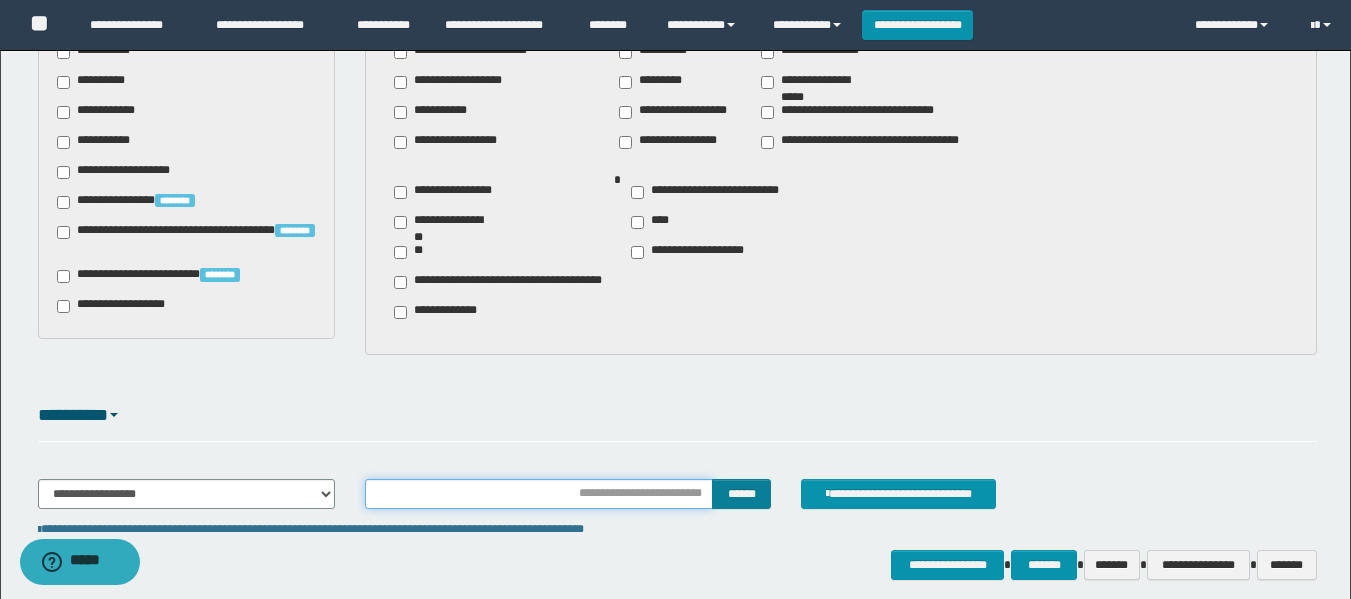 type on "**********" 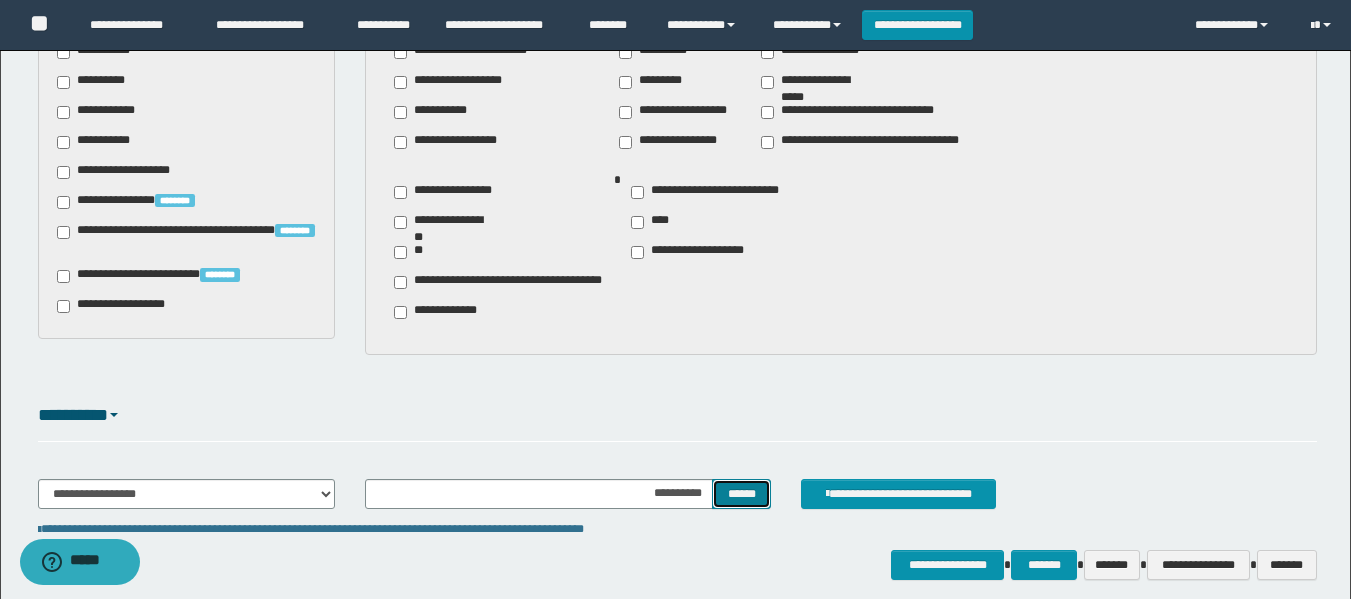 click on "******" at bounding box center (741, 494) 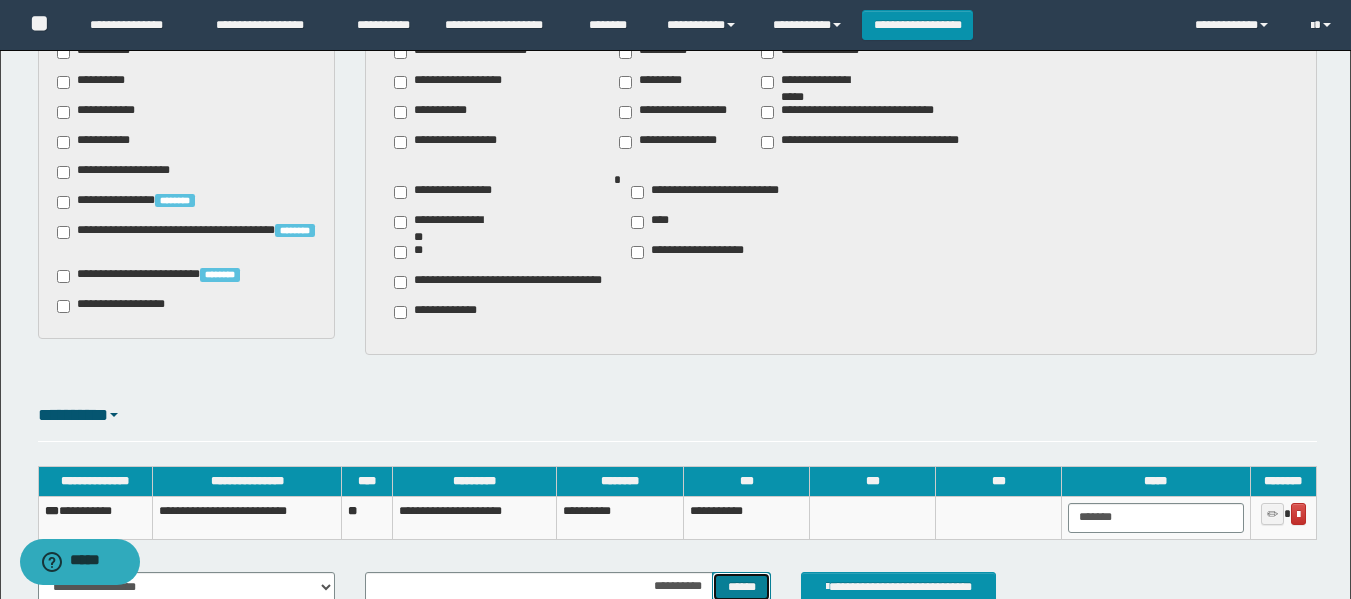 type 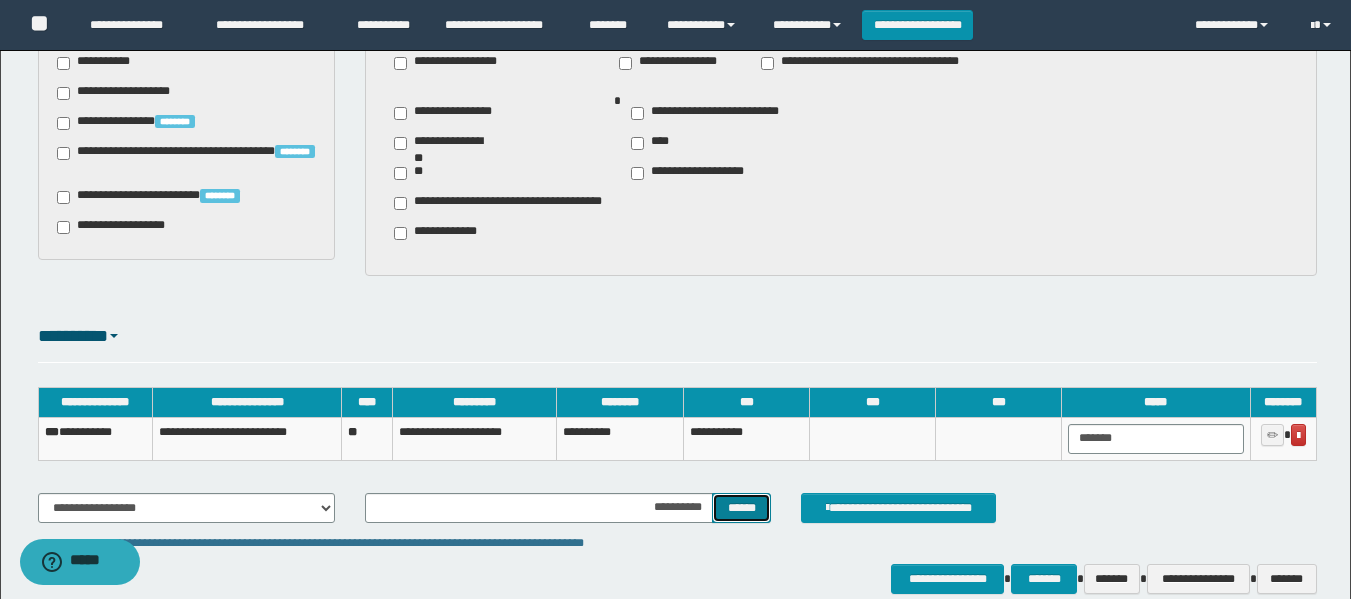 scroll, scrollTop: 1079, scrollLeft: 0, axis: vertical 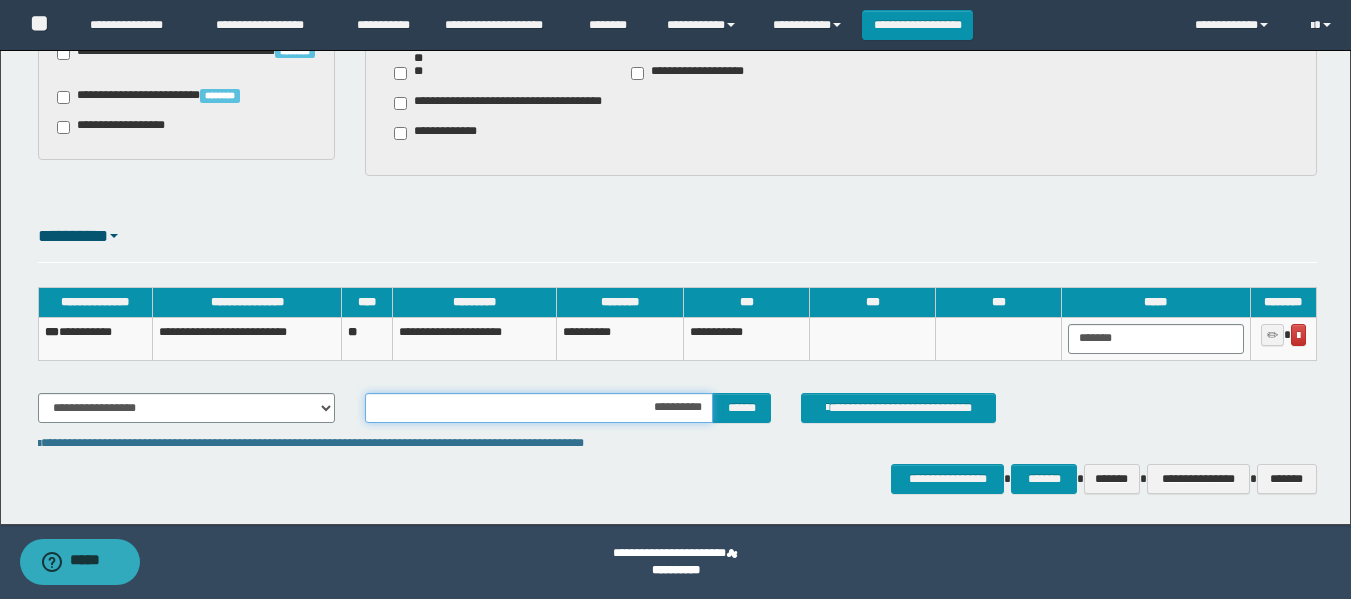 click on "**********" at bounding box center [539, 408] 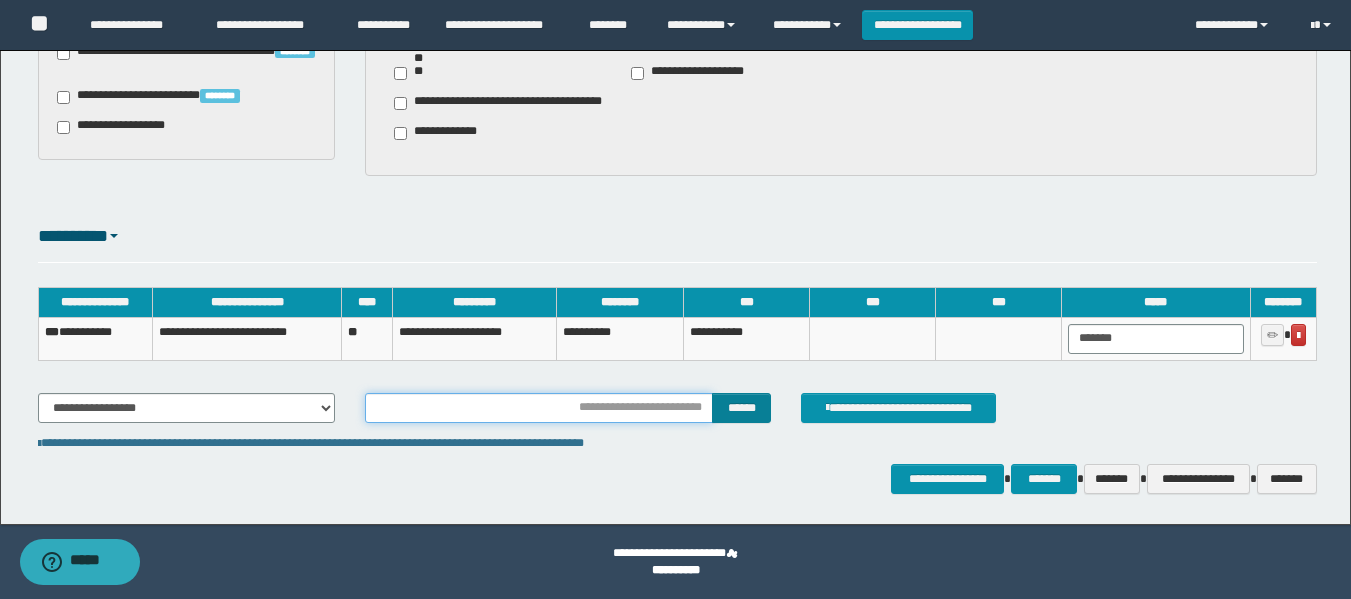 type on "**********" 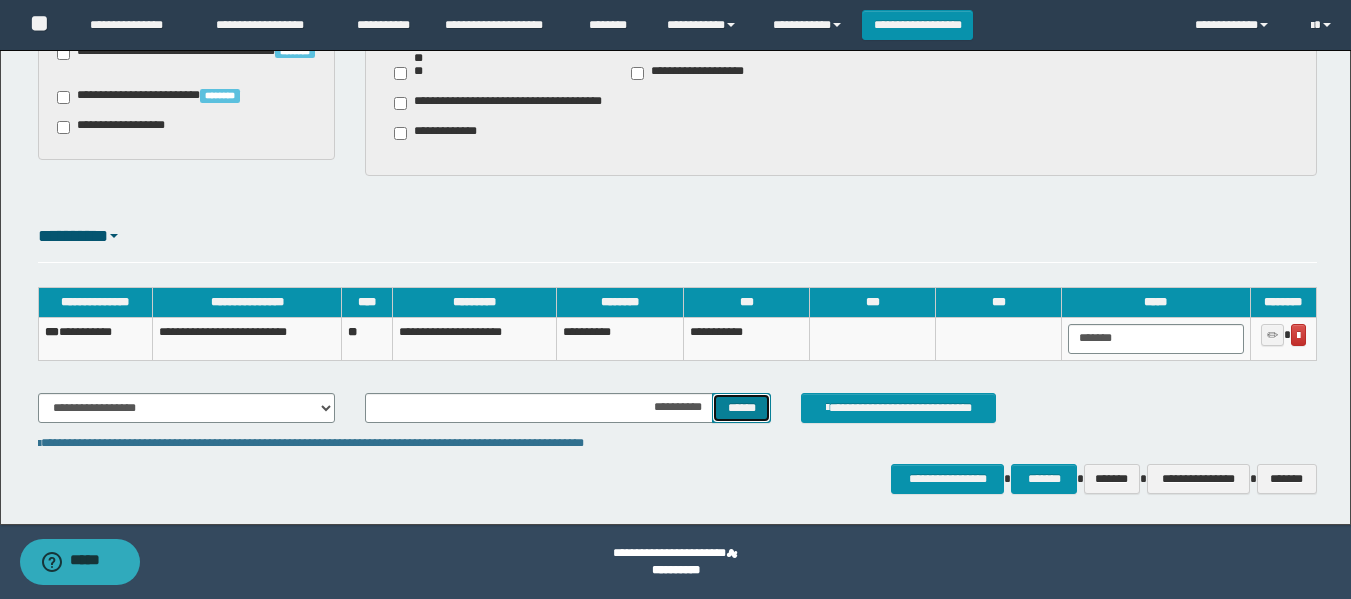 click on "******" at bounding box center (741, 408) 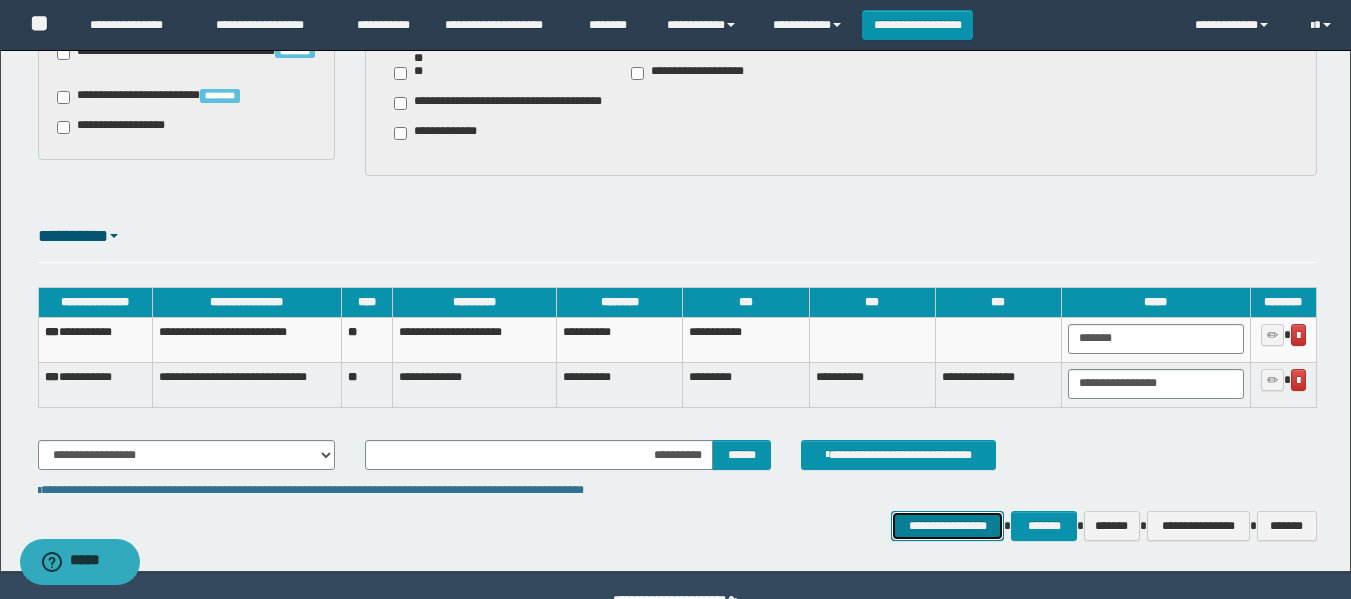 click on "**********" at bounding box center (947, 526) 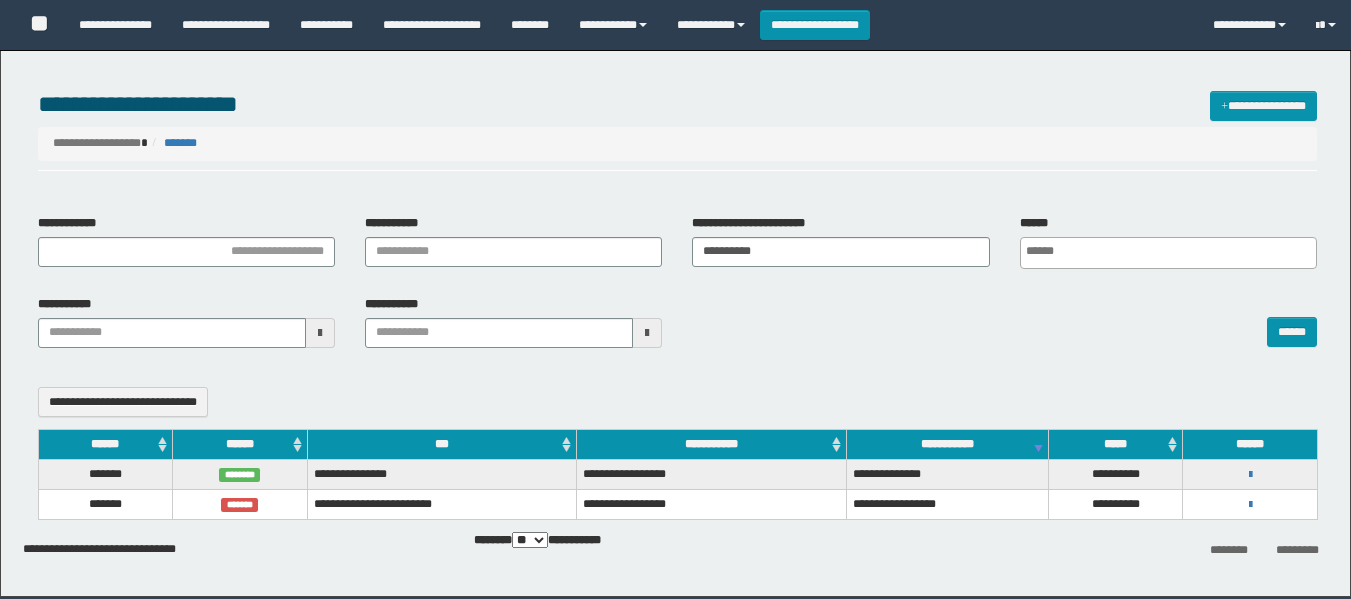select 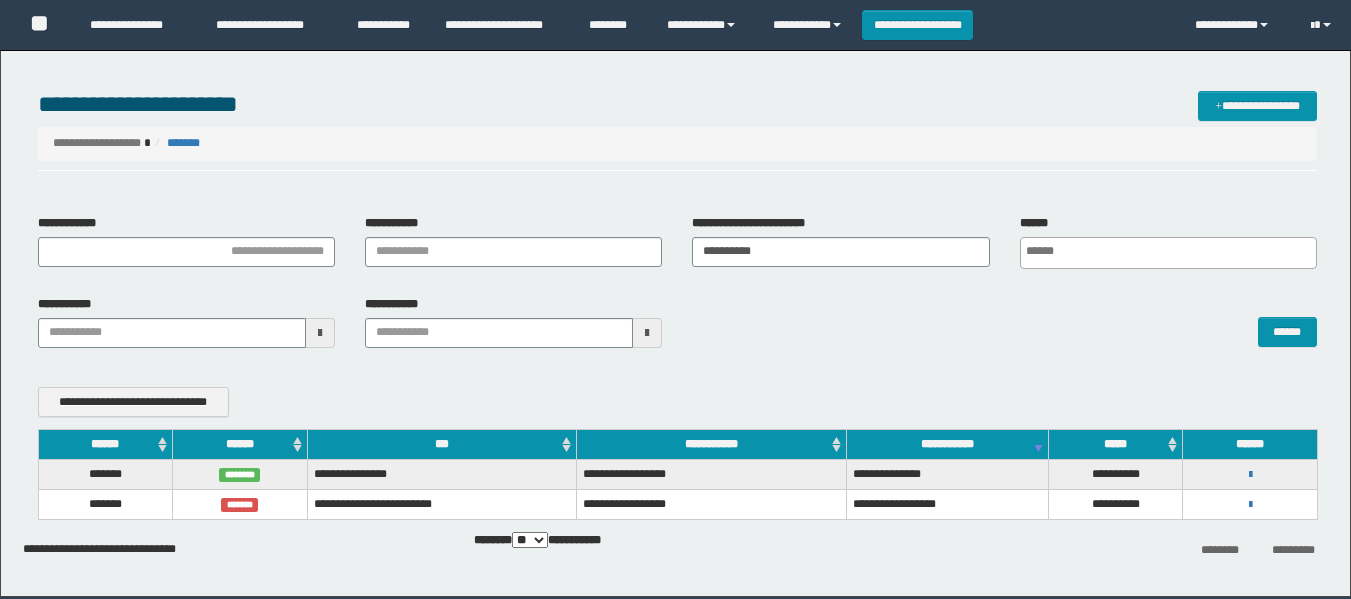 scroll, scrollTop: 0, scrollLeft: 0, axis: both 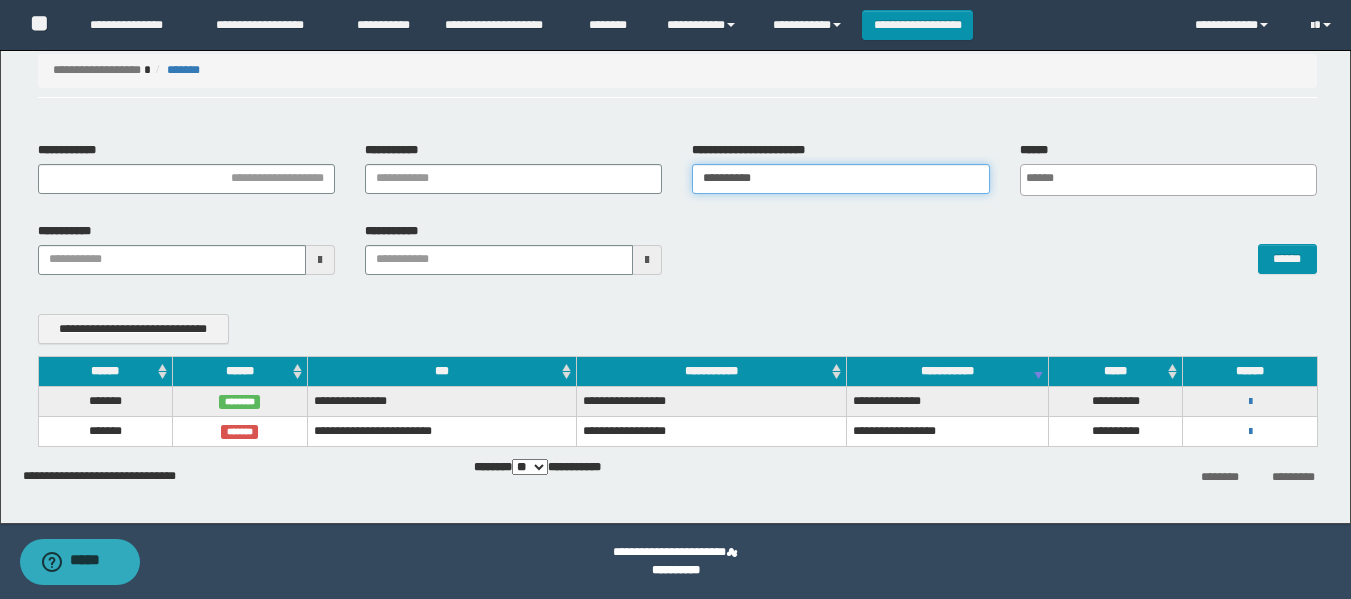 drag, startPoint x: 791, startPoint y: 199, endPoint x: 471, endPoint y: 244, distance: 323.14856 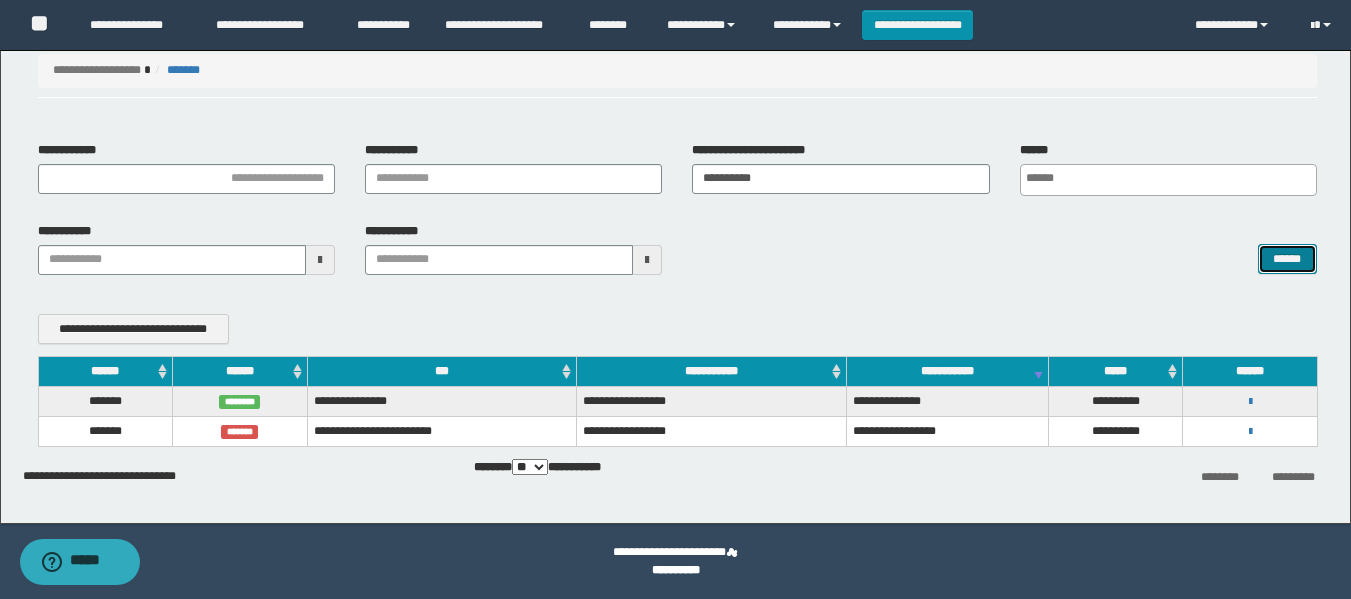 click on "******" at bounding box center (1287, 259) 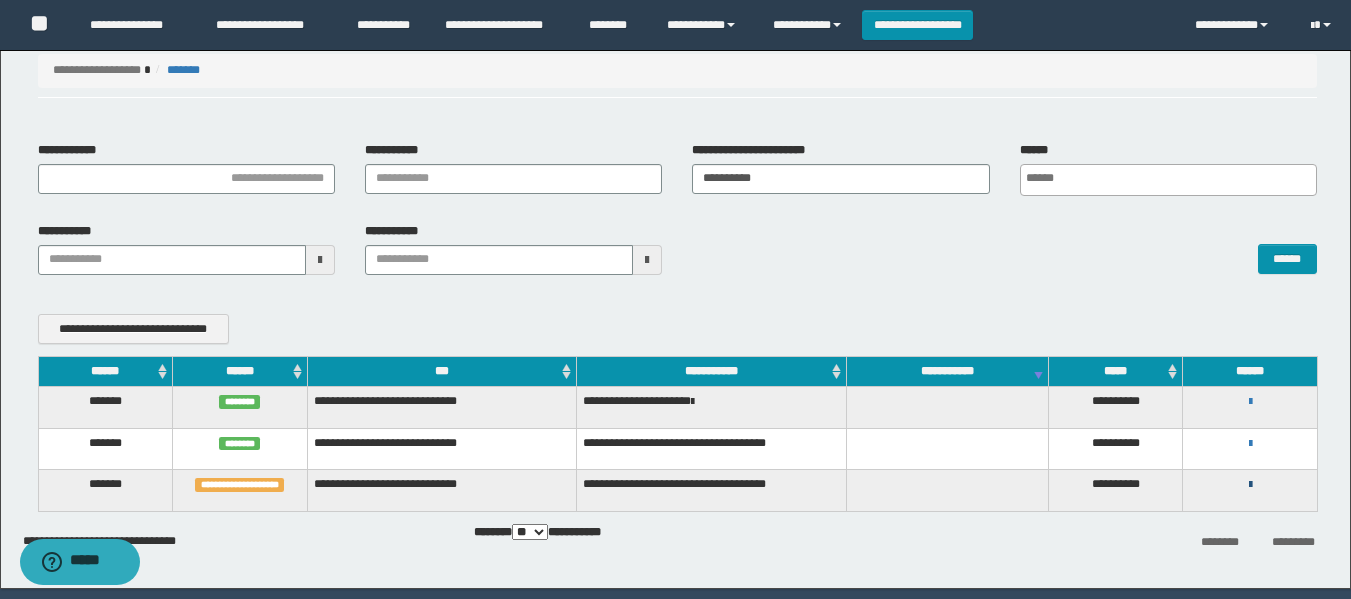 click at bounding box center (1250, 485) 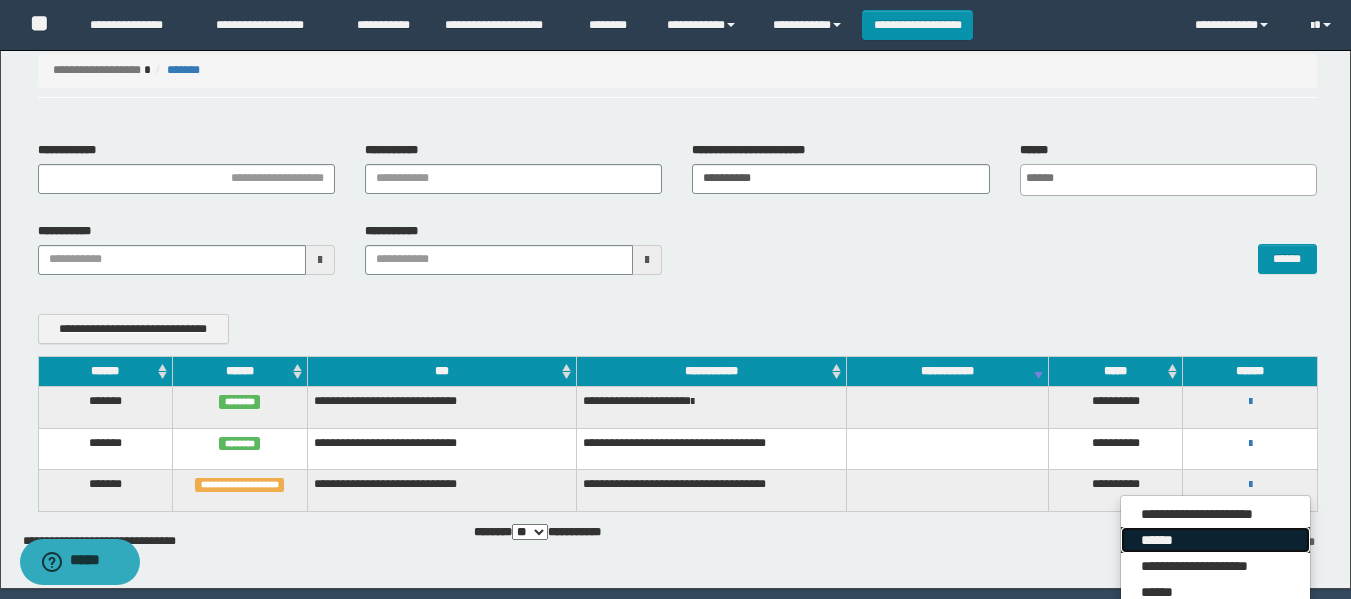 click on "******" at bounding box center (1215, 540) 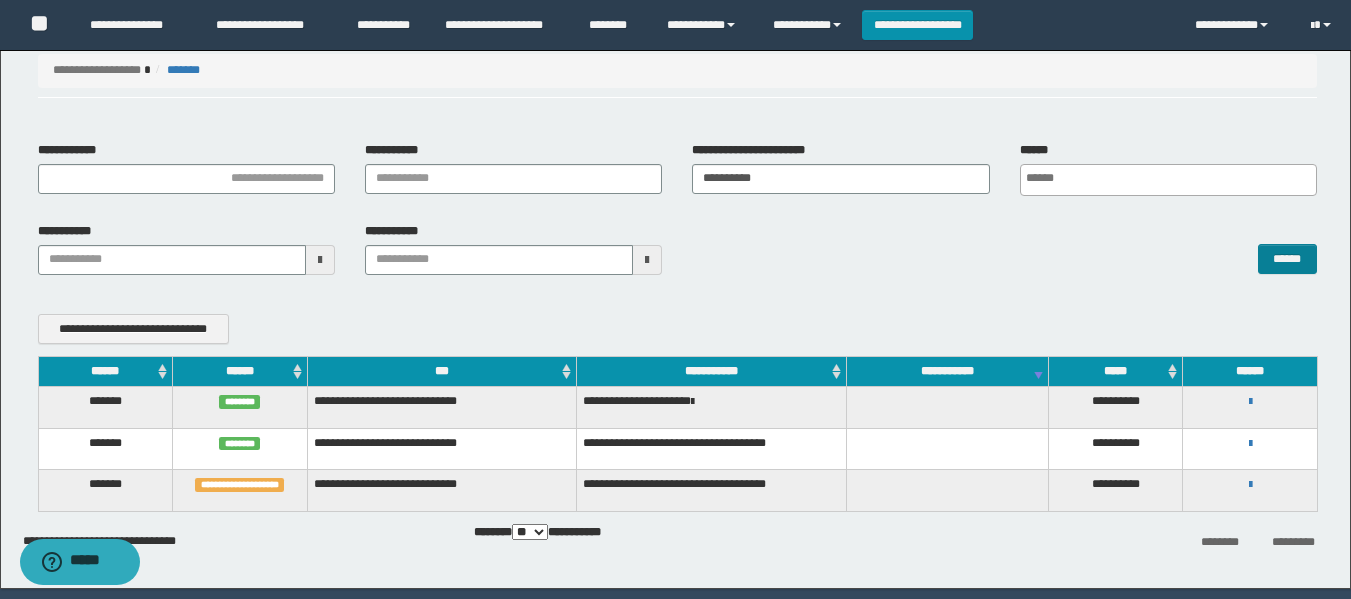 click on "******" at bounding box center (1004, 249) 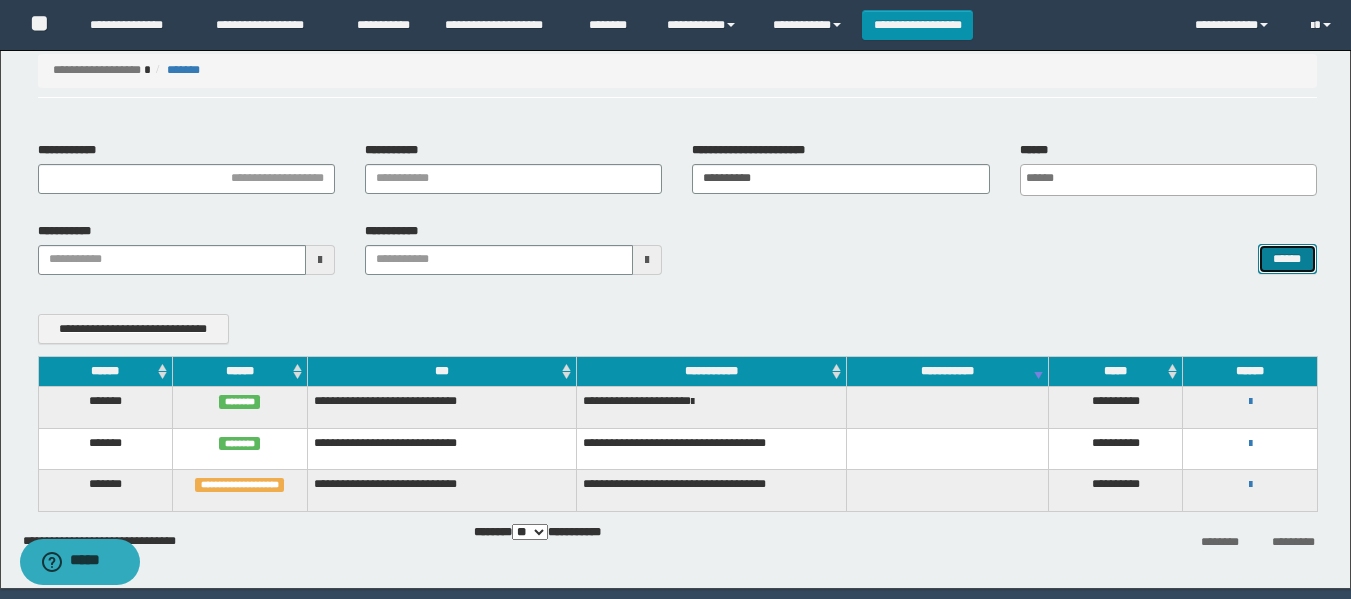 click on "******" at bounding box center [1287, 259] 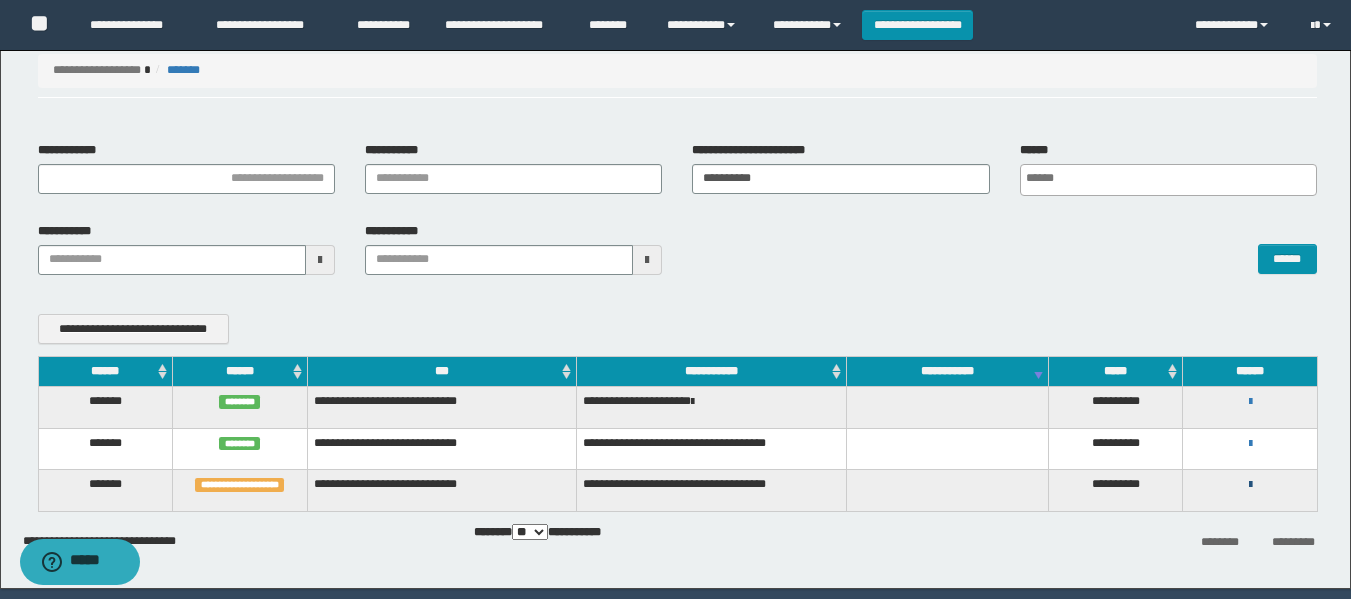 click at bounding box center (1250, 485) 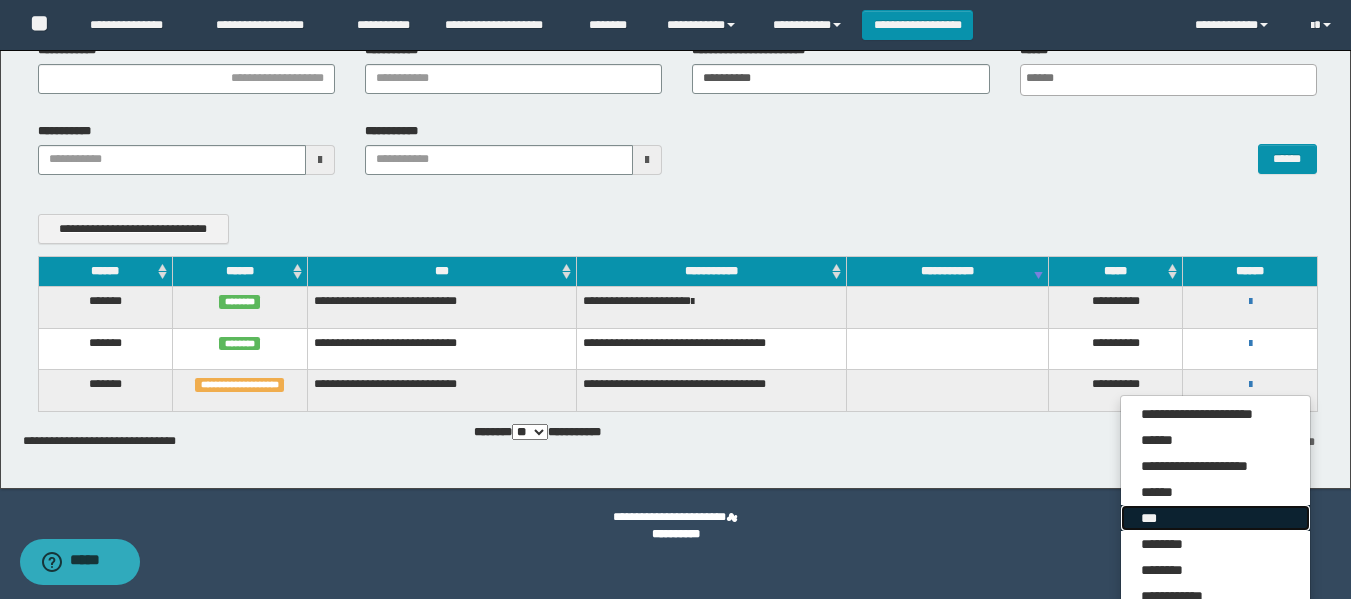 click on "***" at bounding box center [1215, 518] 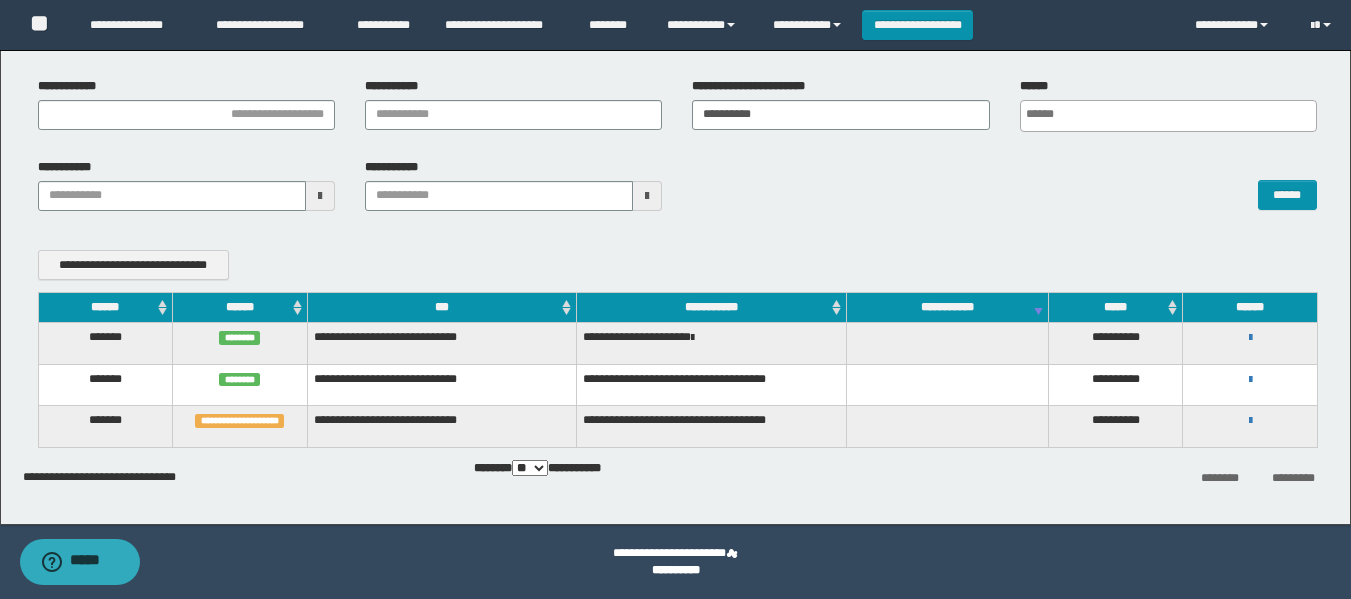 scroll, scrollTop: 137, scrollLeft: 0, axis: vertical 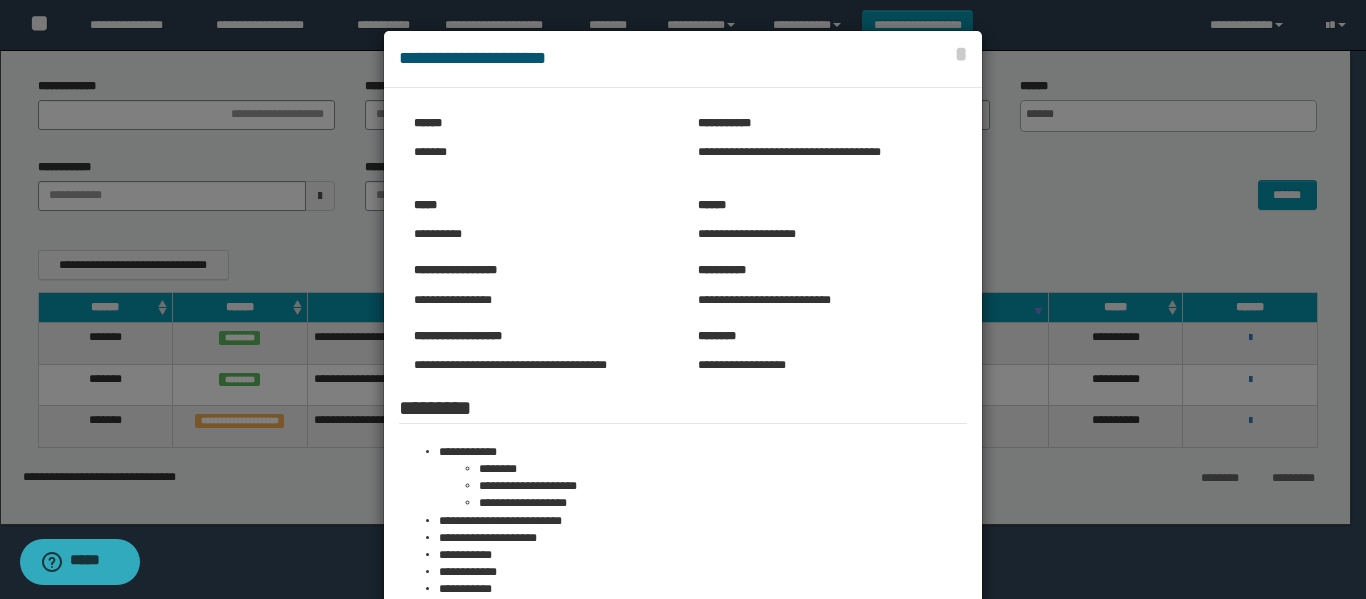 click at bounding box center (683, 507) 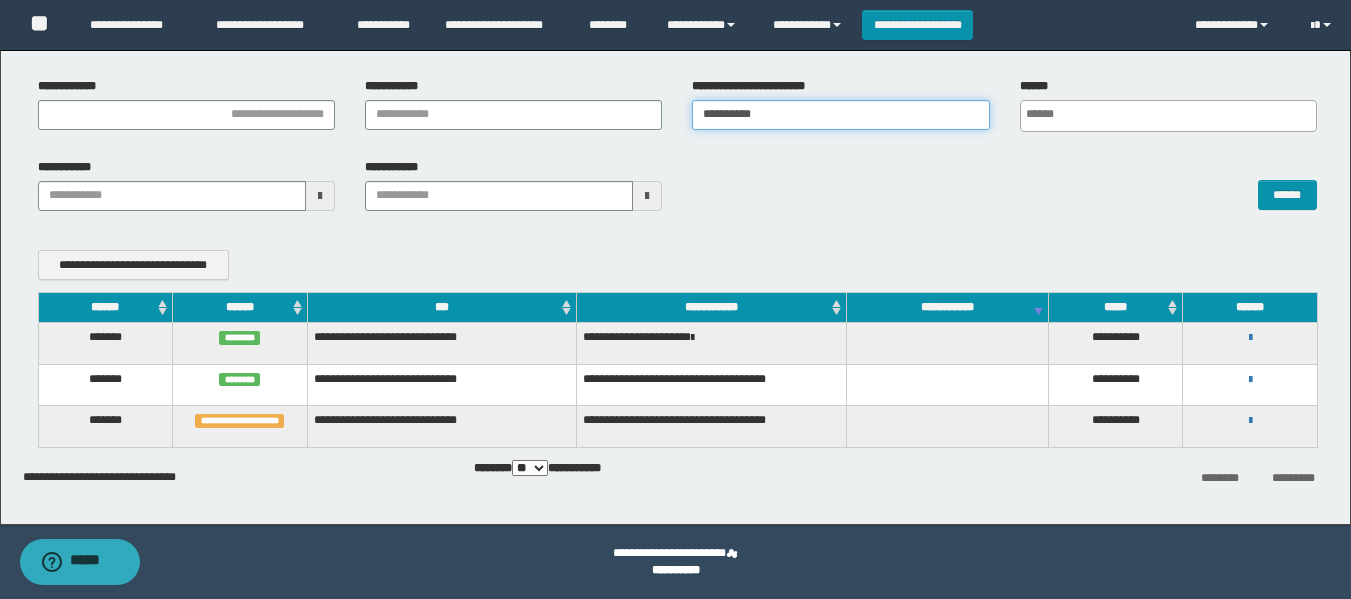 drag, startPoint x: 788, startPoint y: 101, endPoint x: 775, endPoint y: 108, distance: 14.764823 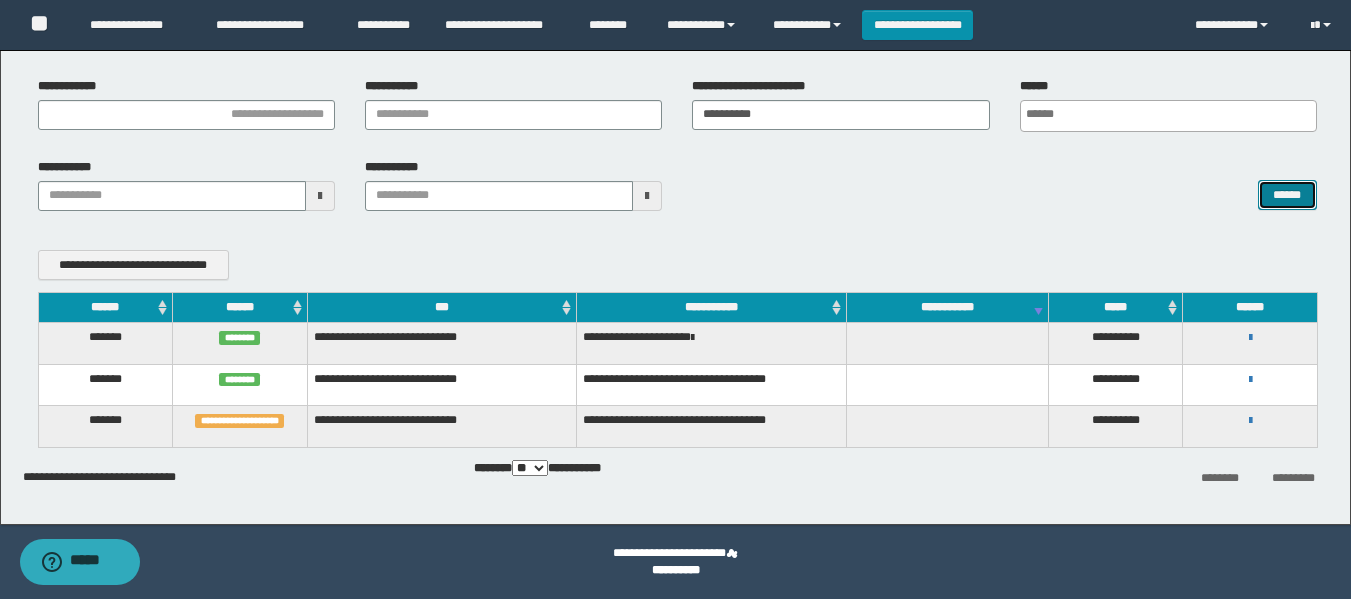 click on "******" at bounding box center (1287, 195) 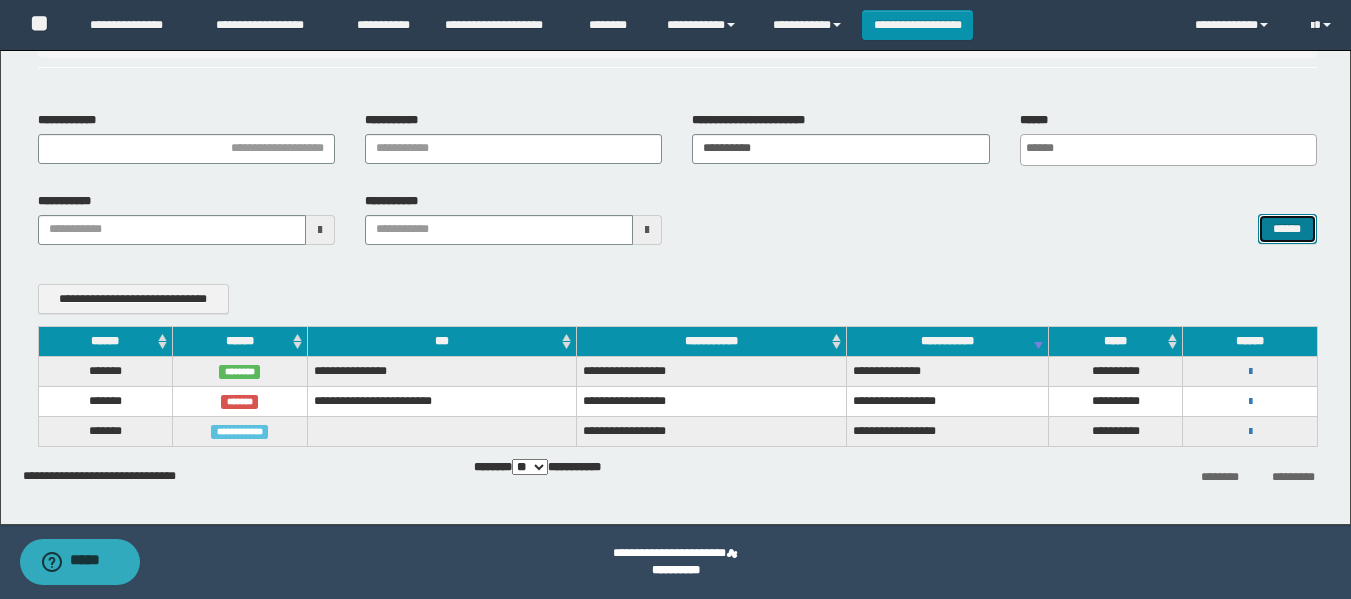 scroll, scrollTop: 103, scrollLeft: 0, axis: vertical 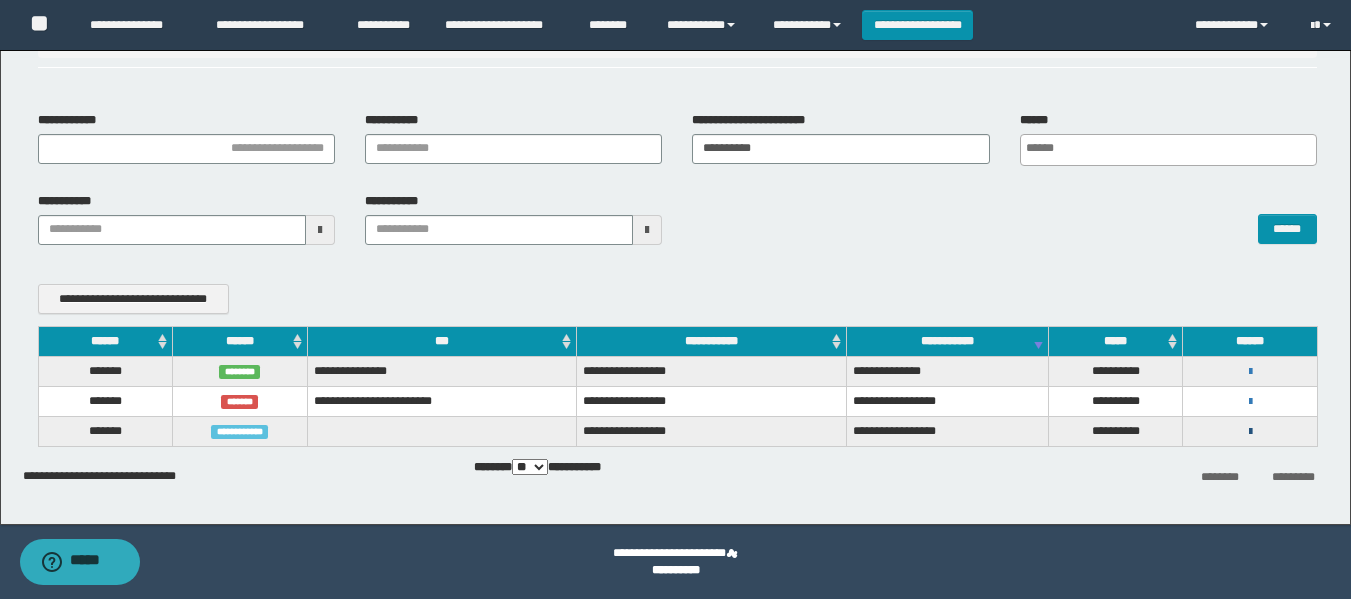 click at bounding box center (1250, 432) 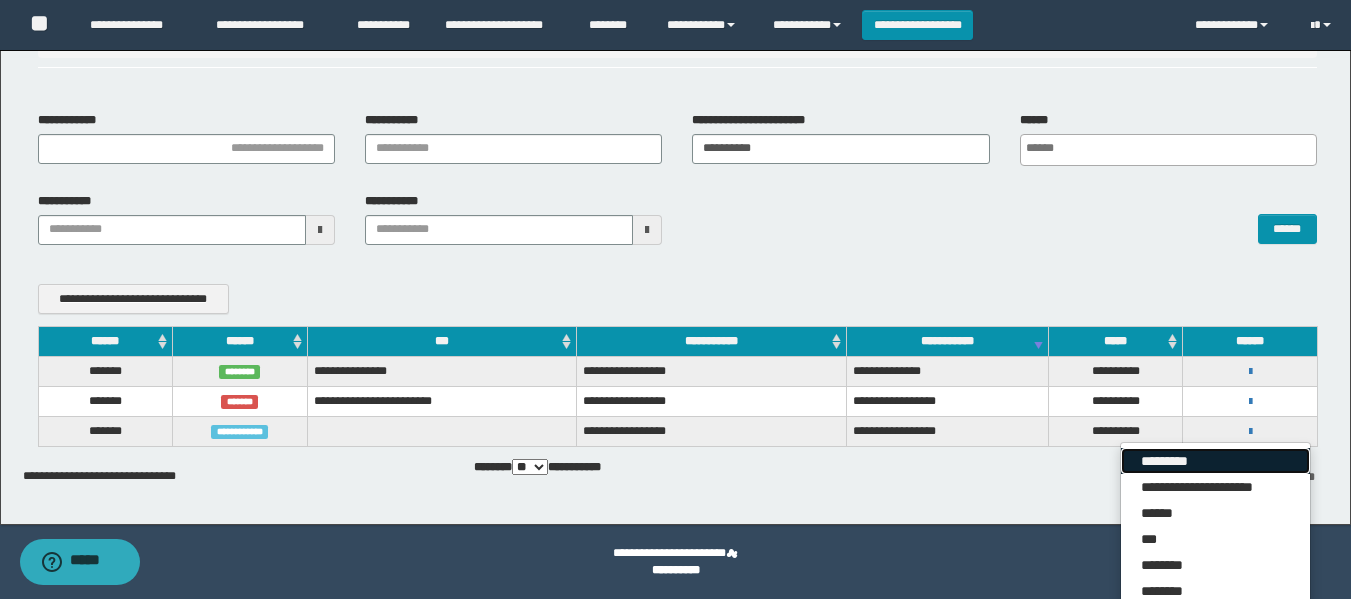 click on "*********" at bounding box center (1215, 461) 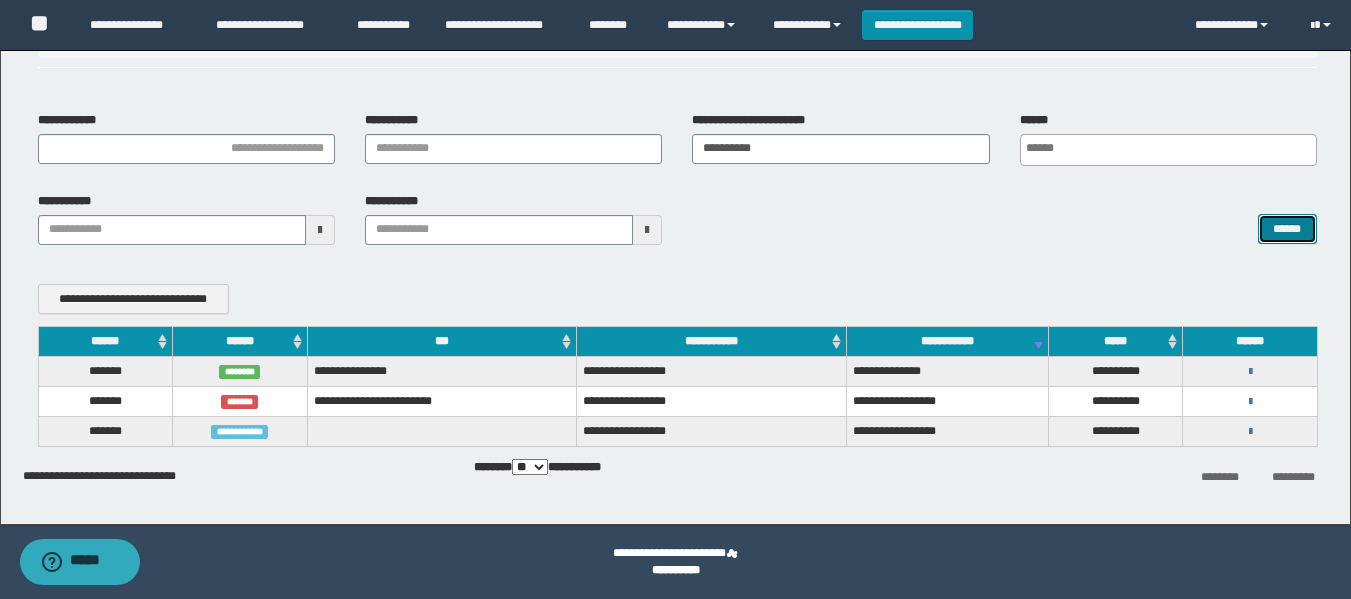 click on "******" at bounding box center (1287, 229) 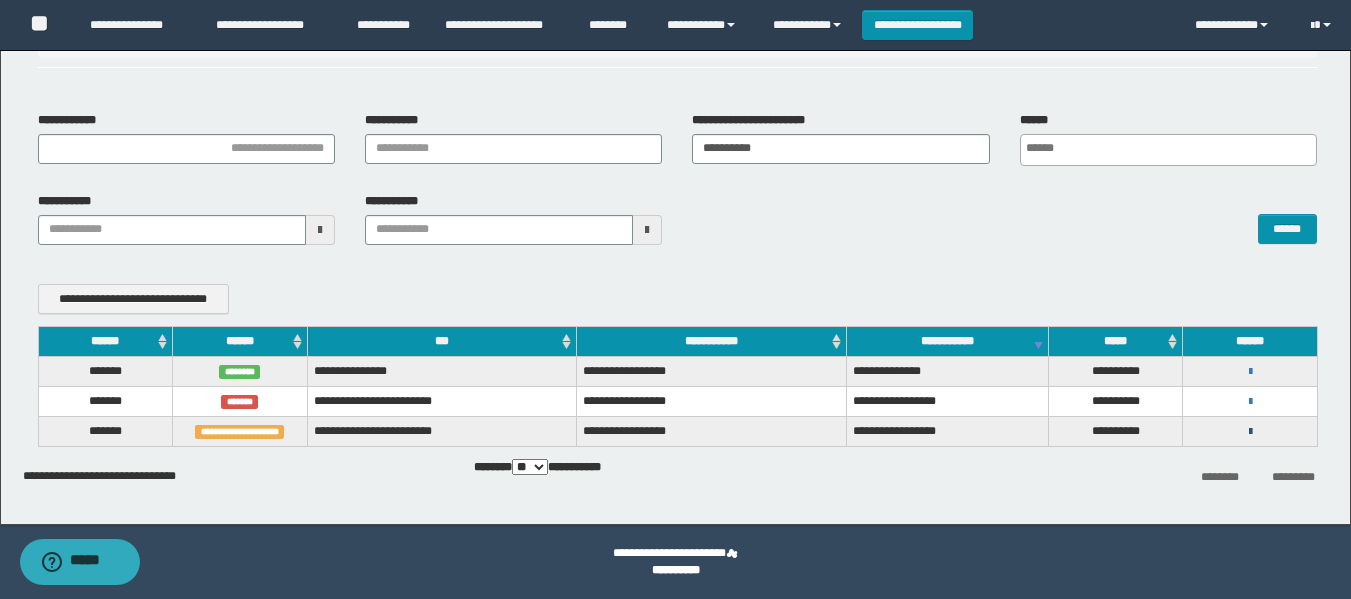 click at bounding box center (1250, 431) 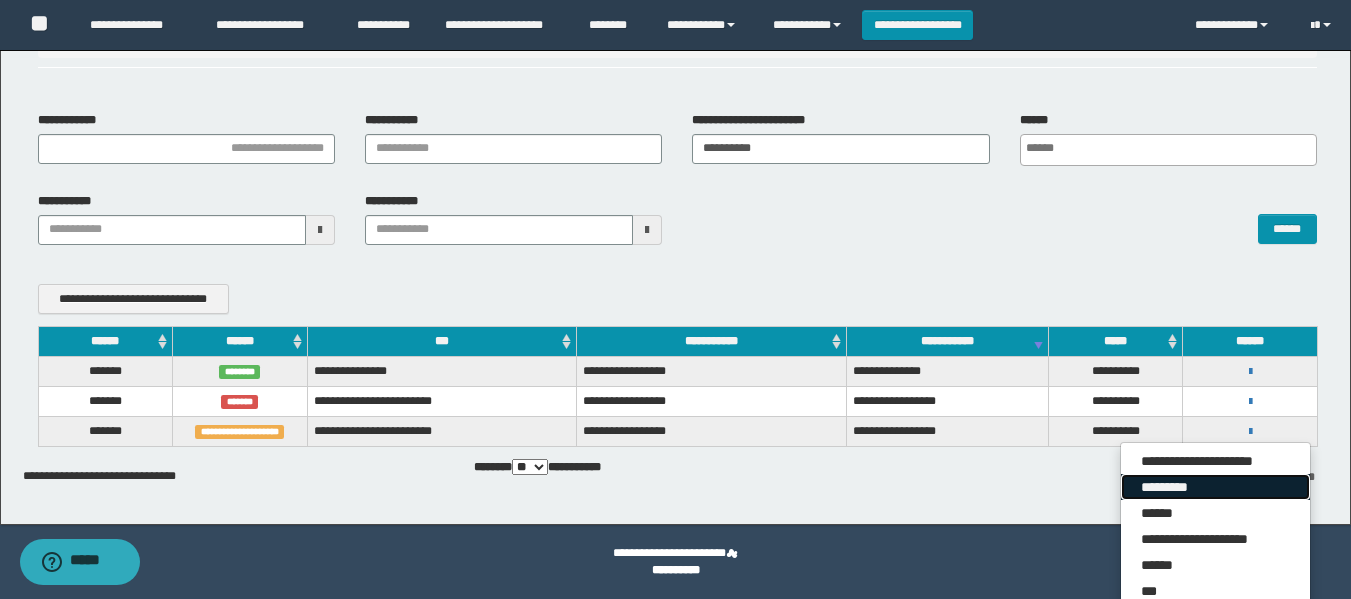 click on "*********" at bounding box center [1215, 487] 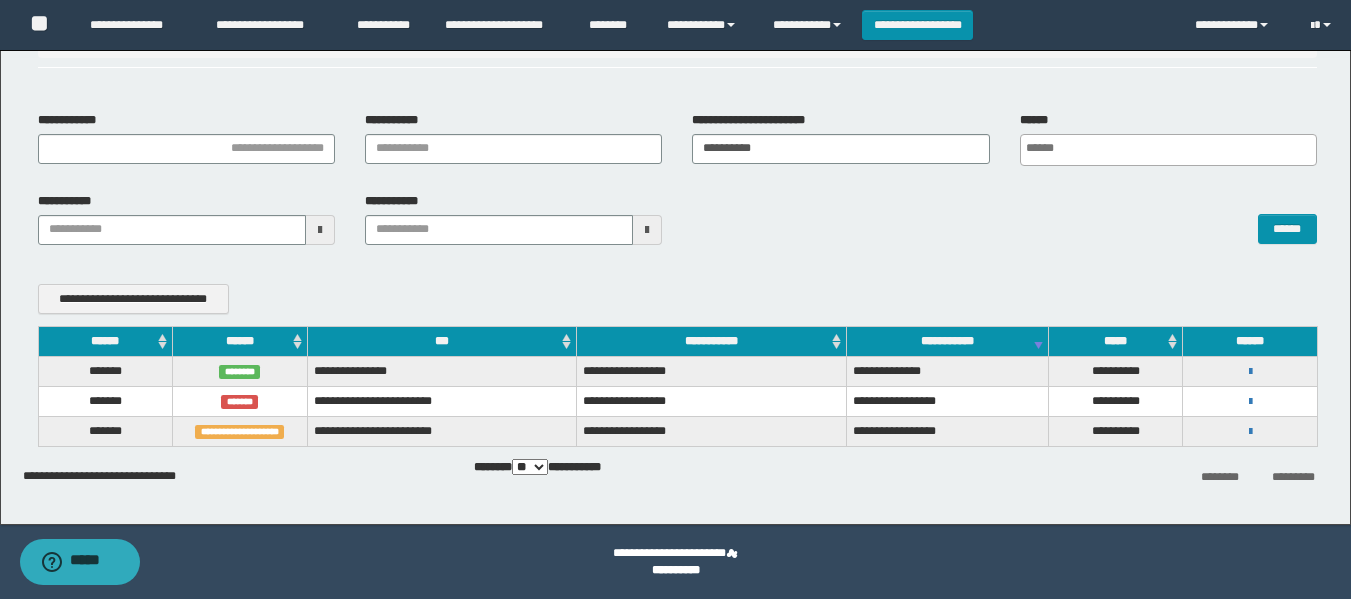 click on "**********" at bounding box center [756, 120] 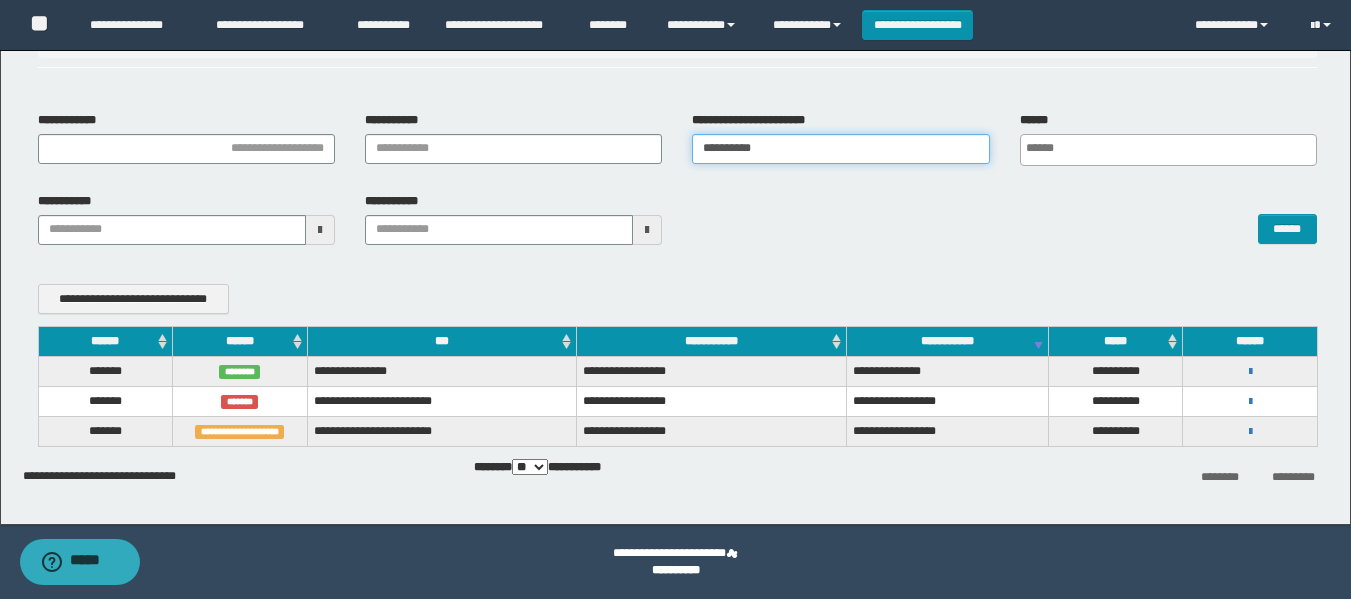 click on "**********" at bounding box center (840, 149) 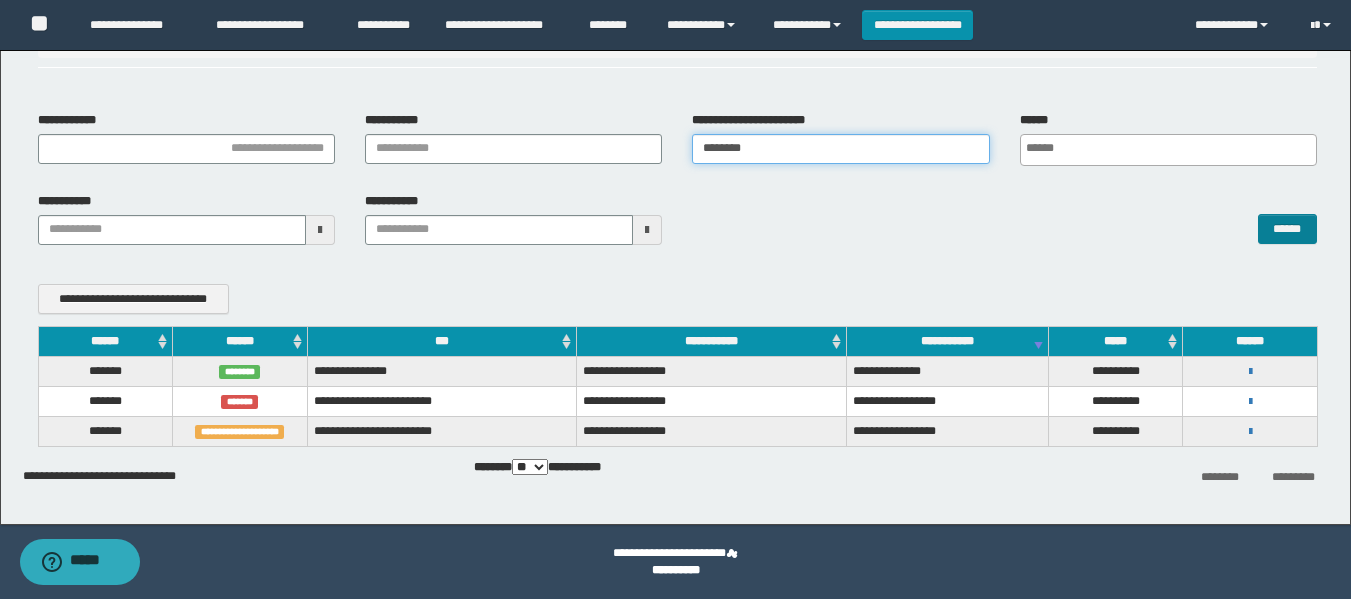 type on "********" 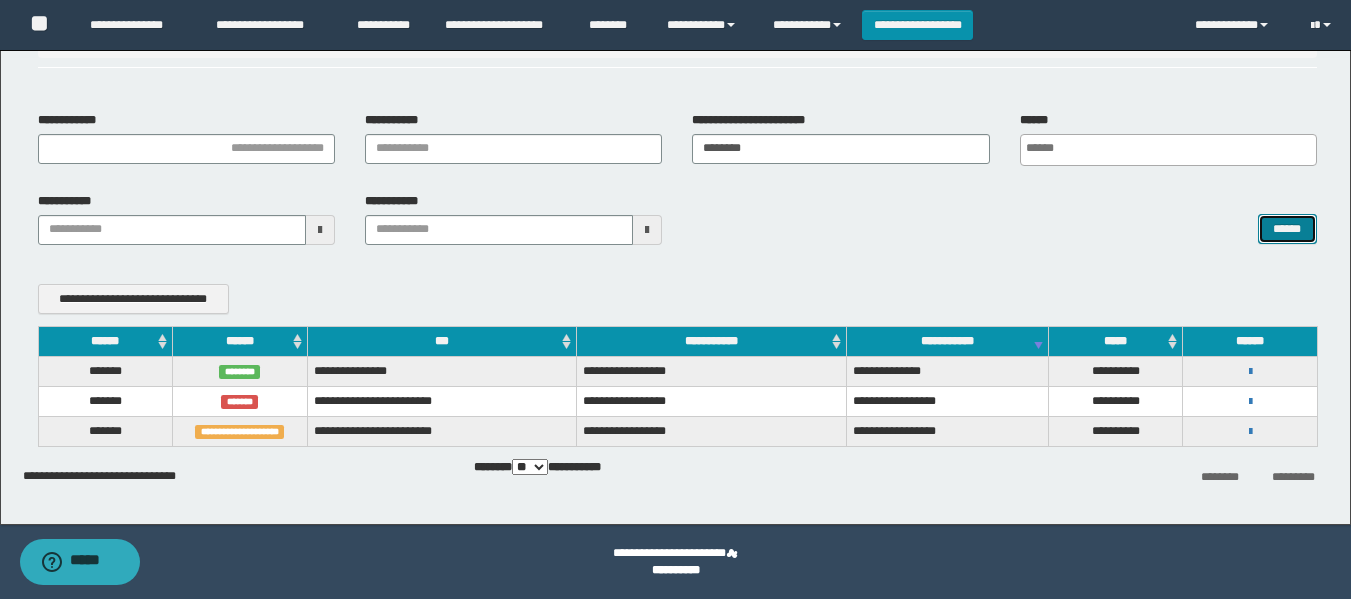 click on "******" at bounding box center [1287, 229] 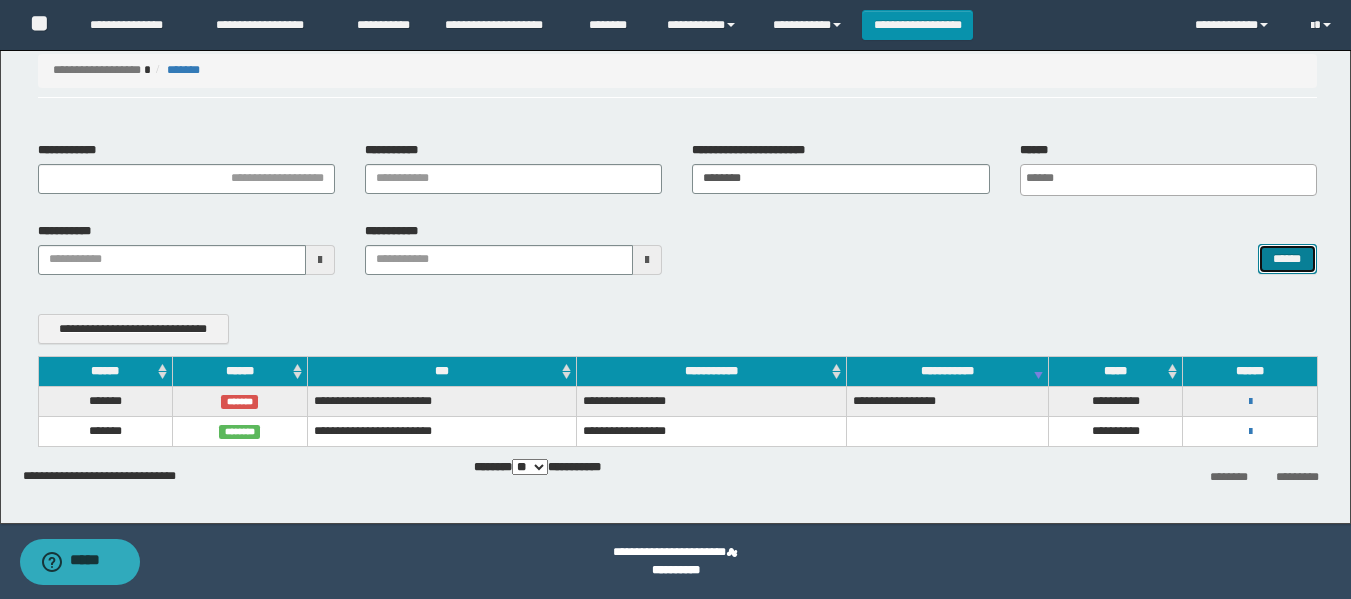 scroll, scrollTop: 73, scrollLeft: 0, axis: vertical 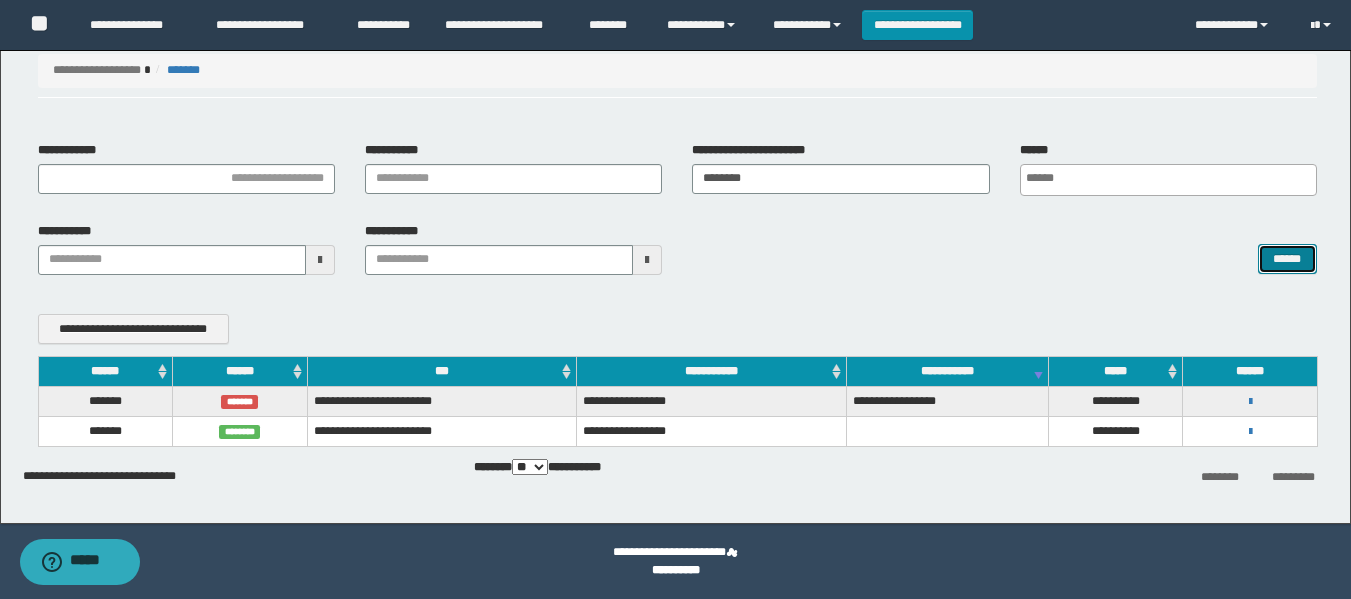 type 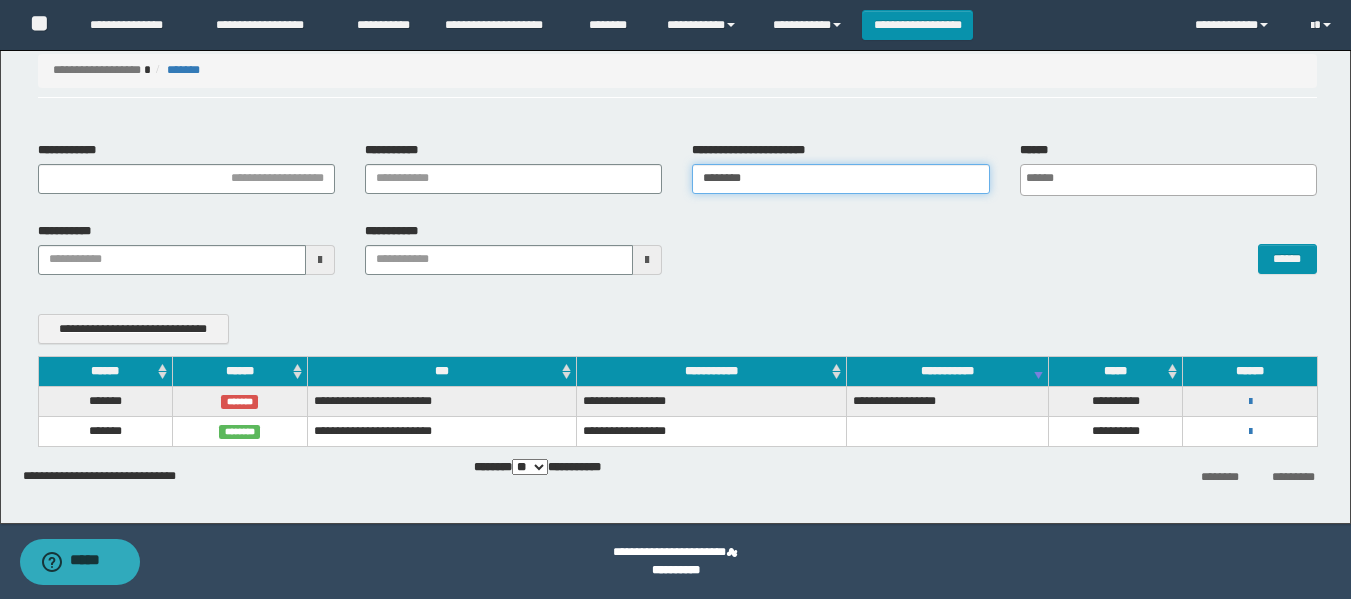 drag, startPoint x: 764, startPoint y: 178, endPoint x: 560, endPoint y: 275, distance: 225.88715 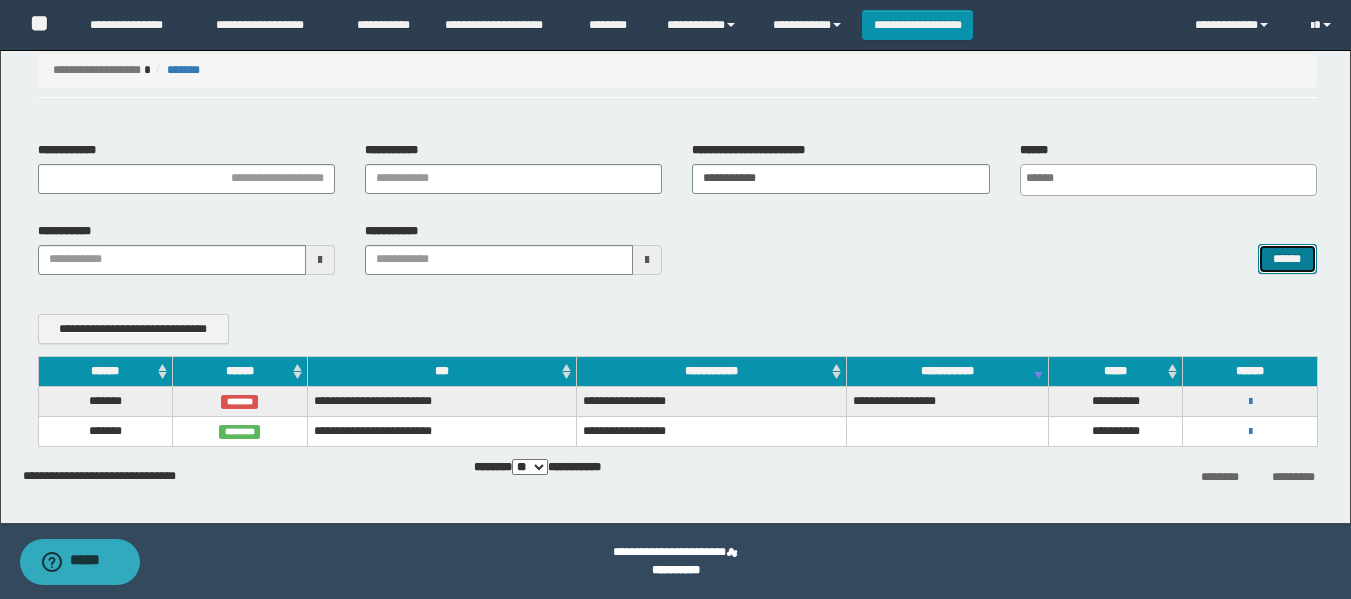 click on "******" at bounding box center [1287, 259] 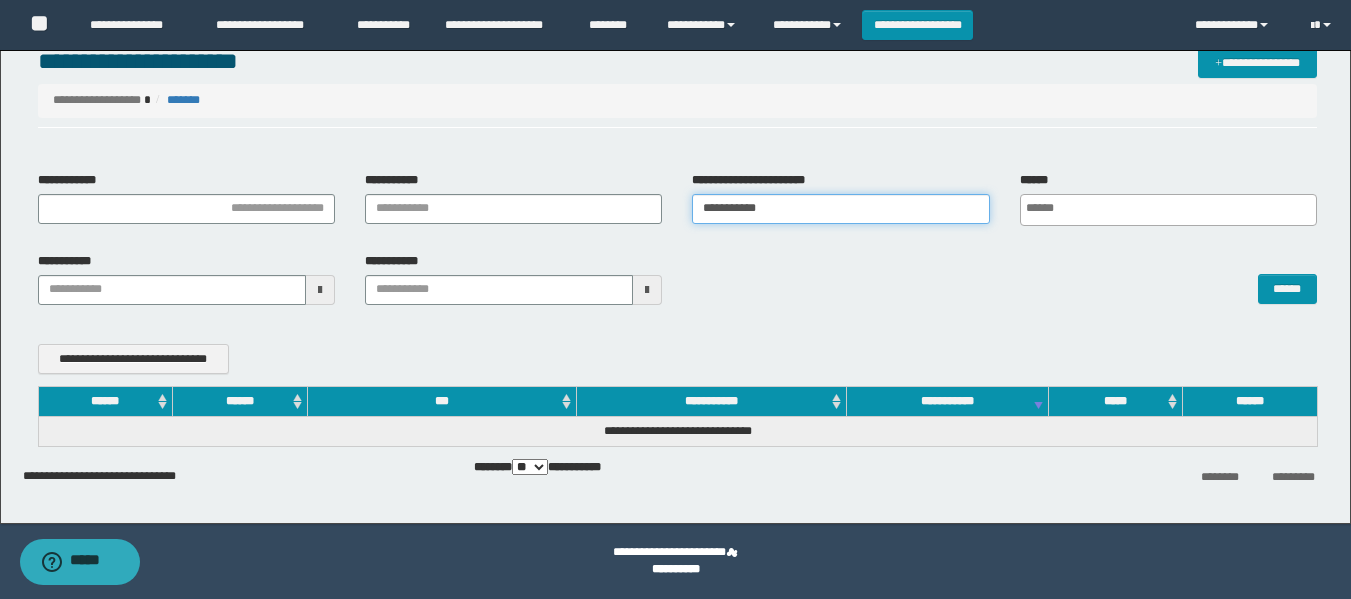 click on "**********" at bounding box center (840, 209) 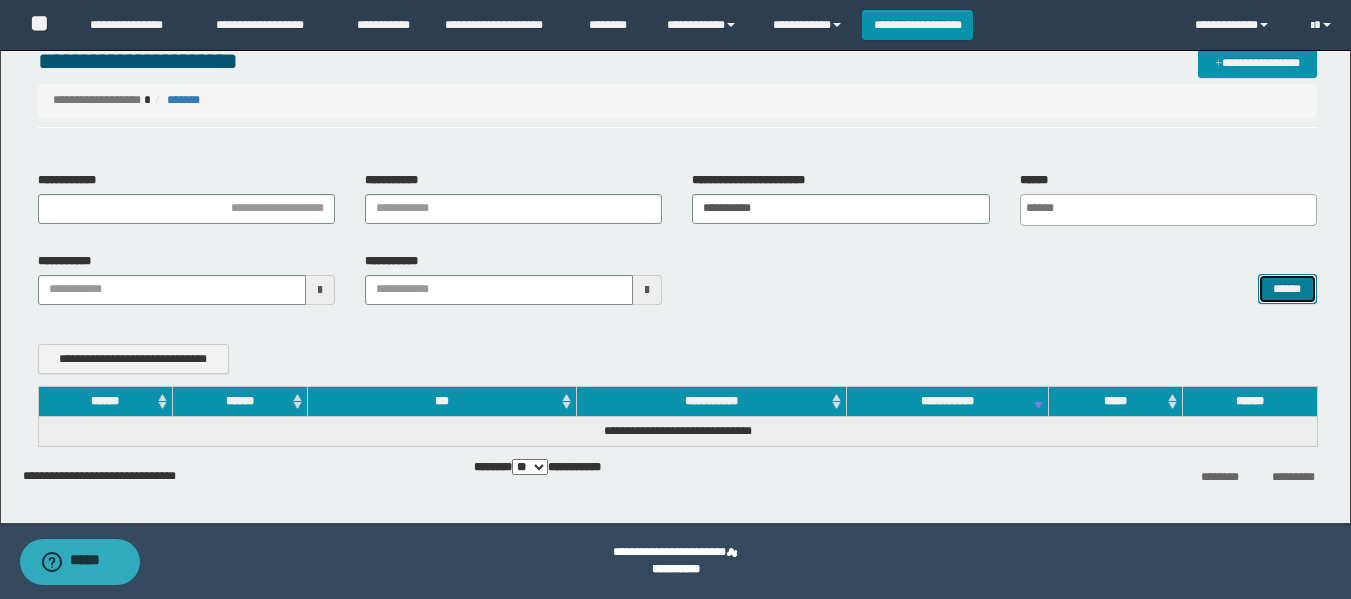 click on "******" at bounding box center (1287, 289) 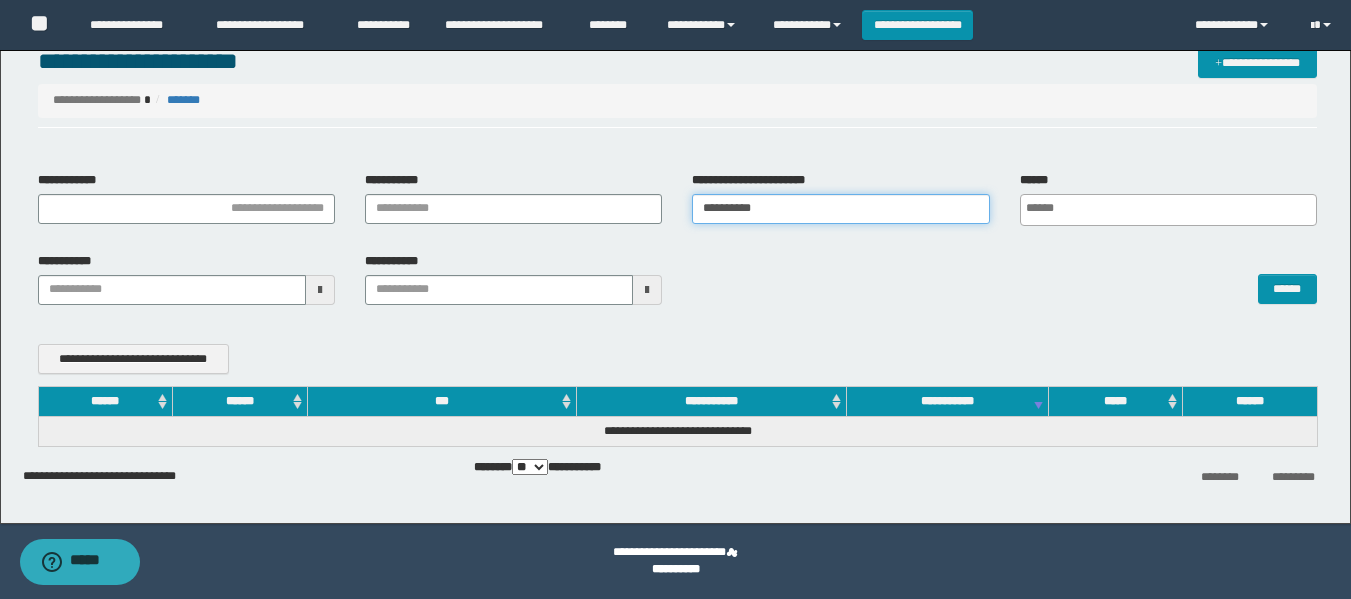 drag, startPoint x: 624, startPoint y: 300, endPoint x: 471, endPoint y: 323, distance: 154.7191 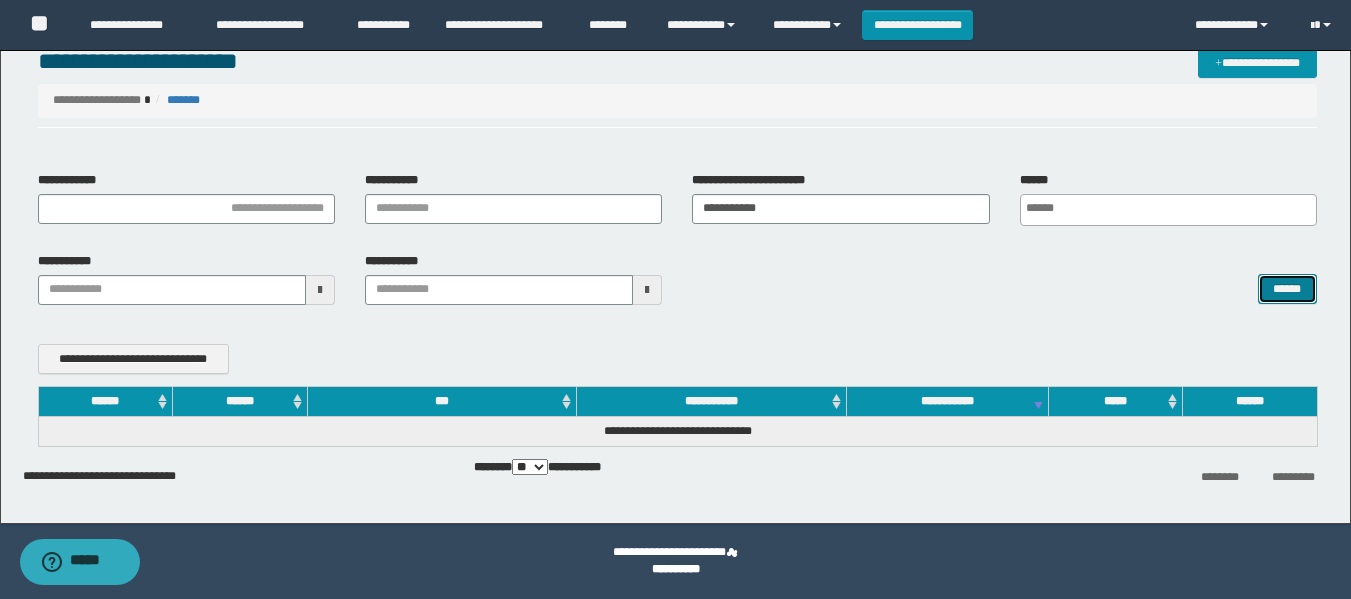 click on "******" at bounding box center (1287, 289) 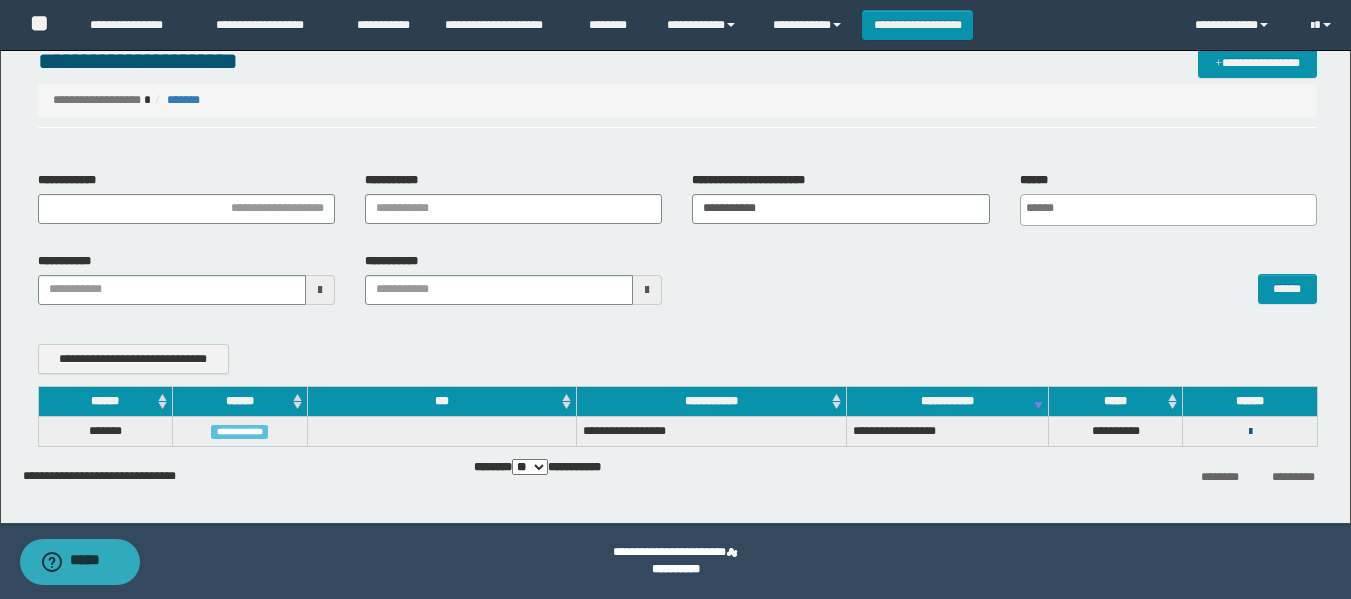 click at bounding box center [1250, 432] 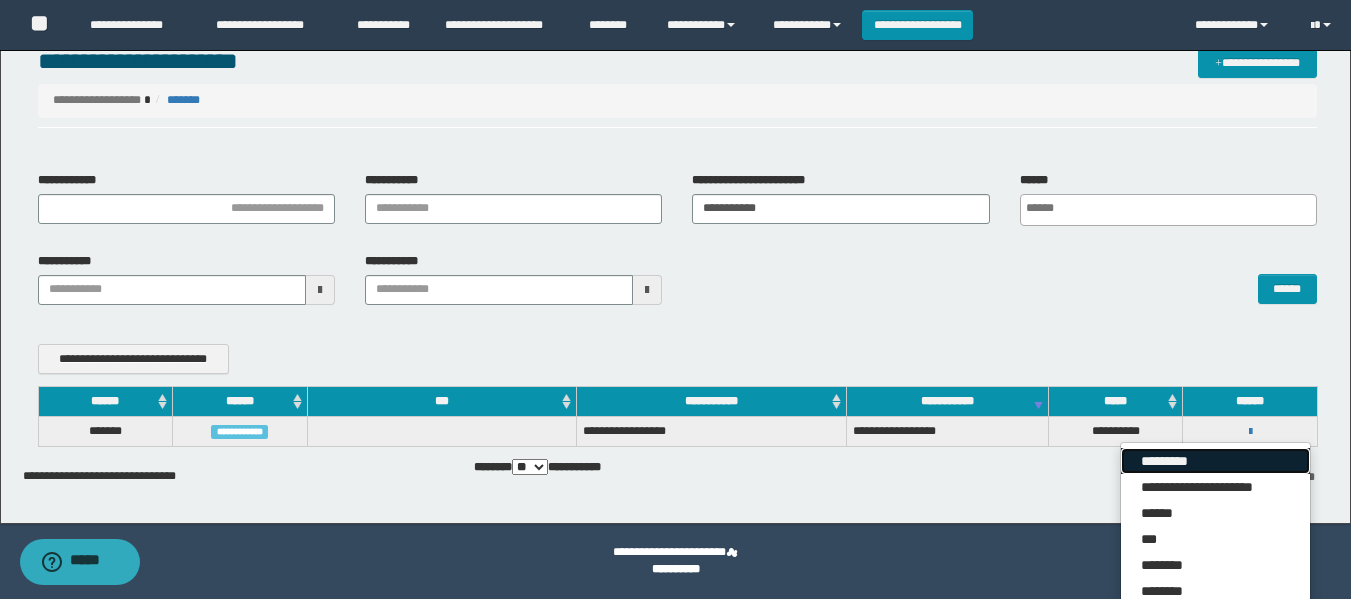 click on "*********" at bounding box center (1215, 461) 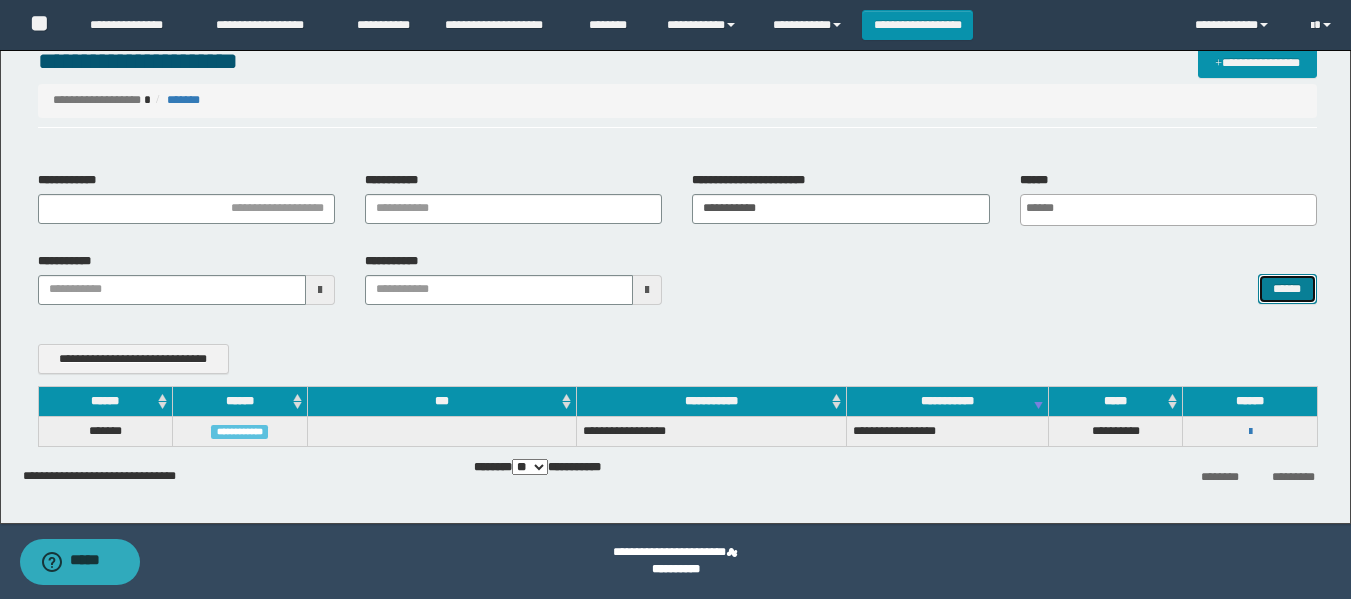 click on "******" at bounding box center [1287, 289] 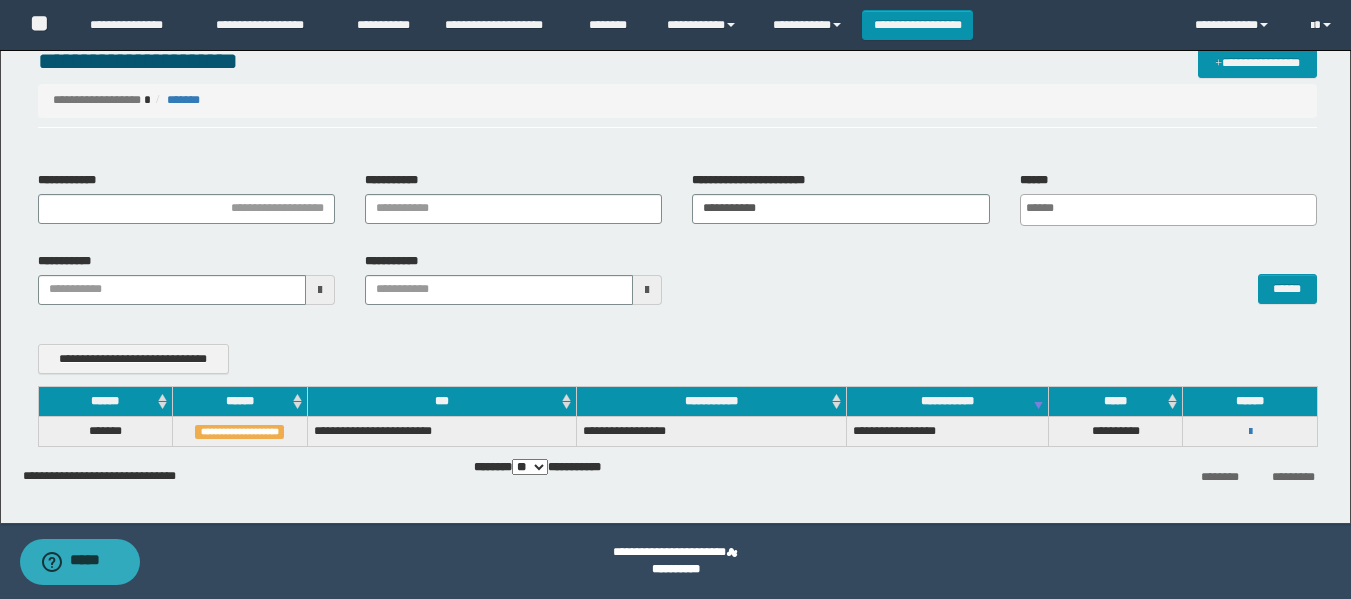 click on "**********" at bounding box center [677, 286] 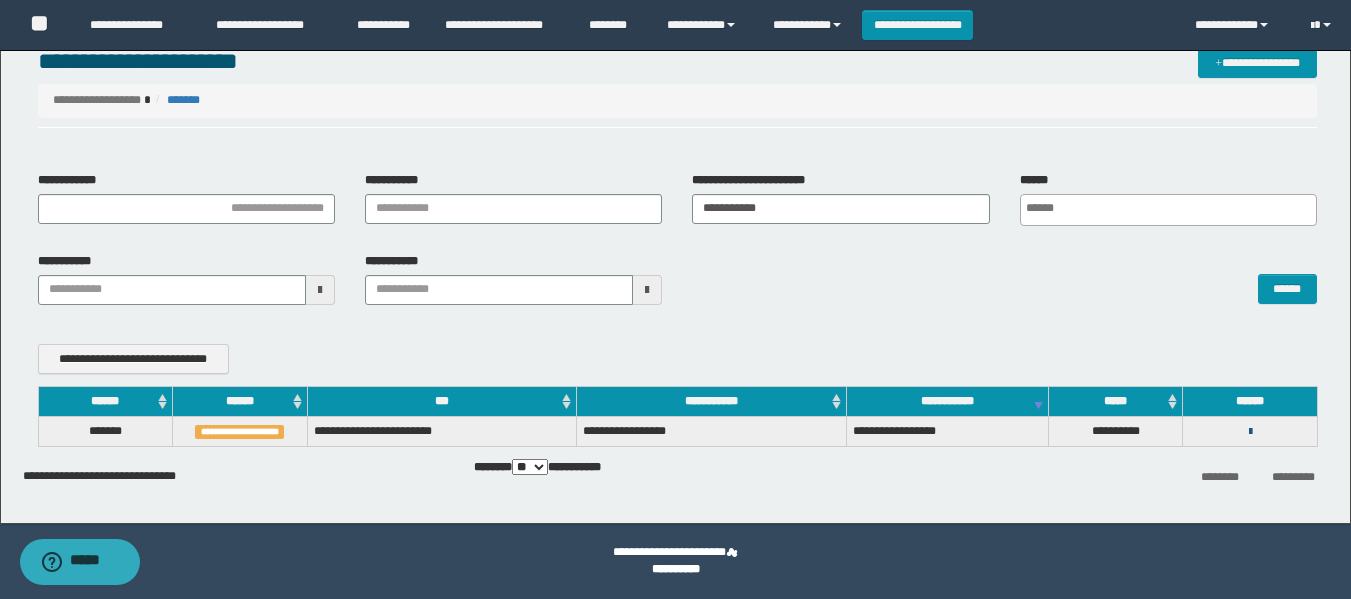click at bounding box center [1250, 432] 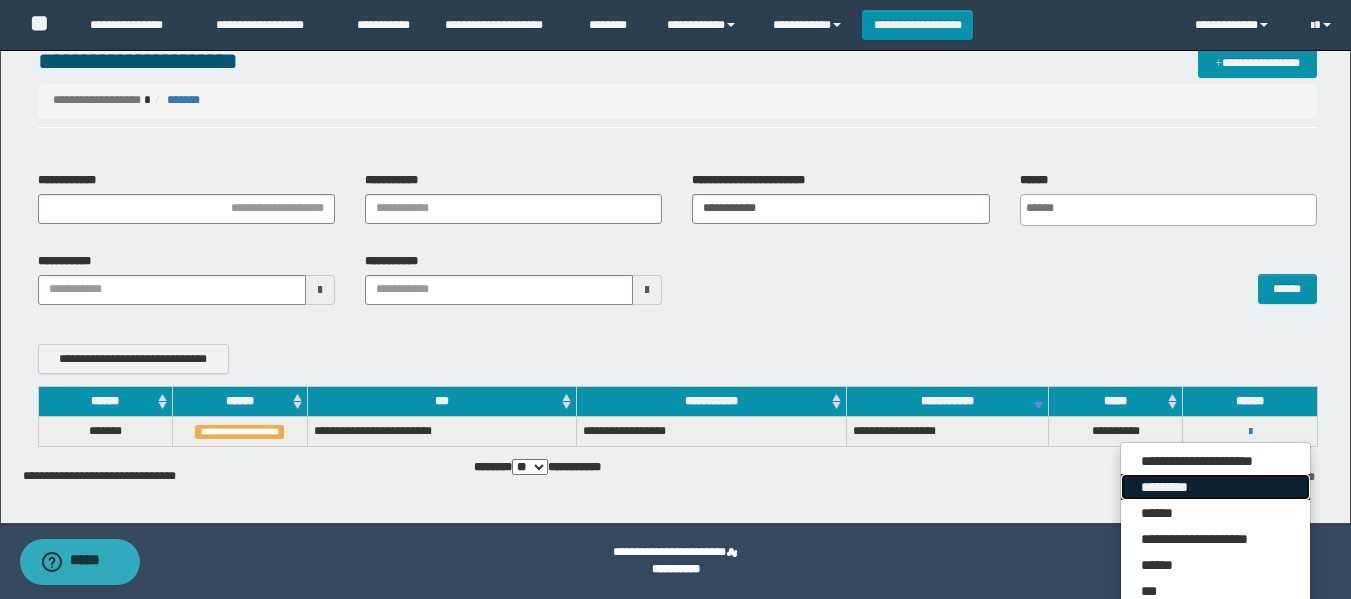click on "*********" at bounding box center [1215, 487] 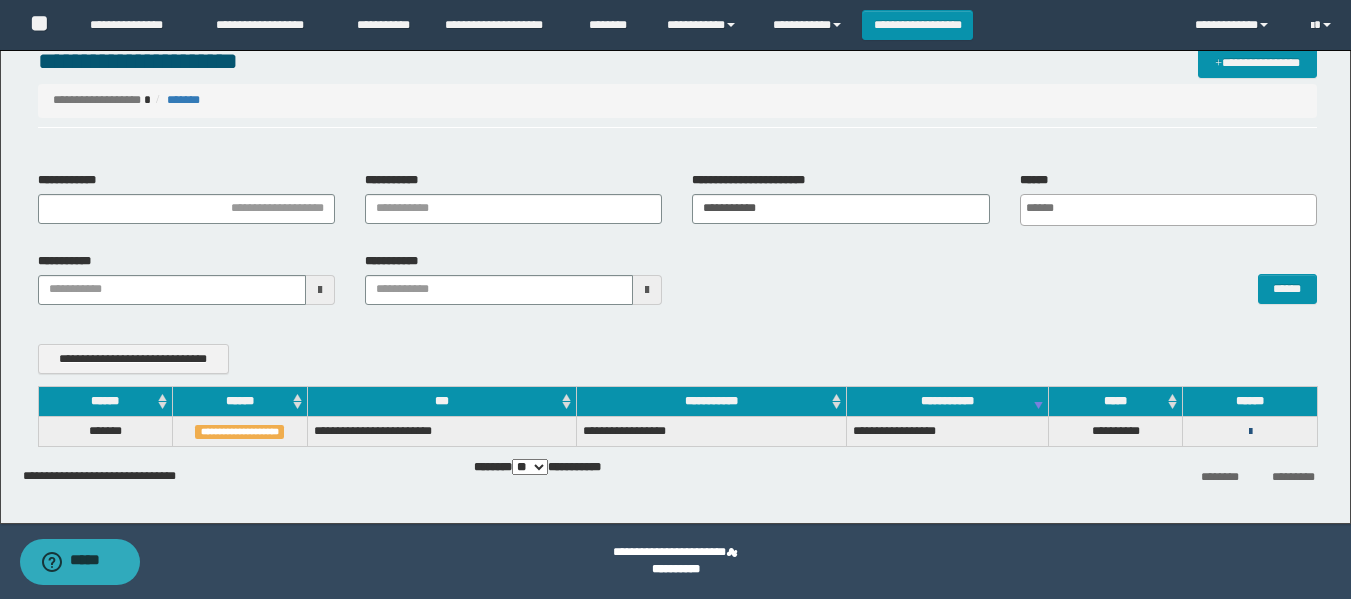 click at bounding box center (1250, 432) 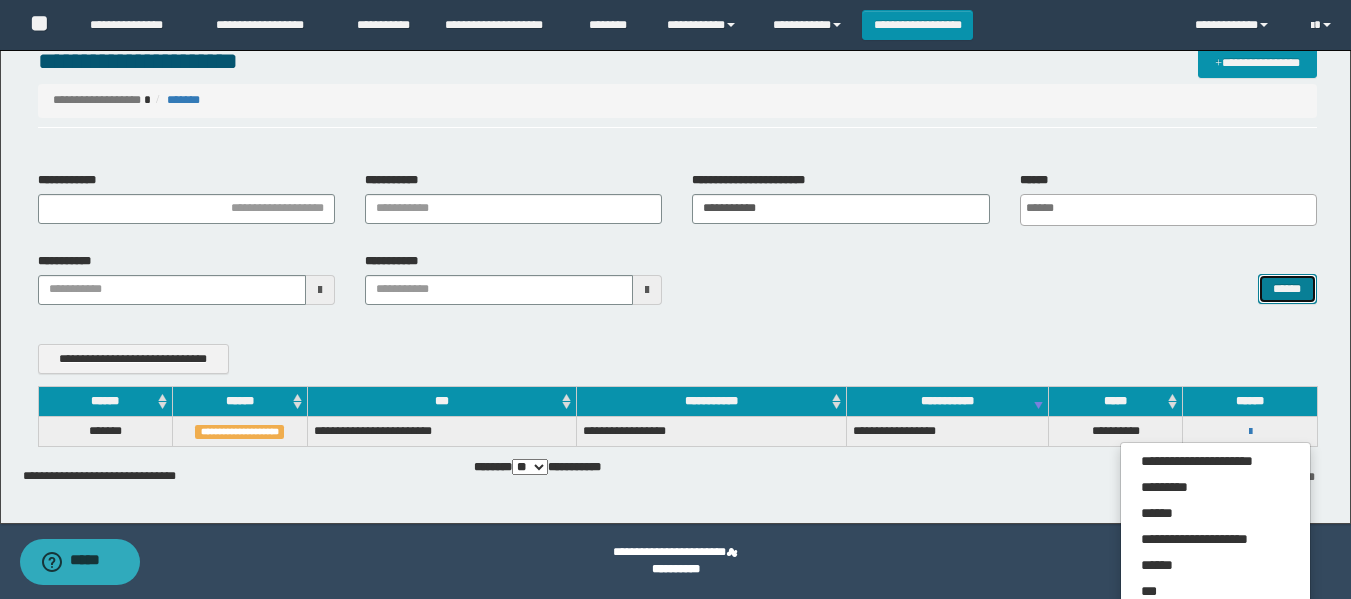 click on "******" at bounding box center (1287, 289) 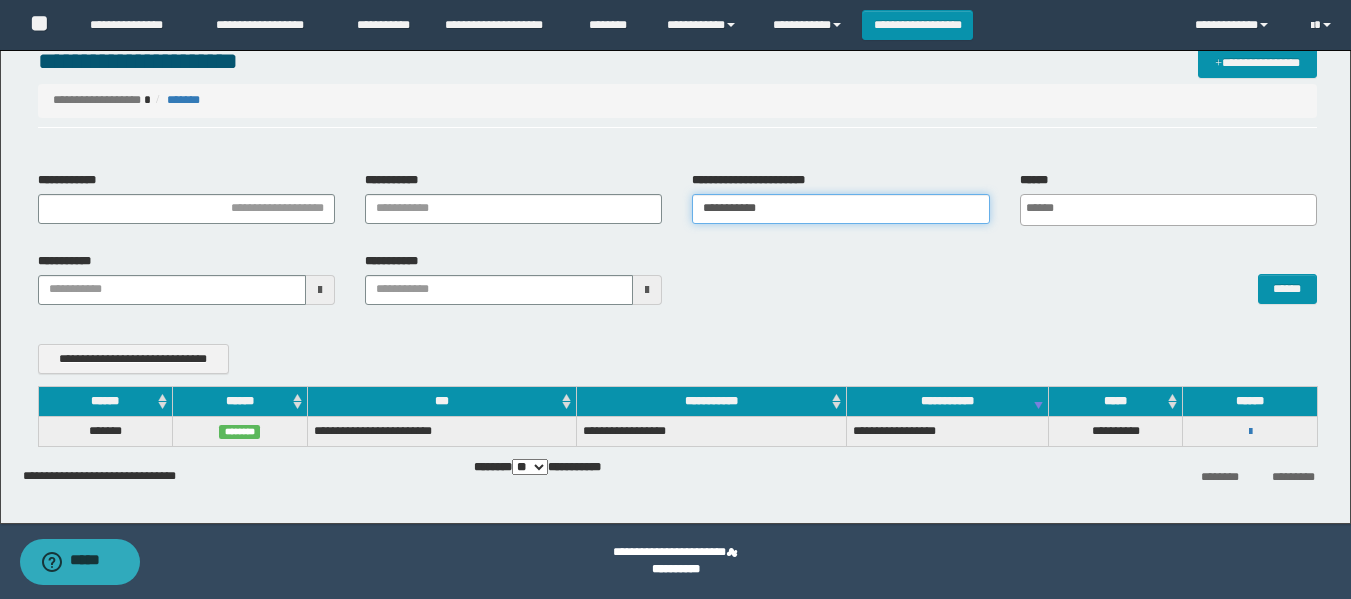 click on "**********" at bounding box center [840, 209] 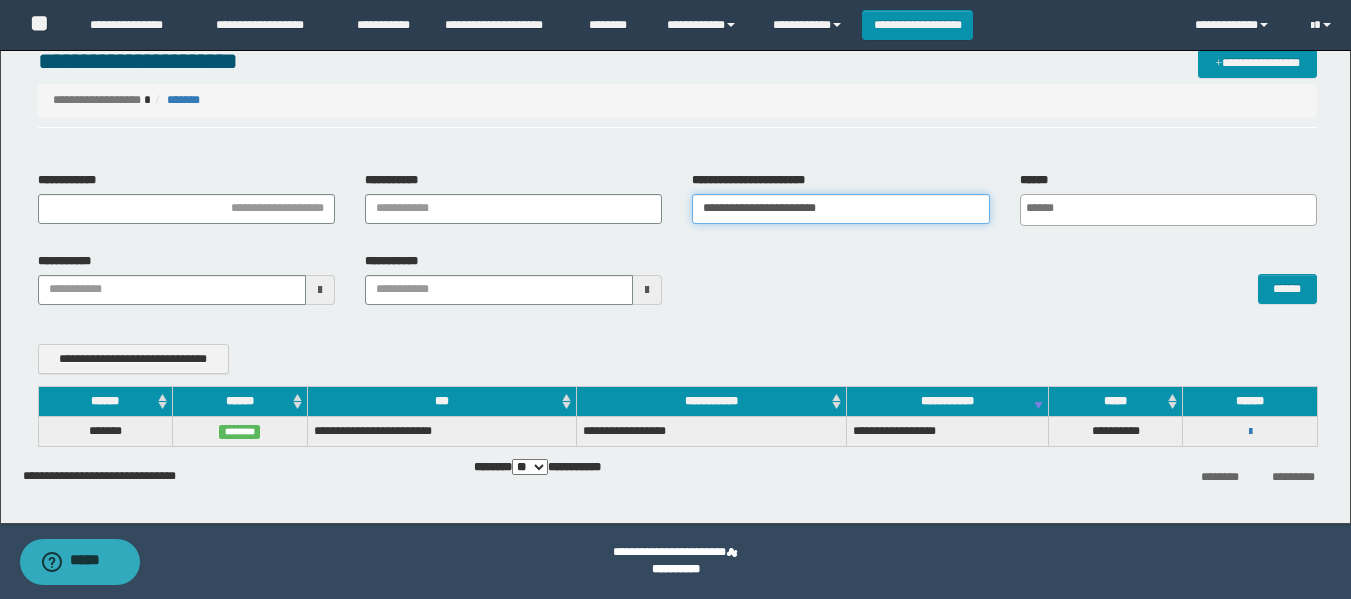 click on "**********" at bounding box center [840, 209] 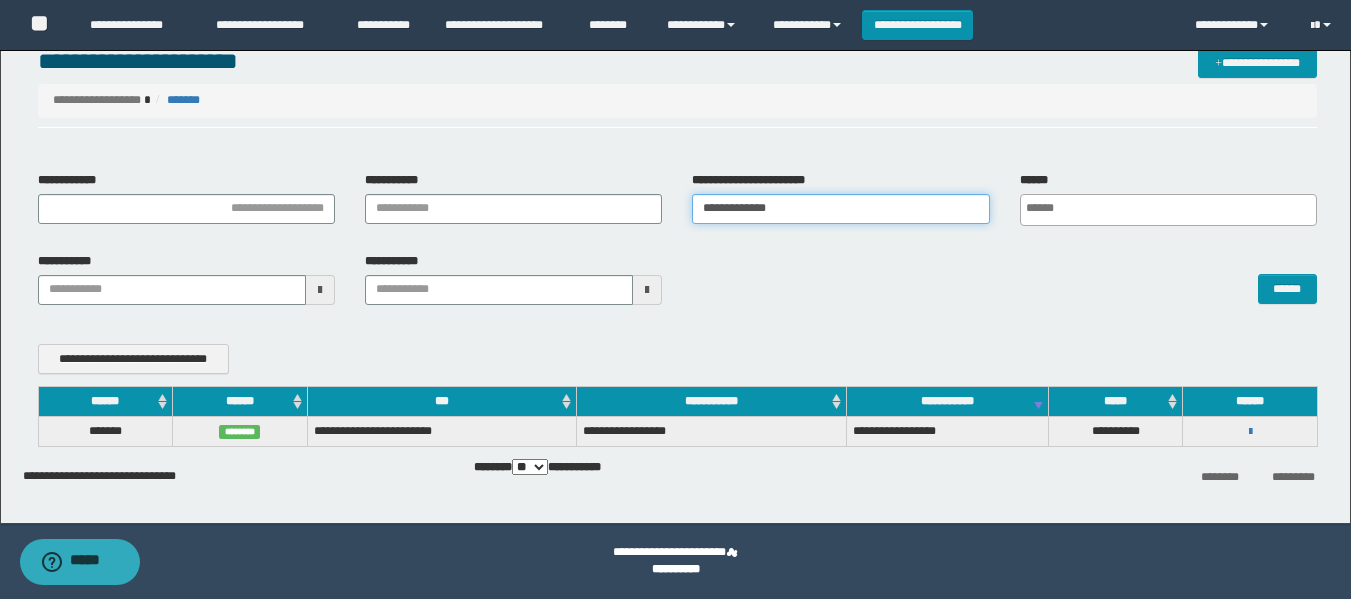 click on "**********" at bounding box center [840, 209] 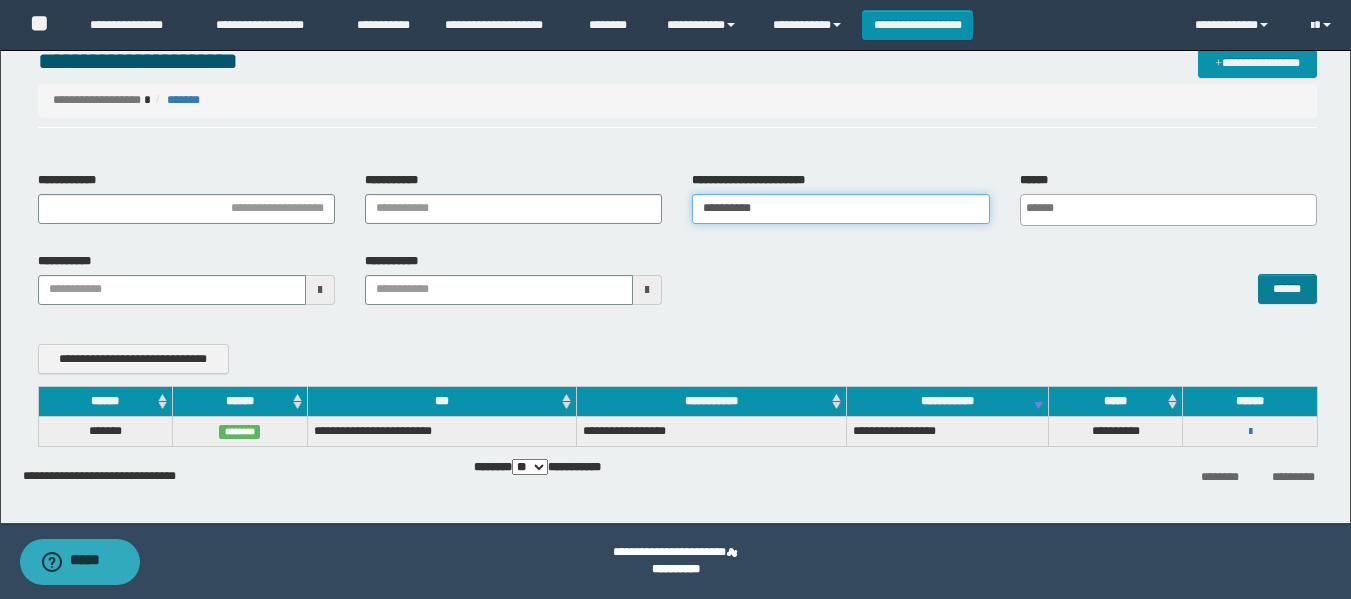 type on "**********" 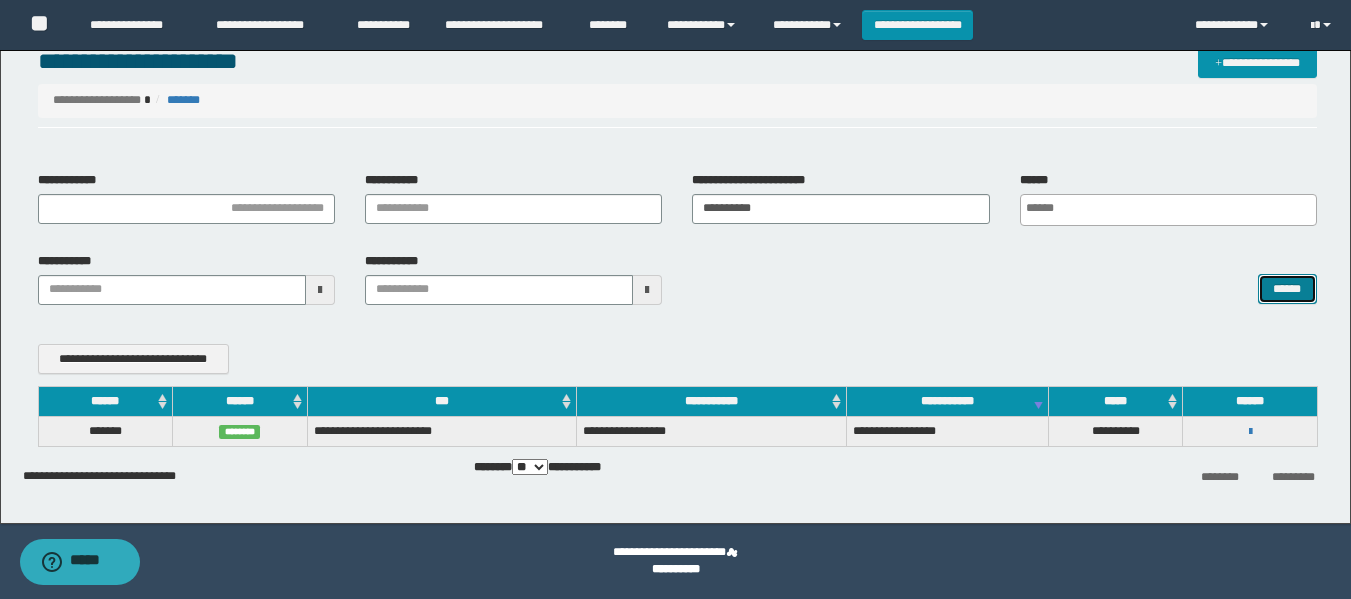 click on "******" at bounding box center [1287, 289] 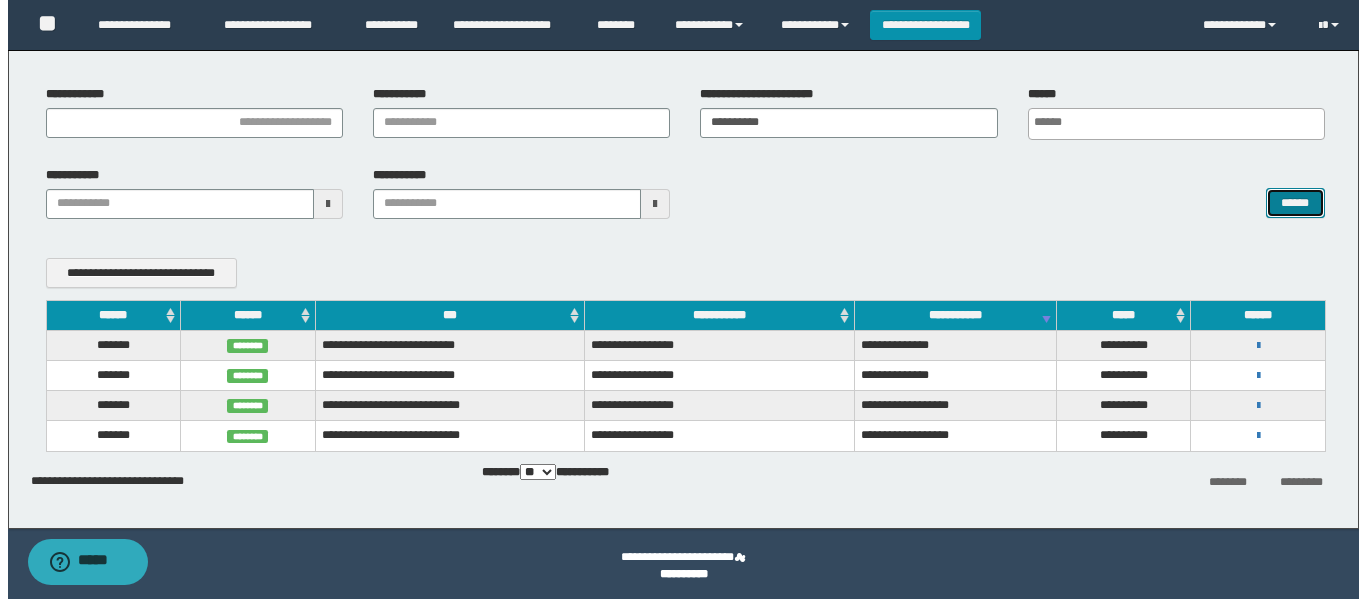scroll, scrollTop: 133, scrollLeft: 0, axis: vertical 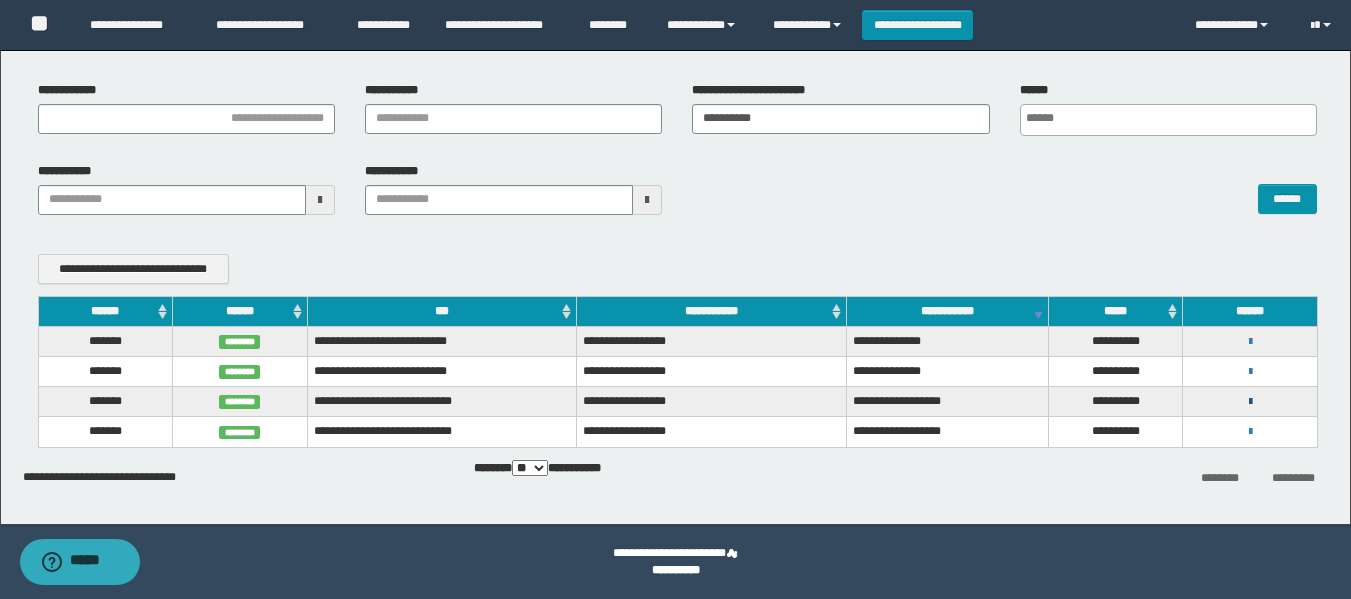 click at bounding box center [1250, 402] 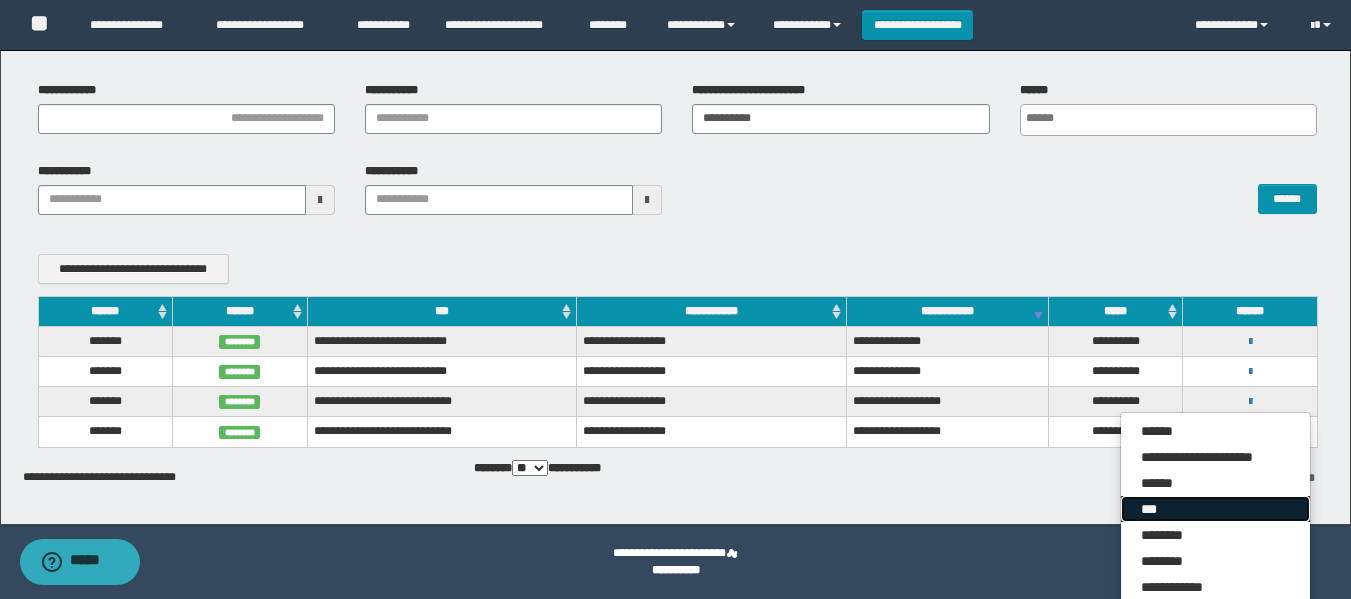 click on "***" at bounding box center [1215, 509] 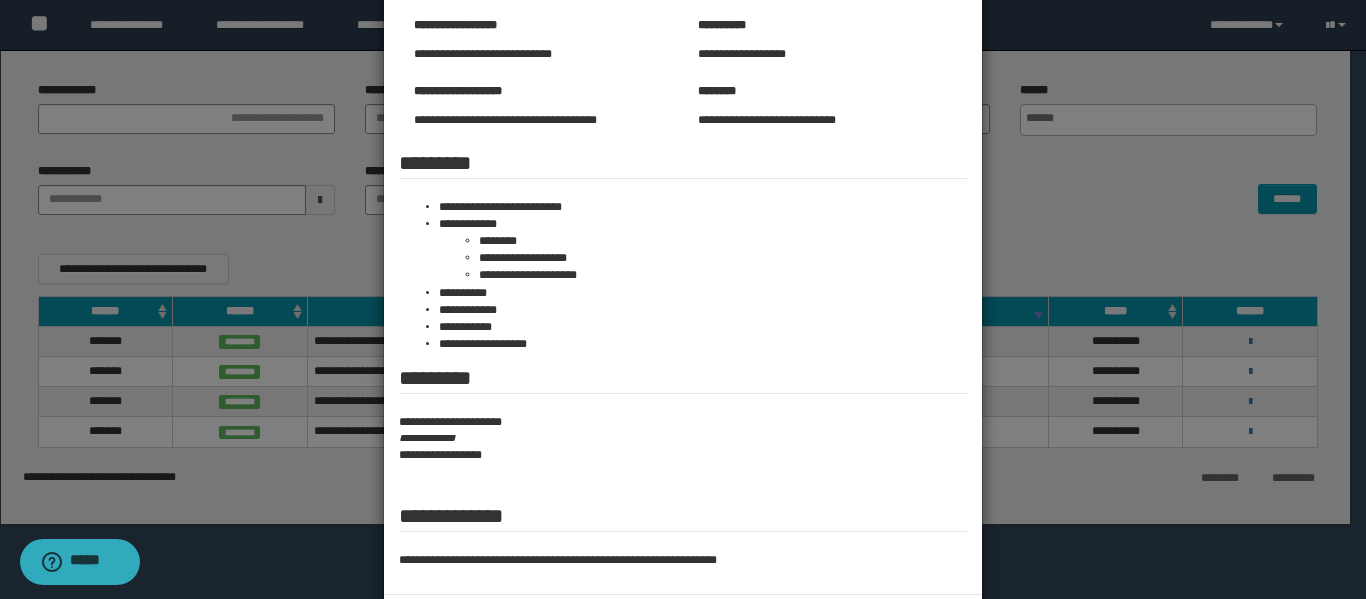 scroll, scrollTop: 220, scrollLeft: 0, axis: vertical 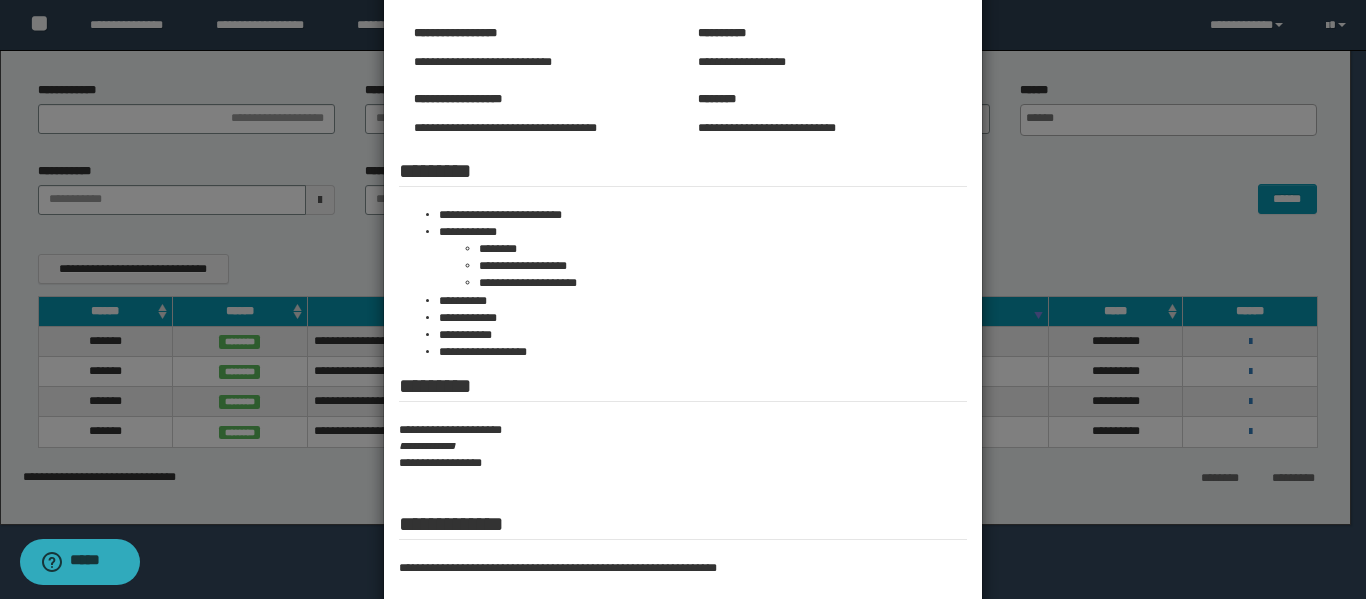 click at bounding box center [683, 237] 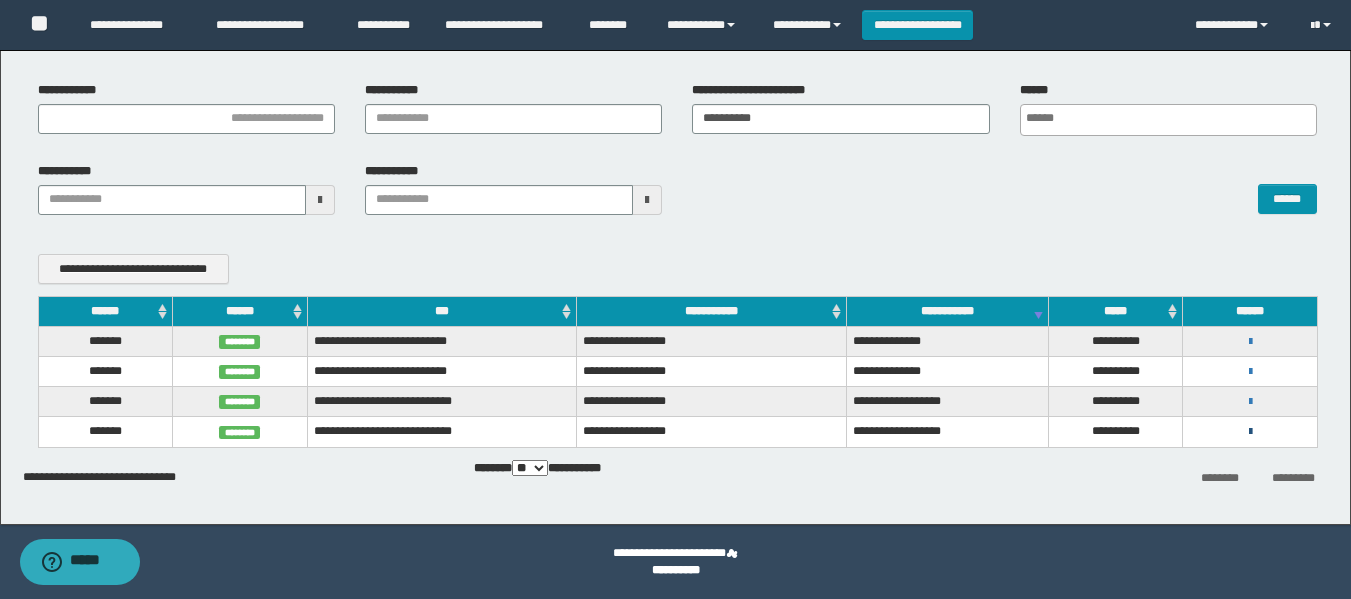 click at bounding box center [1250, 432] 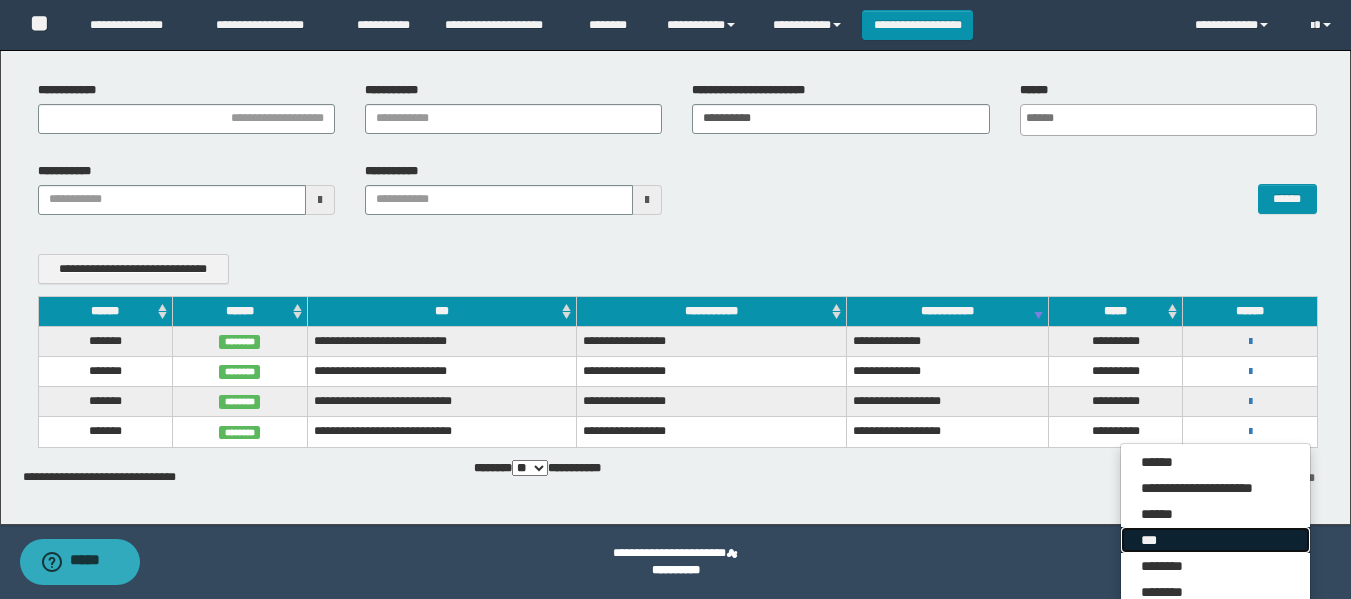 click on "***" at bounding box center [1215, 540] 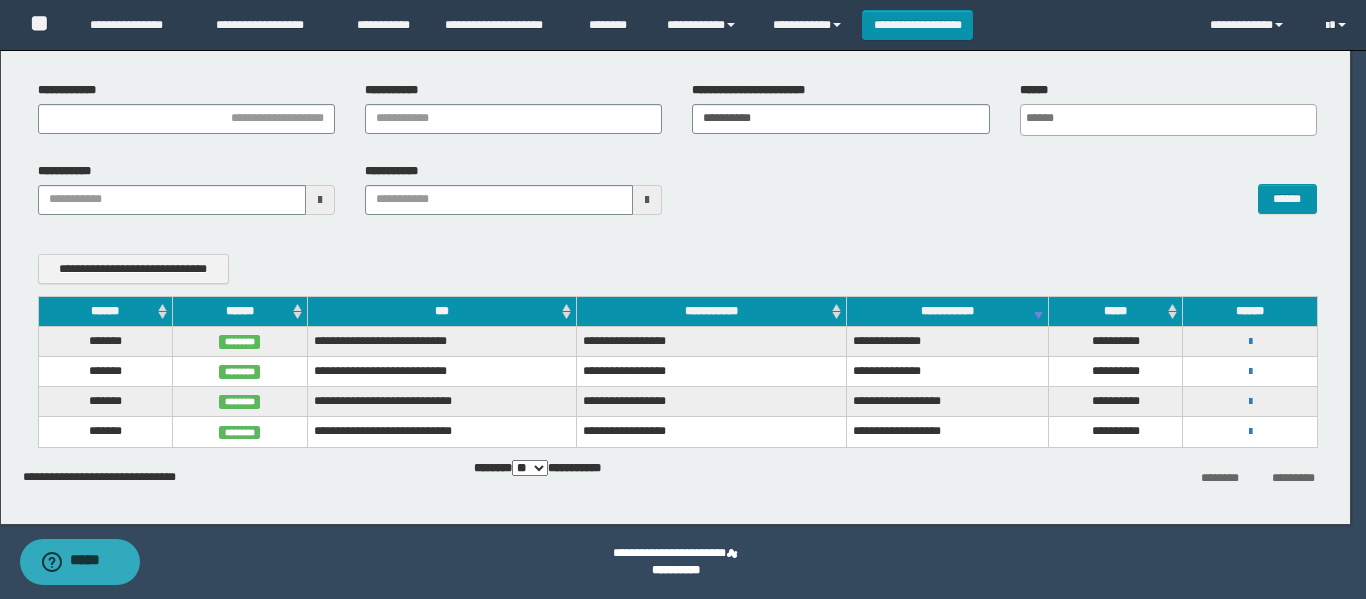 scroll, scrollTop: 0, scrollLeft: 0, axis: both 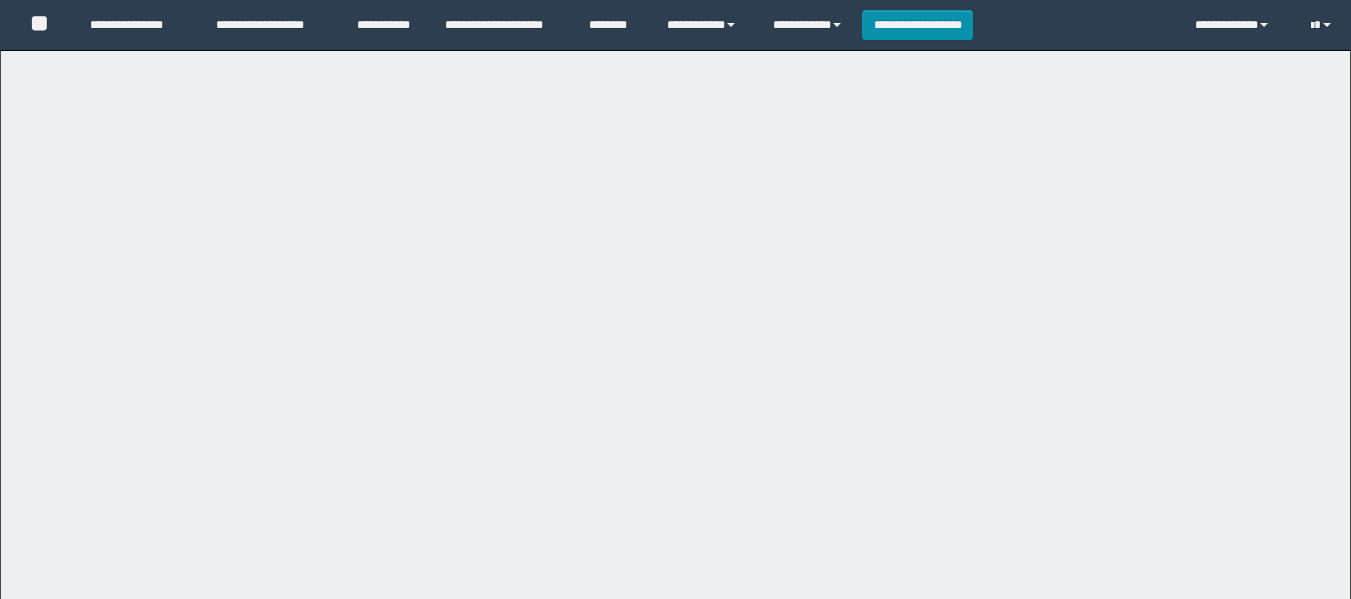 select on "**" 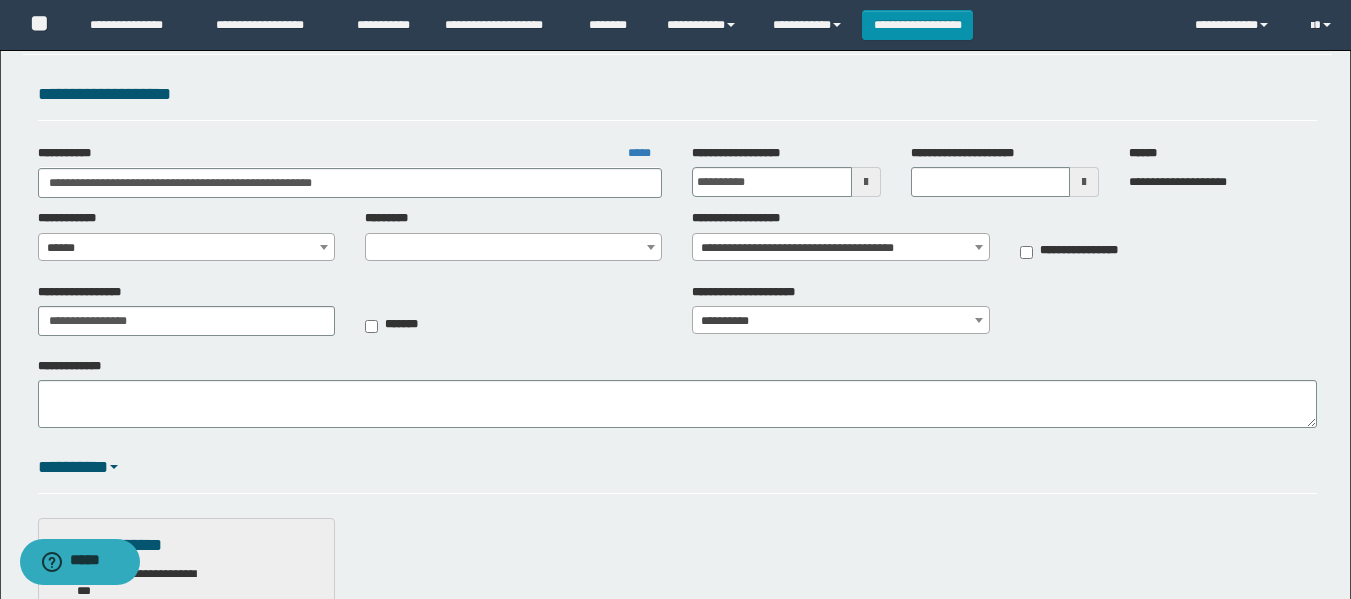 select on "****" 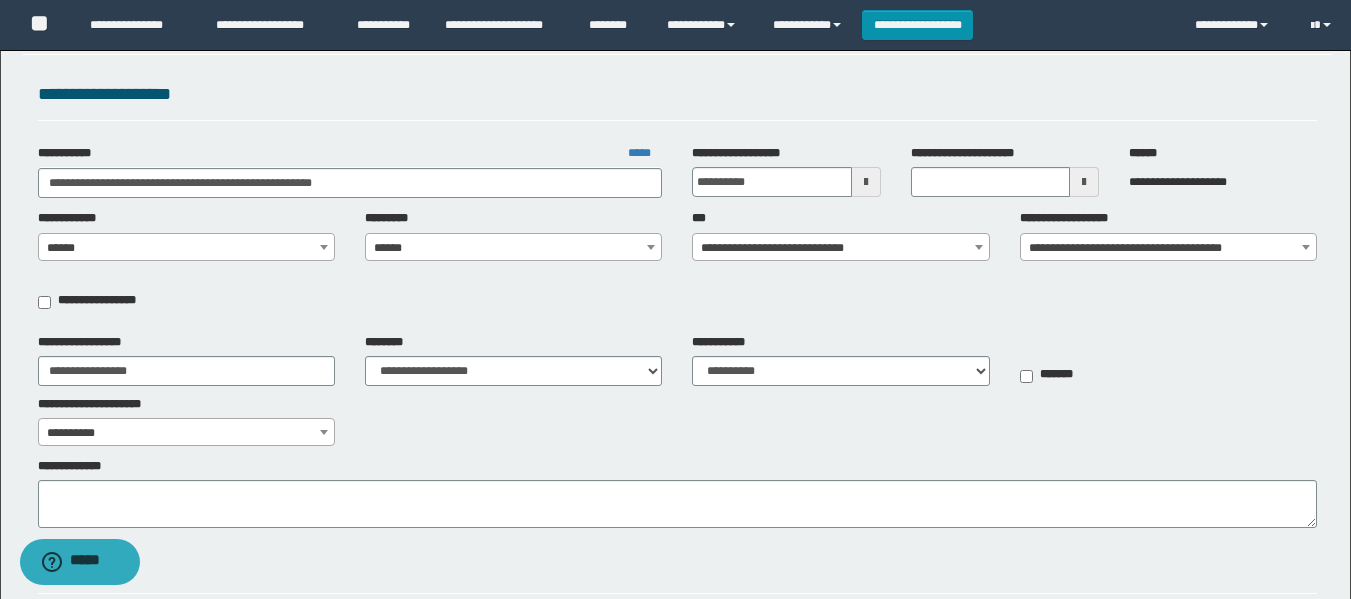 scroll, scrollTop: 100, scrollLeft: 0, axis: vertical 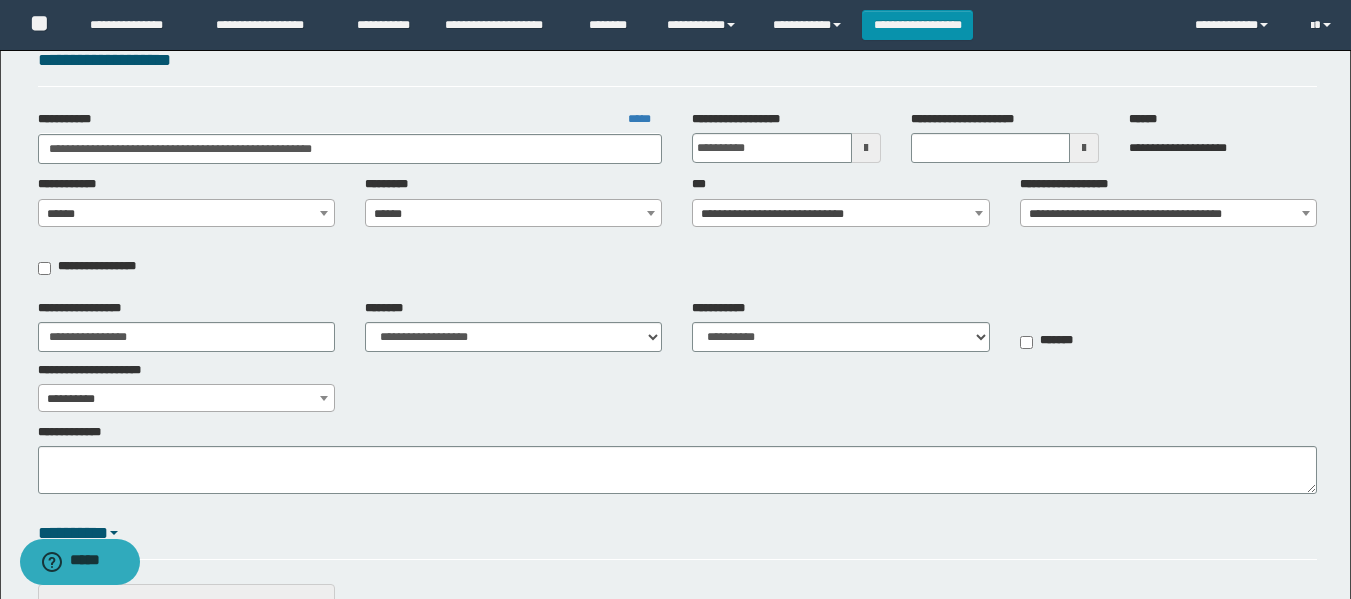 click on "**********" at bounding box center [677, 356] 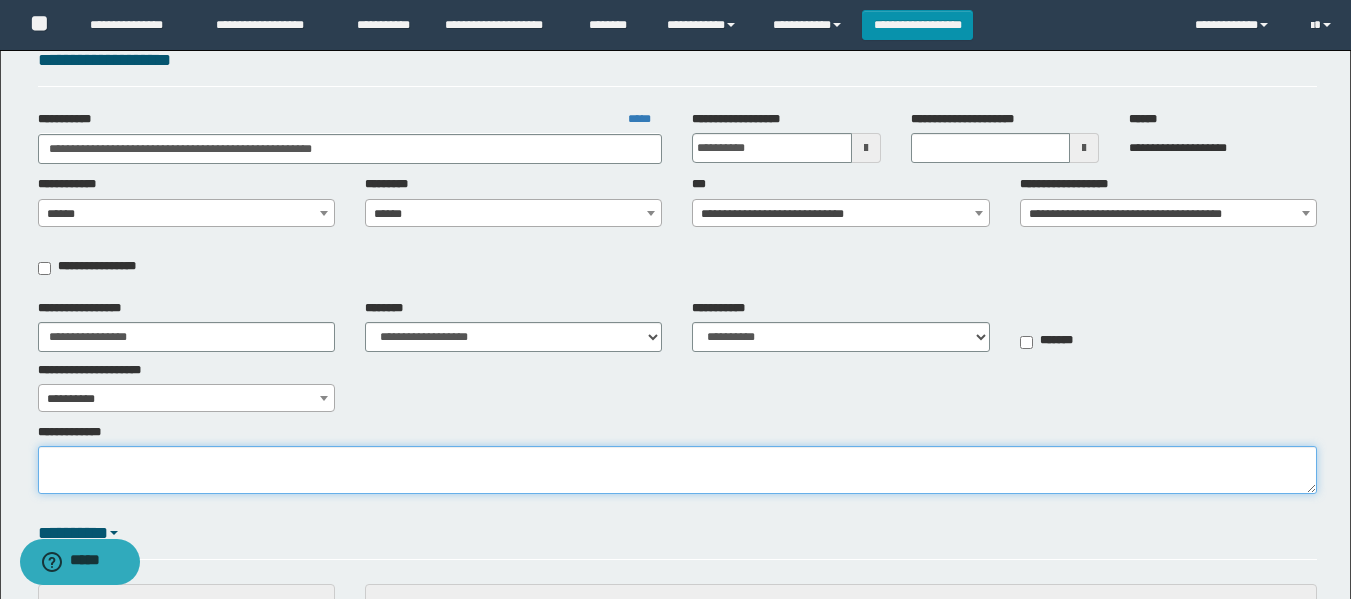 click on "**********" at bounding box center (677, 470) 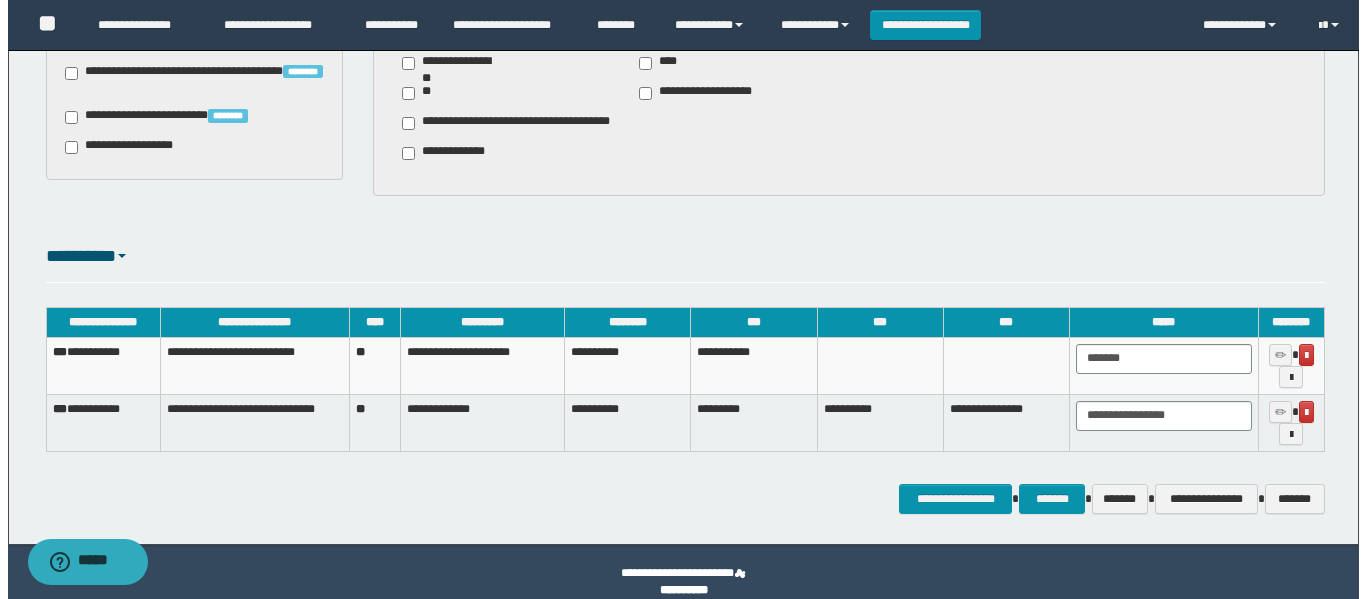 scroll, scrollTop: 1079, scrollLeft: 0, axis: vertical 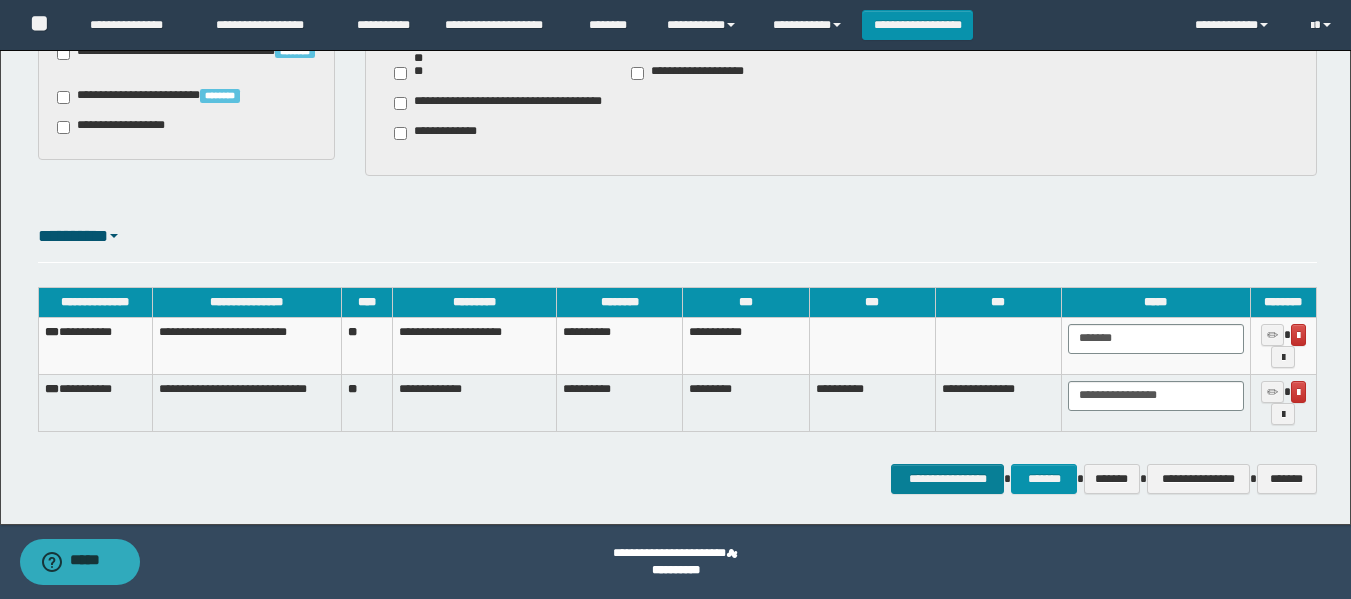 type on "**********" 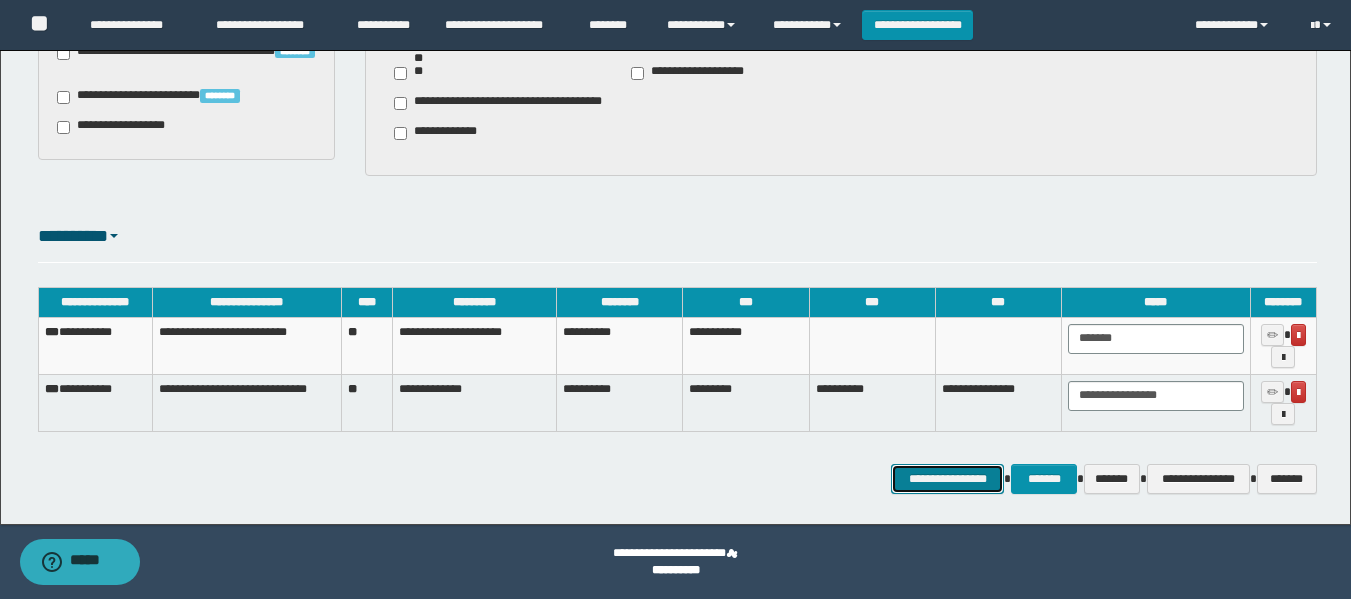 click on "**********" at bounding box center (947, 479) 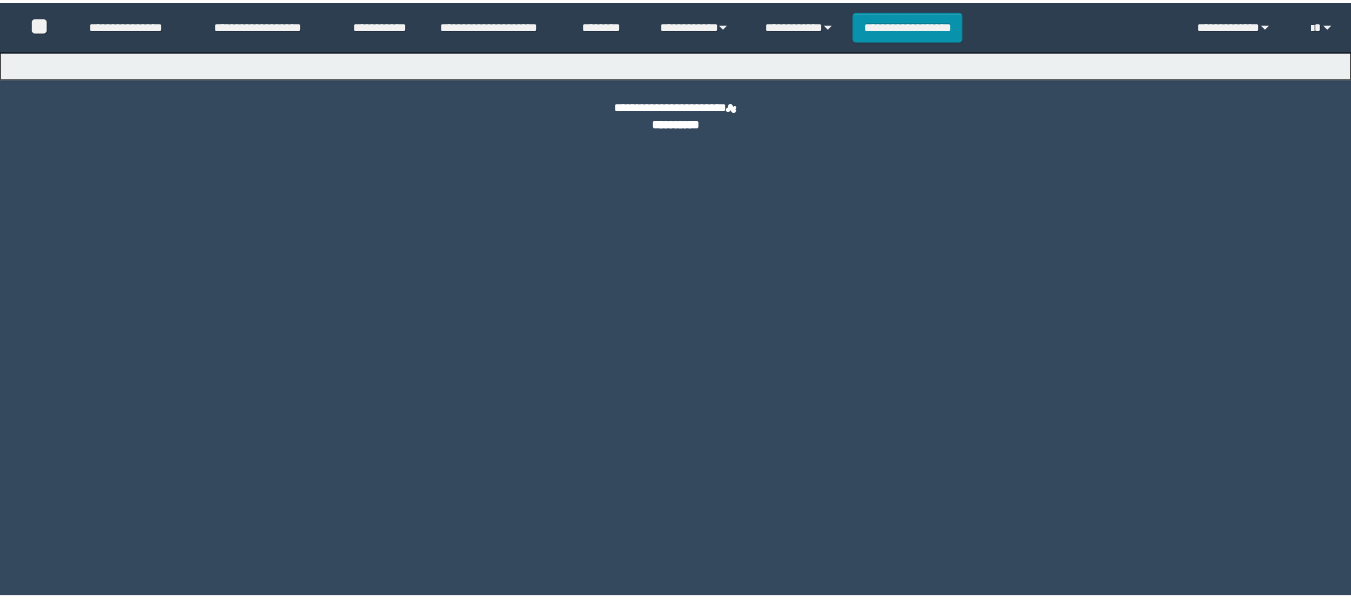 scroll, scrollTop: 0, scrollLeft: 0, axis: both 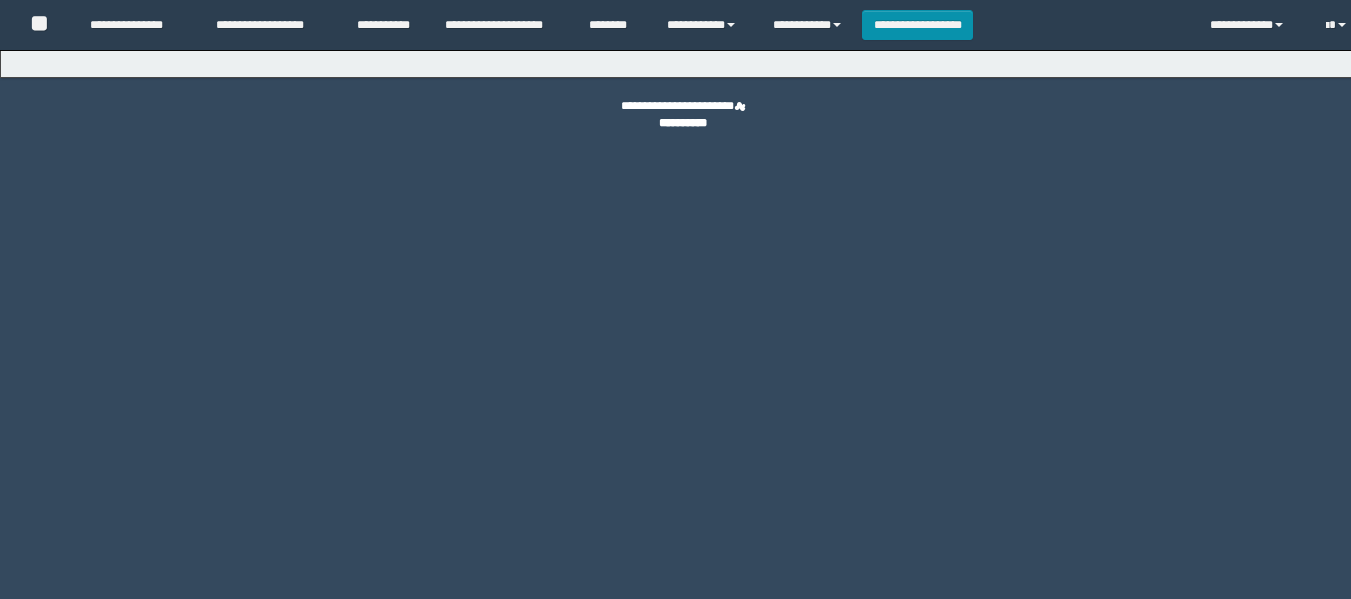 select on "*" 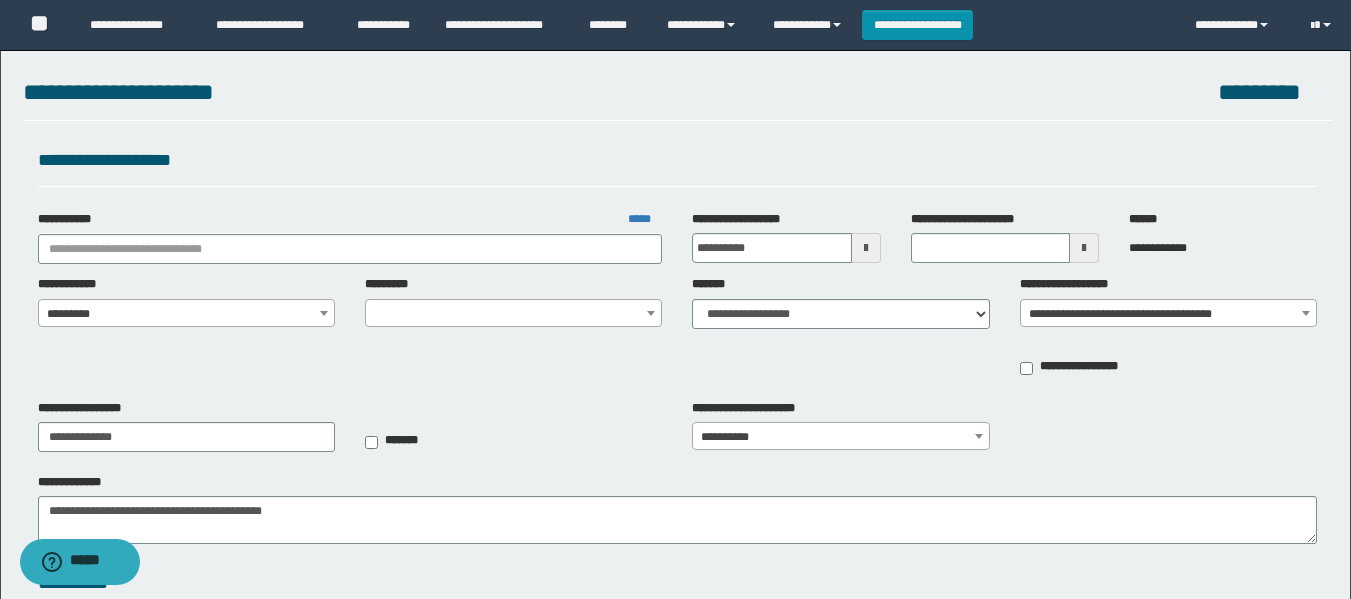 type on "**********" 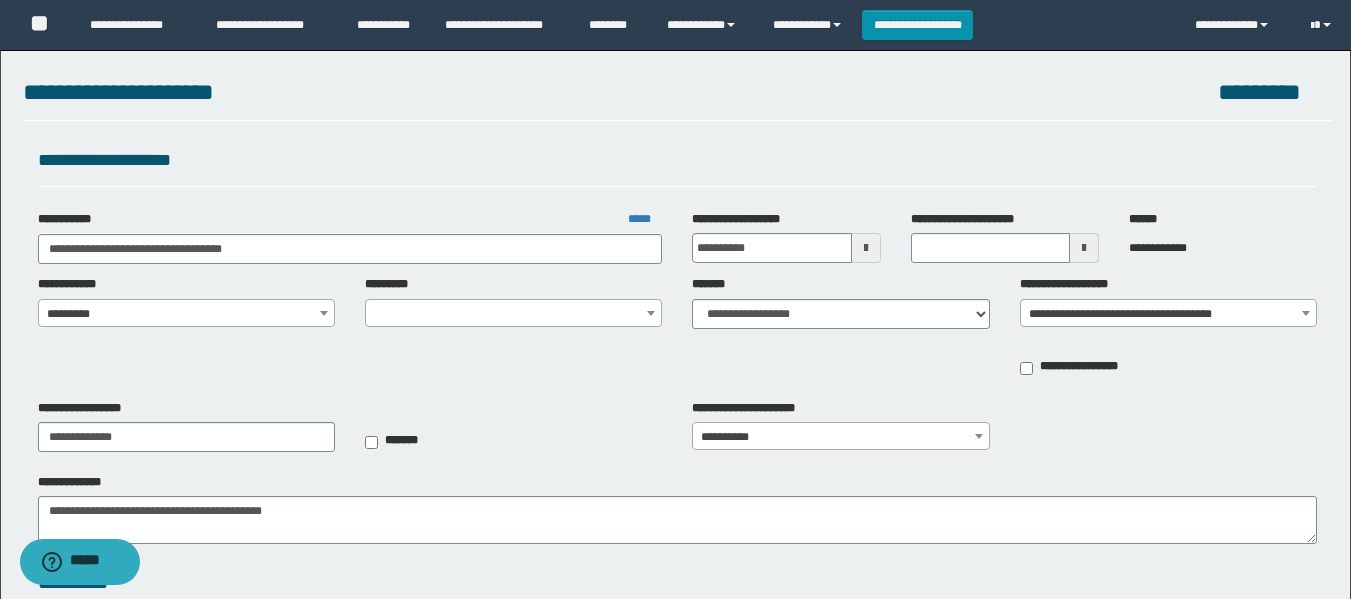 select on "***" 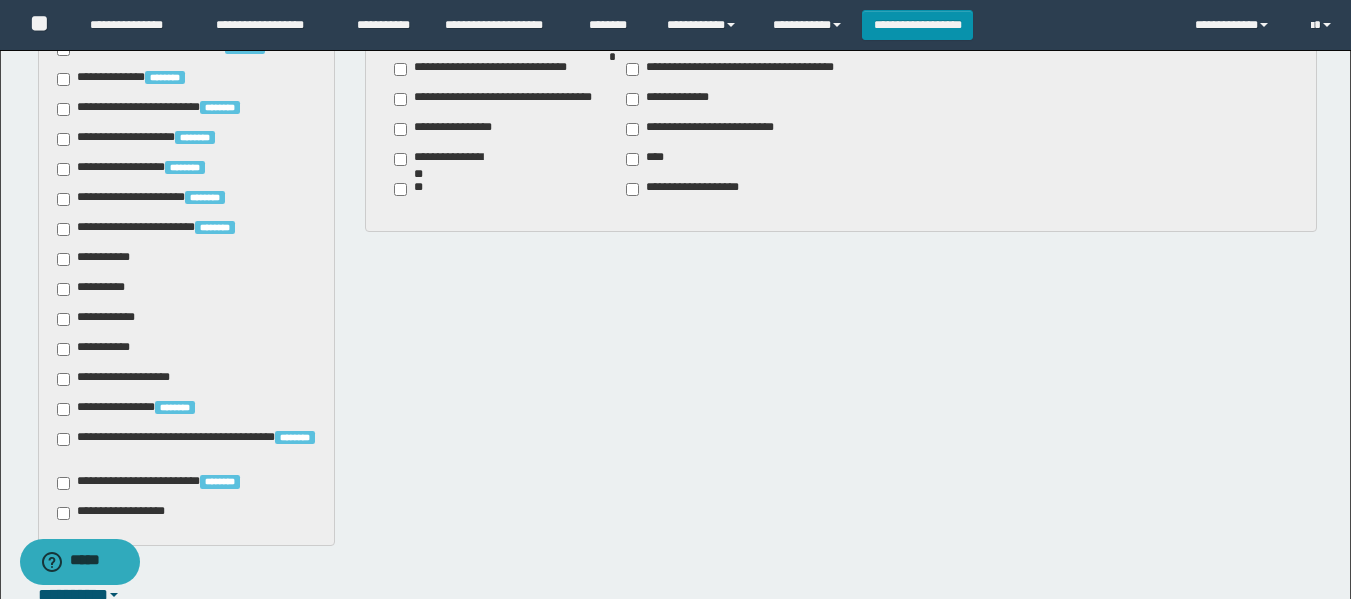 scroll, scrollTop: 1300, scrollLeft: 0, axis: vertical 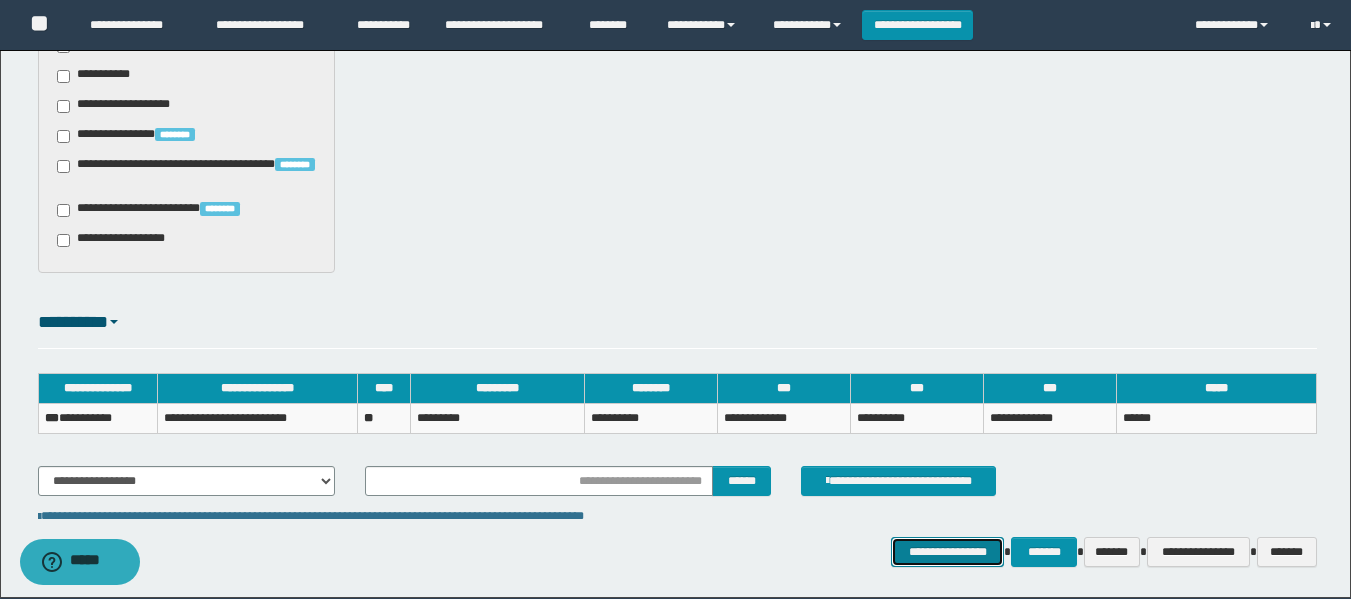 click on "**********" at bounding box center [947, 552] 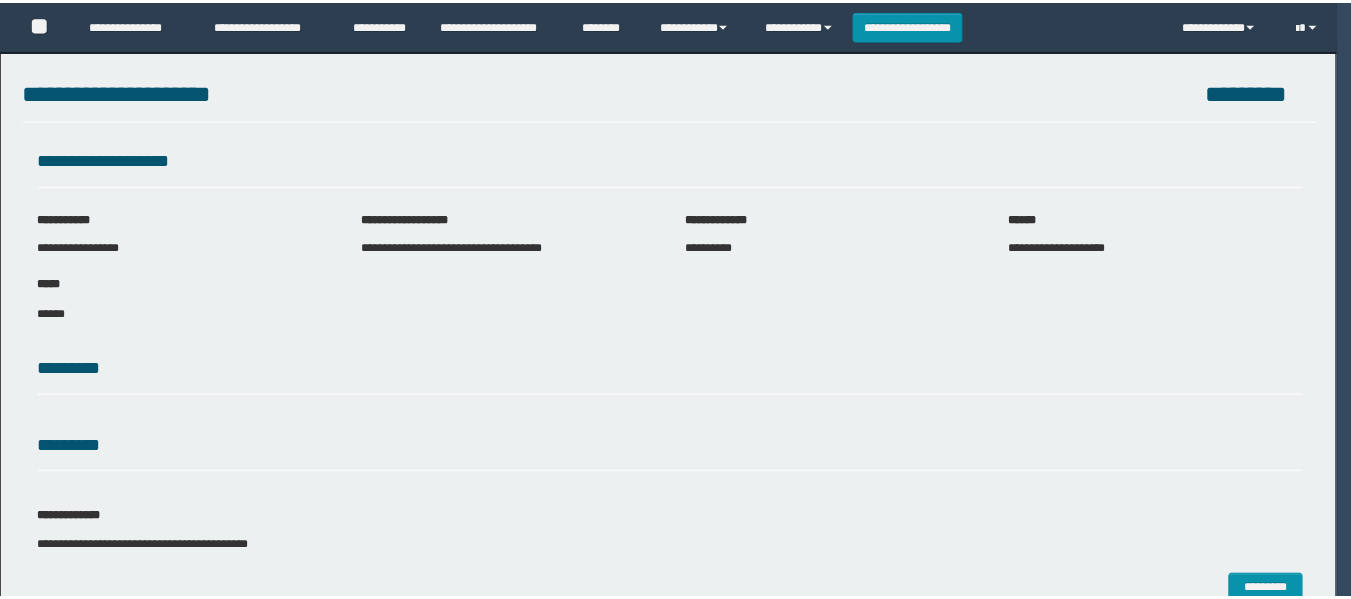 scroll, scrollTop: 0, scrollLeft: 0, axis: both 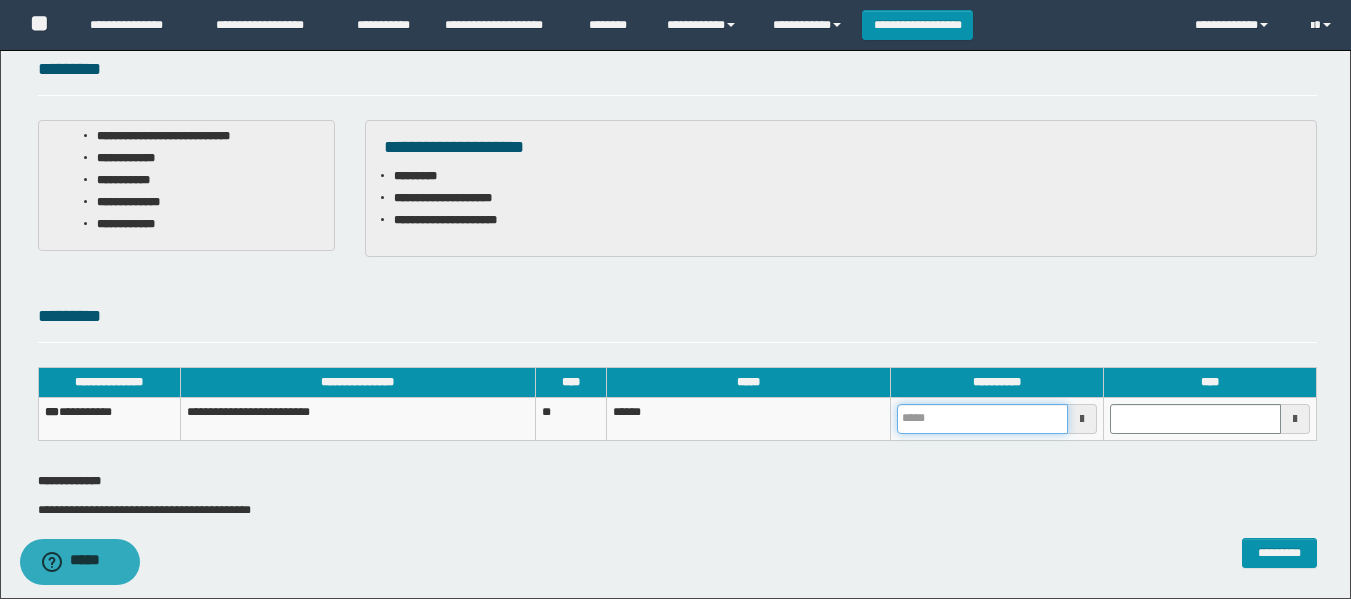 click at bounding box center [982, 419] 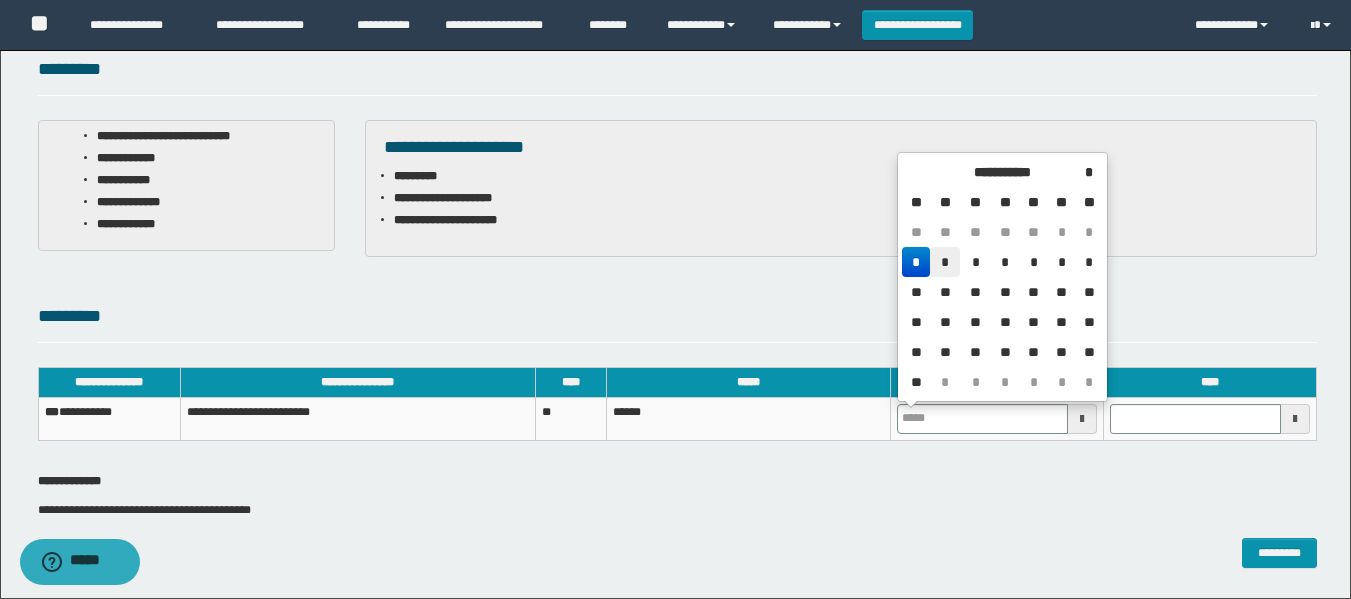 click on "*" at bounding box center (944, 262) 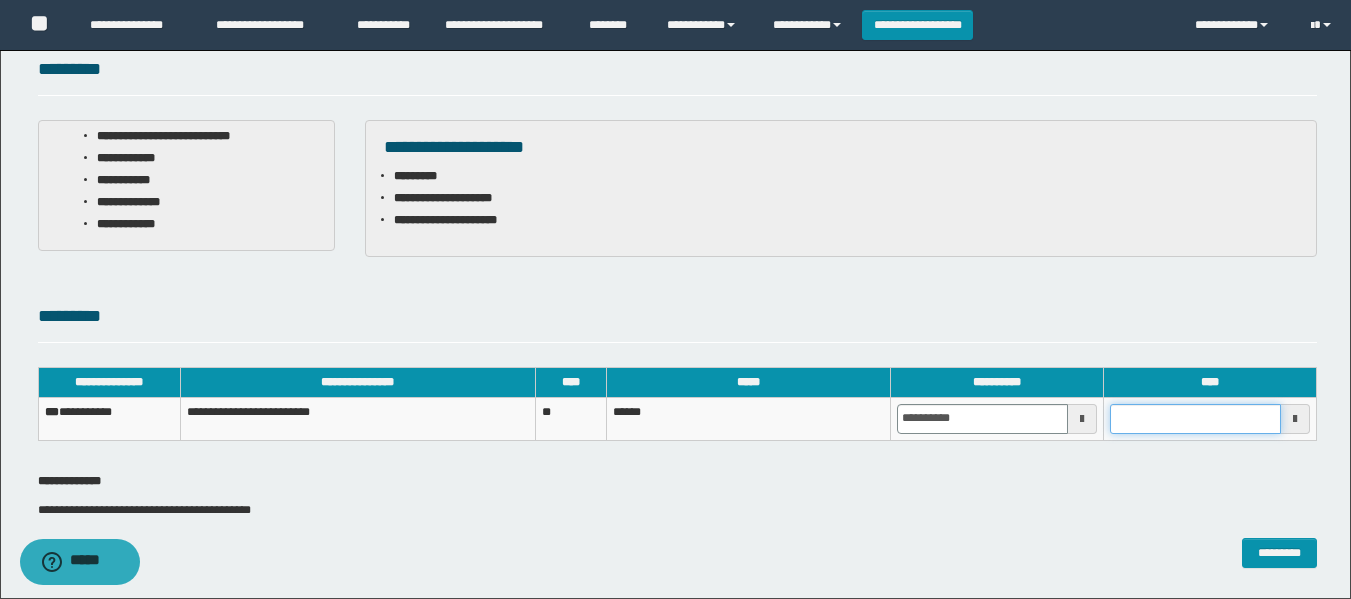 click at bounding box center [1195, 419] 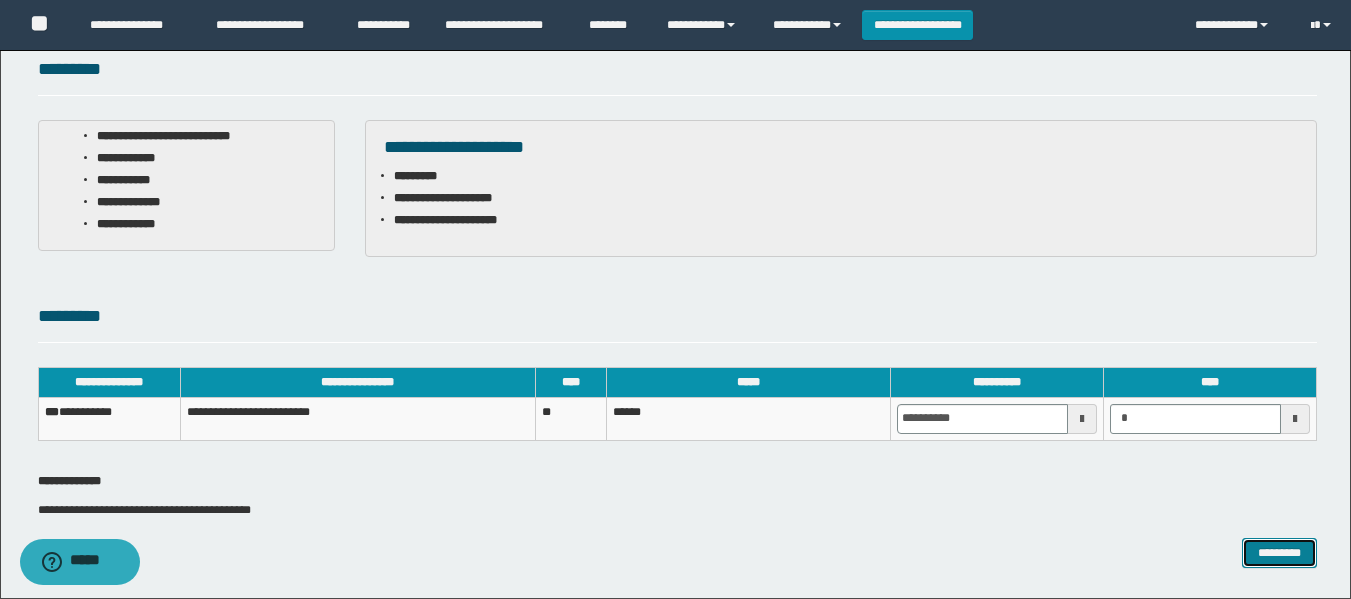 type on "*******" 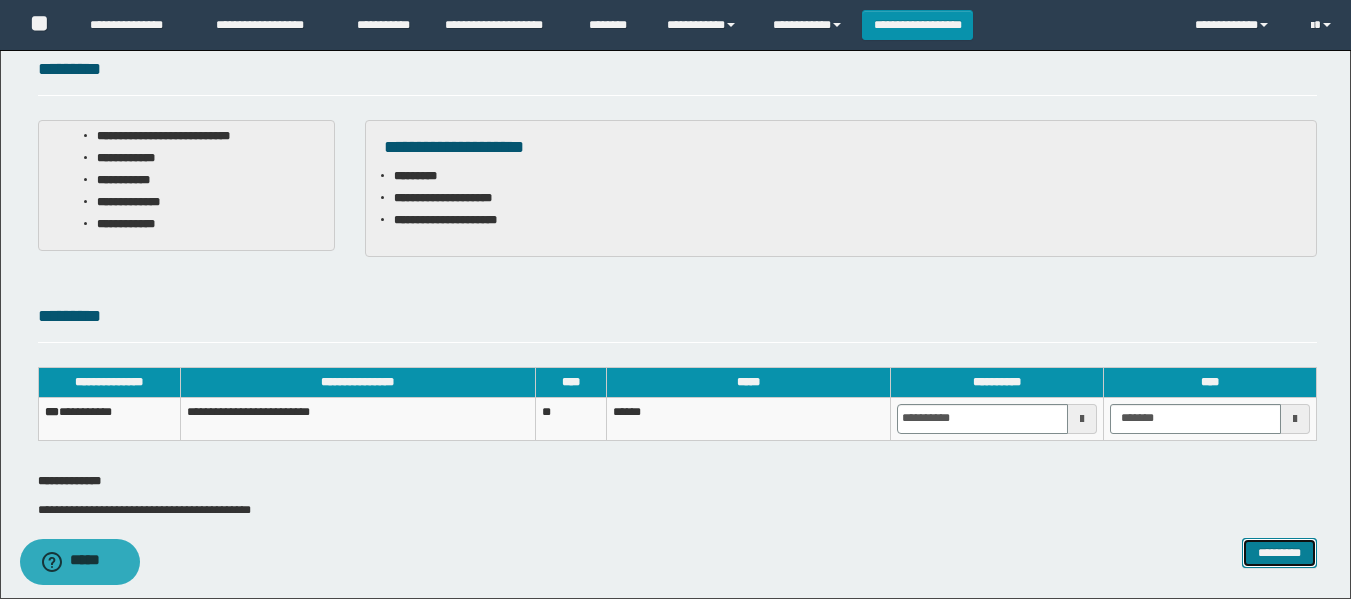 click on "*********" at bounding box center [1279, 553] 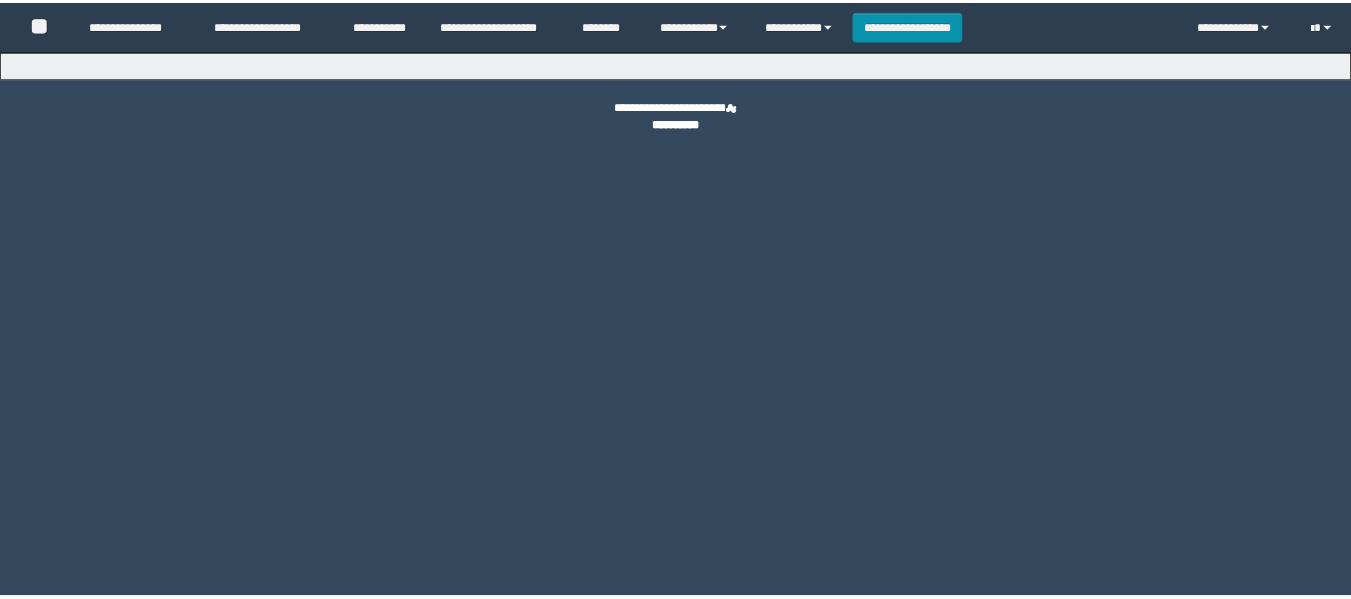 scroll, scrollTop: 0, scrollLeft: 0, axis: both 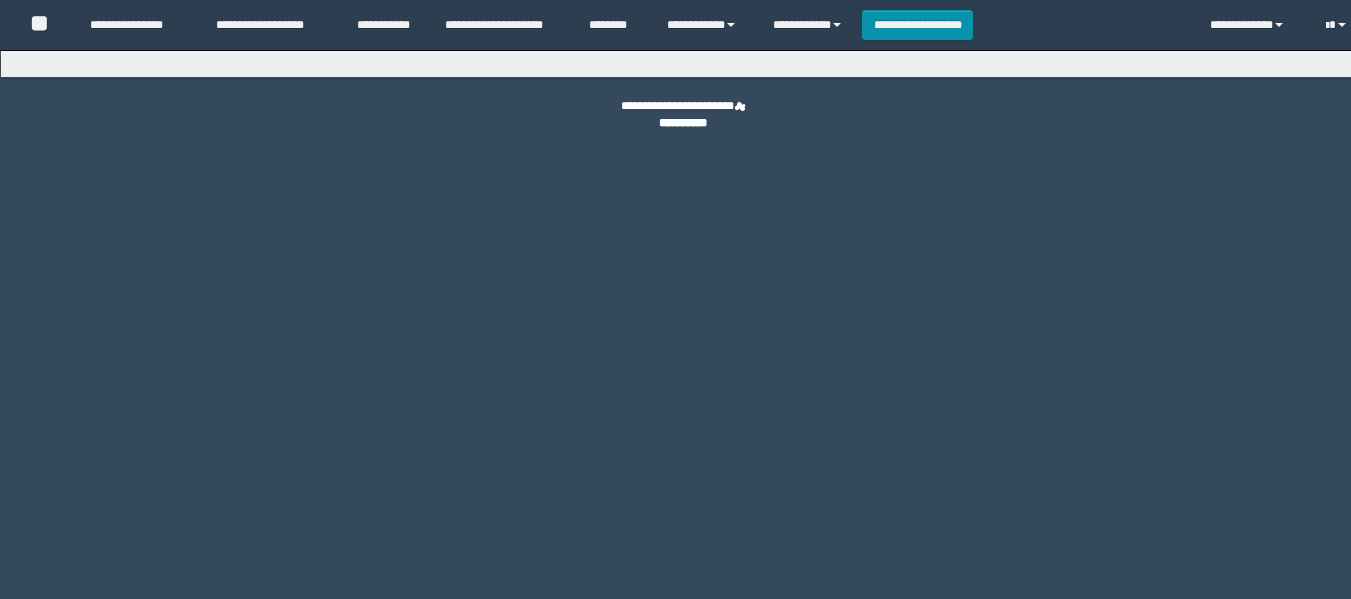 select on "*" 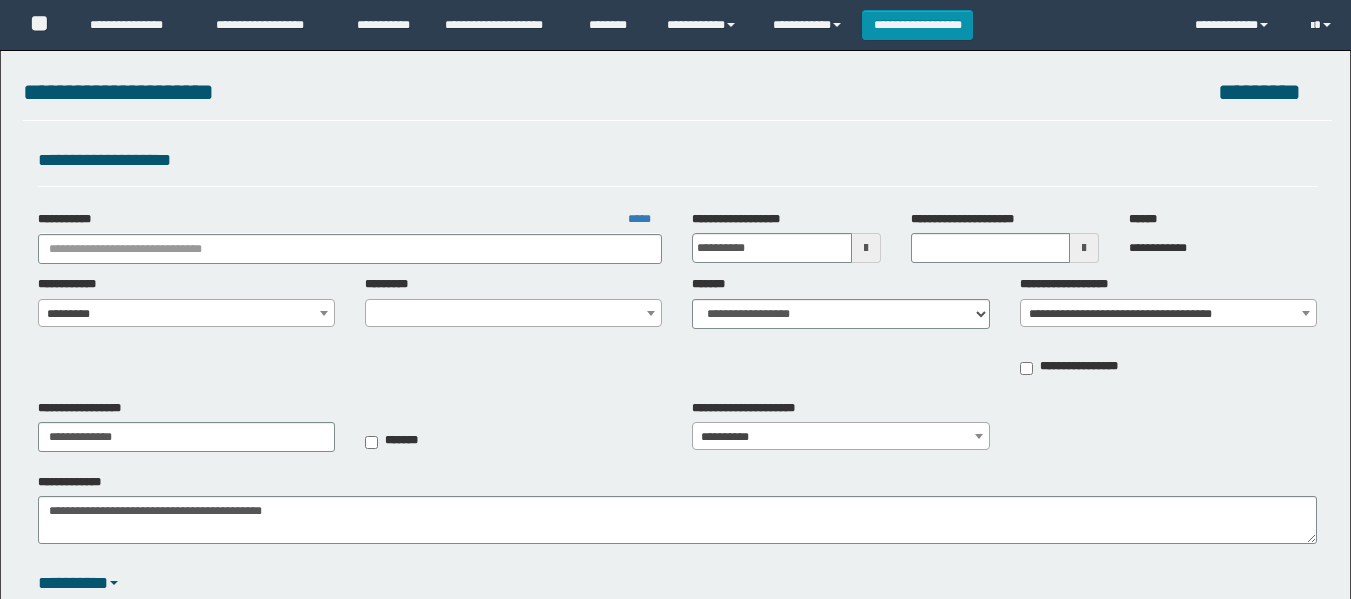 type on "**********" 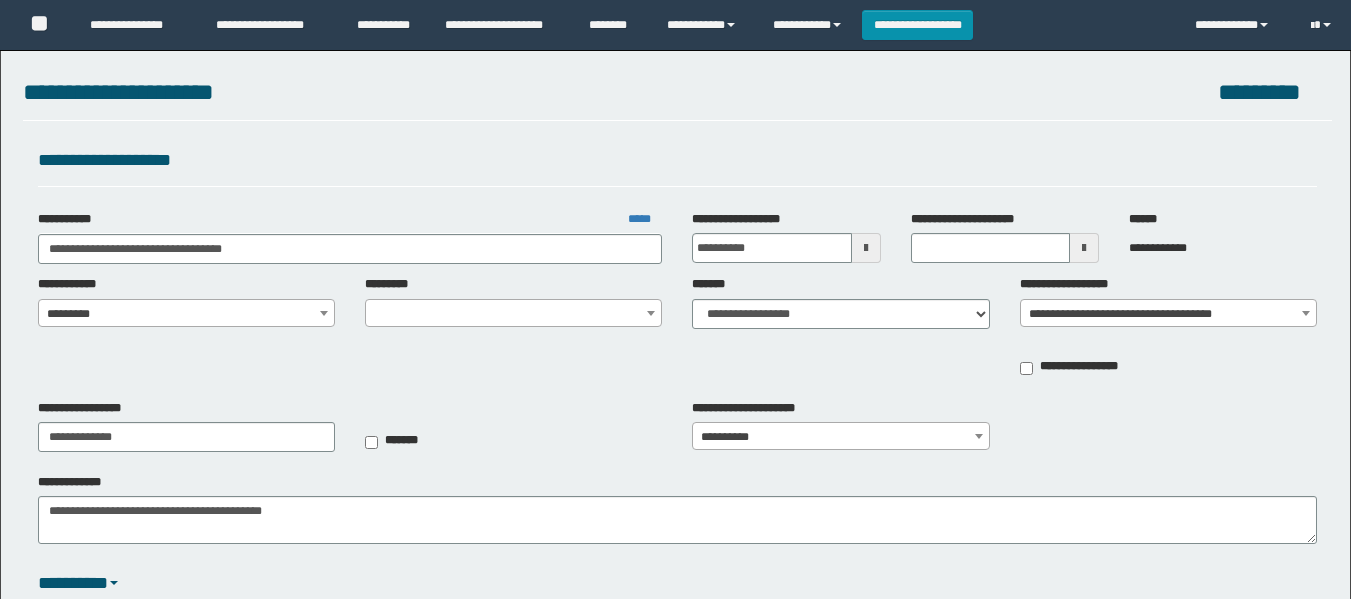select on "***" 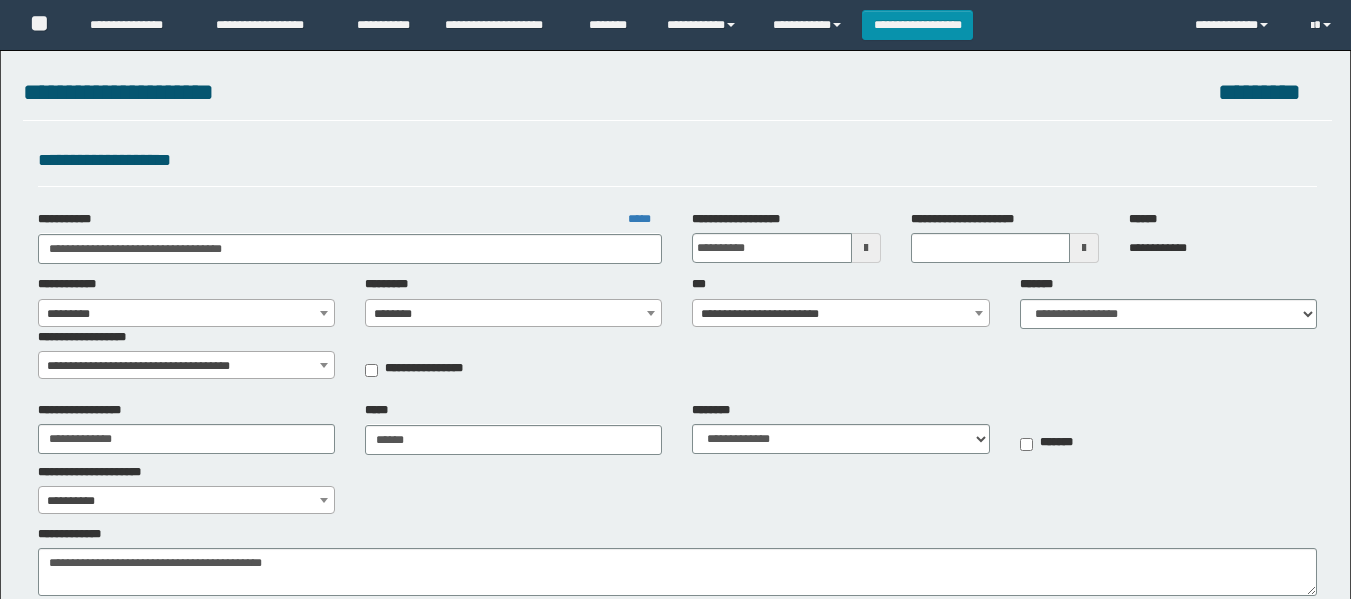 scroll, scrollTop: 0, scrollLeft: 0, axis: both 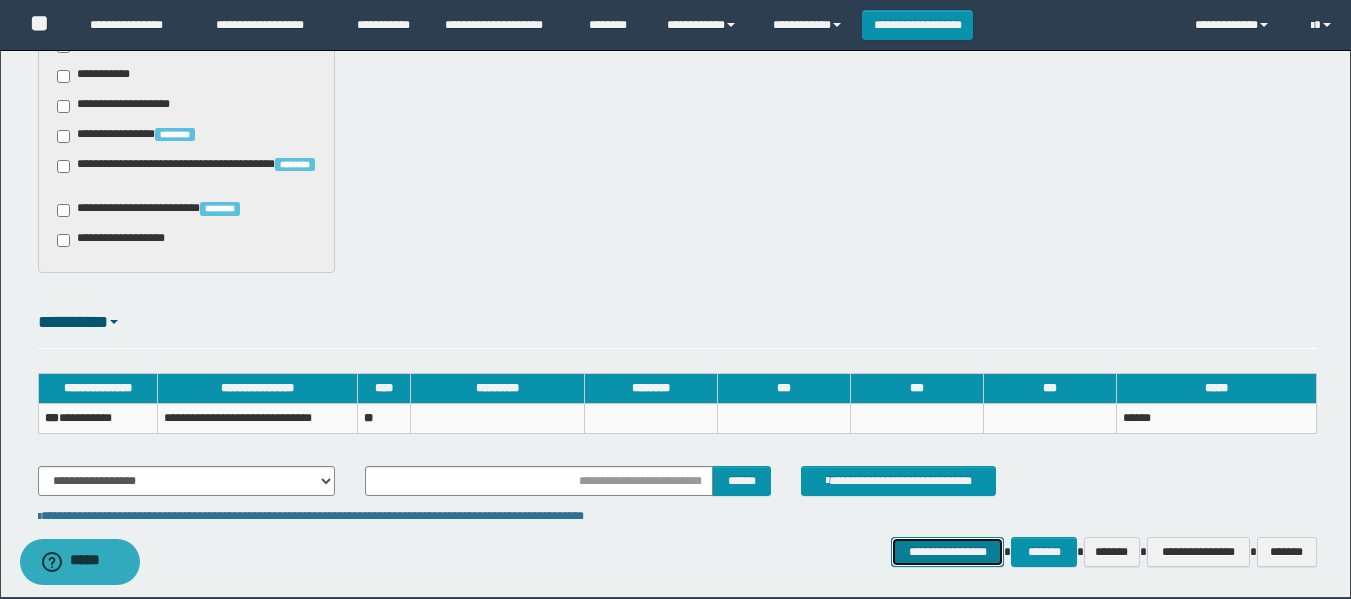 click on "**********" at bounding box center (947, 552) 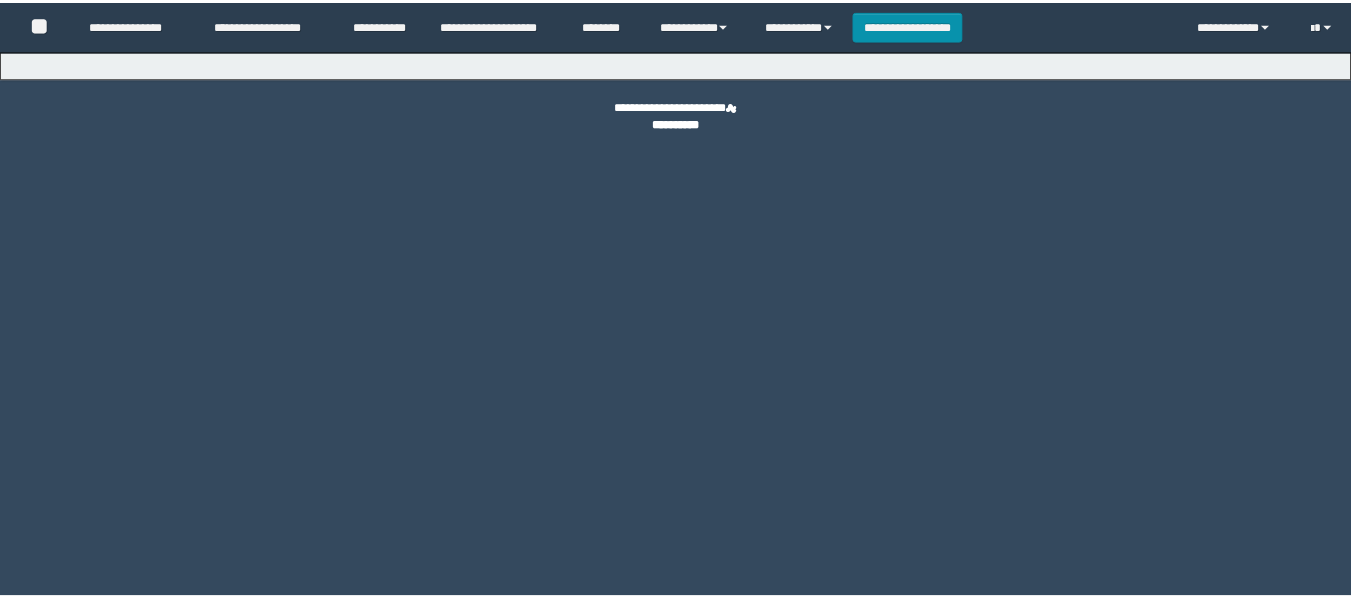 scroll, scrollTop: 0, scrollLeft: 0, axis: both 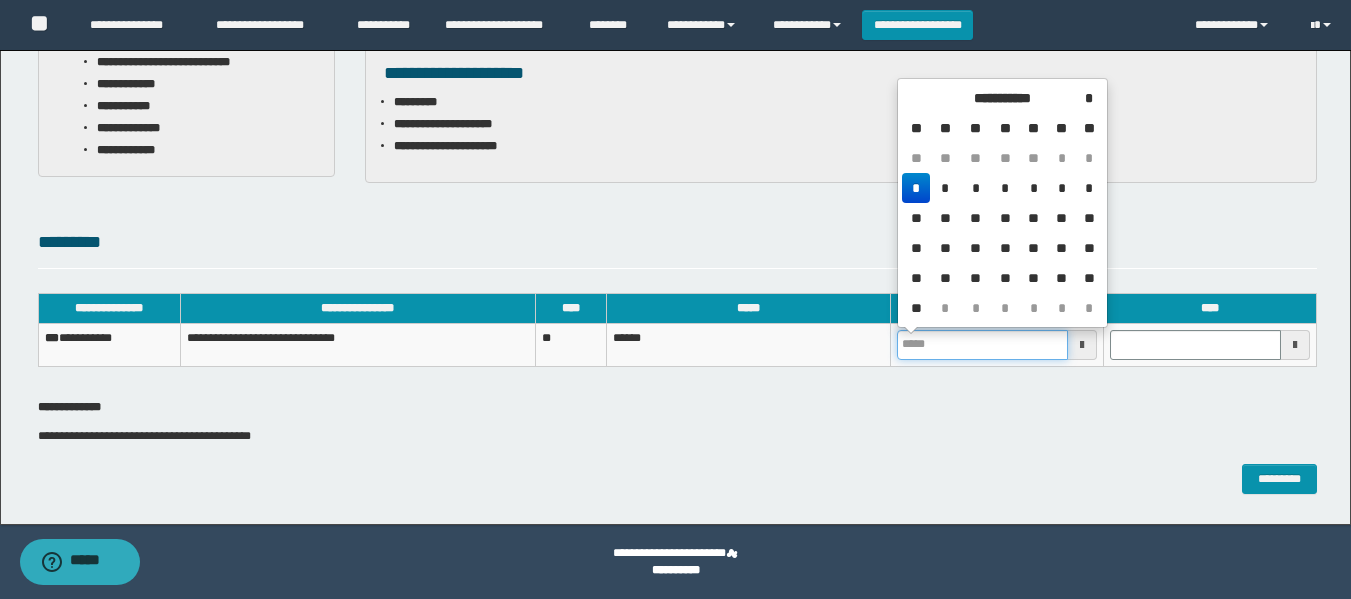 click at bounding box center [982, 345] 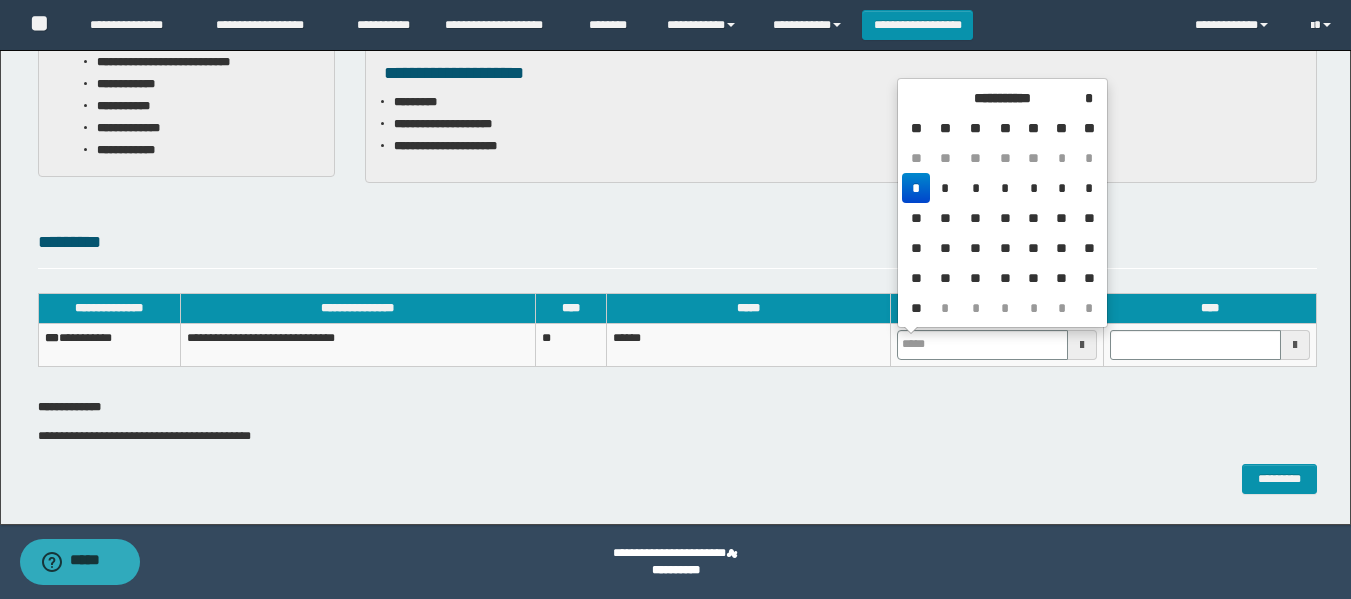 click on "*" at bounding box center [916, 188] 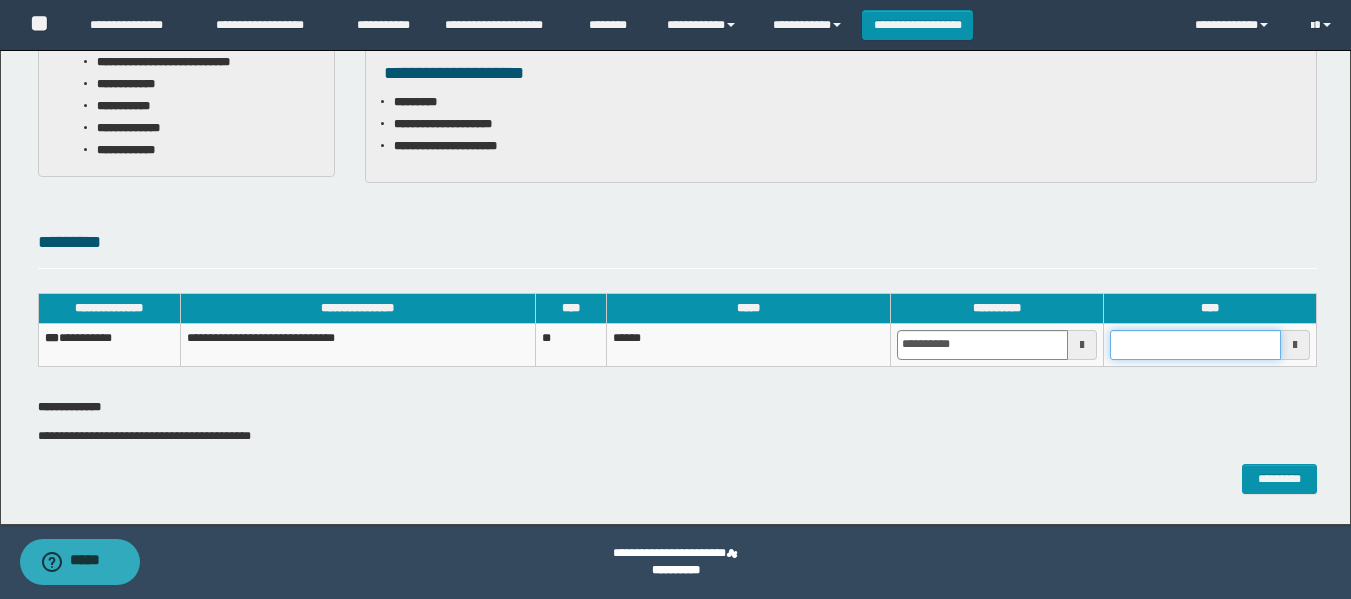 click at bounding box center (1195, 345) 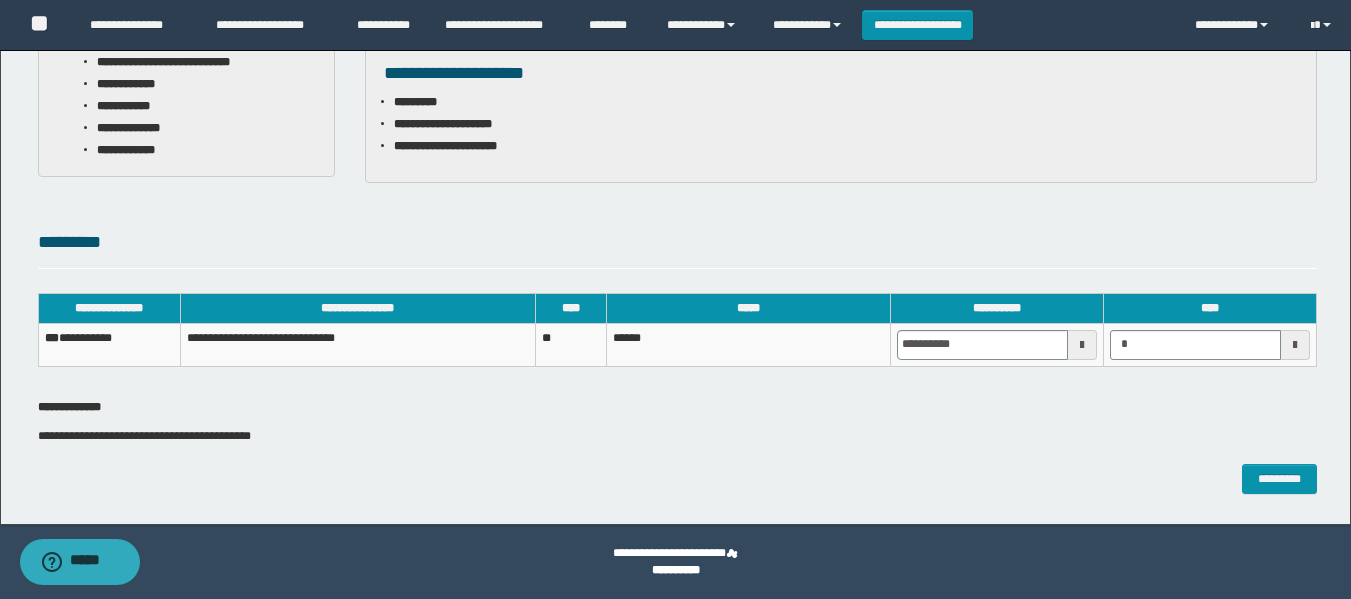 type on "*******" 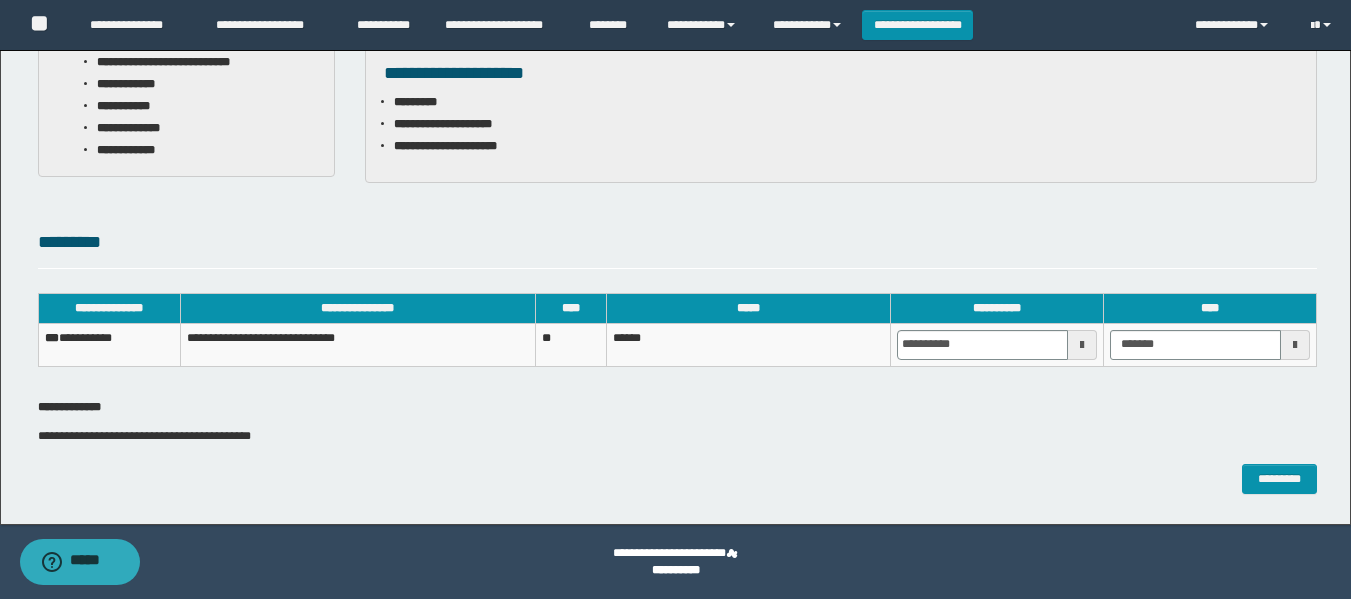 click on "**********" at bounding box center (677, 340) 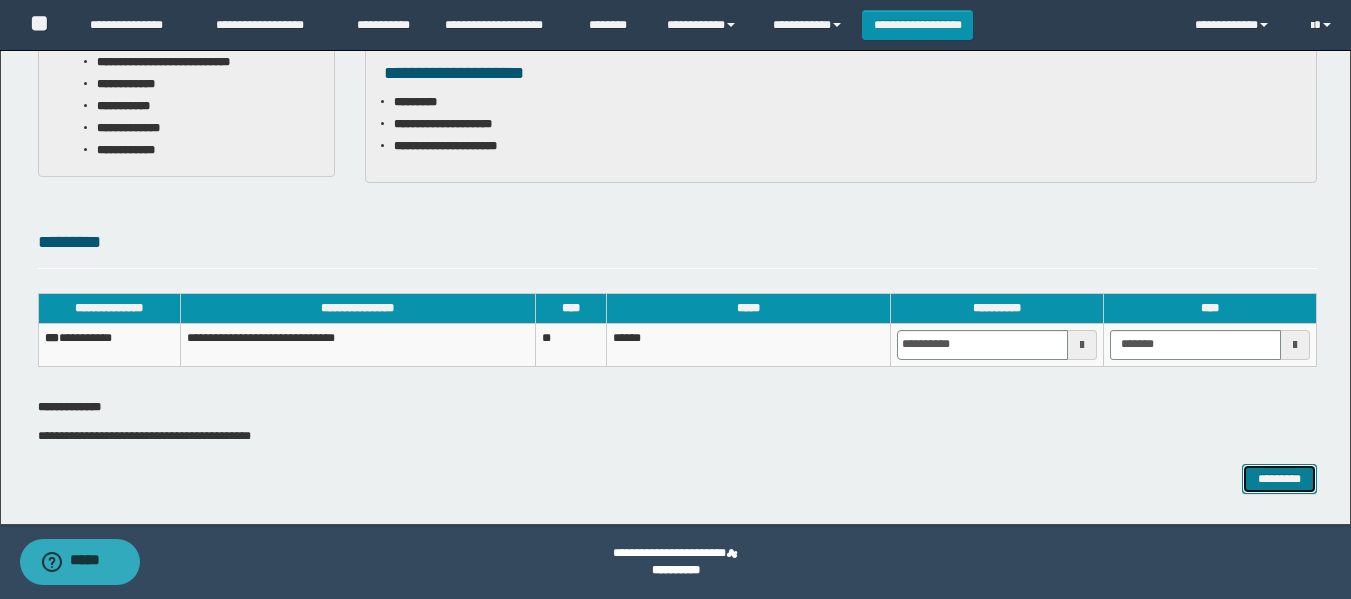 click on "*********" at bounding box center (1279, 479) 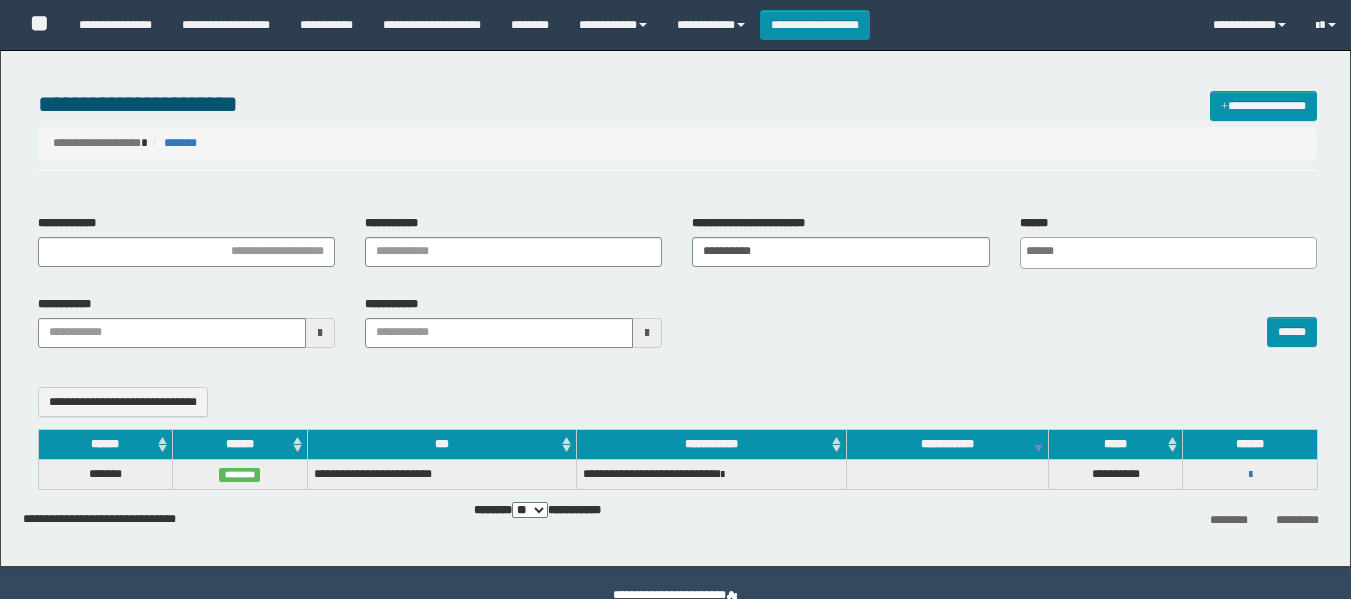 select 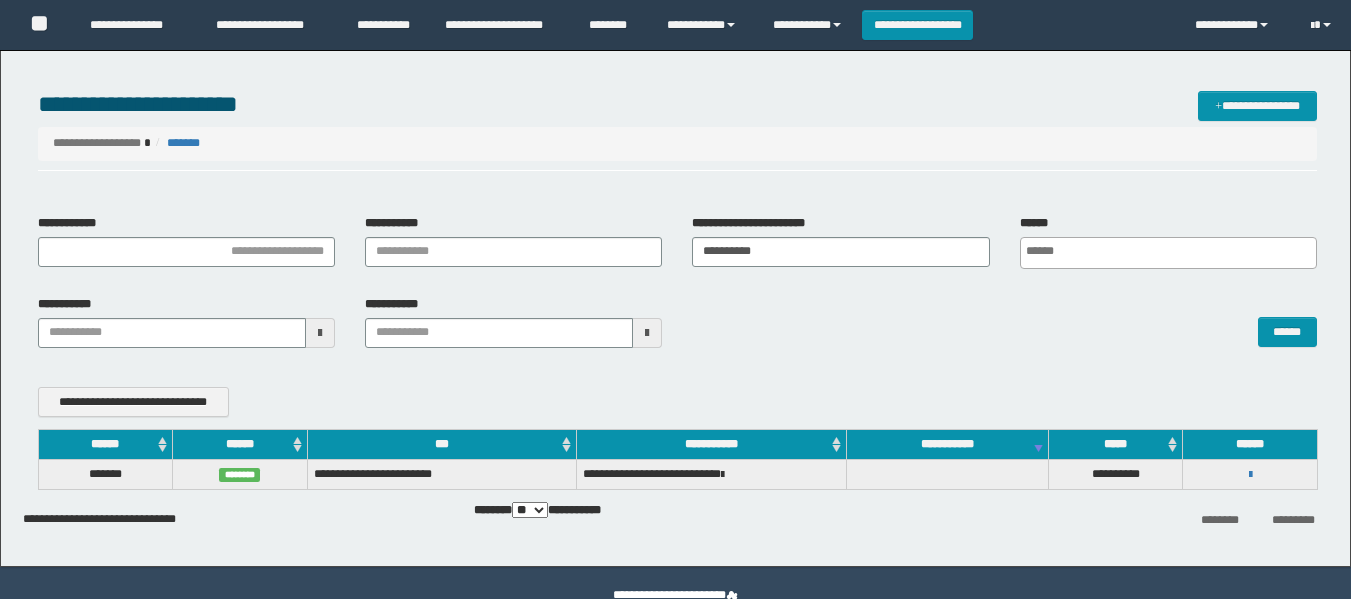 scroll, scrollTop: 43, scrollLeft: 0, axis: vertical 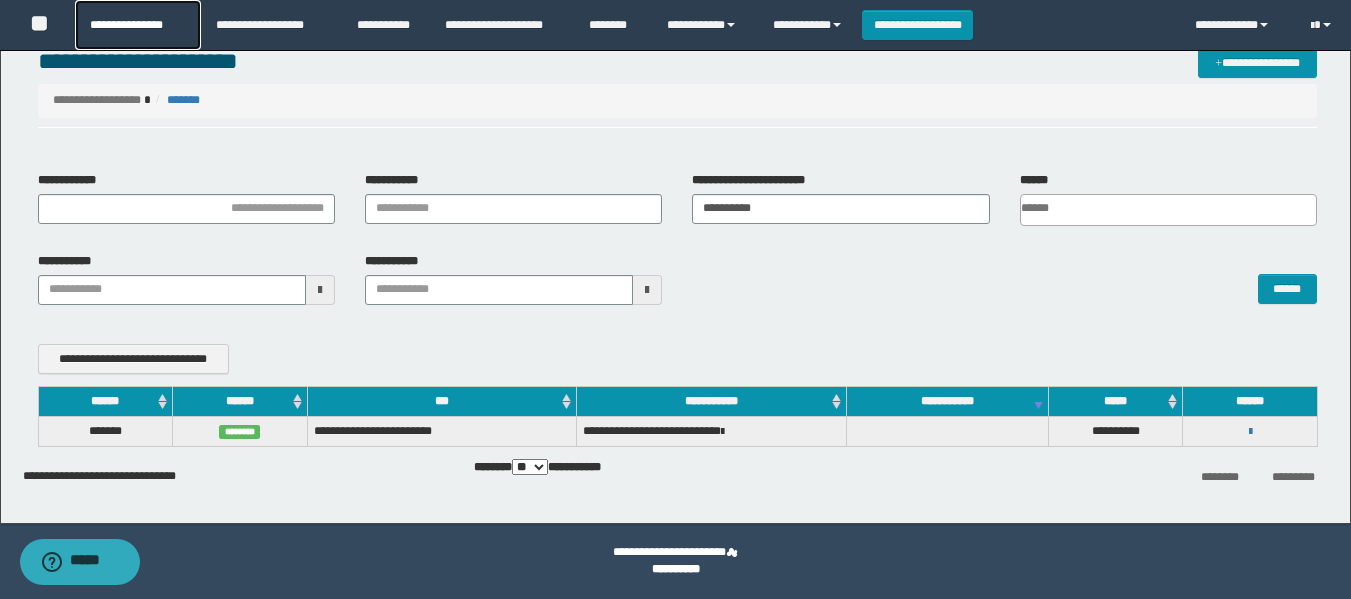 click on "**********" at bounding box center [137, 25] 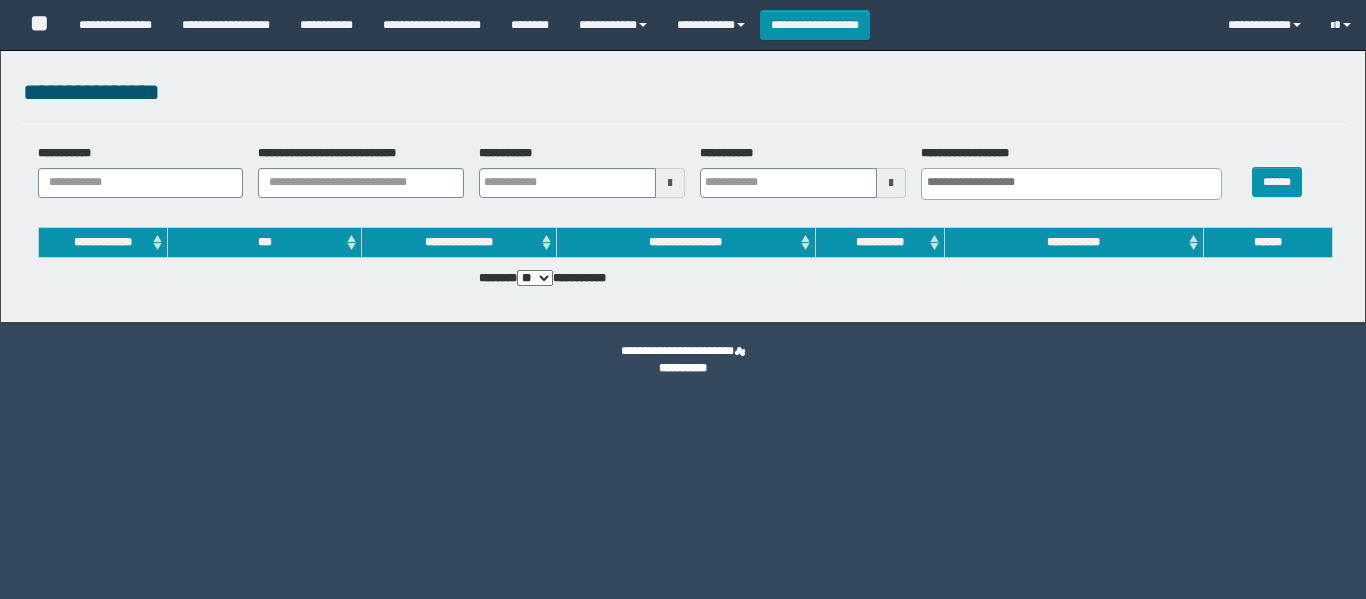 select 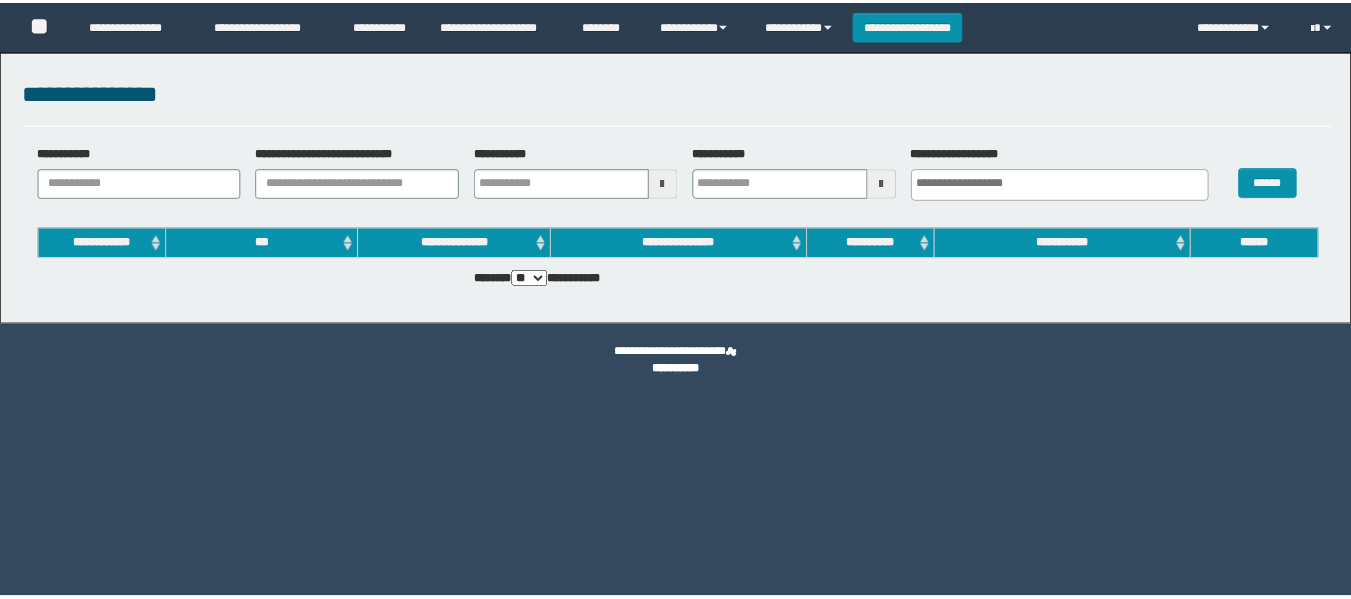 scroll, scrollTop: 0, scrollLeft: 0, axis: both 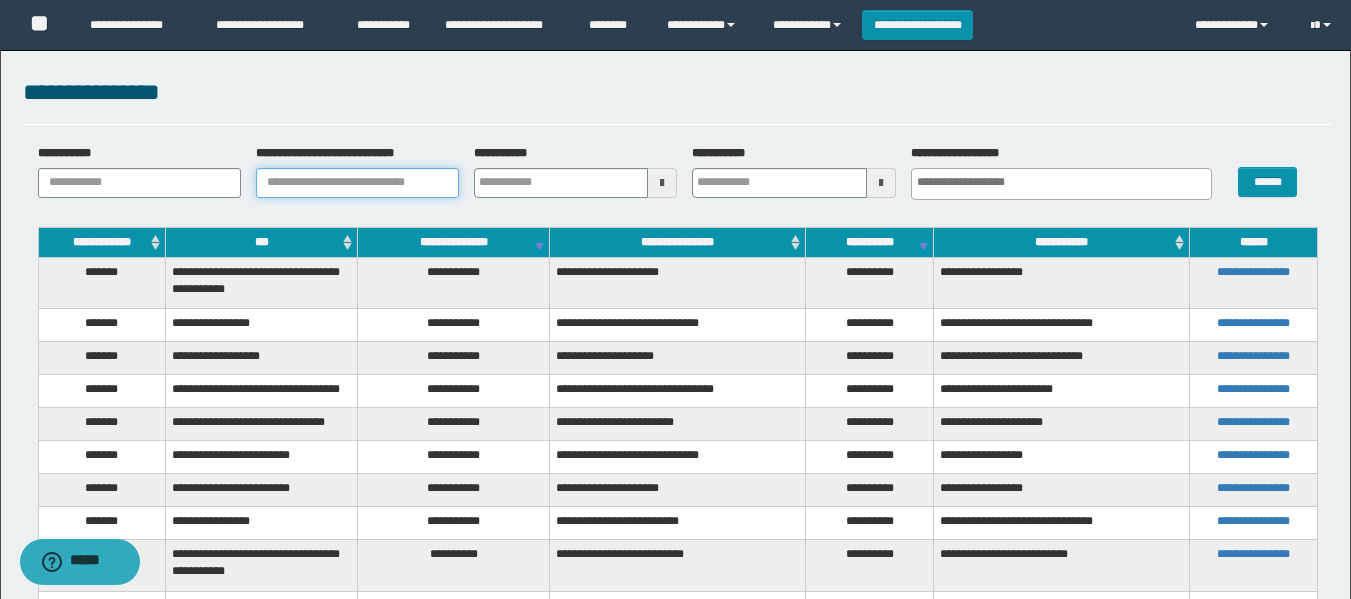 click on "**********" at bounding box center (357, 183) 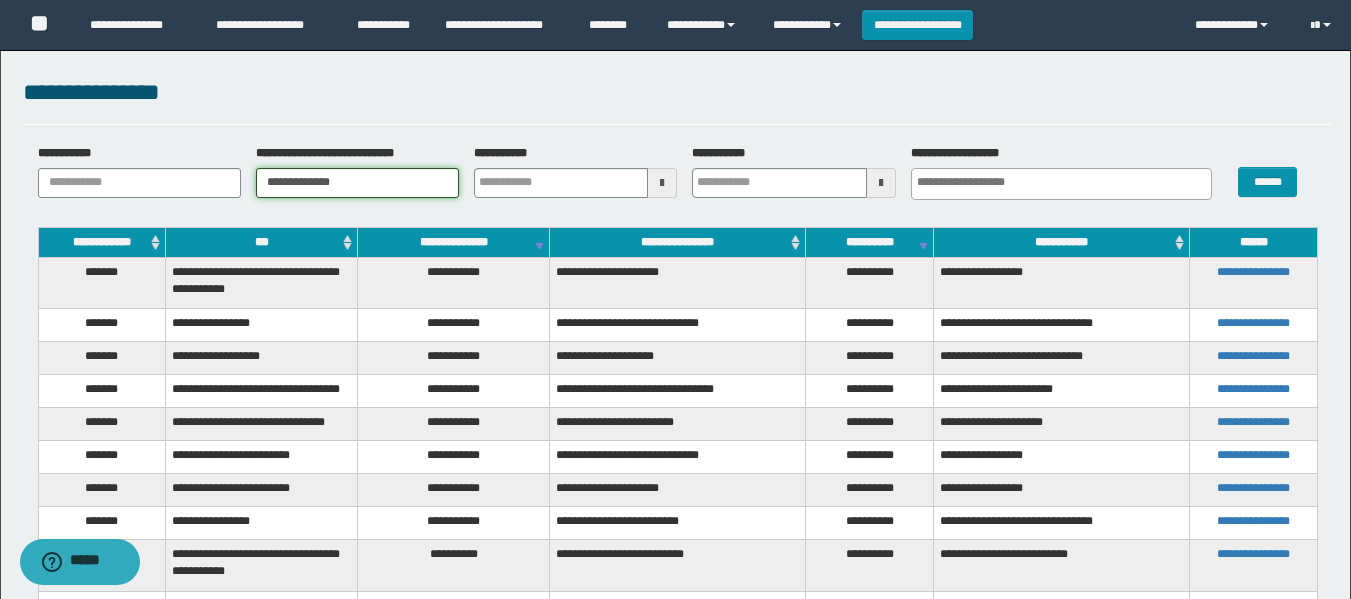 click on "**********" at bounding box center [357, 183] 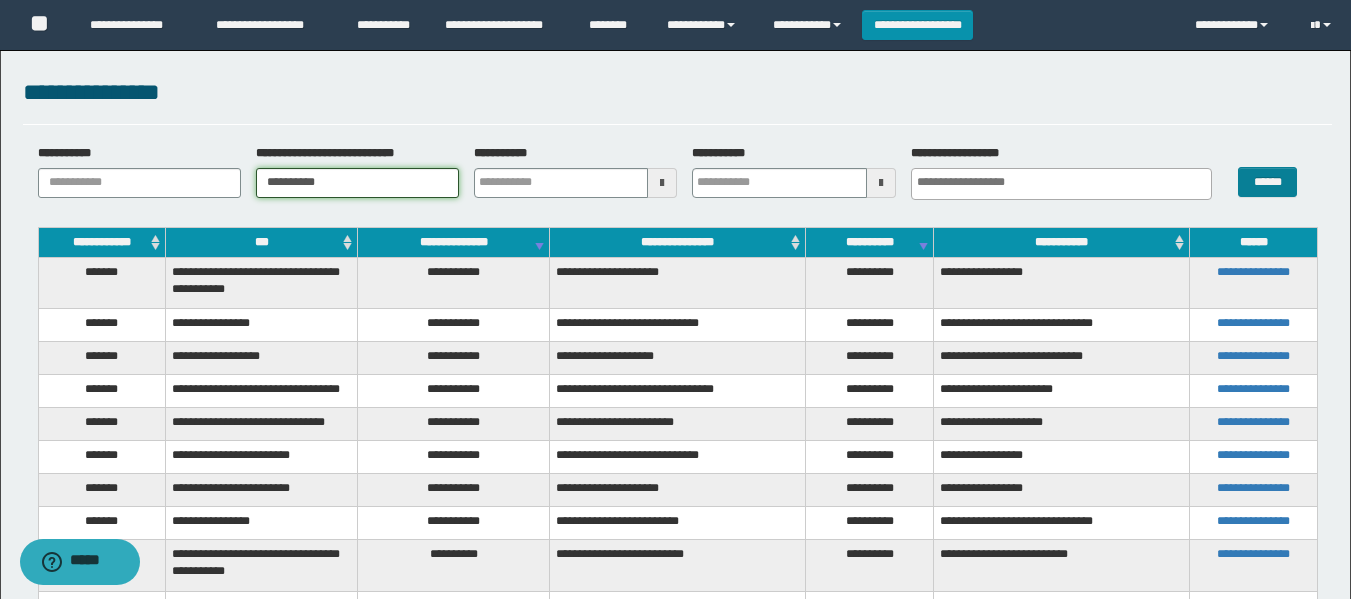 type on "**********" 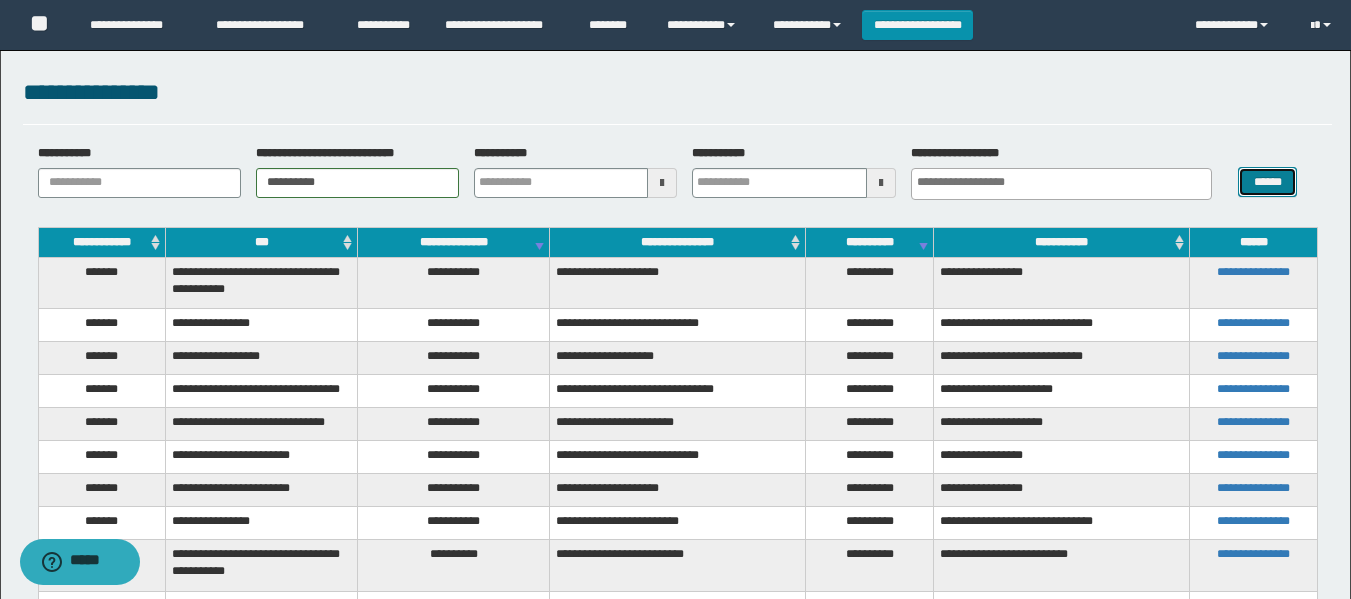 click on "******" at bounding box center [1267, 182] 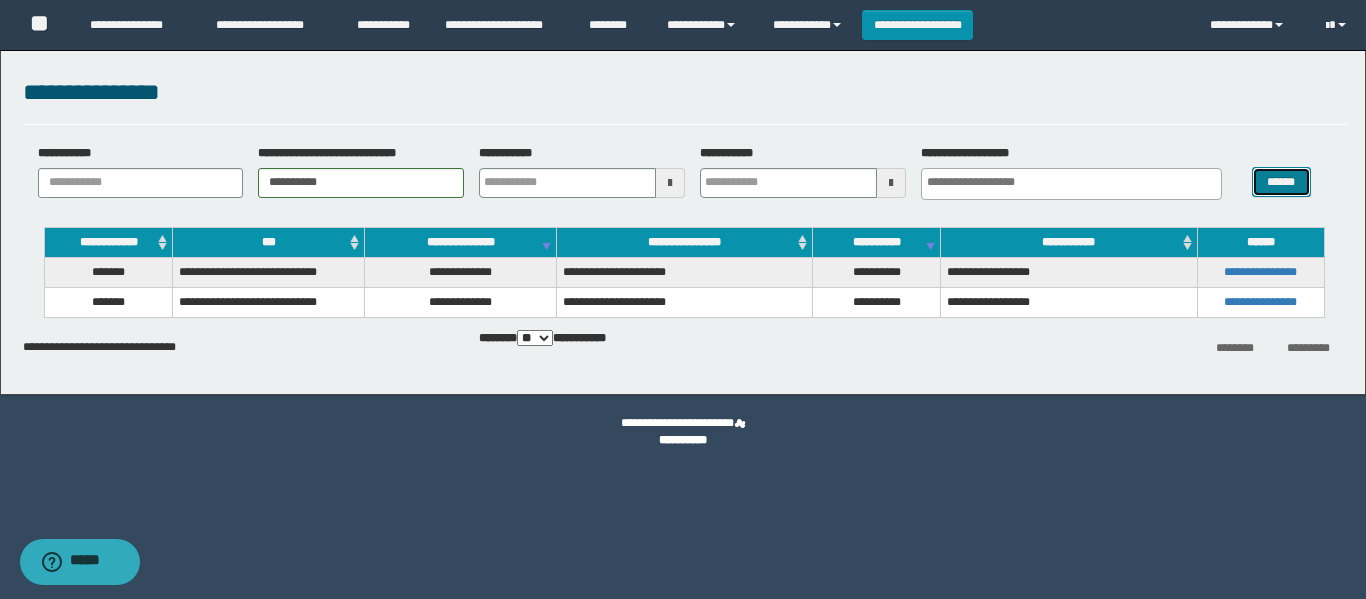 type 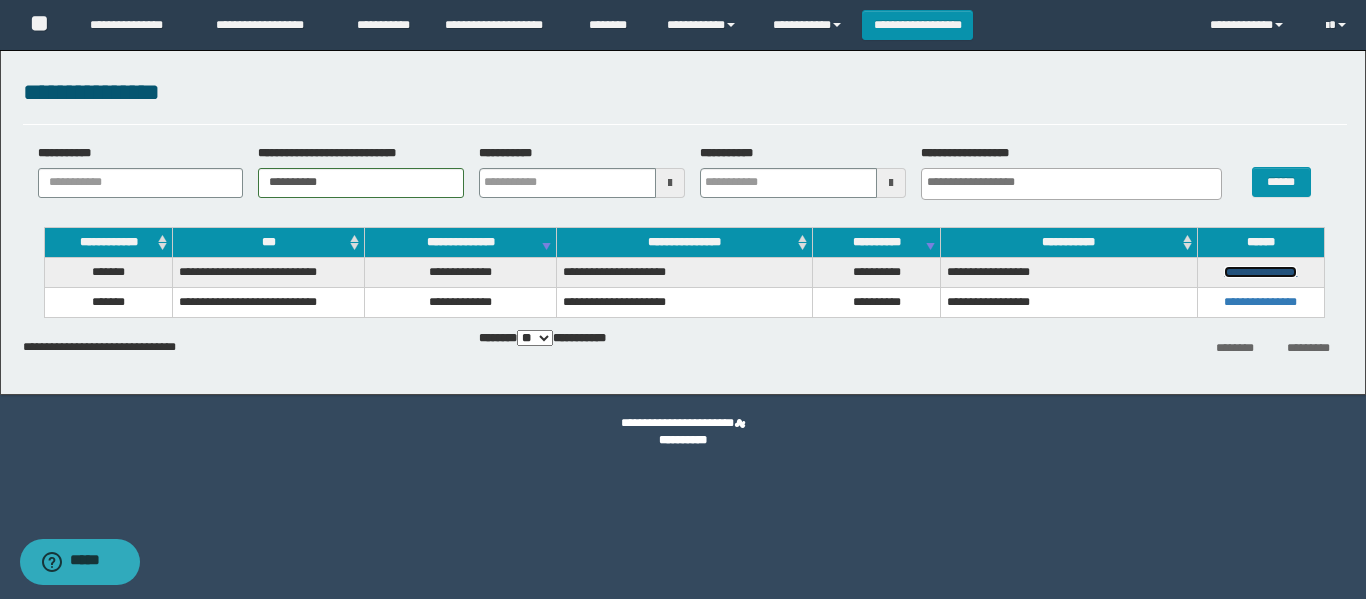 click on "**********" at bounding box center [1260, 272] 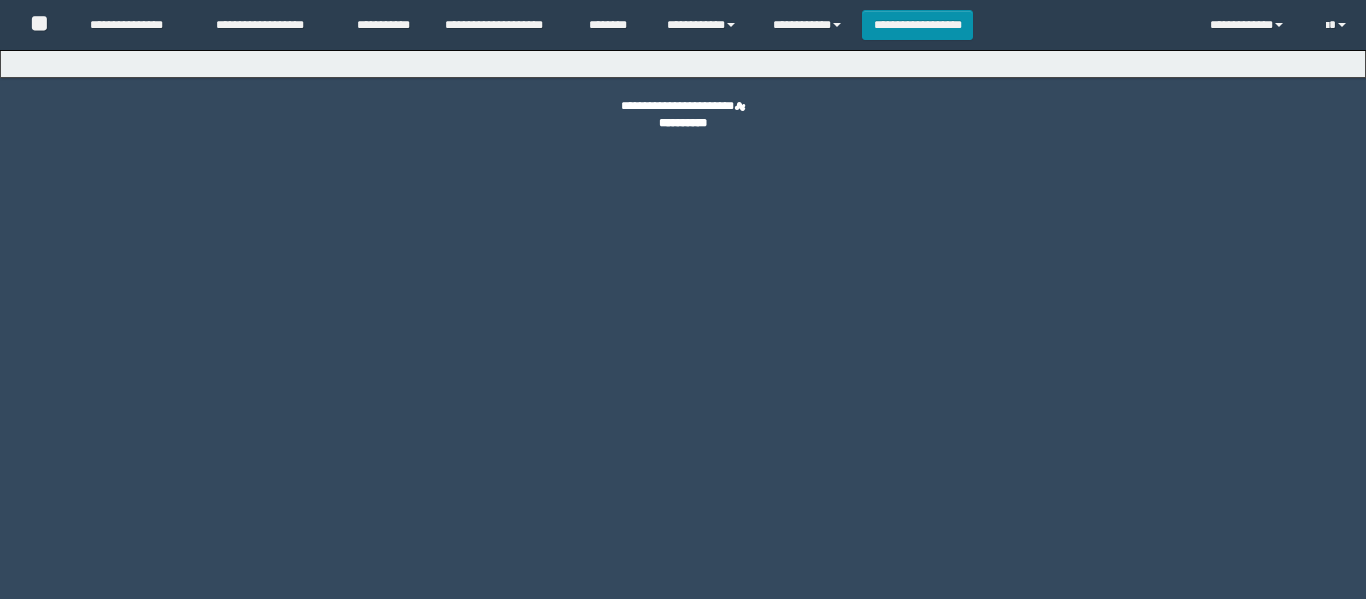 scroll, scrollTop: 0, scrollLeft: 0, axis: both 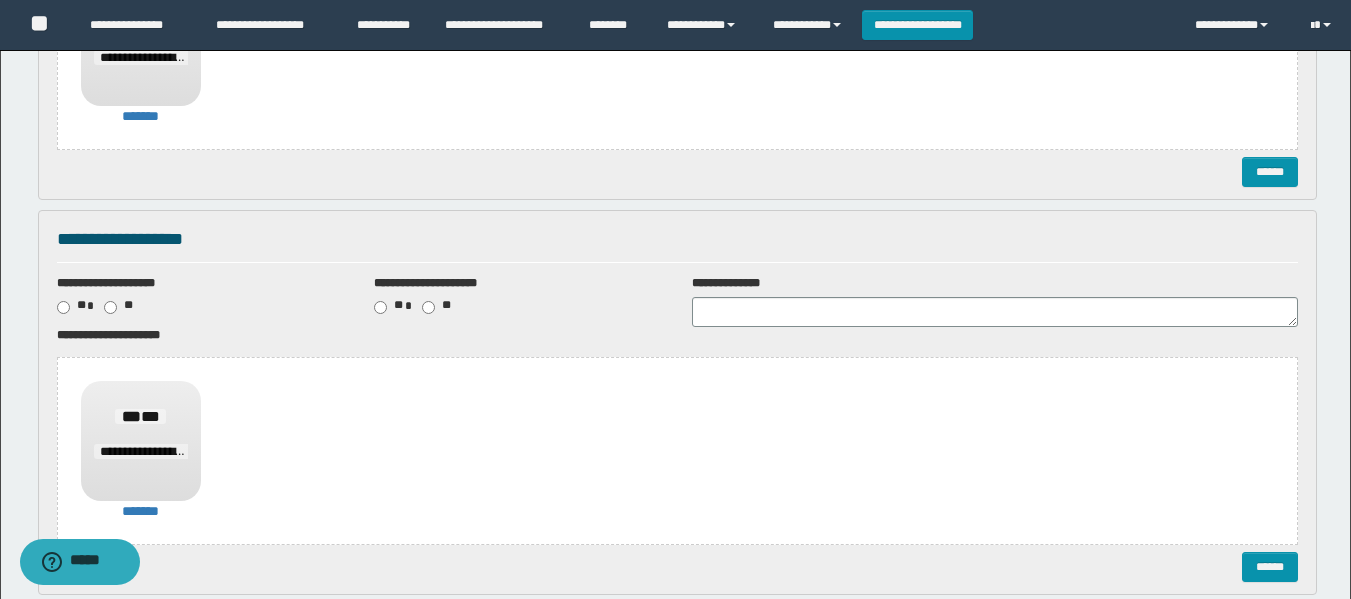click on "**********" at bounding box center (677, 402) 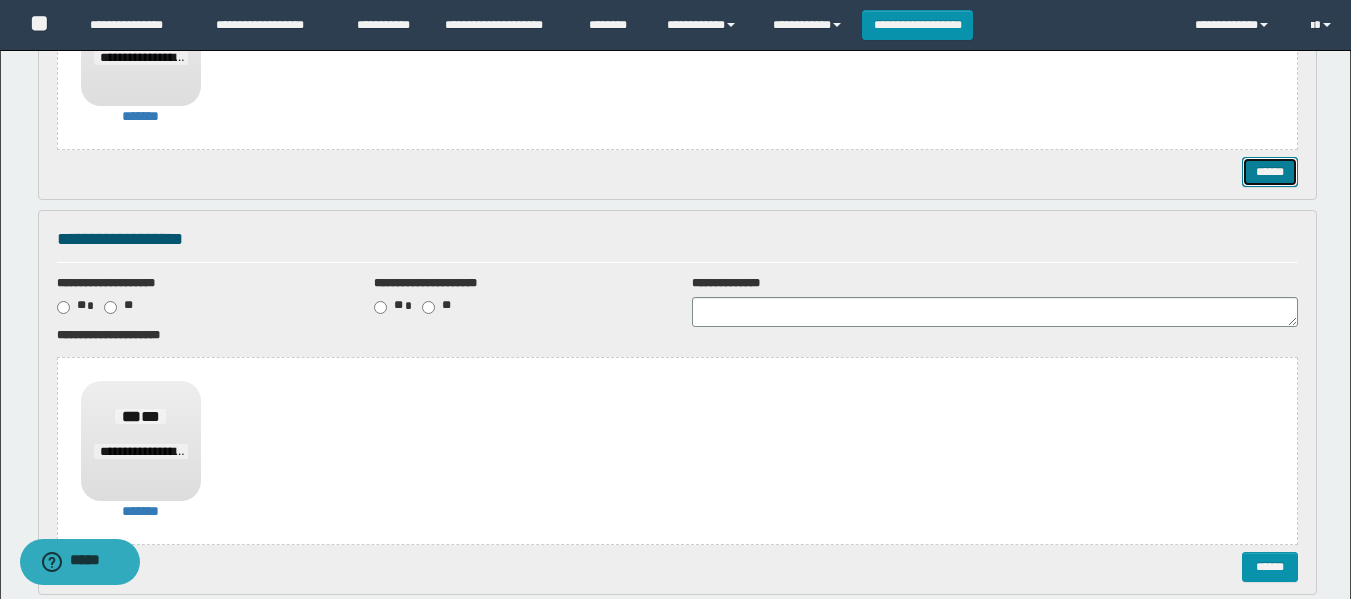 click on "******" at bounding box center [1270, 172] 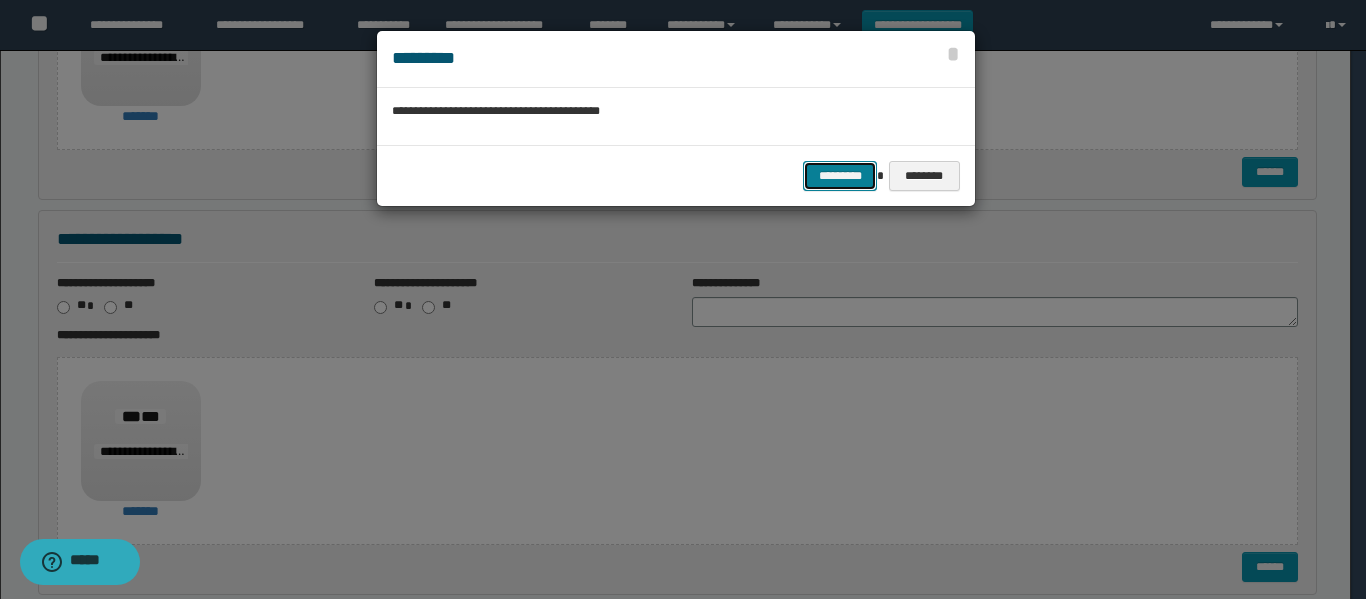 click on "*********" at bounding box center (840, 176) 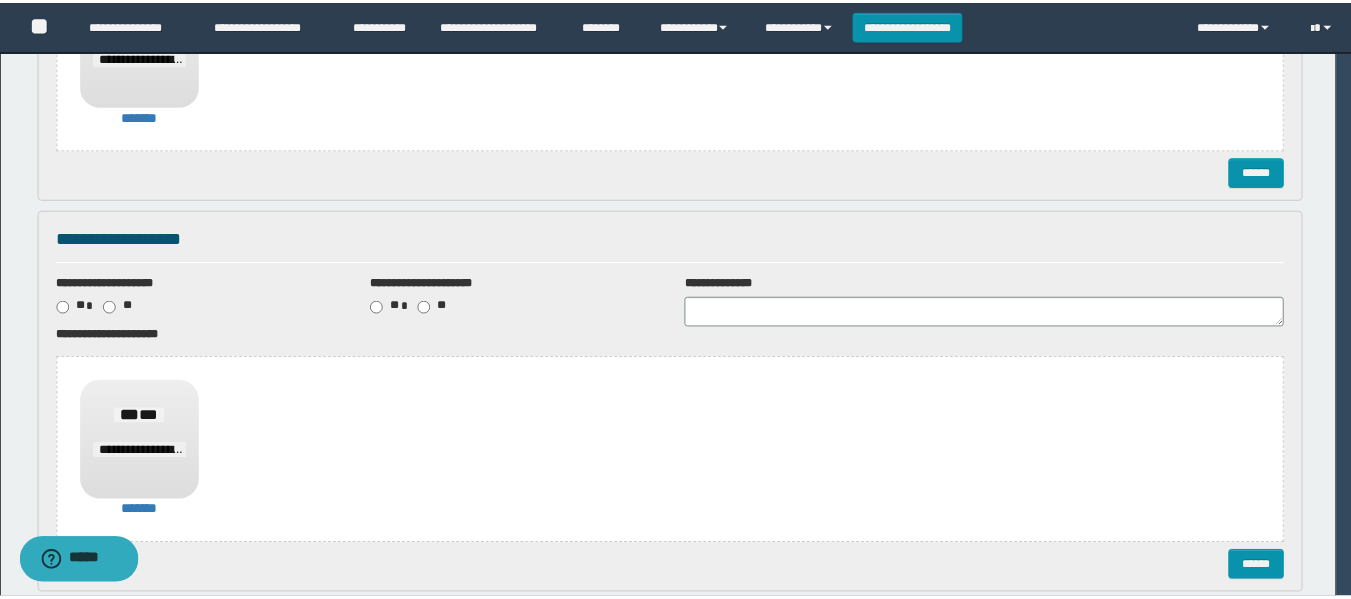 scroll, scrollTop: 0, scrollLeft: 0, axis: both 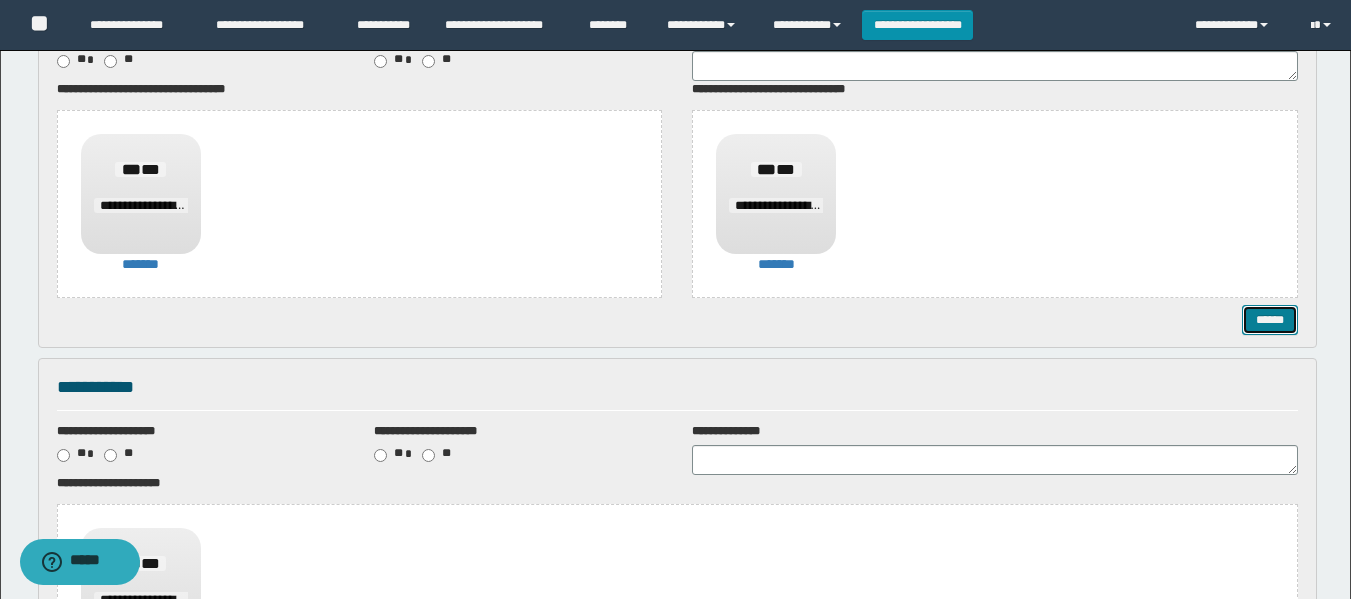 click on "******" at bounding box center (1270, 320) 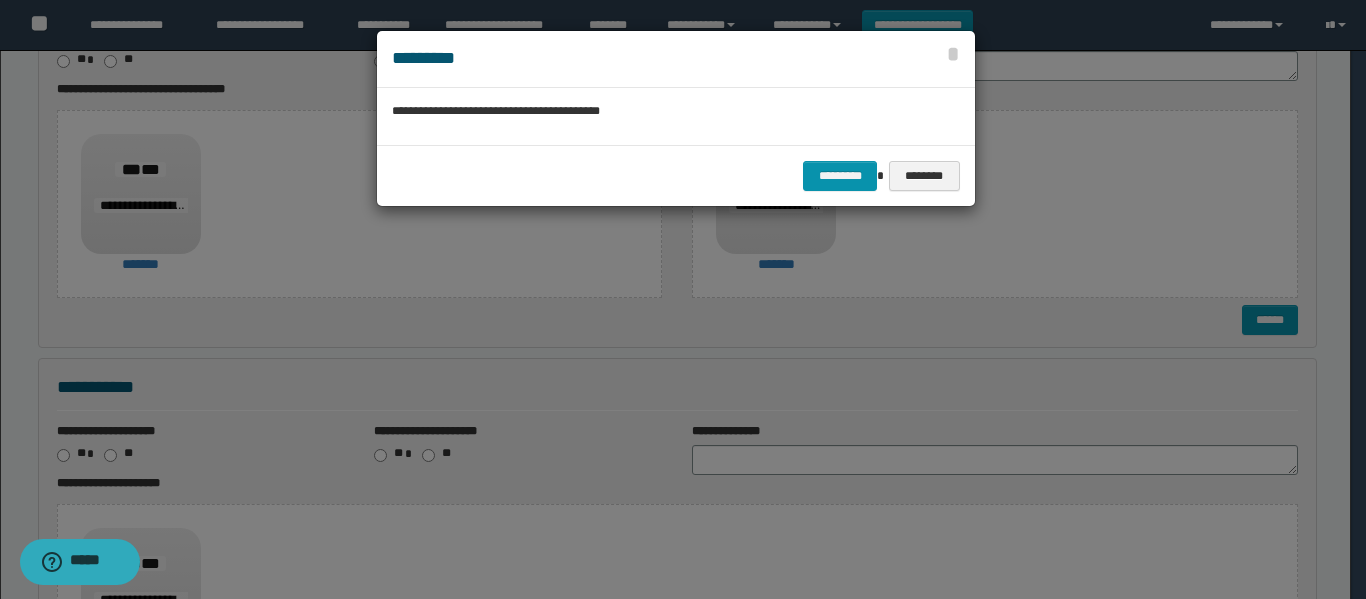 click on "*********
********" at bounding box center [676, 175] 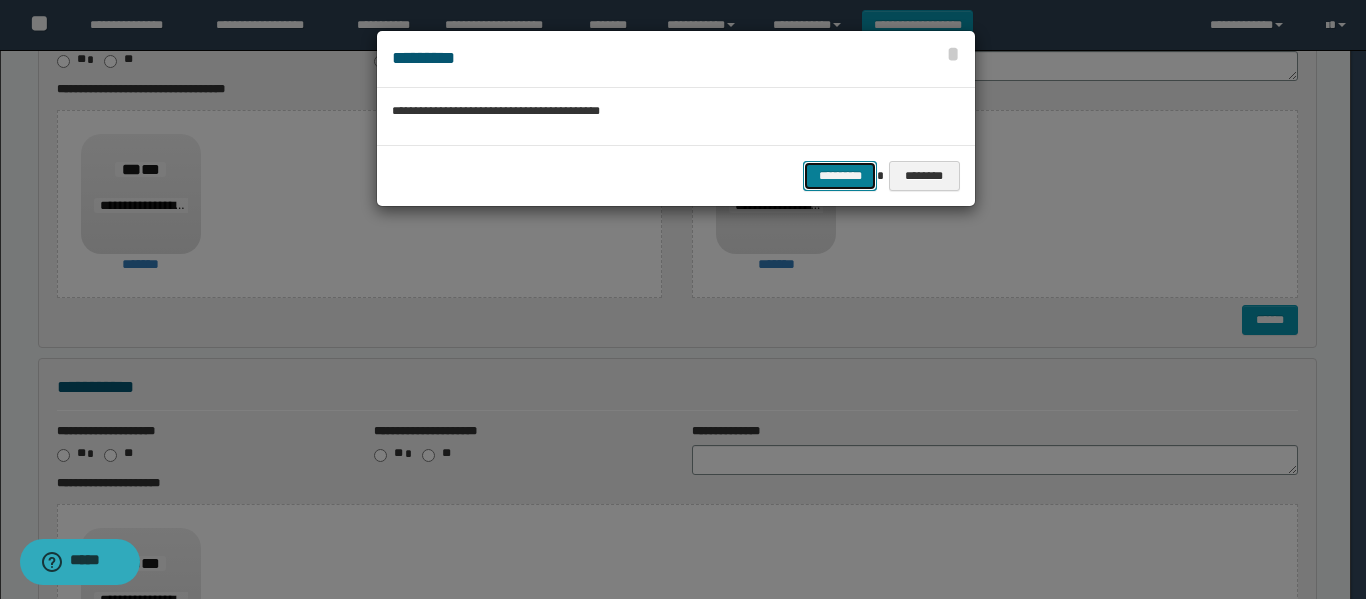 click on "*********" at bounding box center [840, 176] 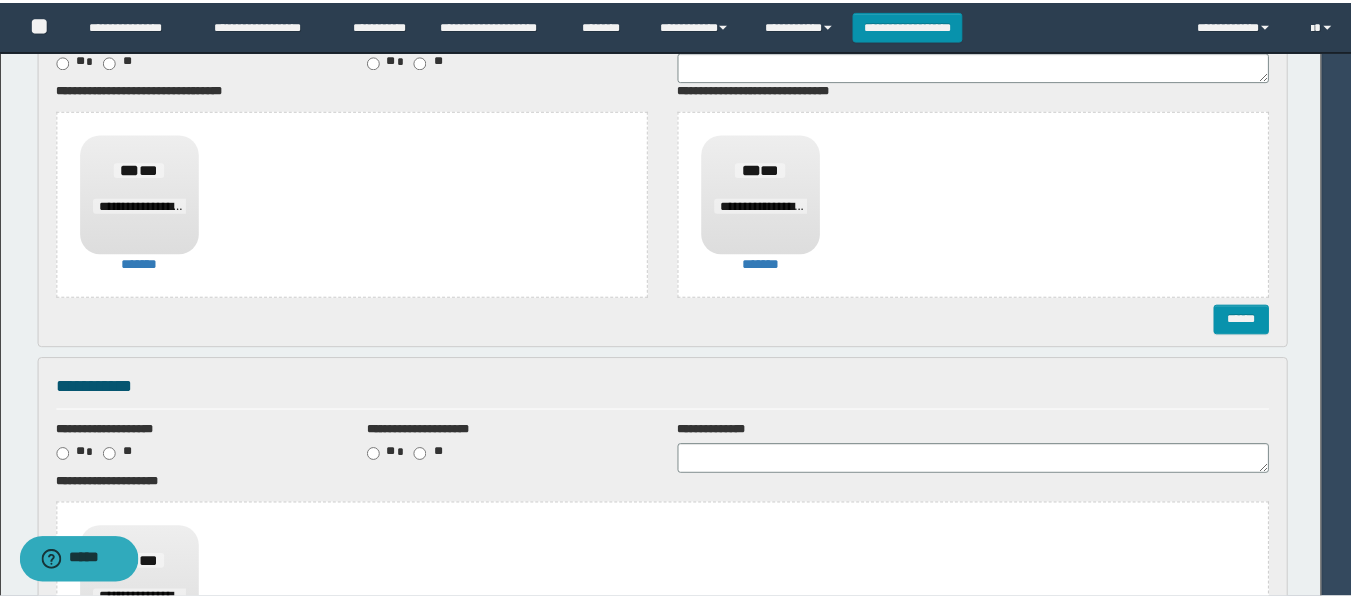 scroll, scrollTop: 0, scrollLeft: 0, axis: both 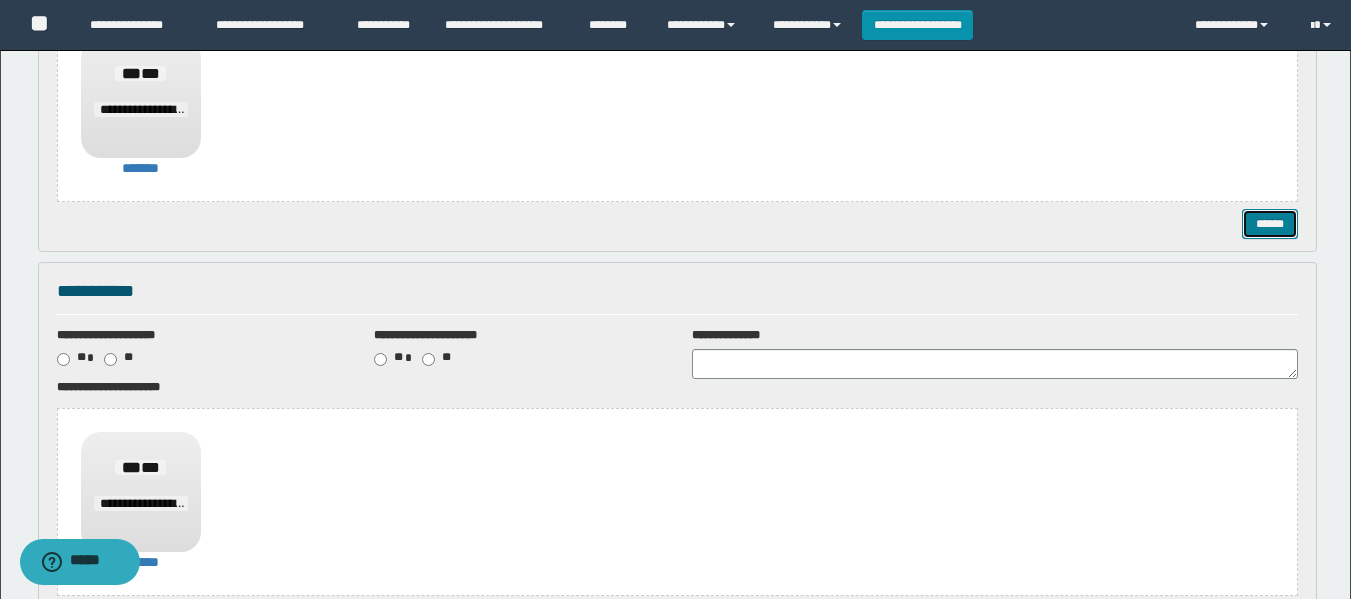 click on "******" at bounding box center [1270, 224] 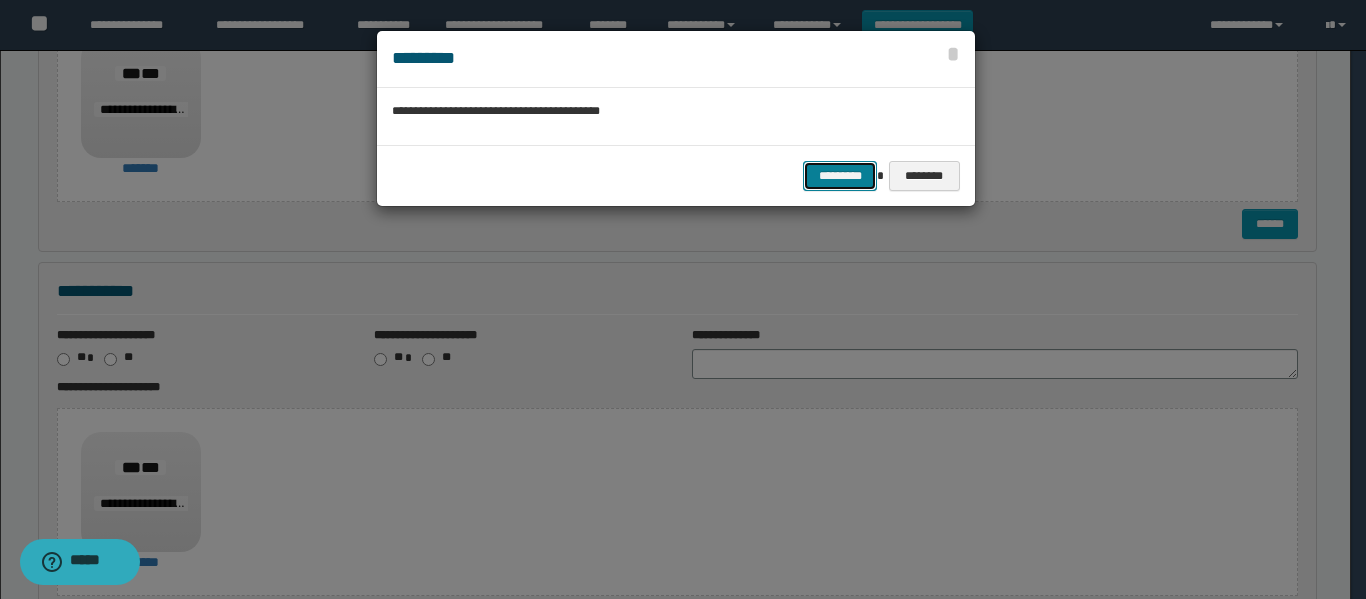 click on "*********" at bounding box center (840, 176) 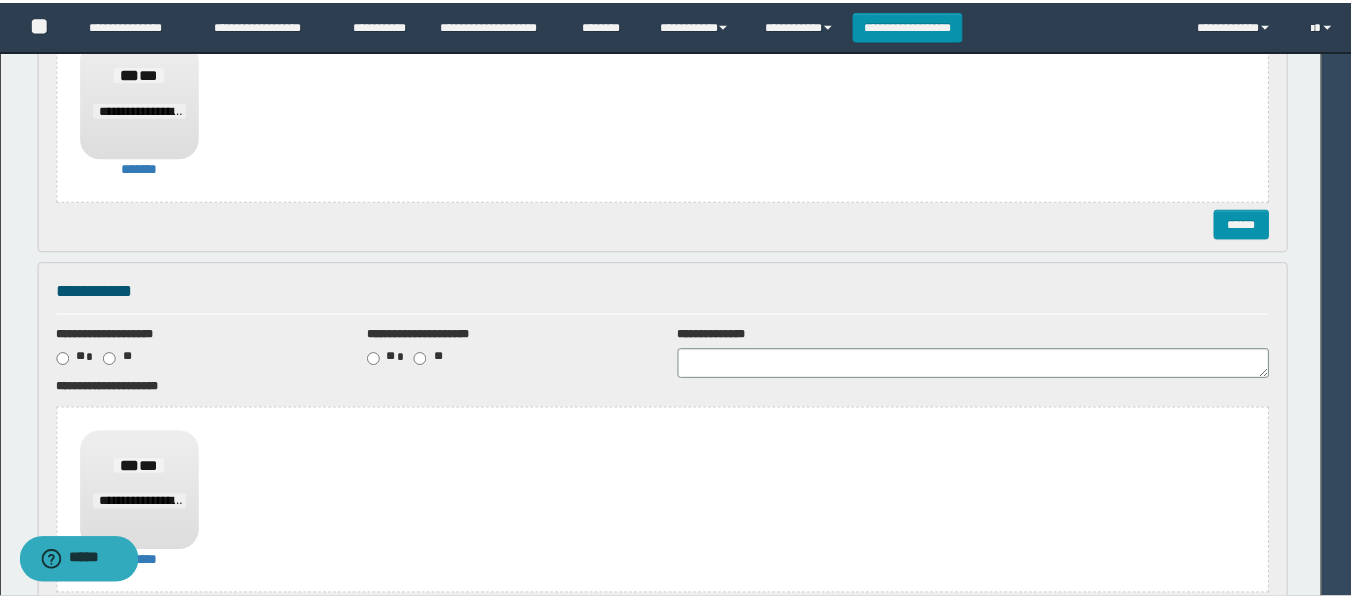 scroll, scrollTop: 0, scrollLeft: 0, axis: both 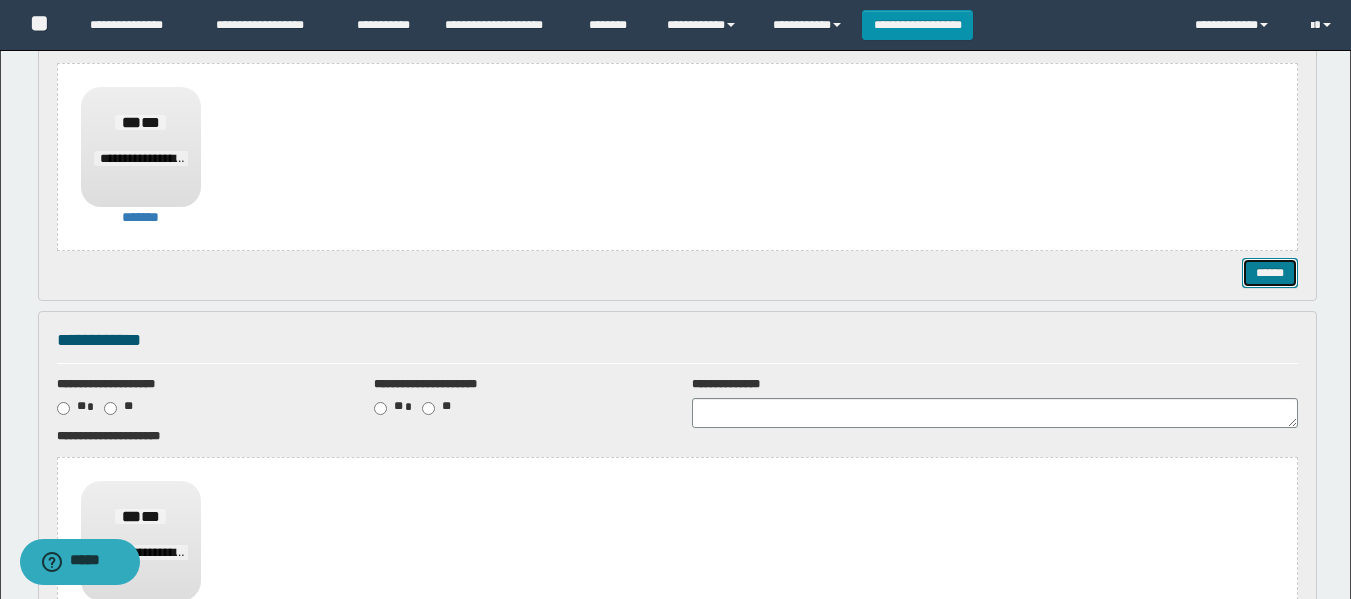 click on "******" at bounding box center [1270, 273] 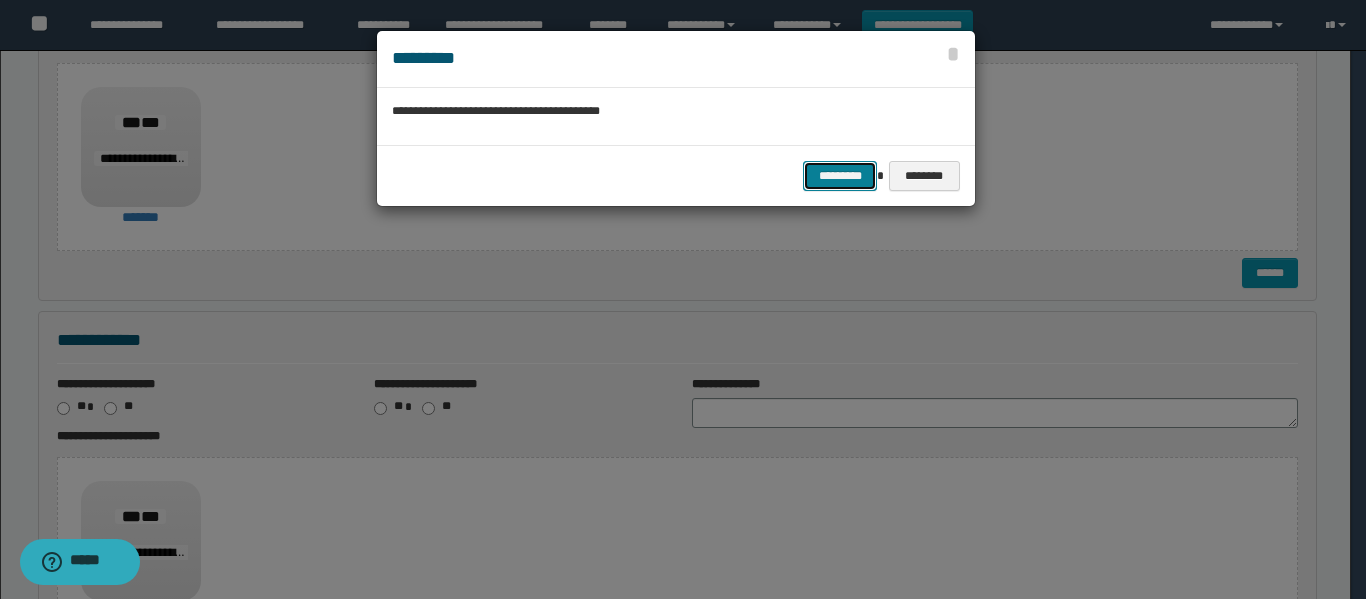 click on "*********" at bounding box center (840, 176) 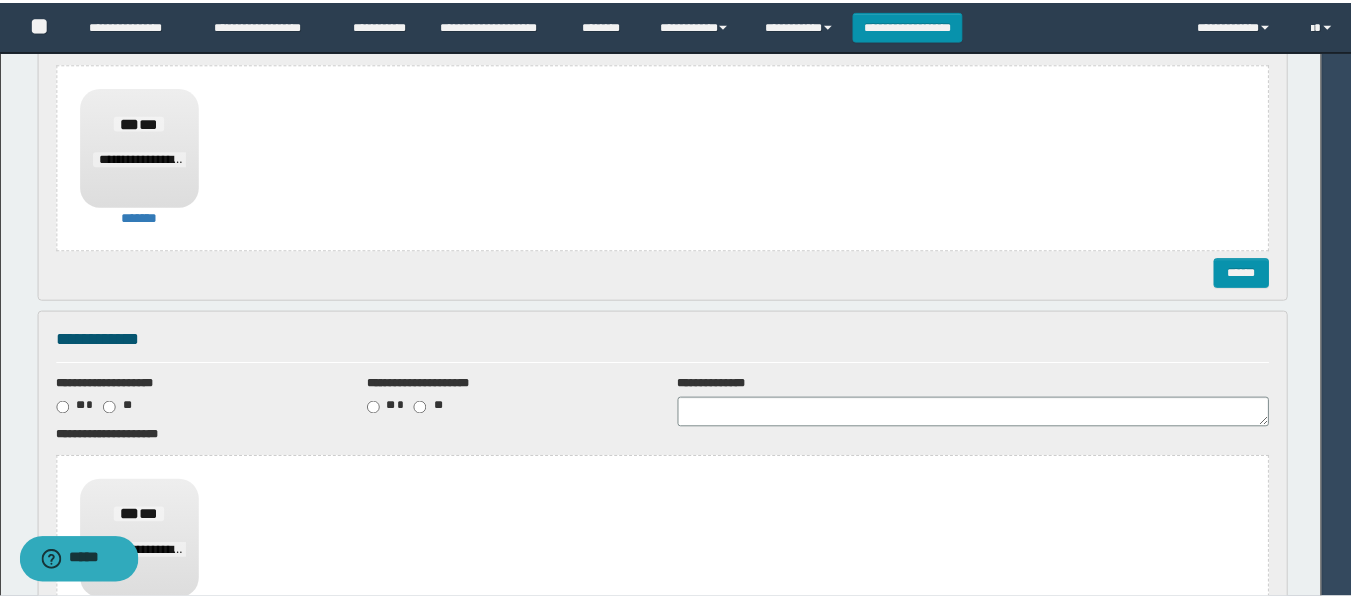 scroll, scrollTop: 0, scrollLeft: 0, axis: both 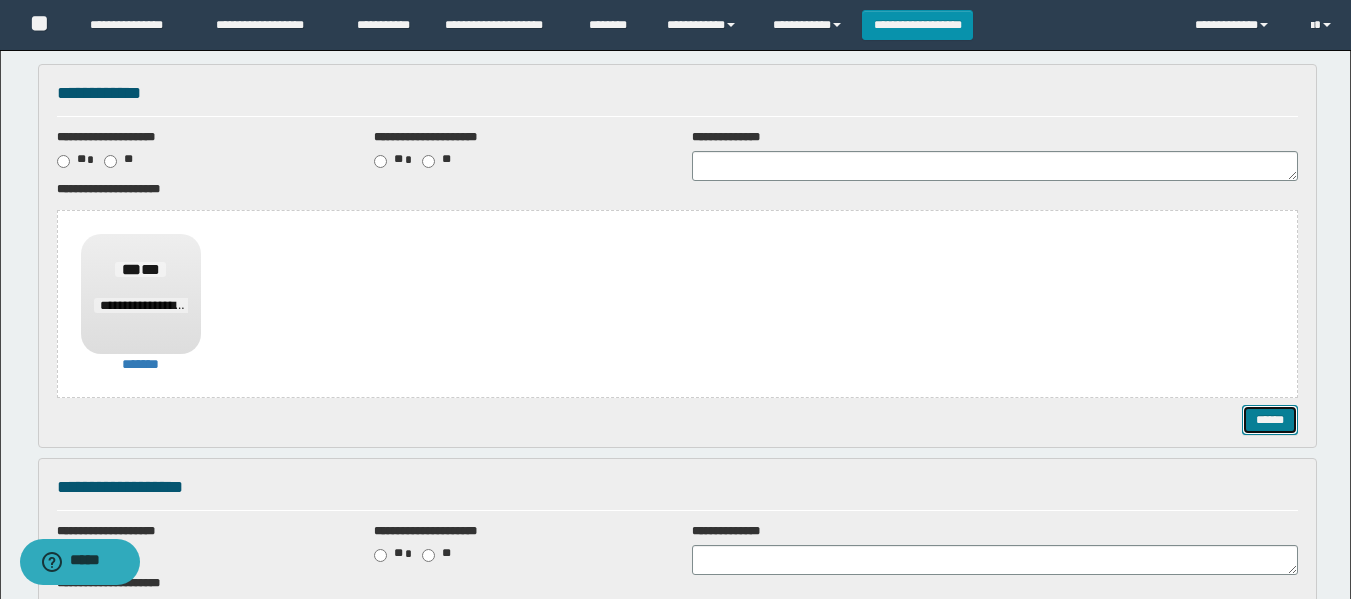 click on "******" at bounding box center [1270, 420] 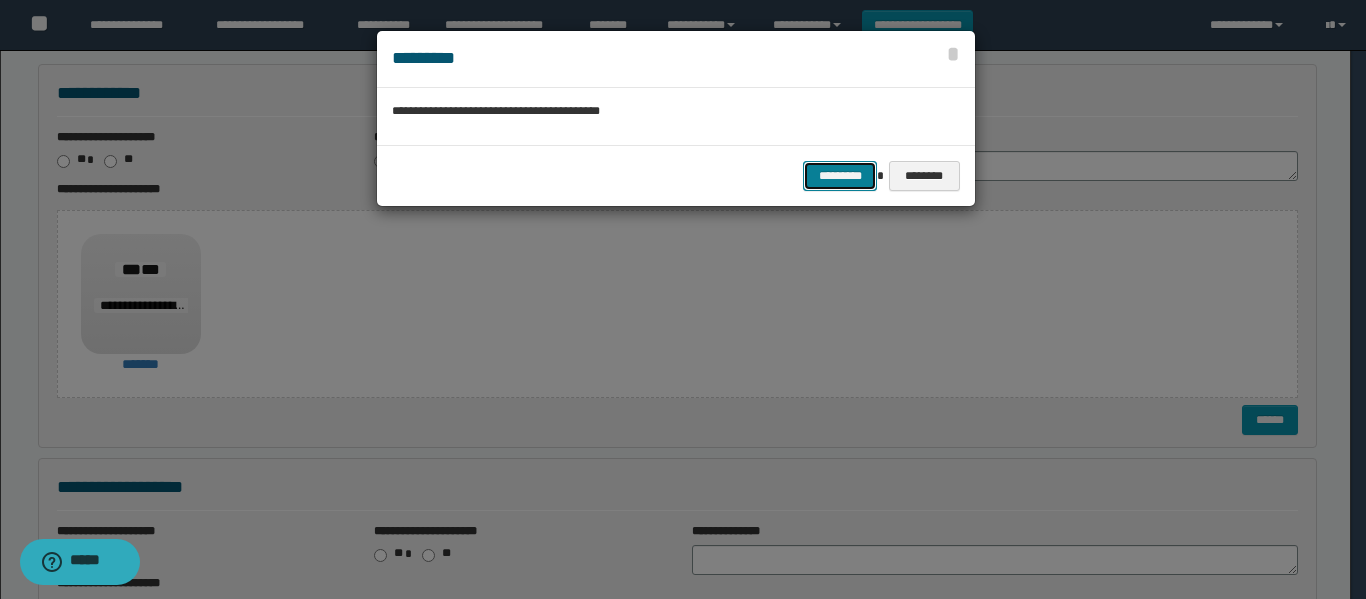 click on "*********" at bounding box center [840, 176] 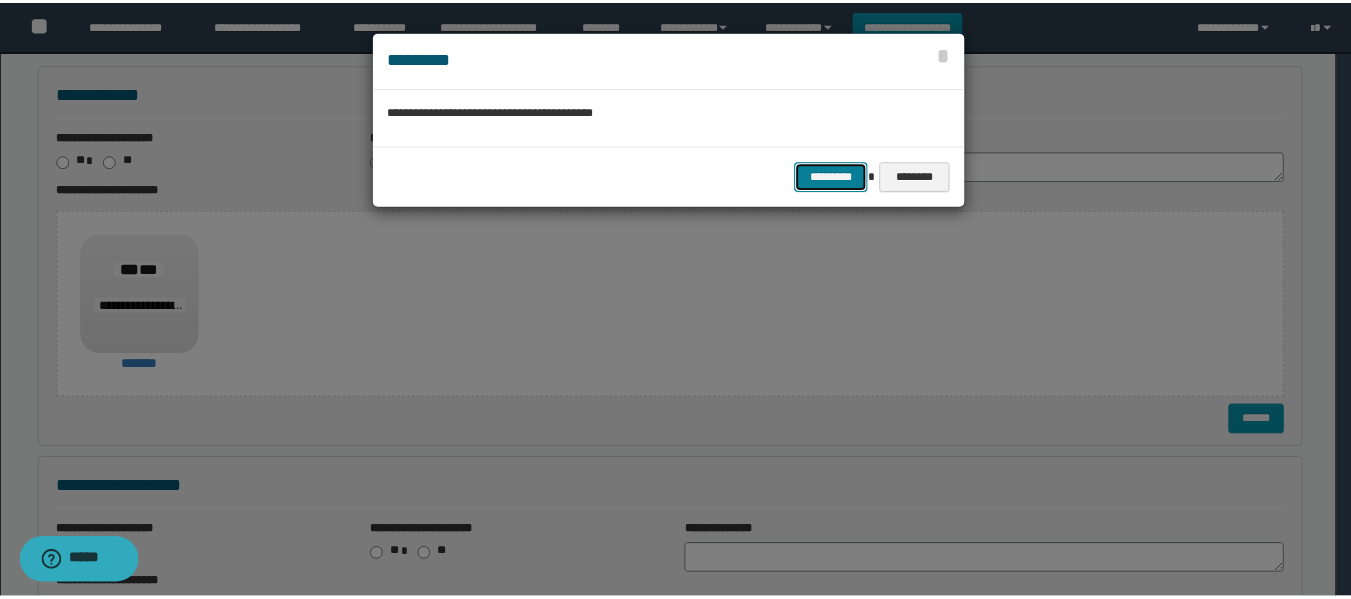 scroll, scrollTop: 0, scrollLeft: 0, axis: both 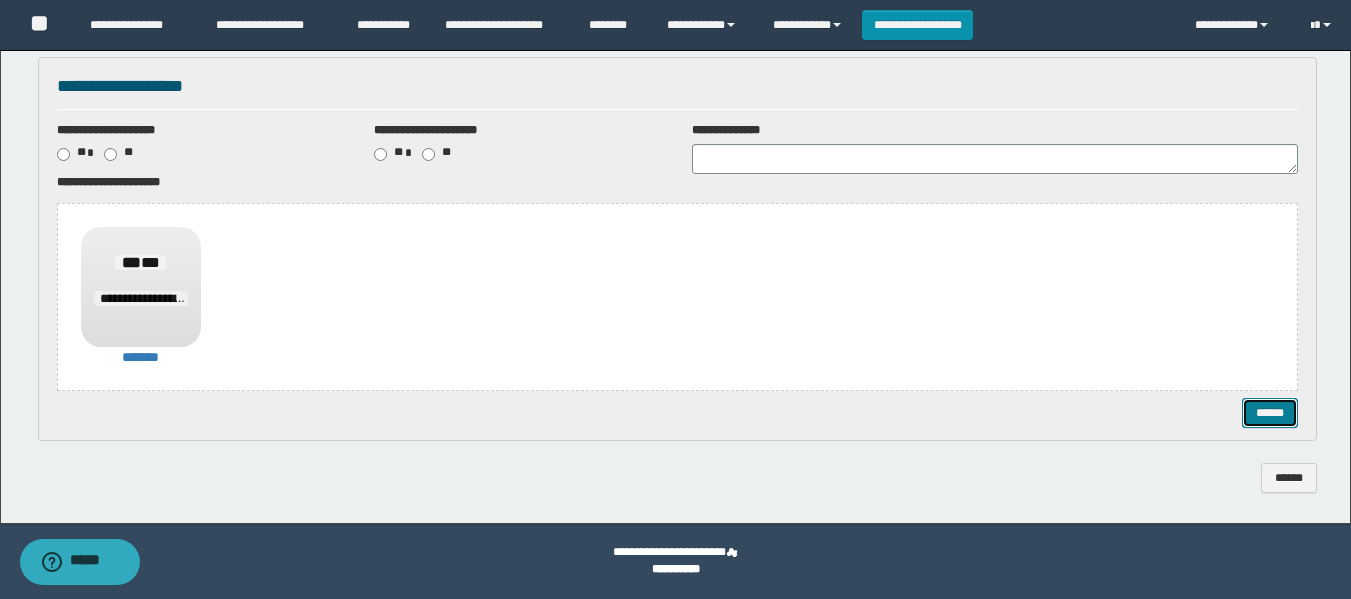 click on "******" at bounding box center (1270, 413) 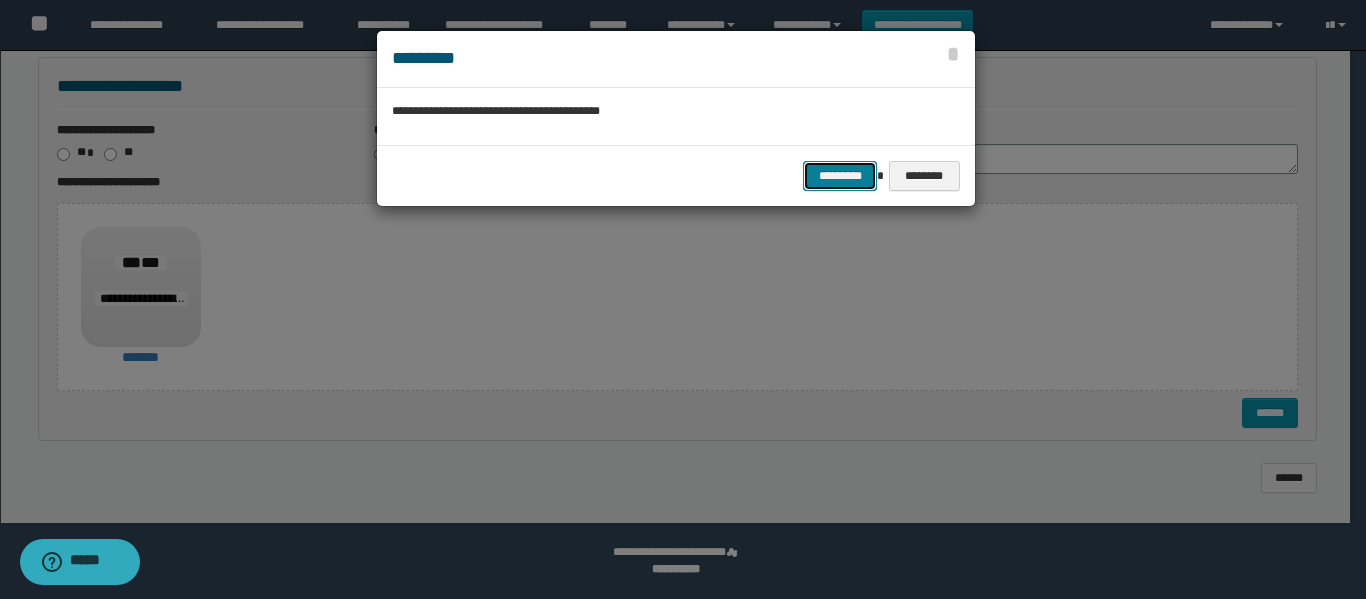 click on "*********" at bounding box center [840, 176] 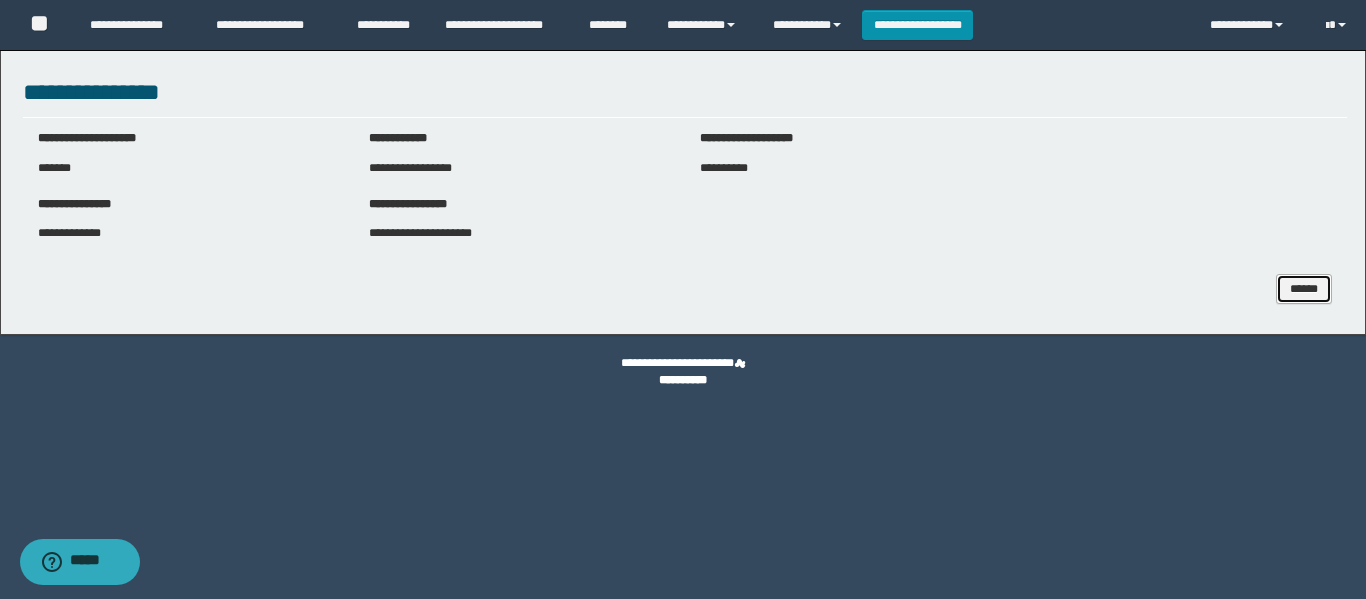 click on "******" at bounding box center (1304, 289) 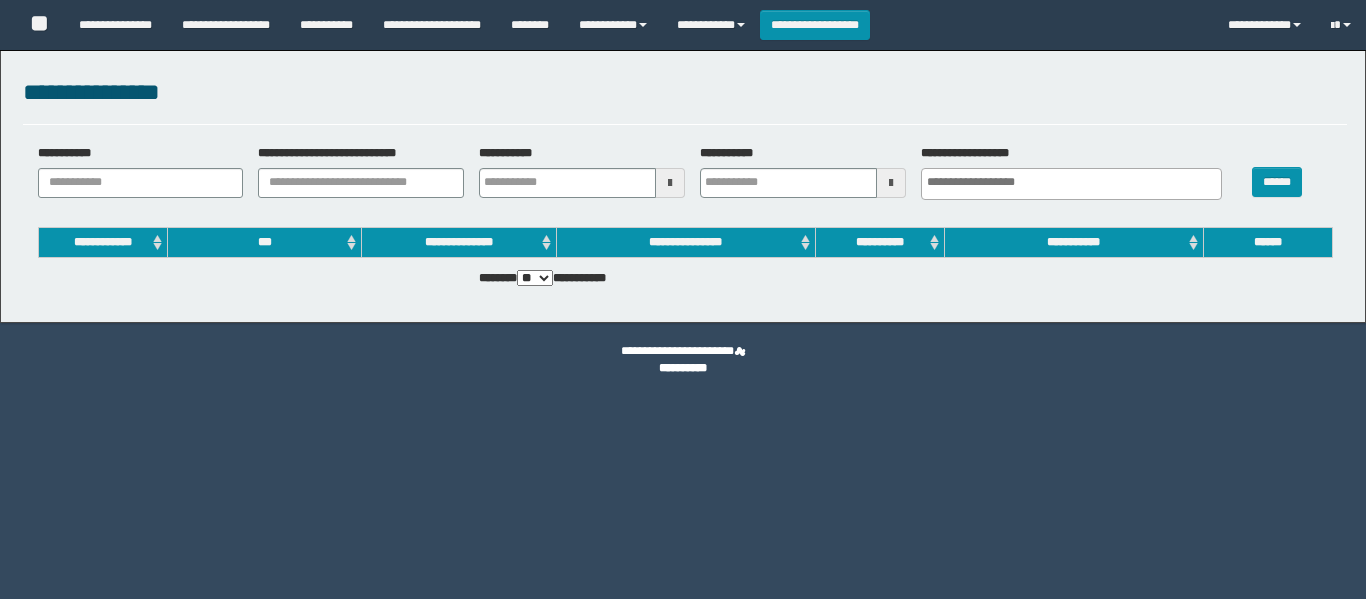 select 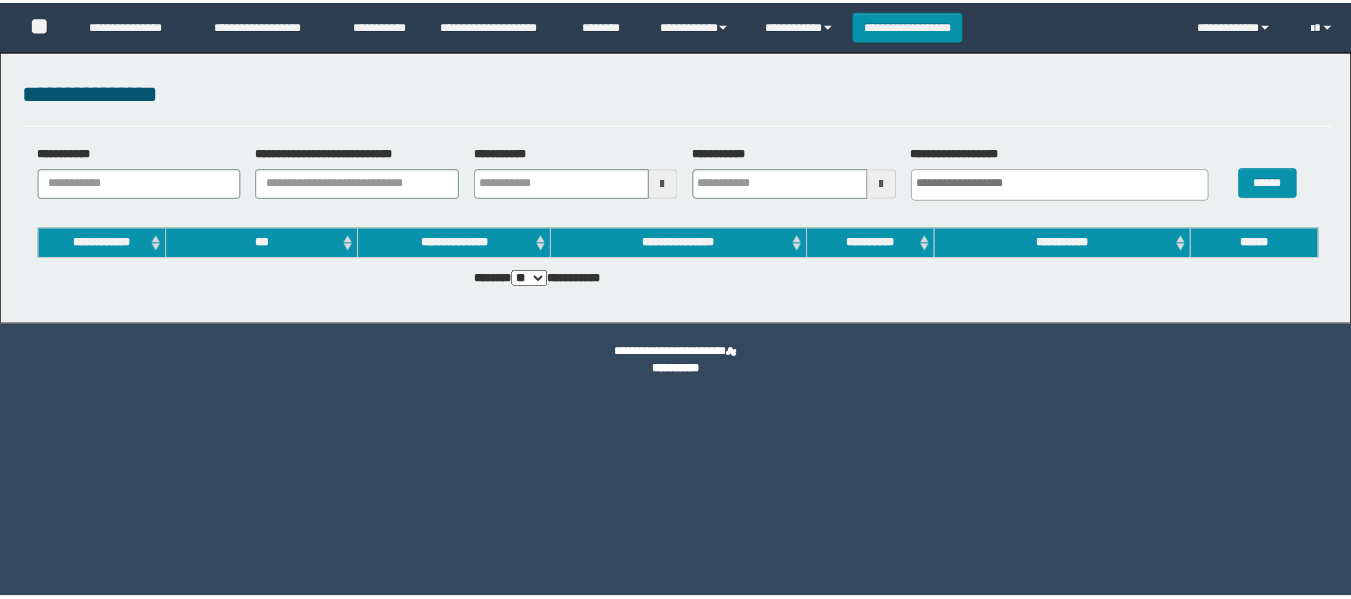 scroll, scrollTop: 0, scrollLeft: 0, axis: both 